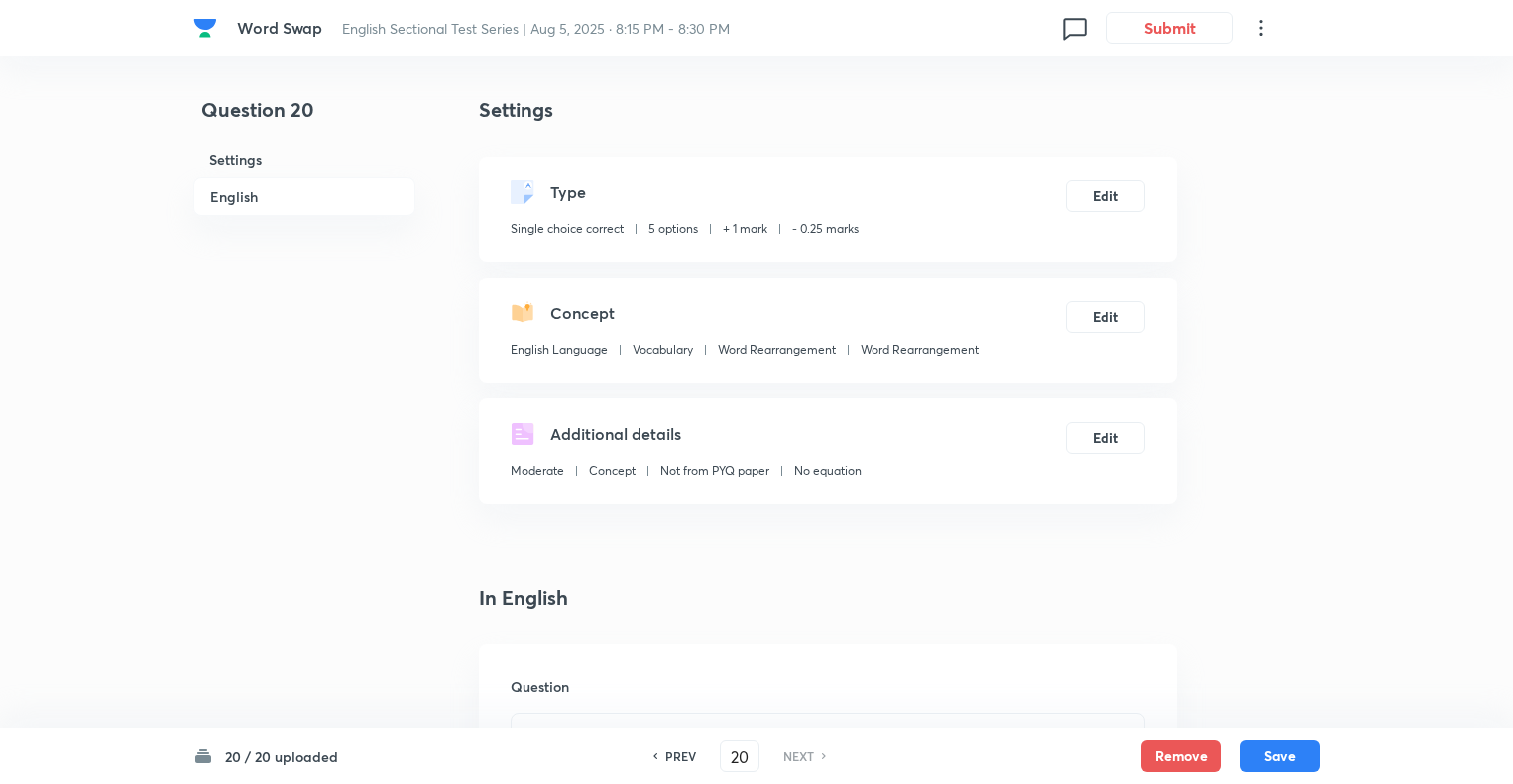 scroll, scrollTop: 2154, scrollLeft: 0, axis: vertical 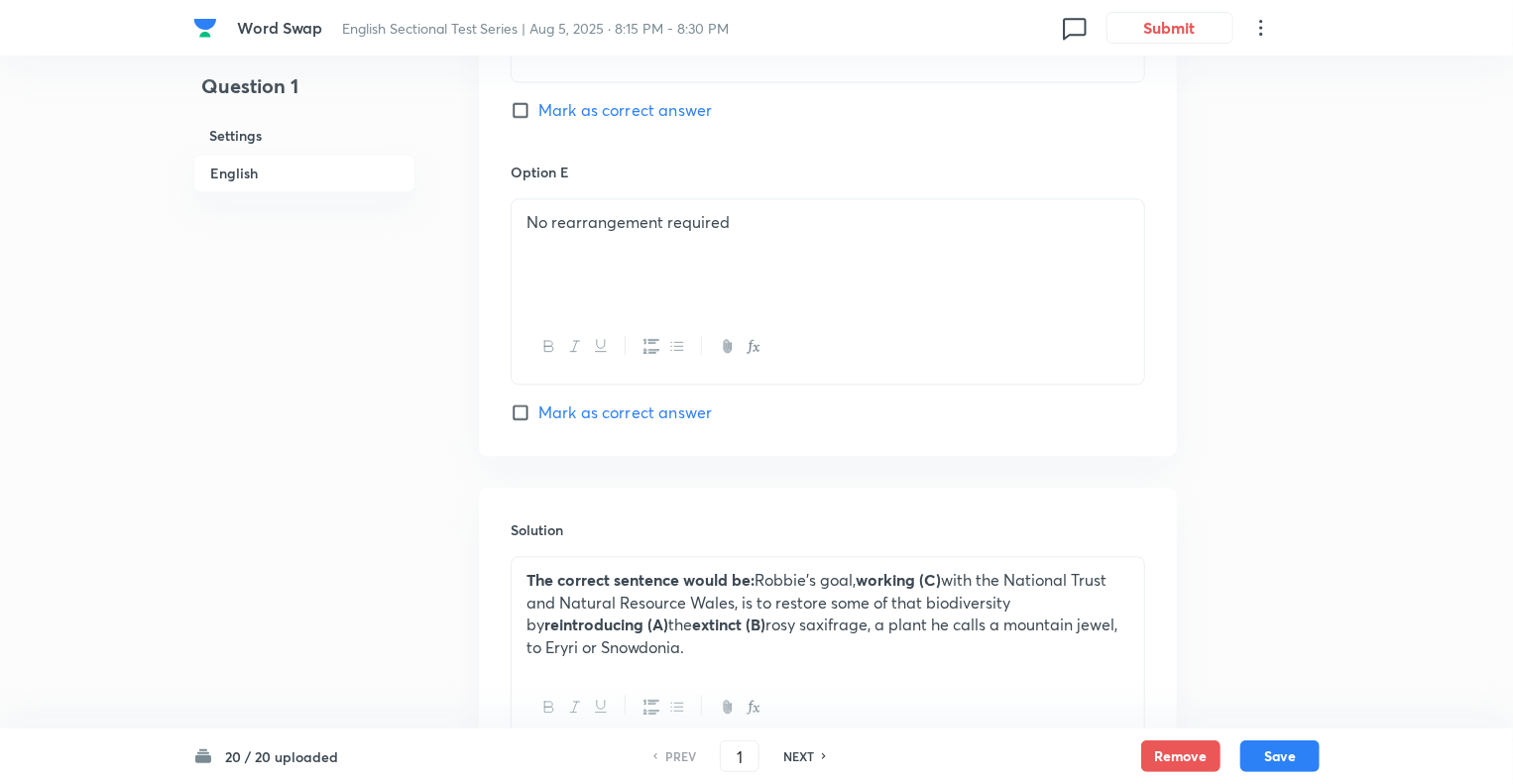click on "NEXT" at bounding box center (798, 756) 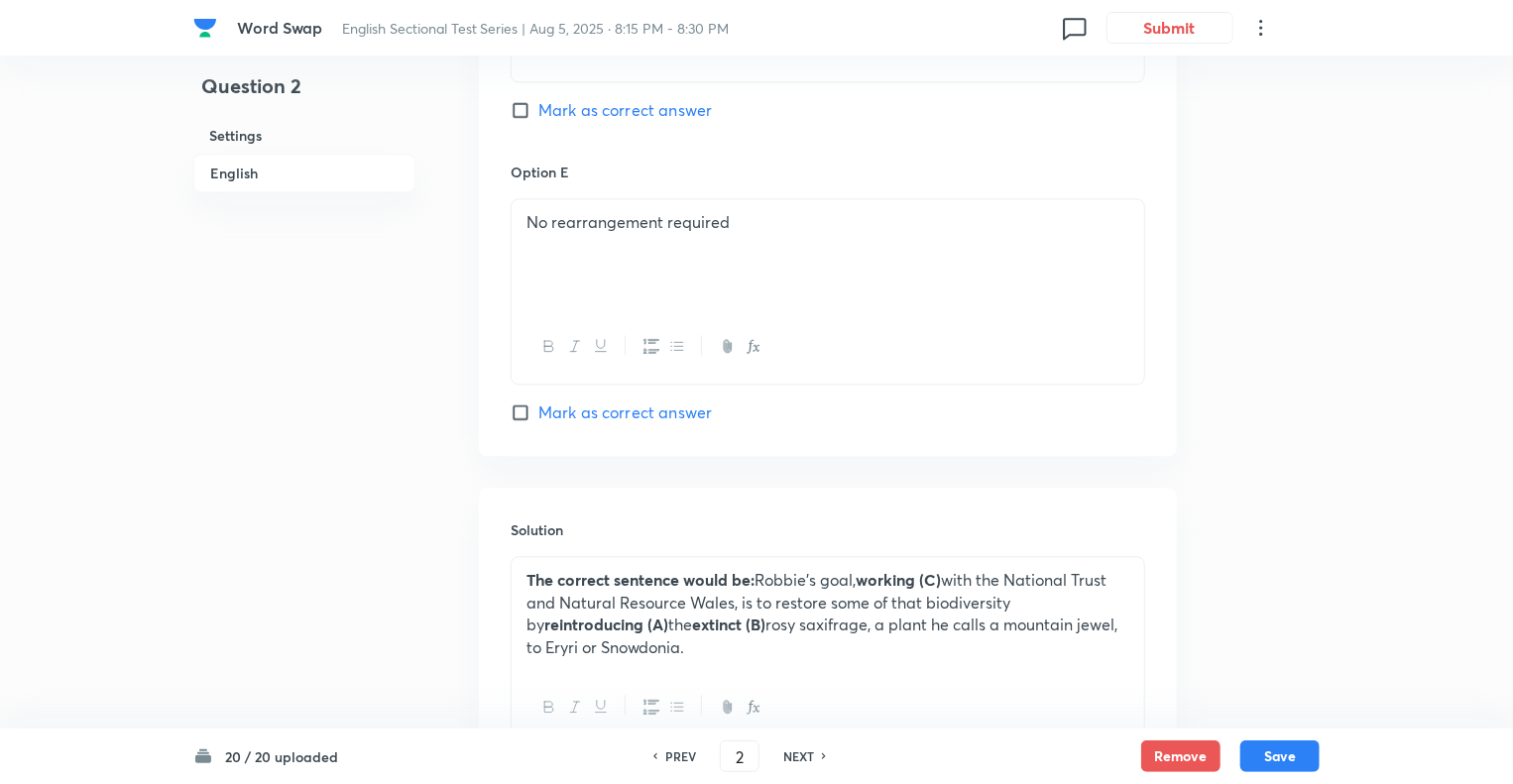 type on "2" 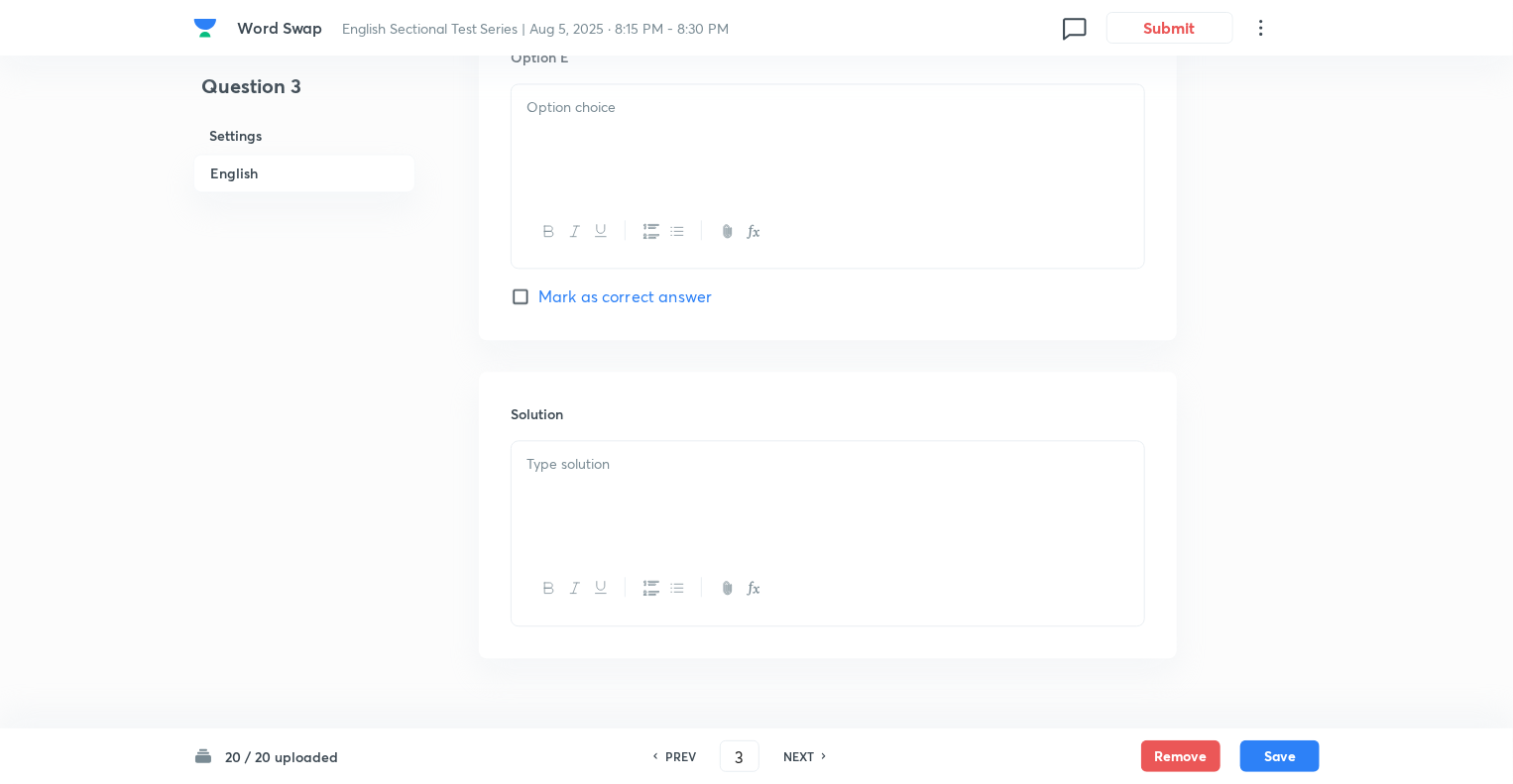 checkbox on "false" 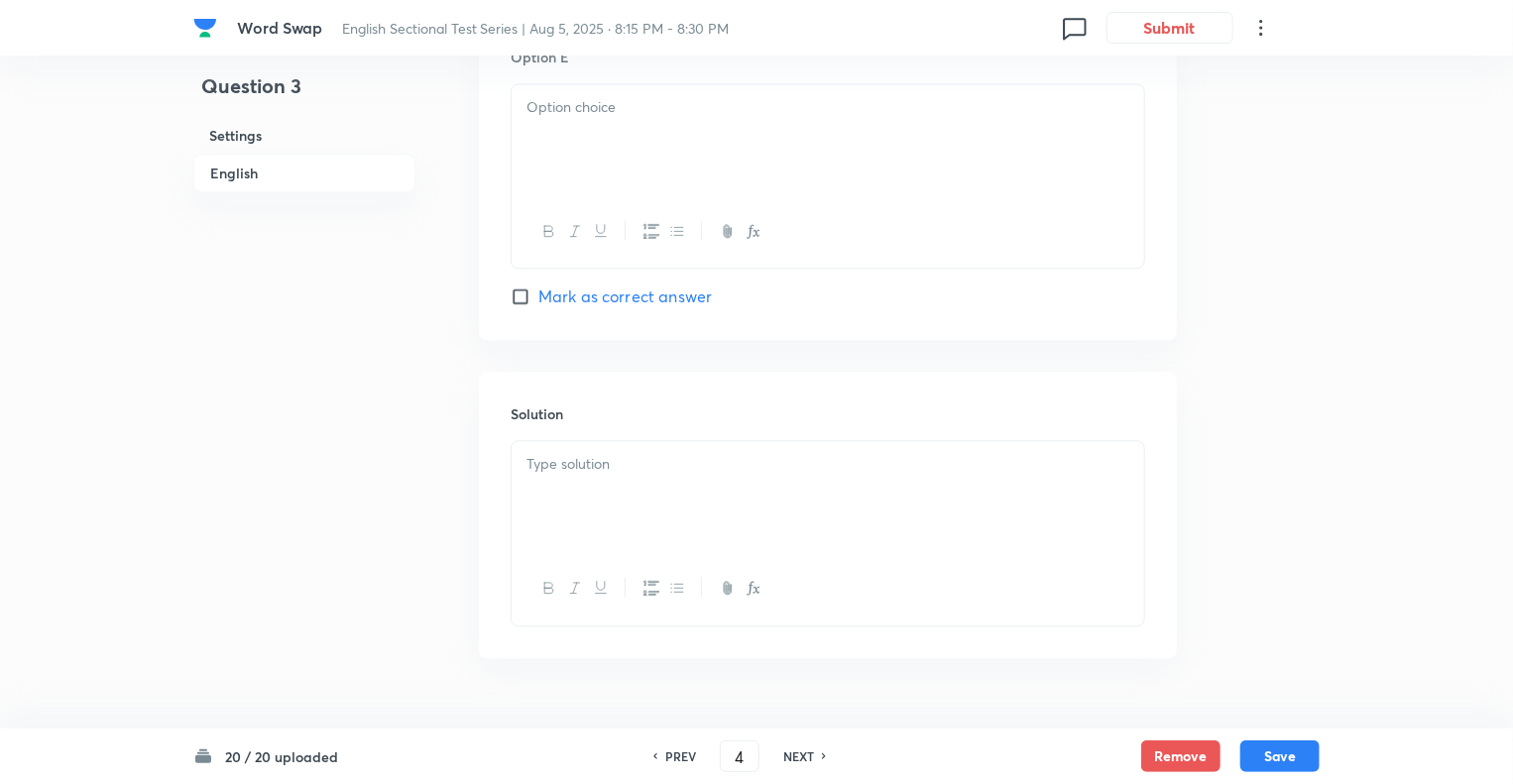 checkbox on "false" 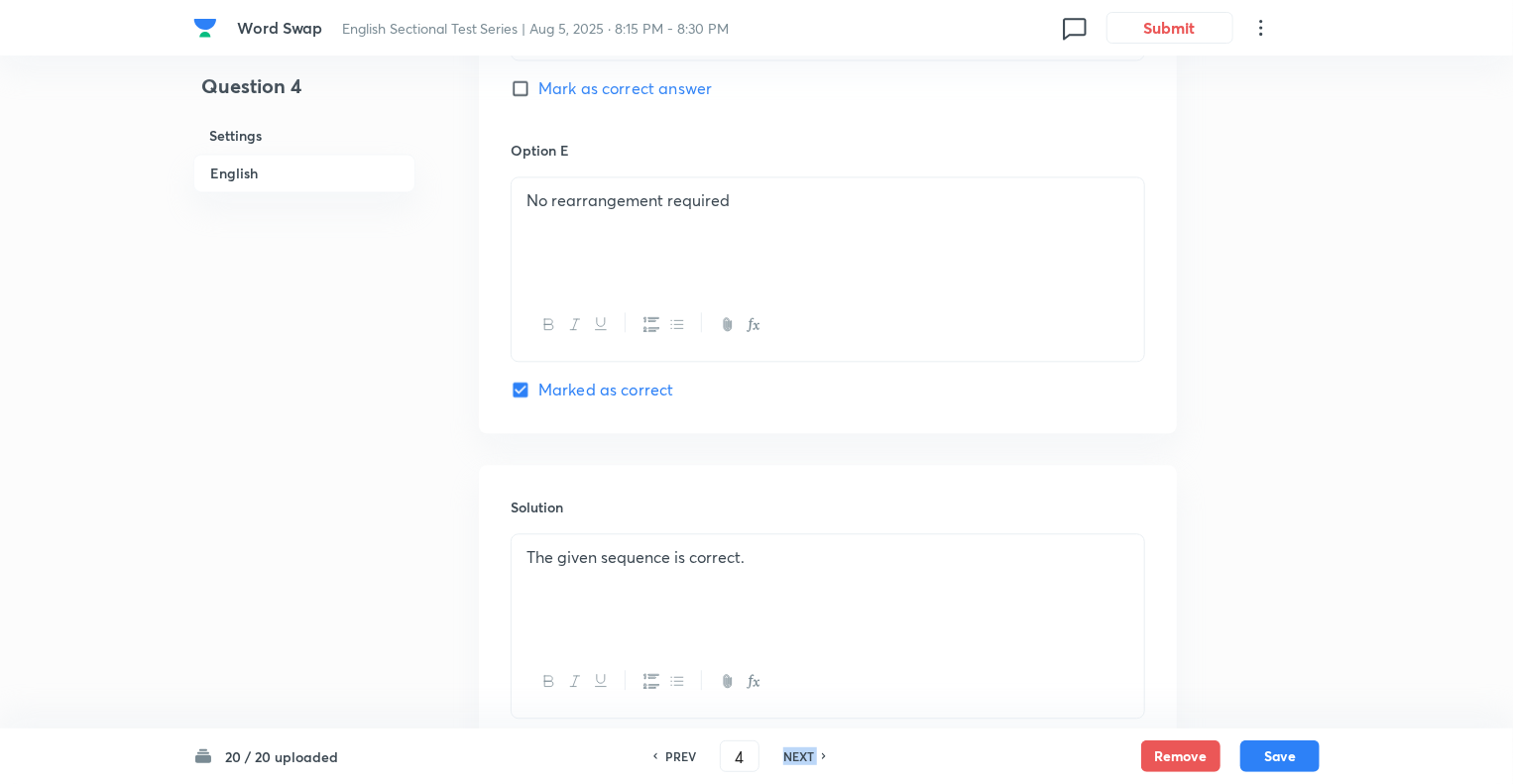 click on "NEXT" at bounding box center (798, 756) 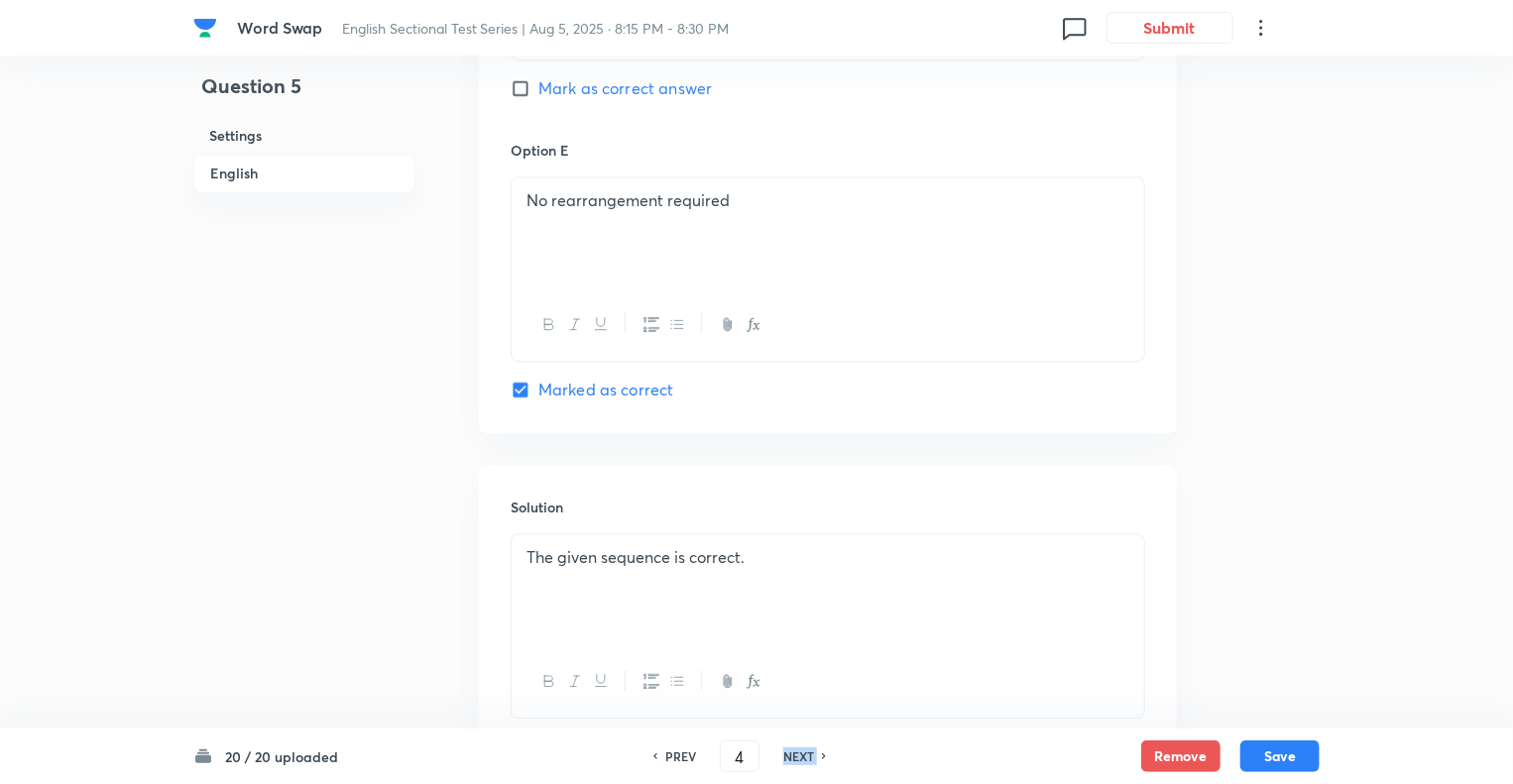 type on "5" 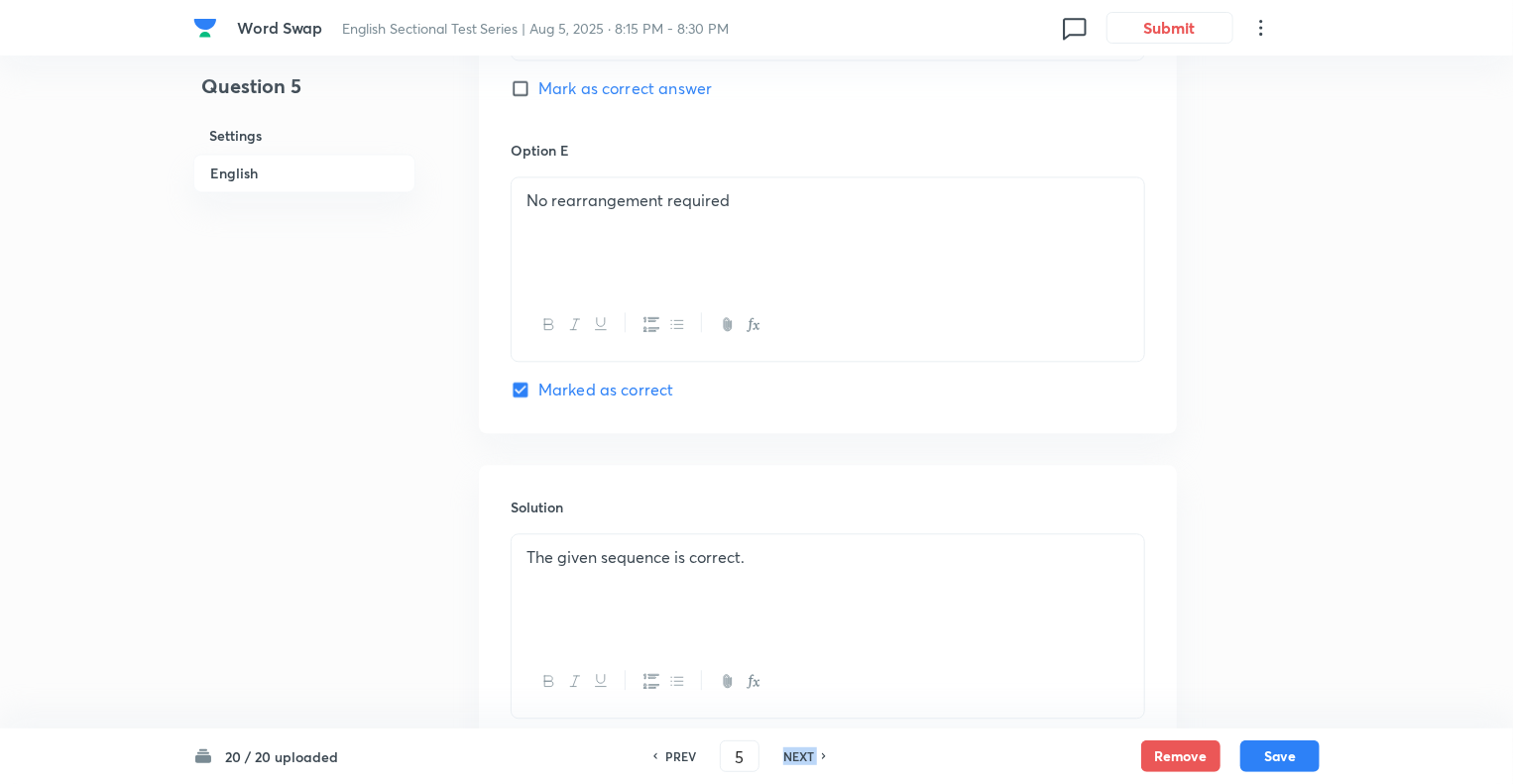 checkbox on "false" 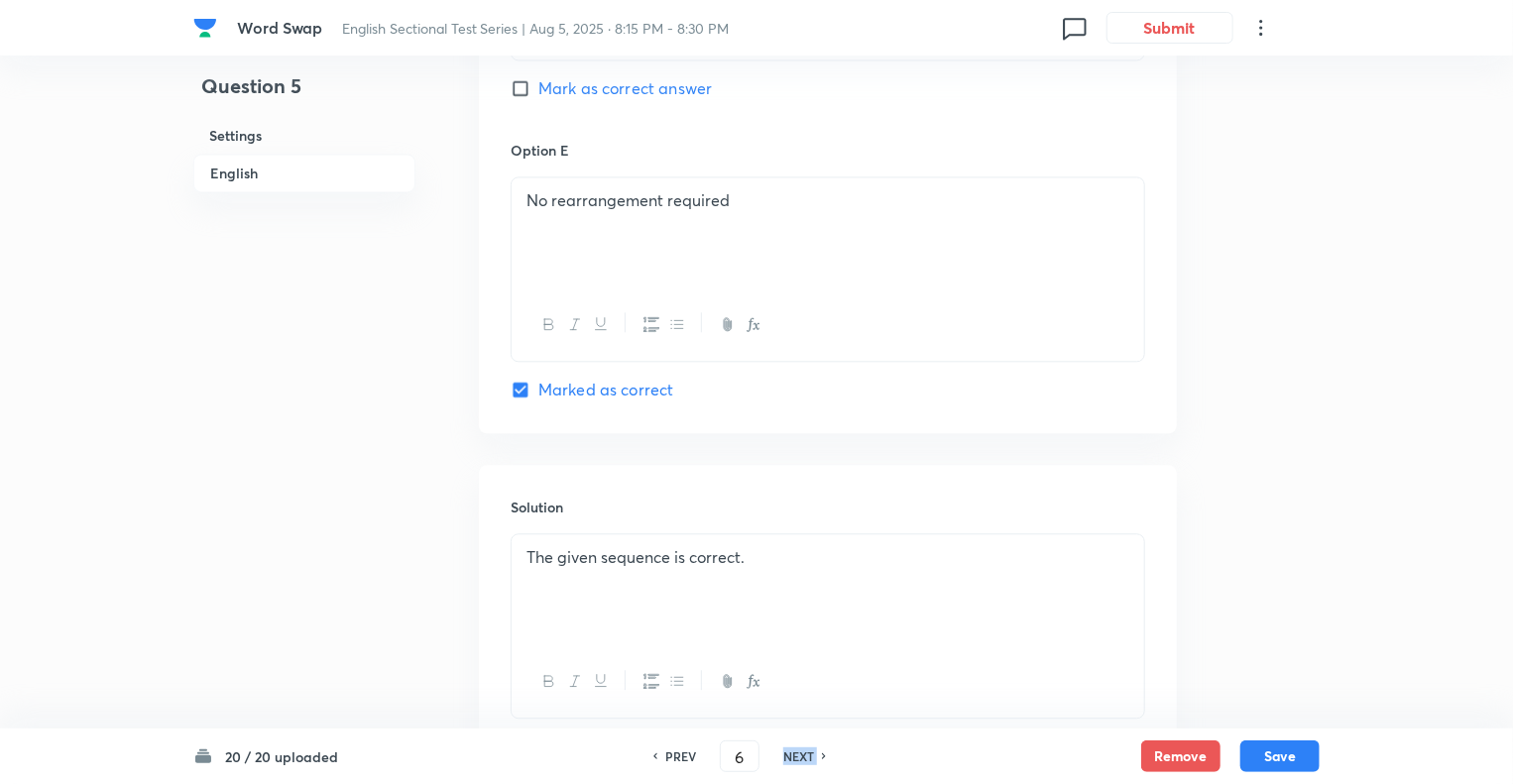 checkbox on "false" 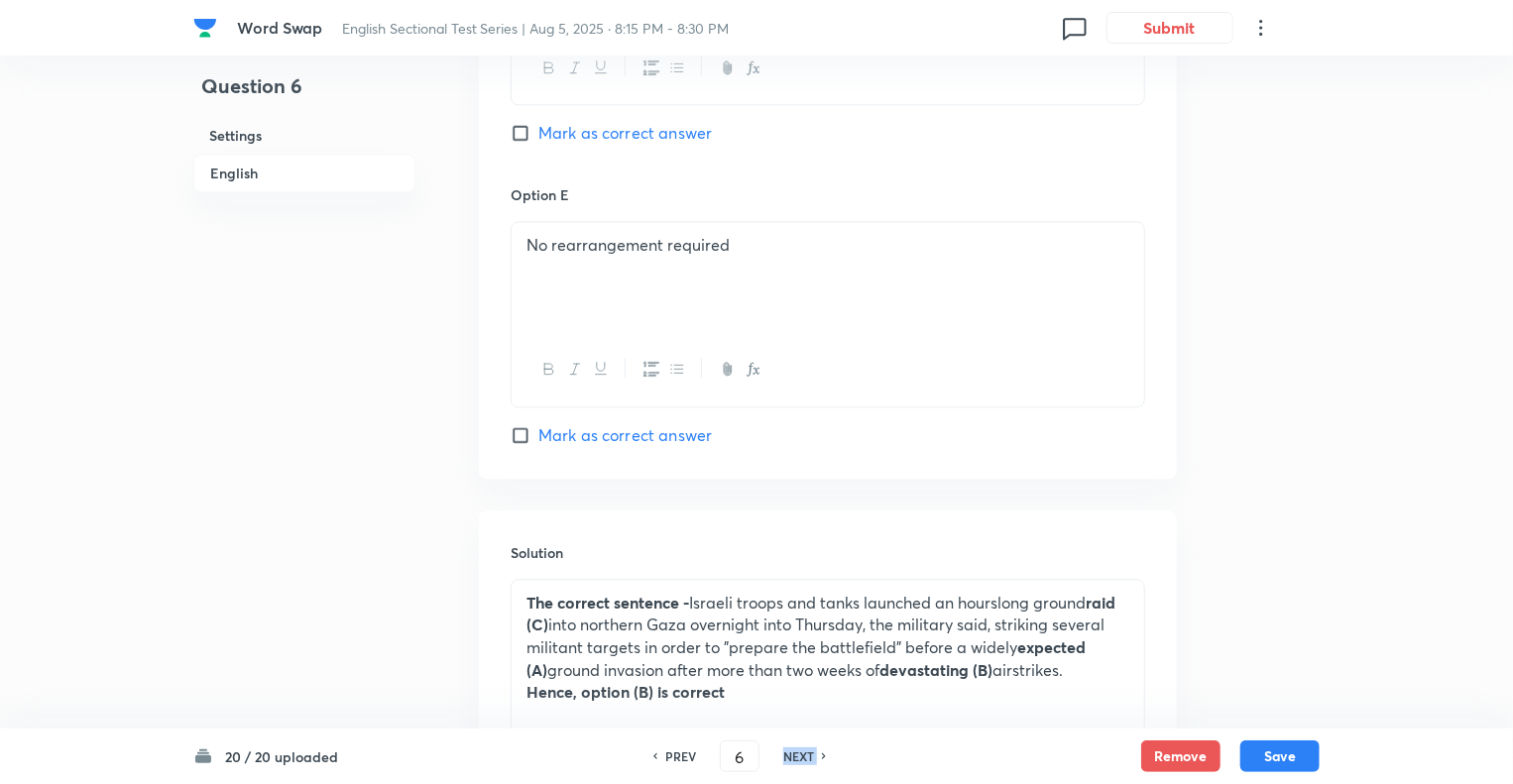 checkbox on "true" 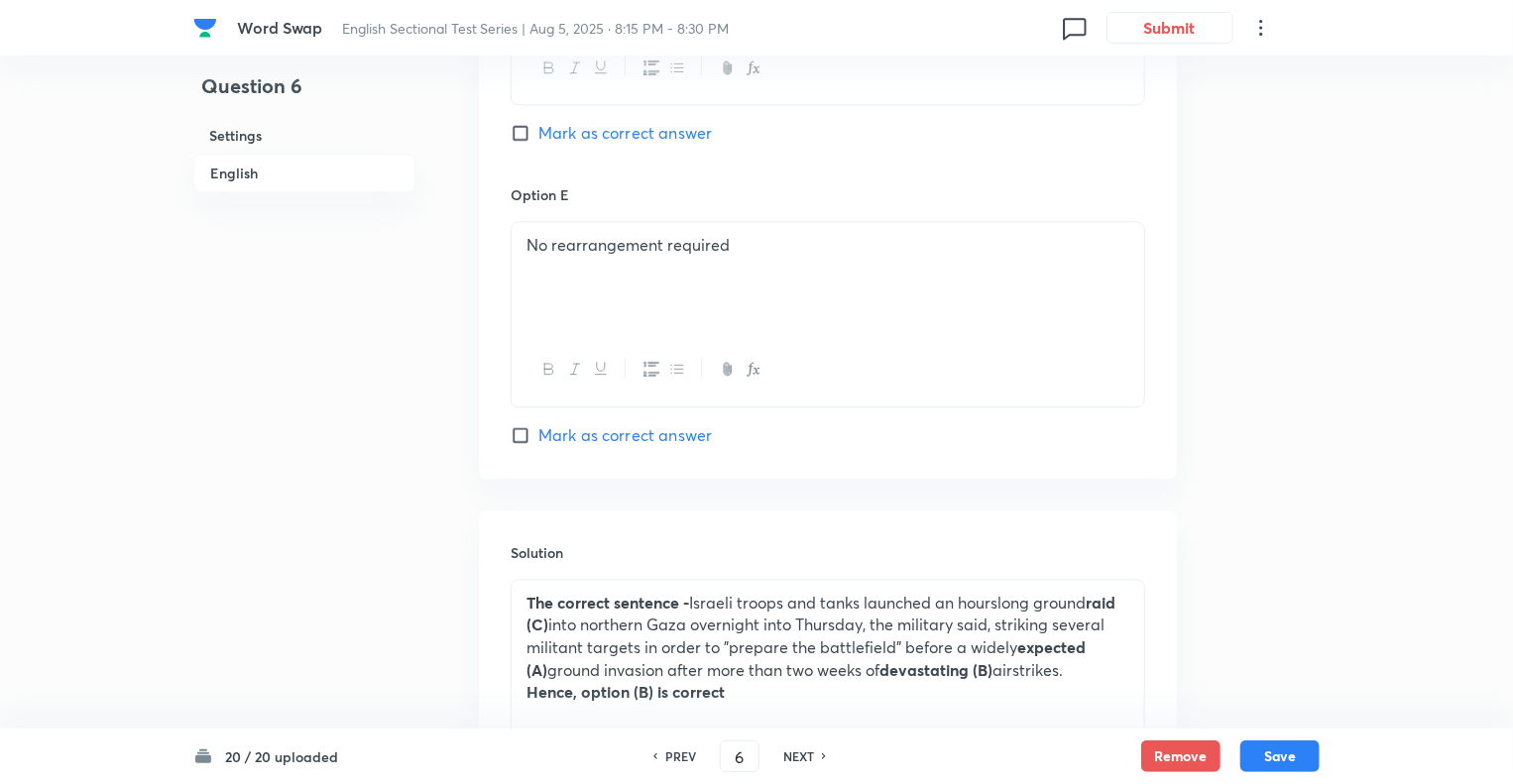 click on "Question 6 Settings English" at bounding box center (304, -579) 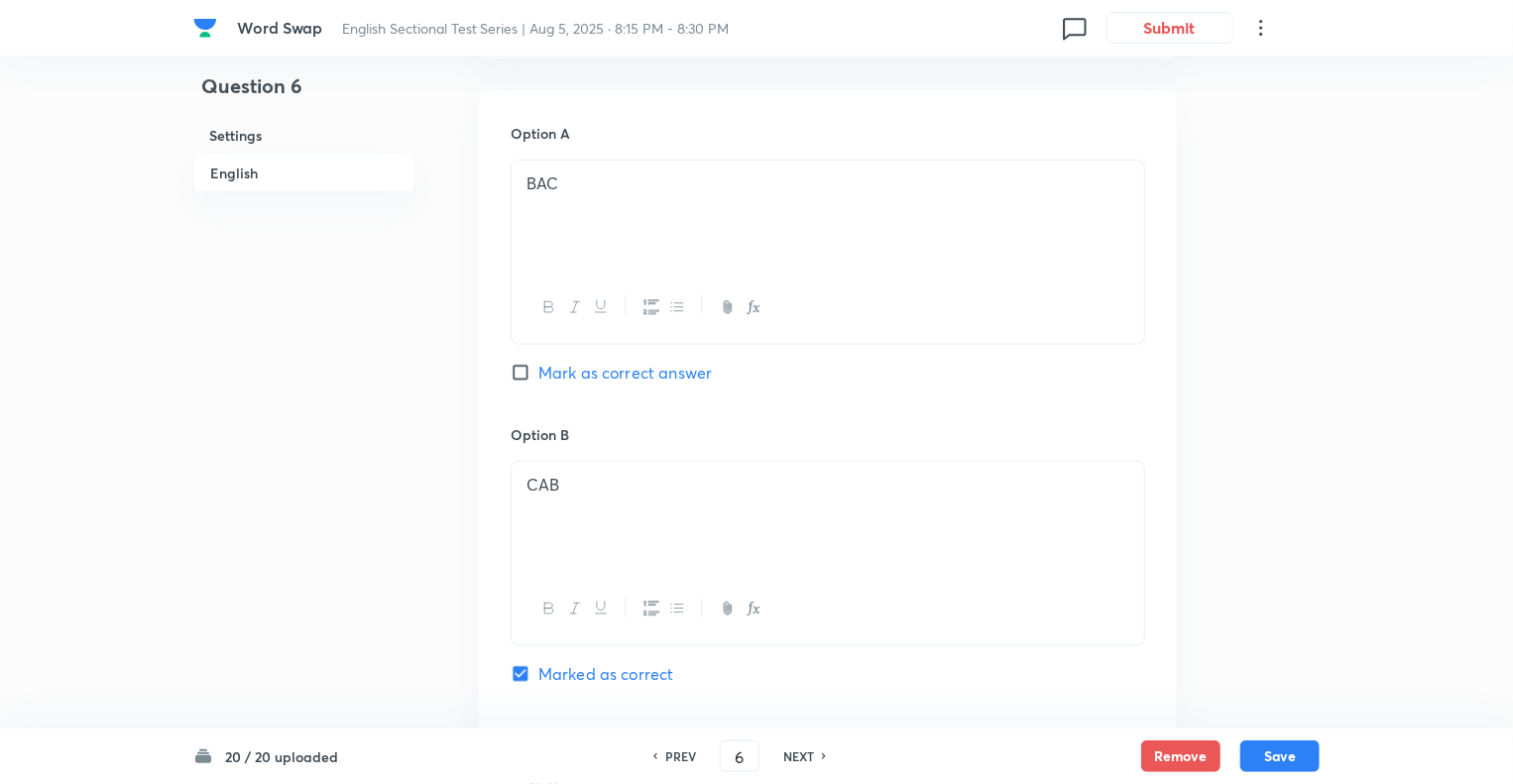 scroll, scrollTop: 1004, scrollLeft: 0, axis: vertical 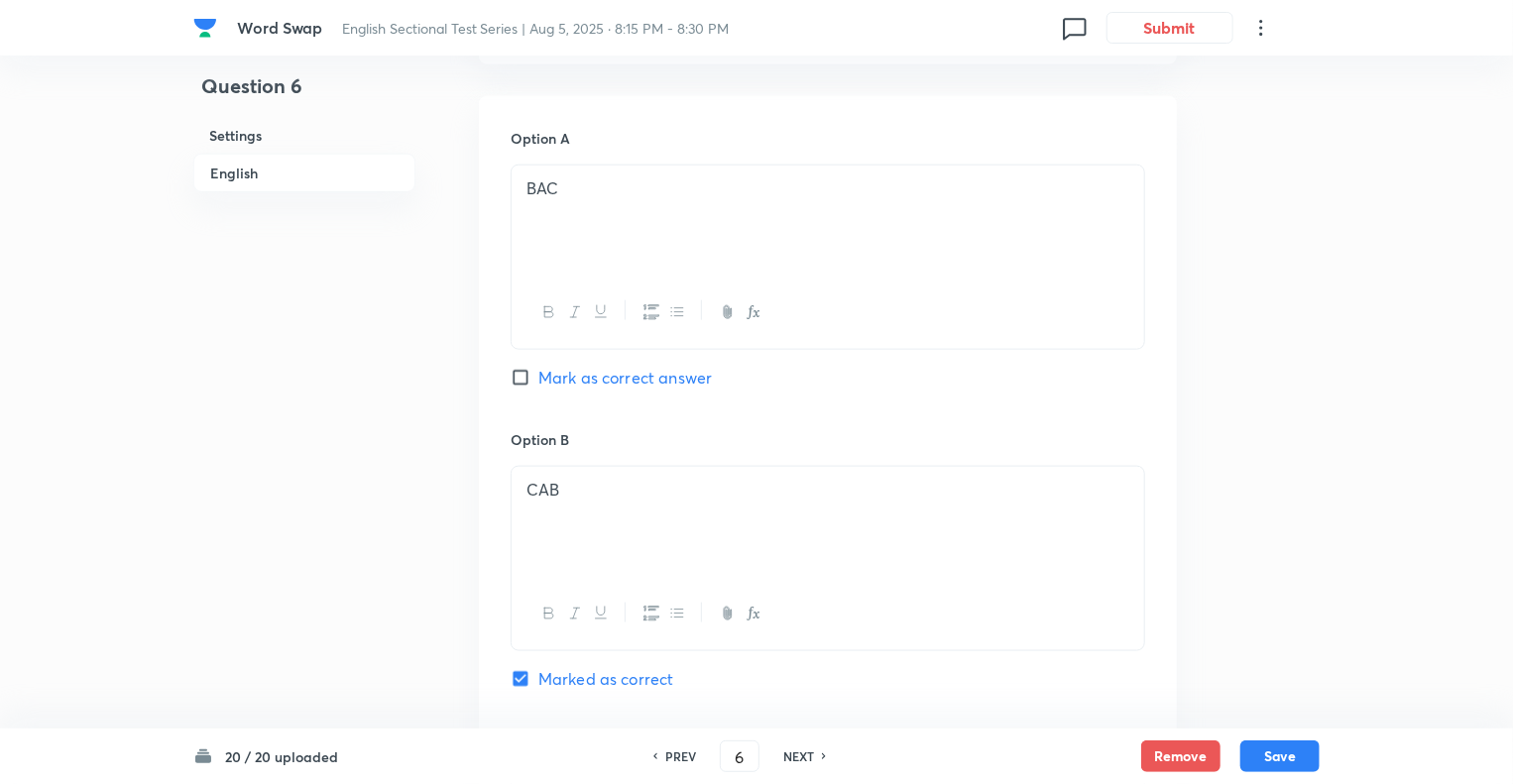 click on "BAC" at bounding box center (828, 221) 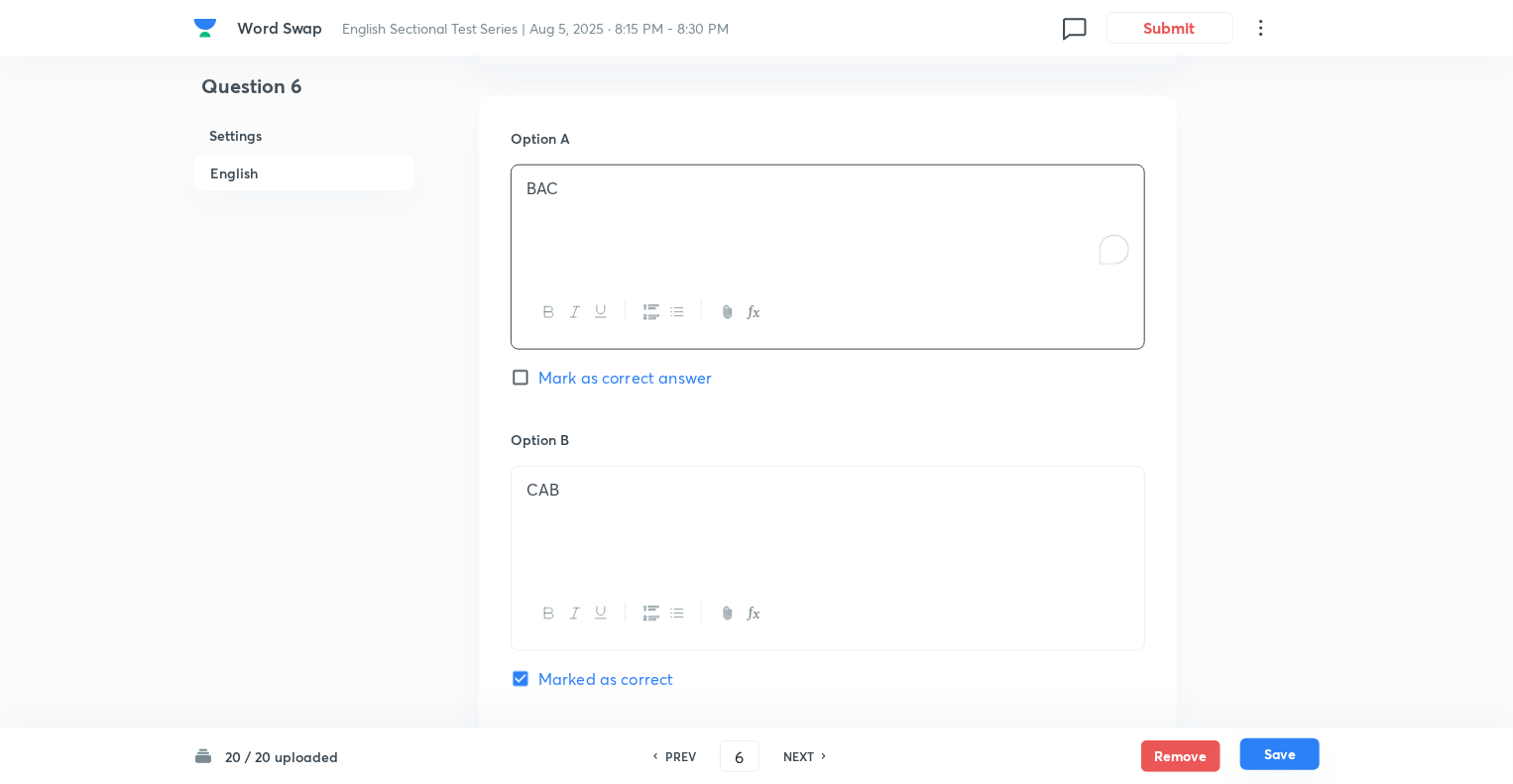 click on "Save" at bounding box center [1280, 754] 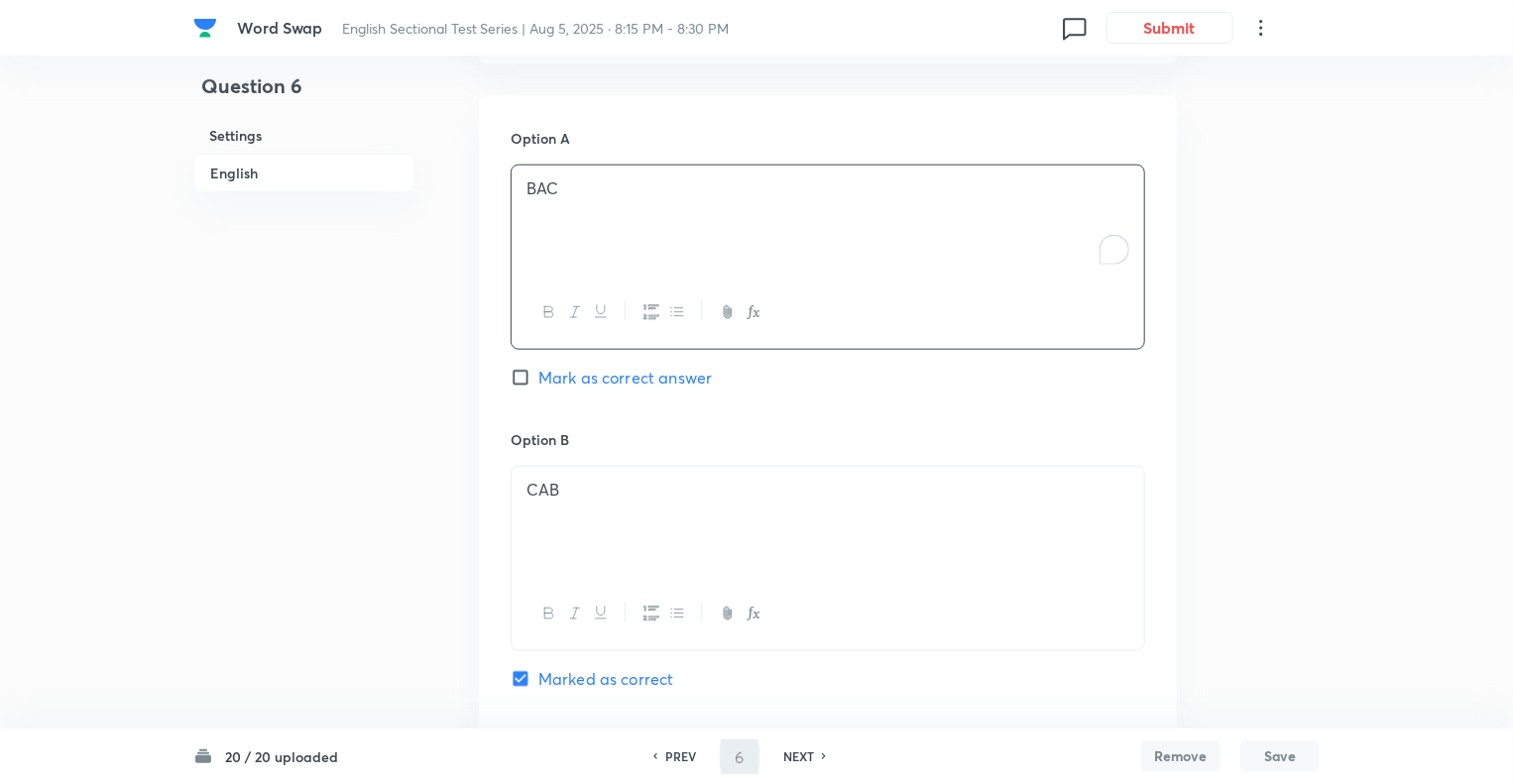 type on "7" 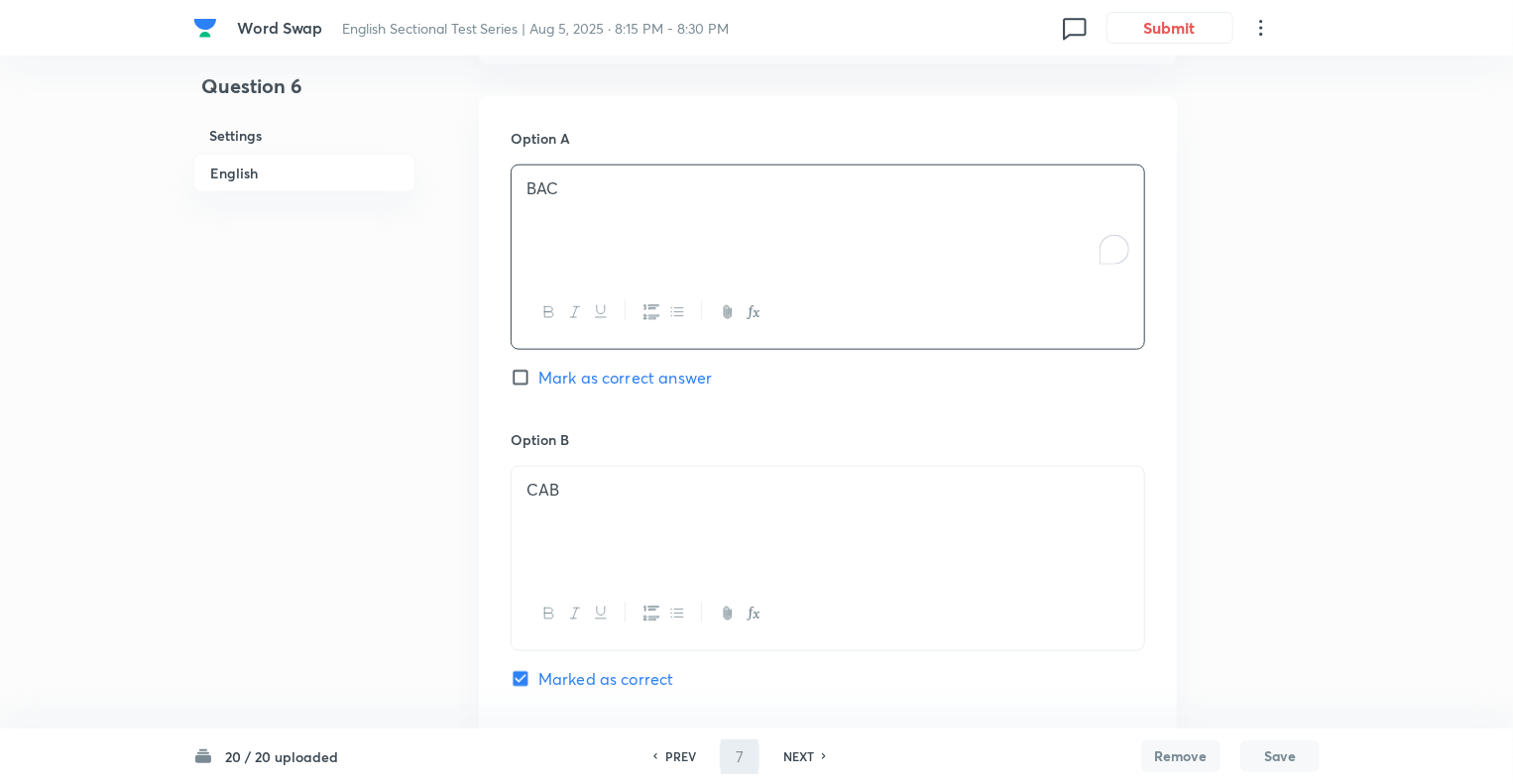 checkbox on "false" 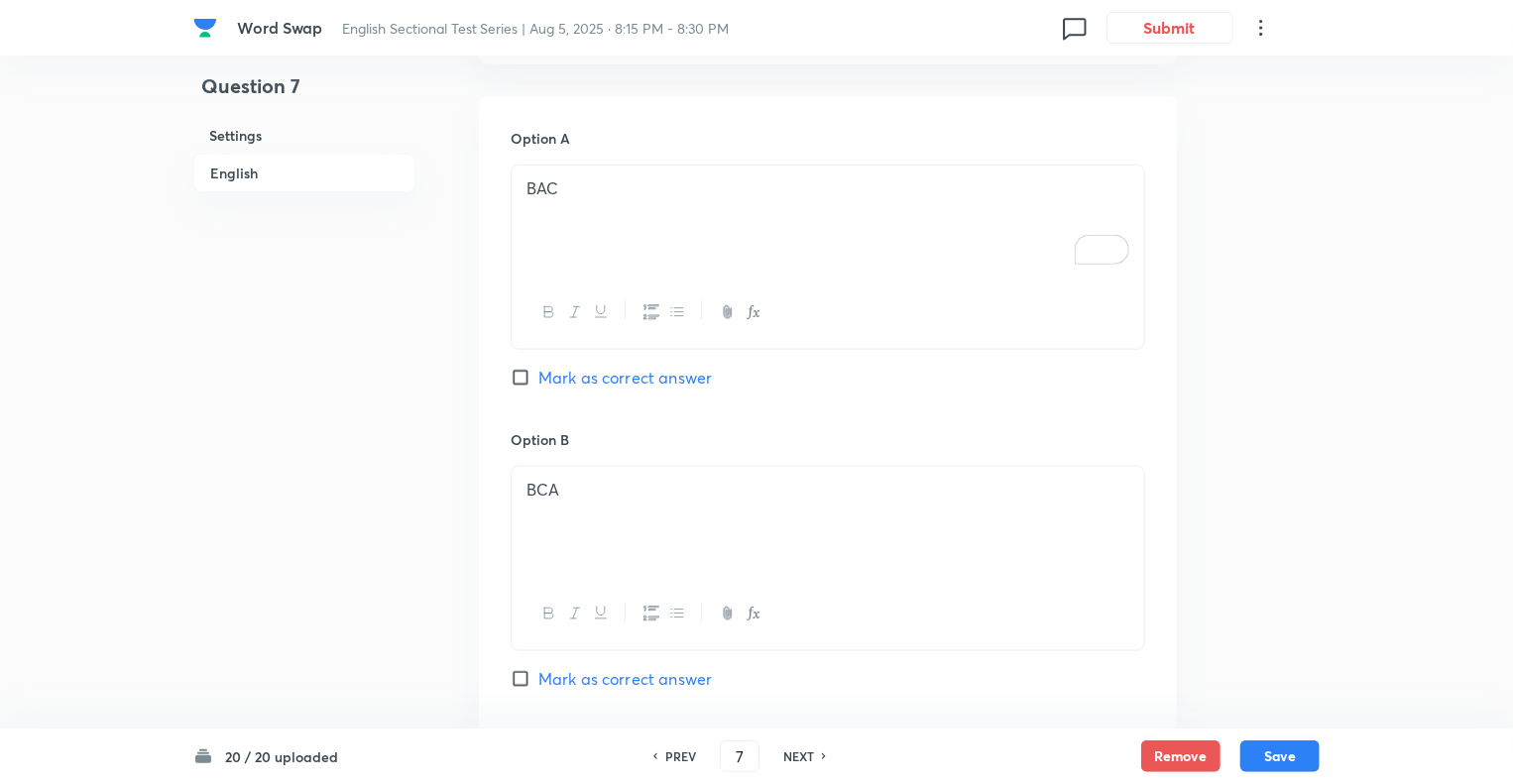 scroll, scrollTop: 1142, scrollLeft: 0, axis: vertical 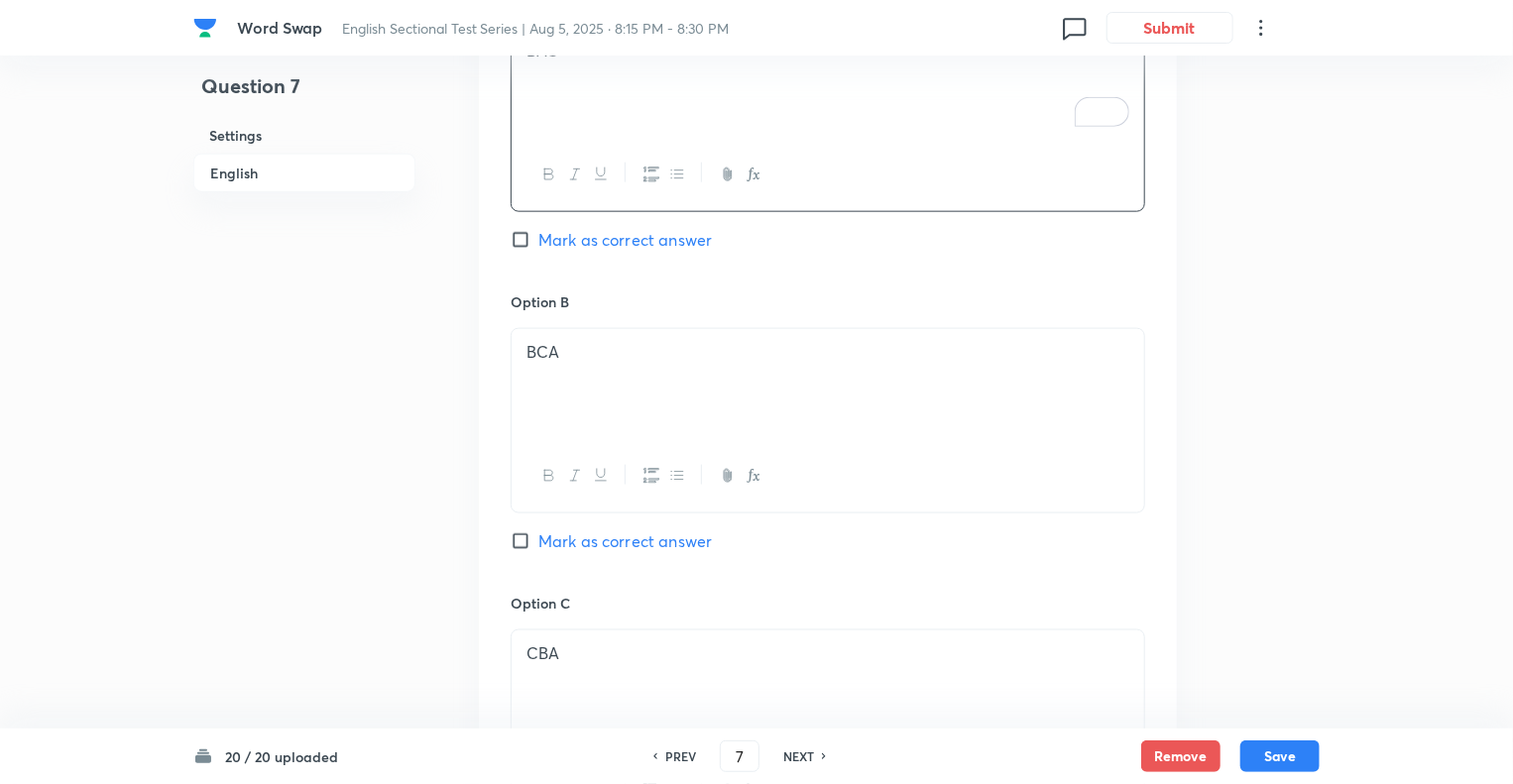 click on "Question 7 Settings English" at bounding box center (304, 433) 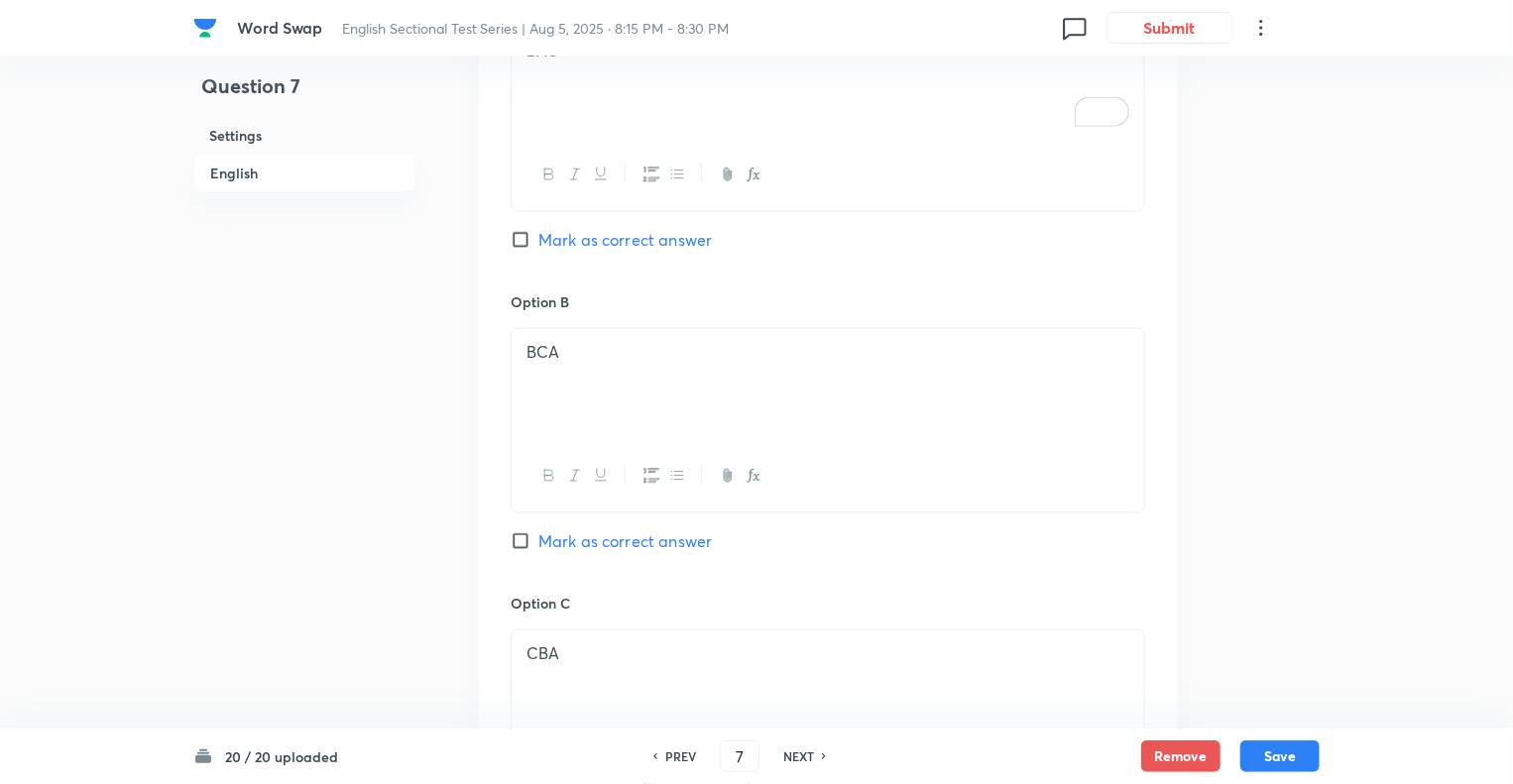click on "NEXT" at bounding box center [798, 756] 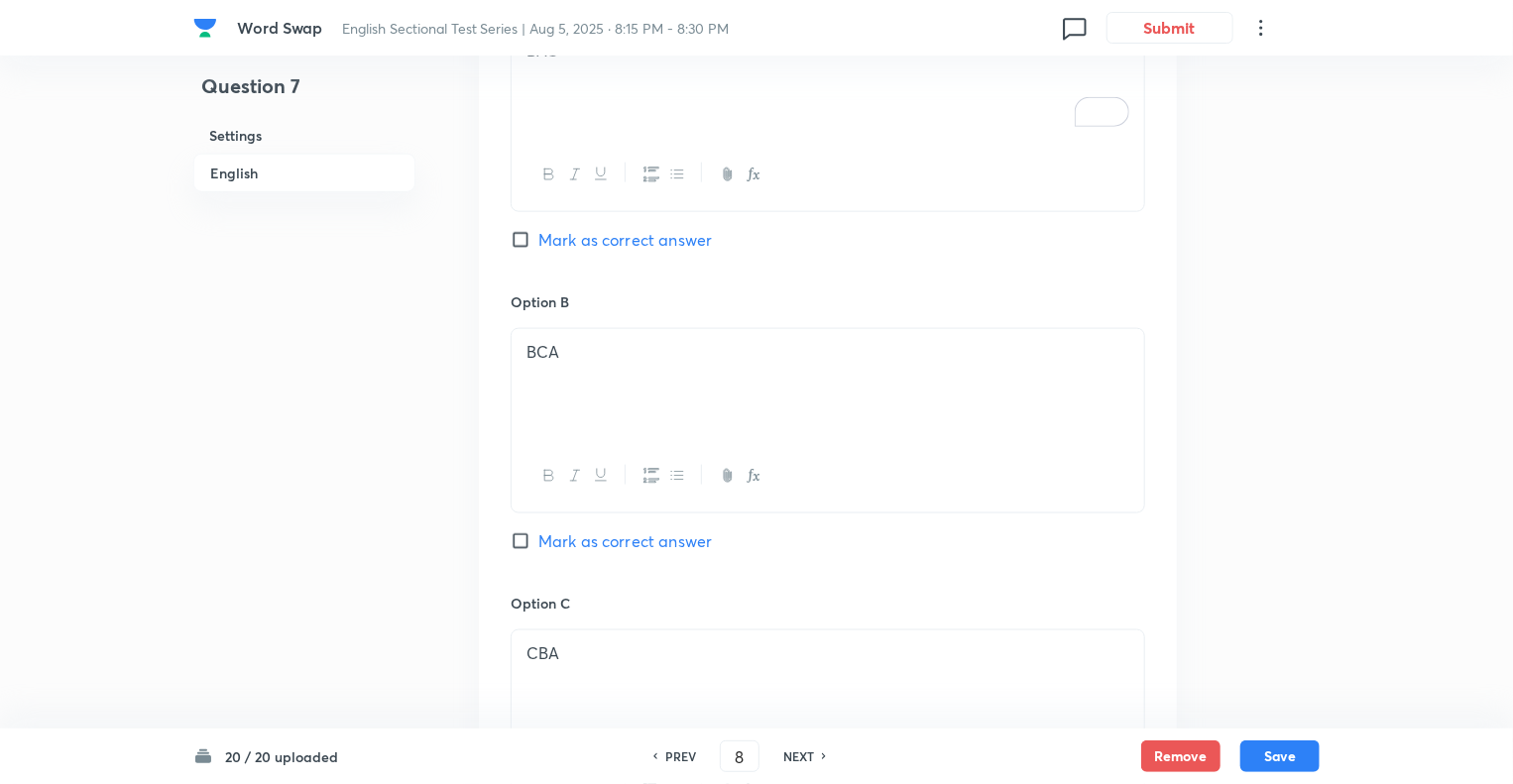 checkbox on "false" 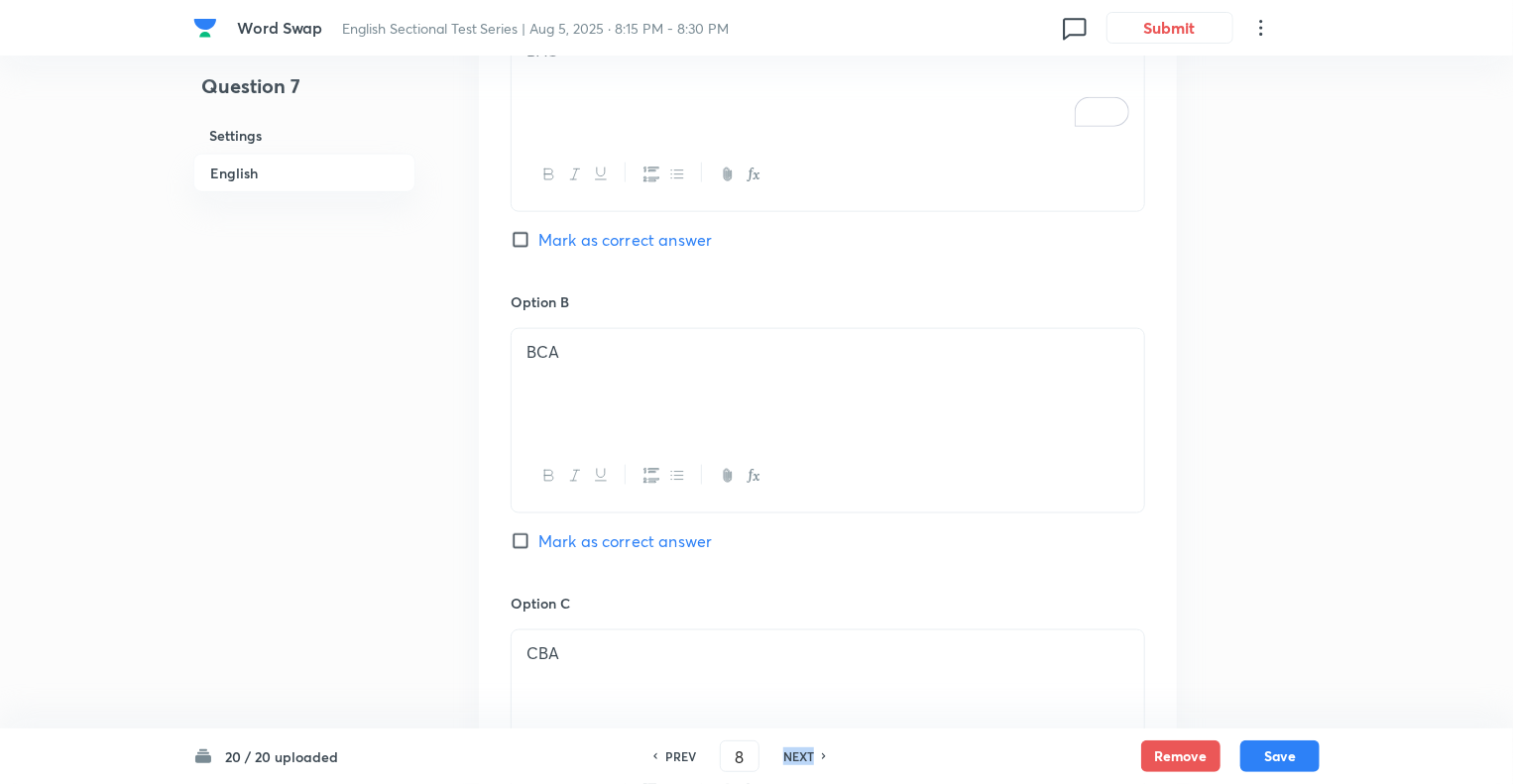 checkbox on "true" 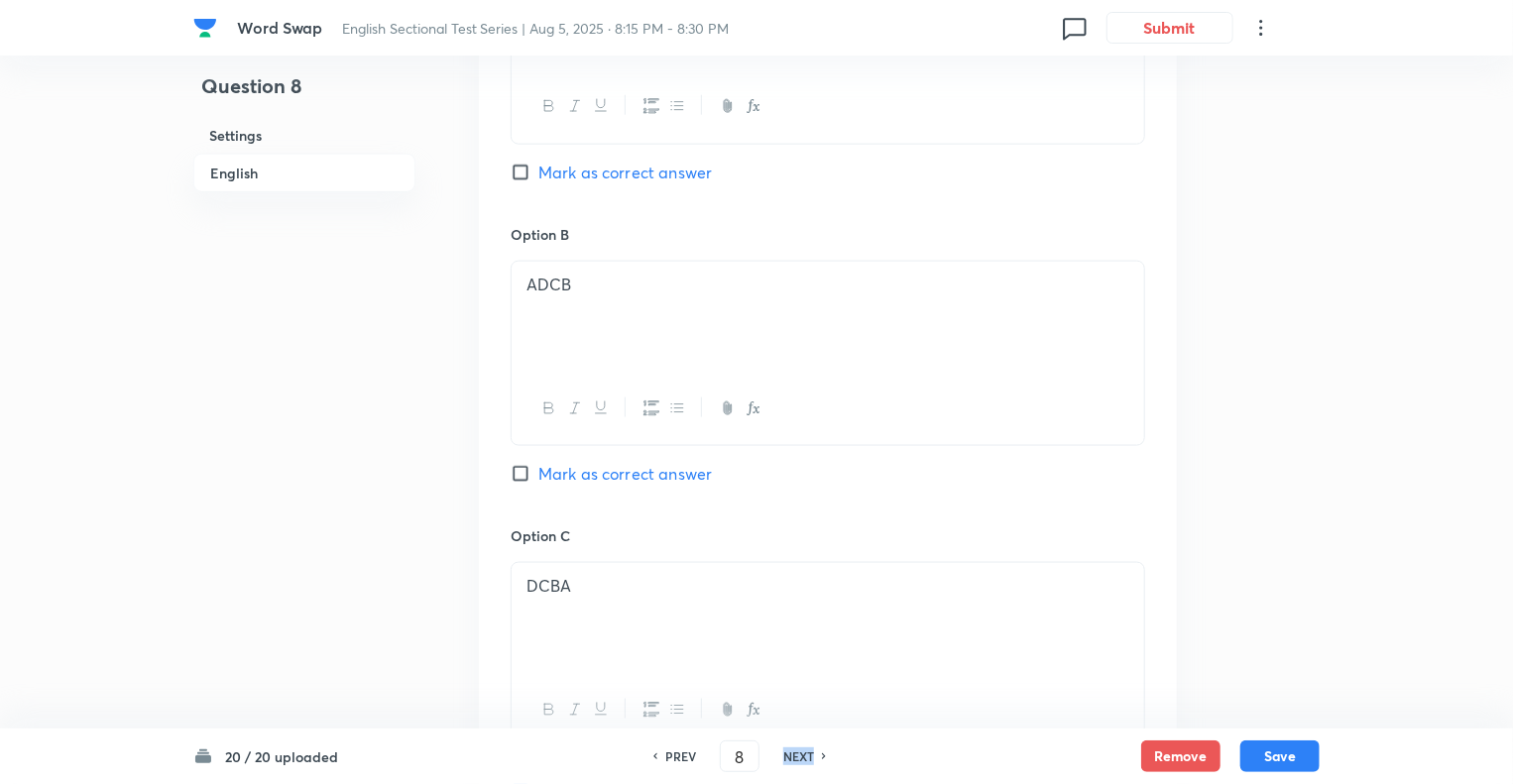 click on "NEXT" at bounding box center [798, 756] 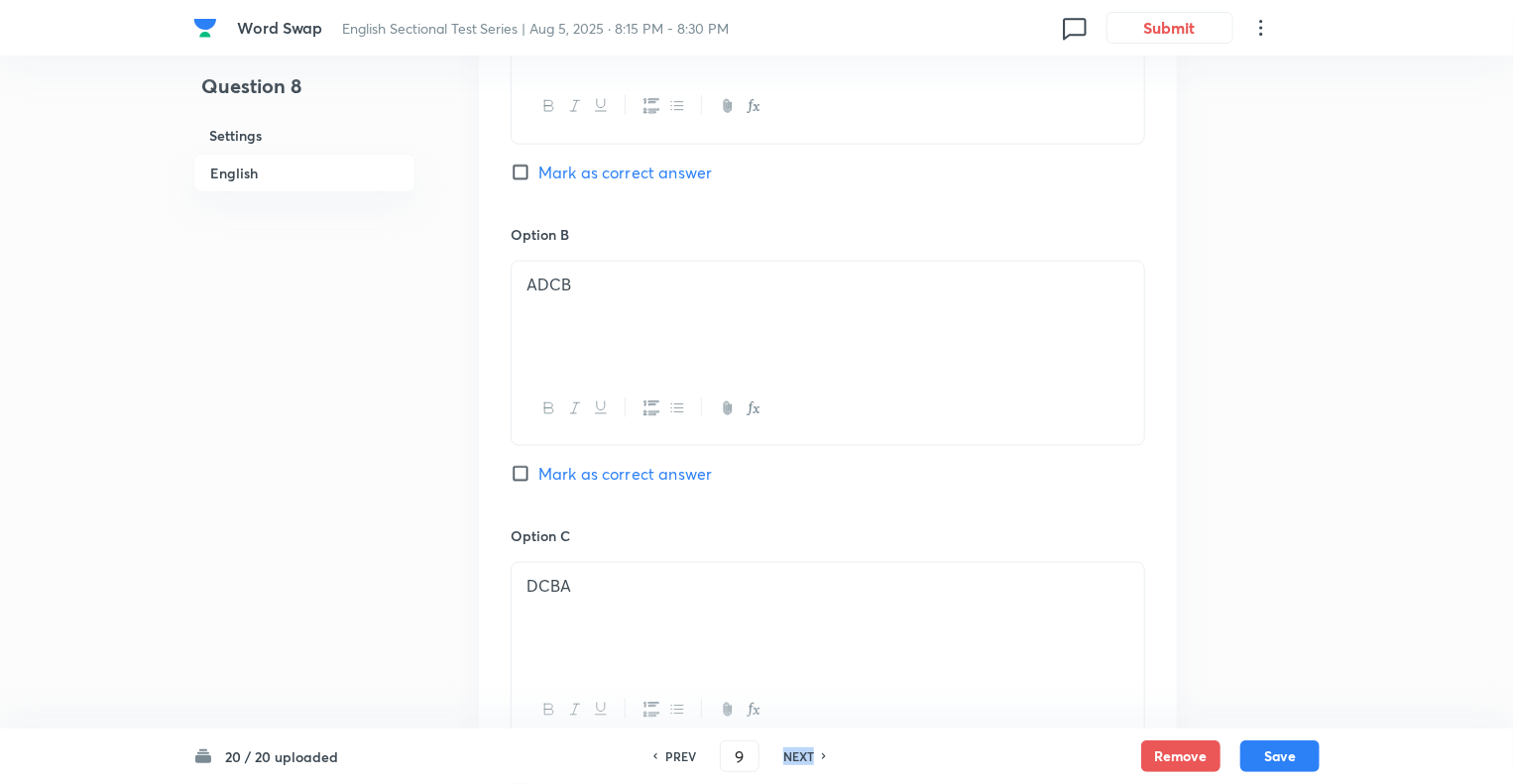 checkbox on "false" 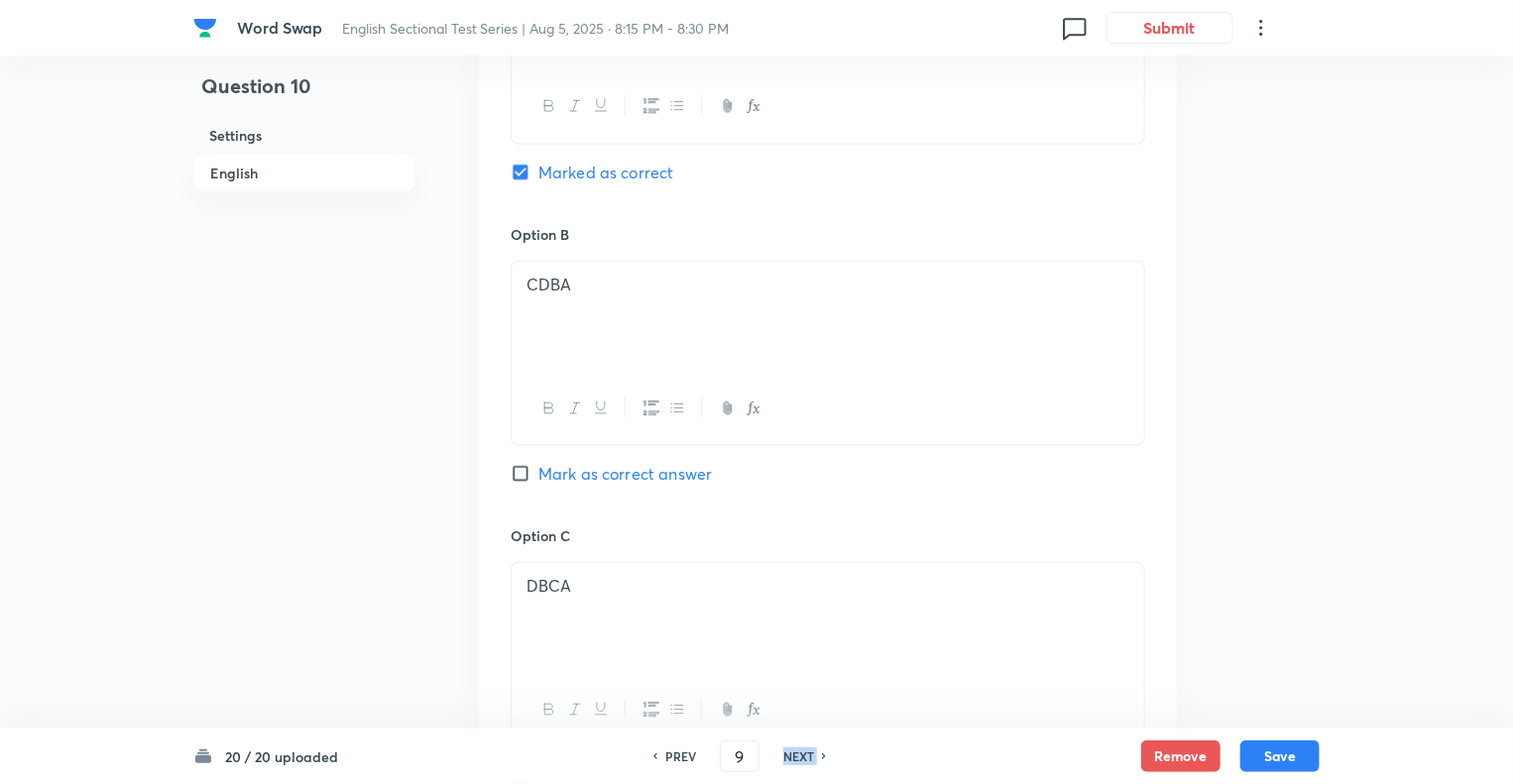 type on "10" 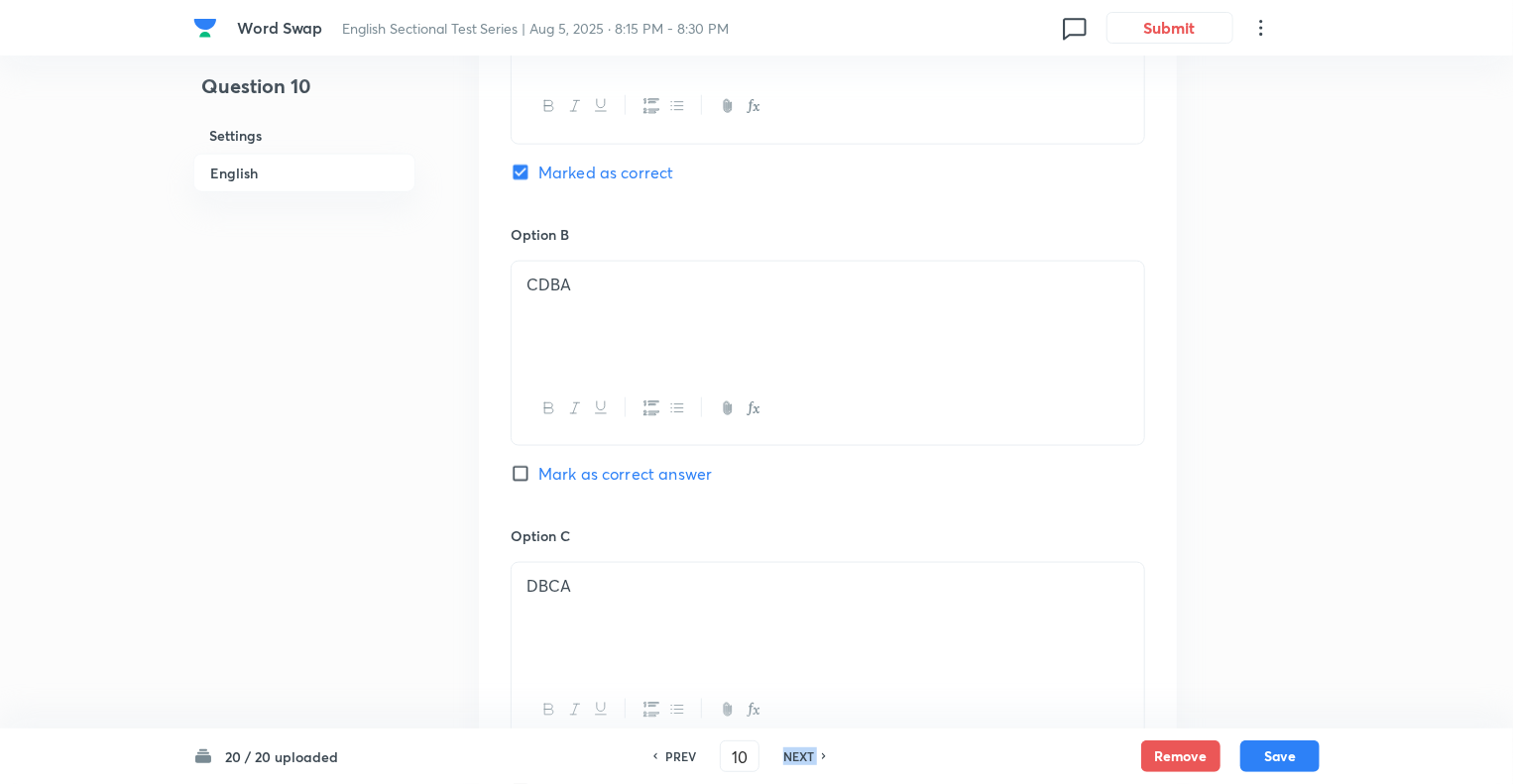 checkbox on "false" 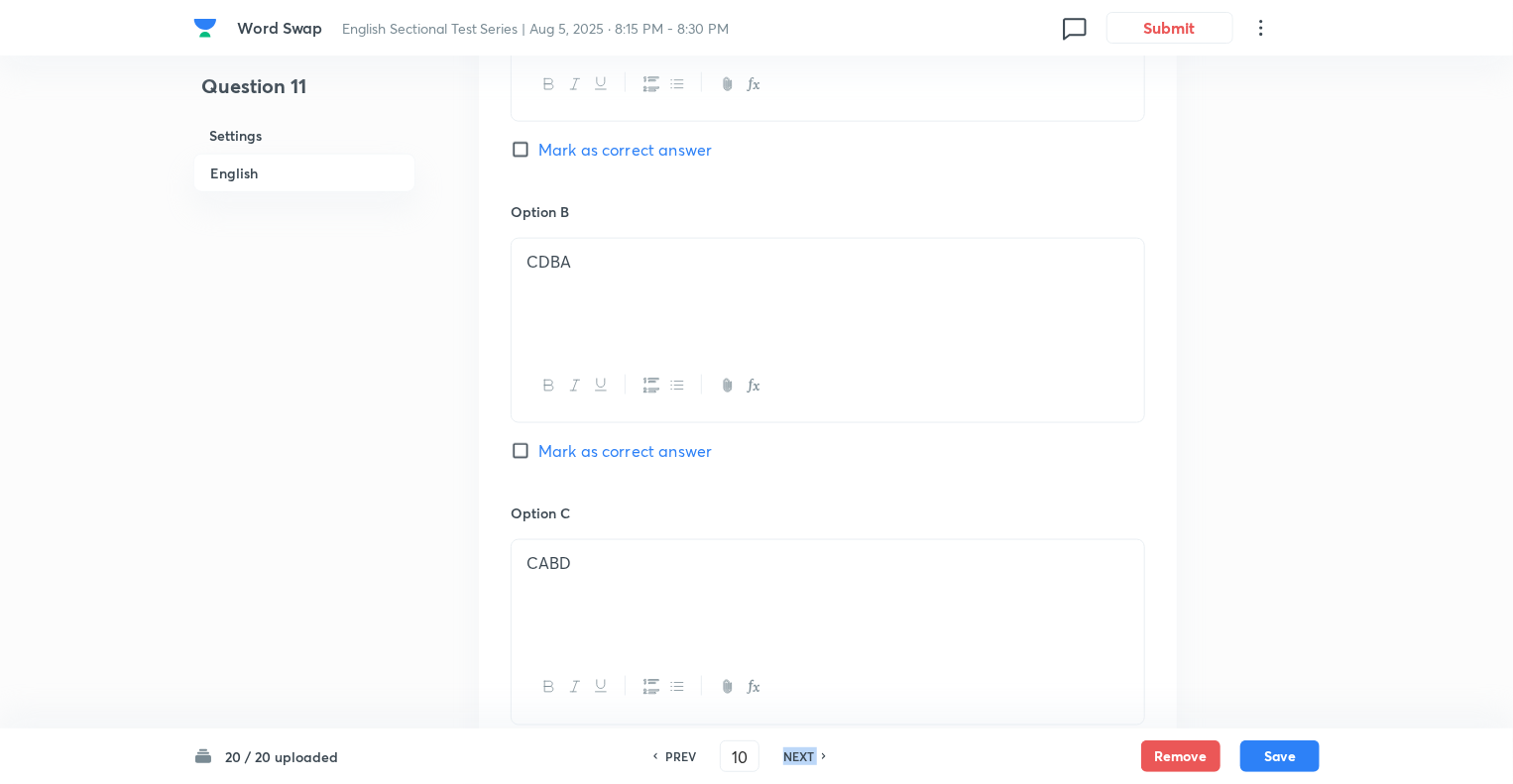 type on "11" 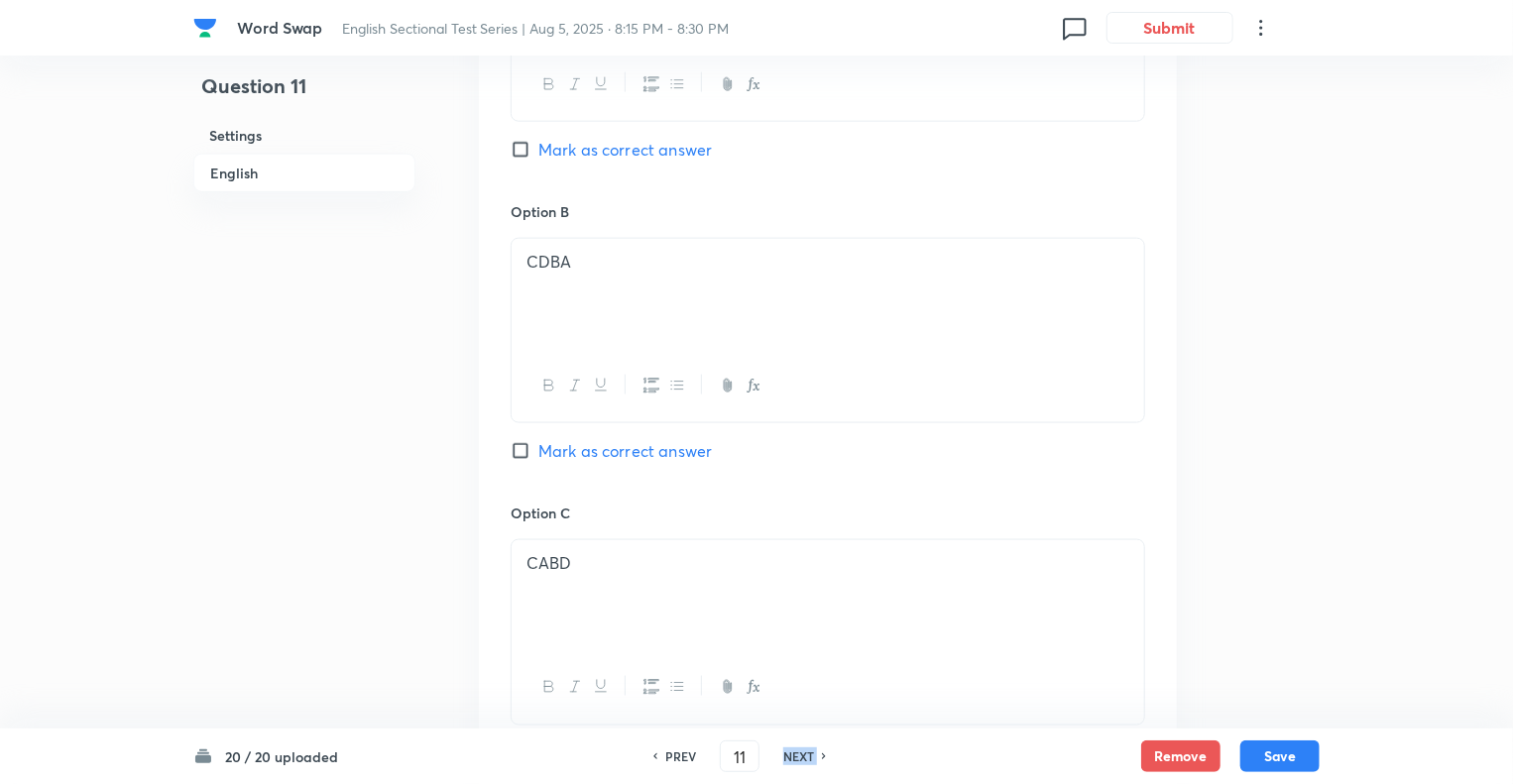click on "NEXT" at bounding box center (798, 756) 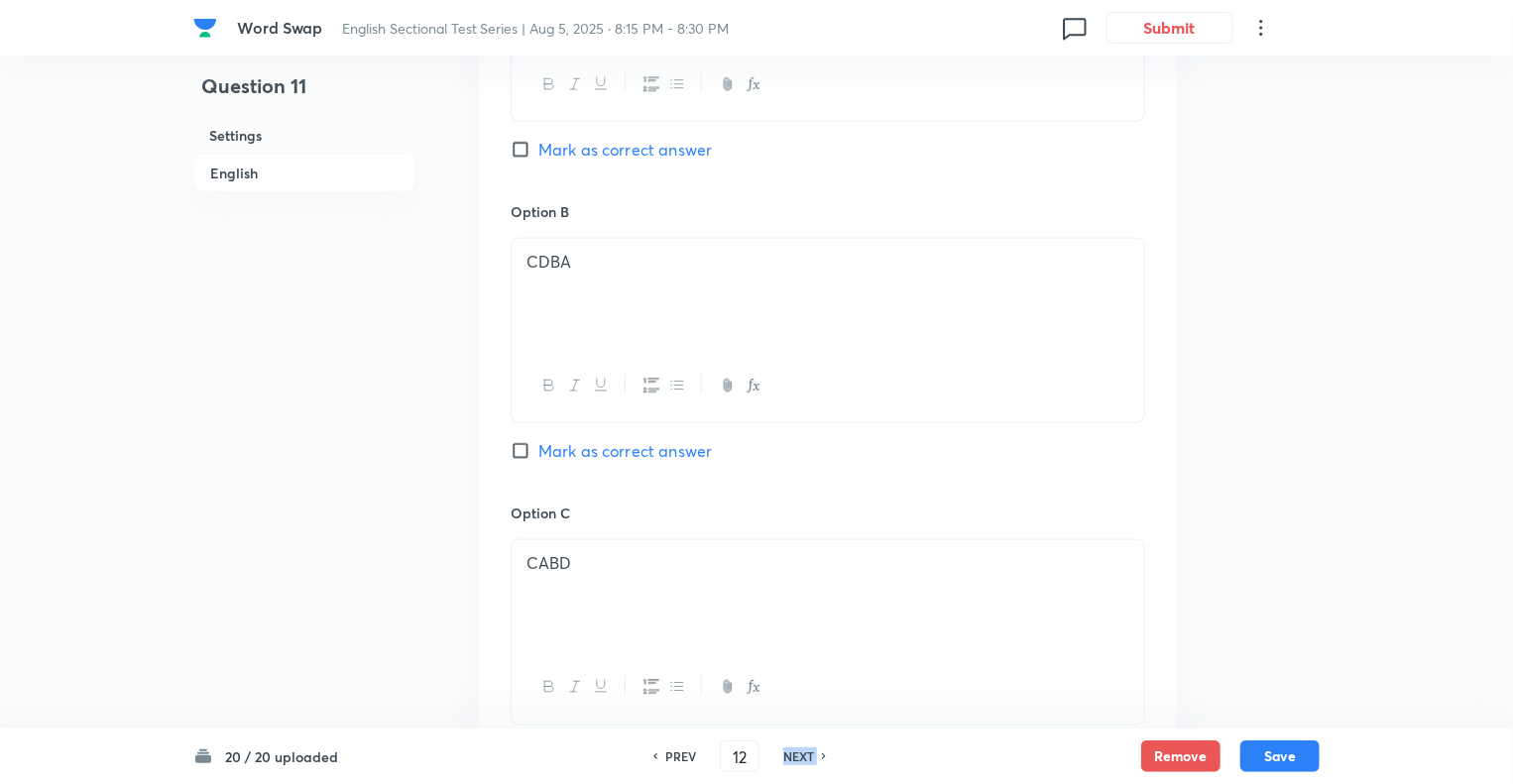 click on "NEXT" at bounding box center [798, 756] 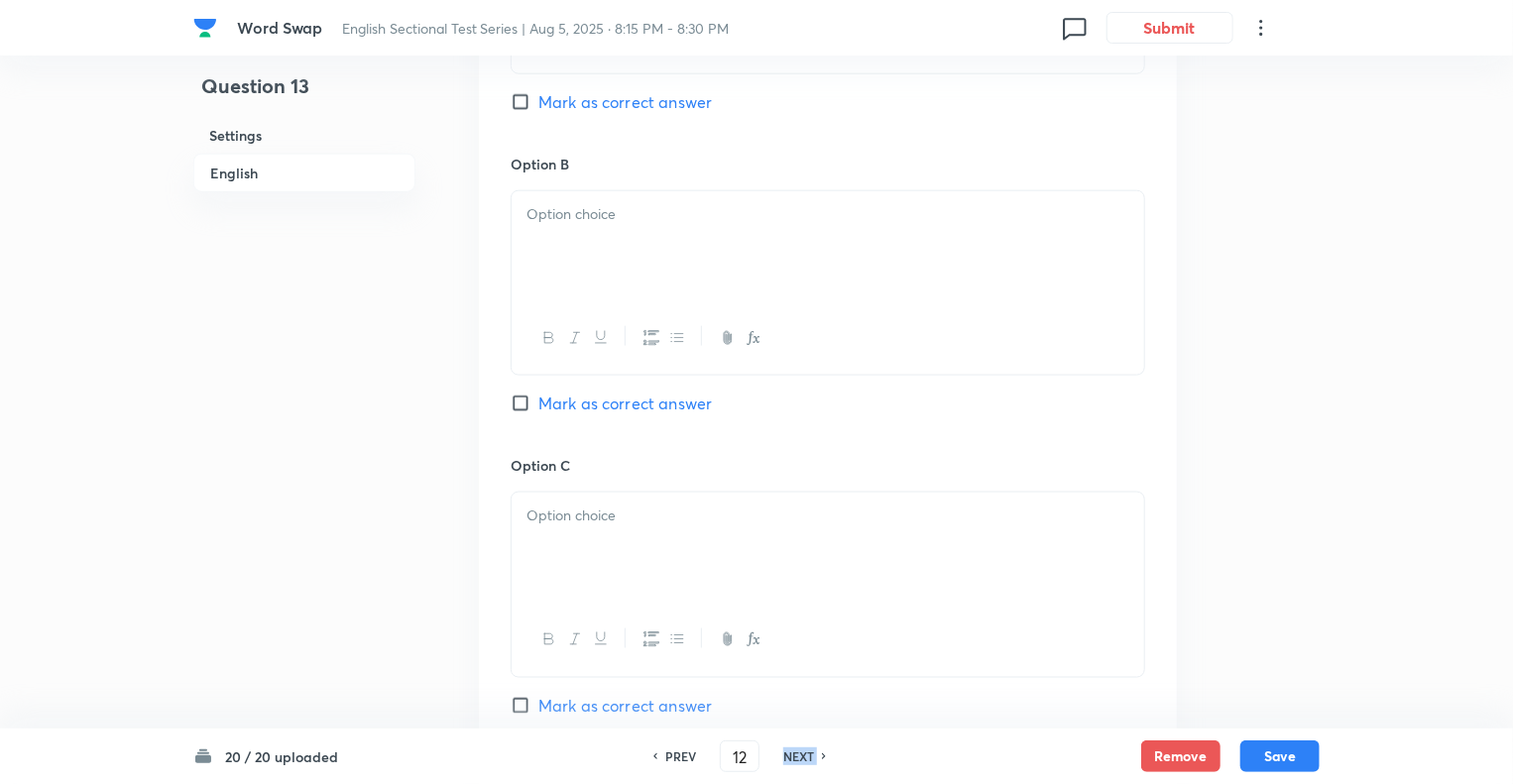 checkbox on "false" 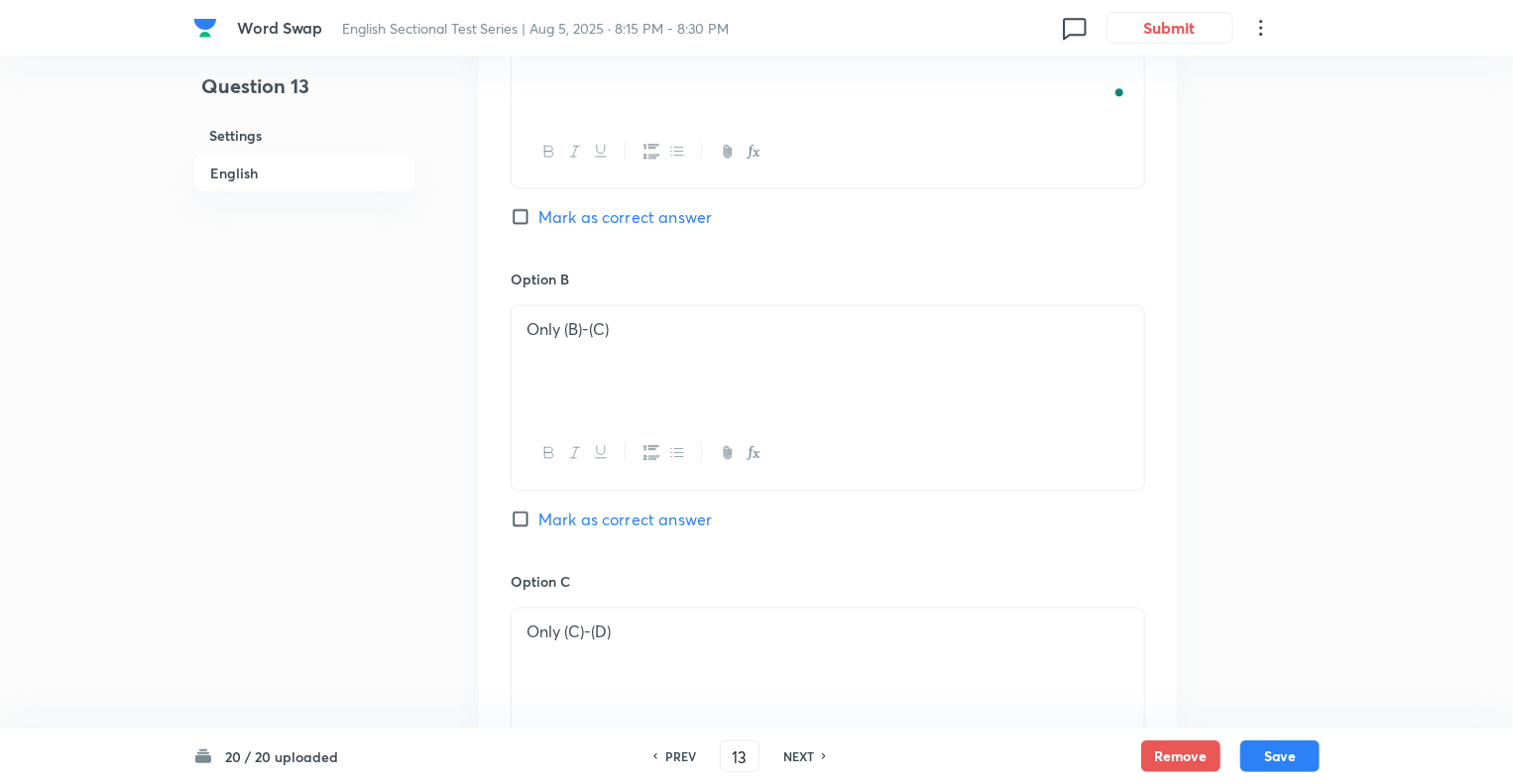 checkbox on "true" 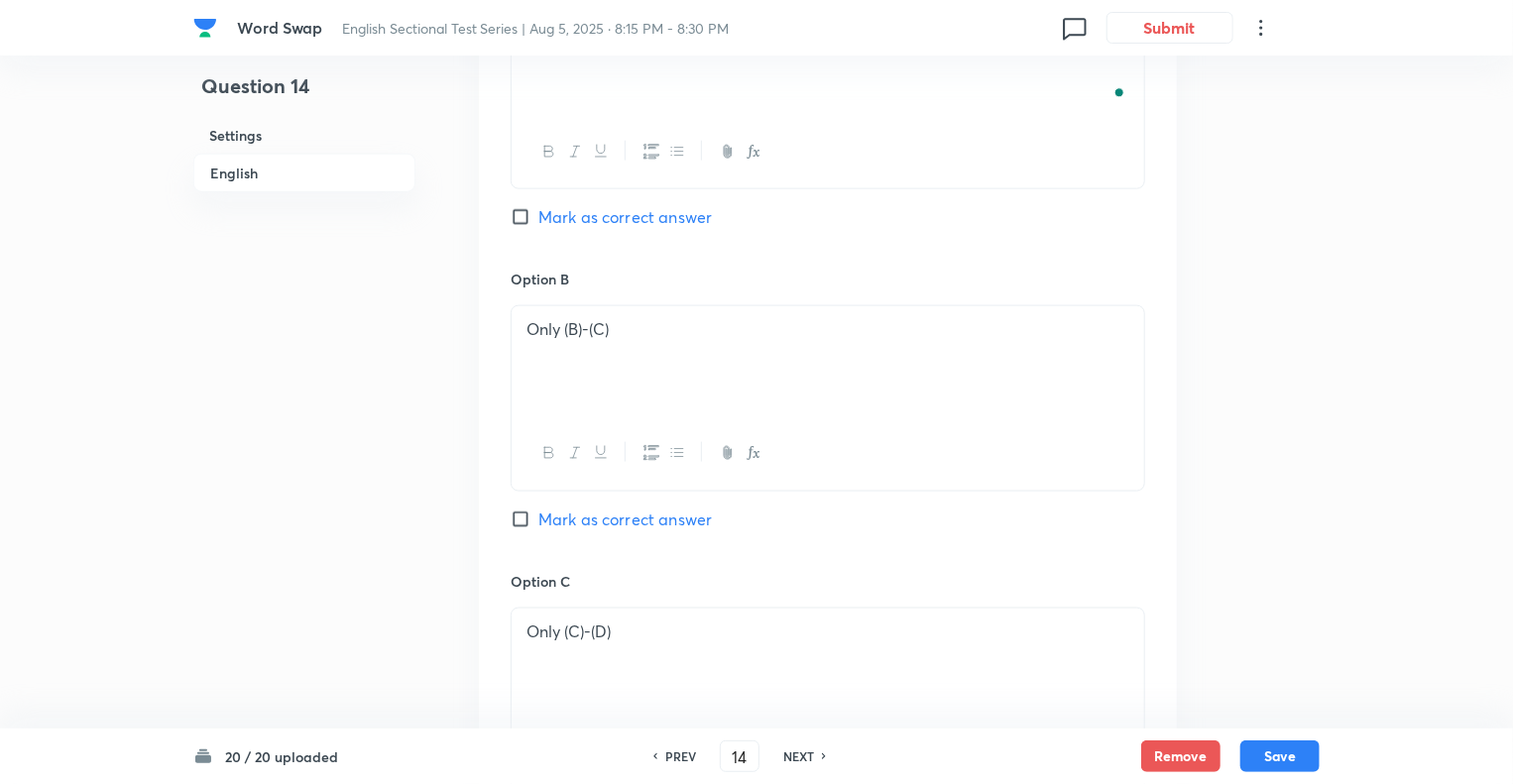 checkbox on "false" 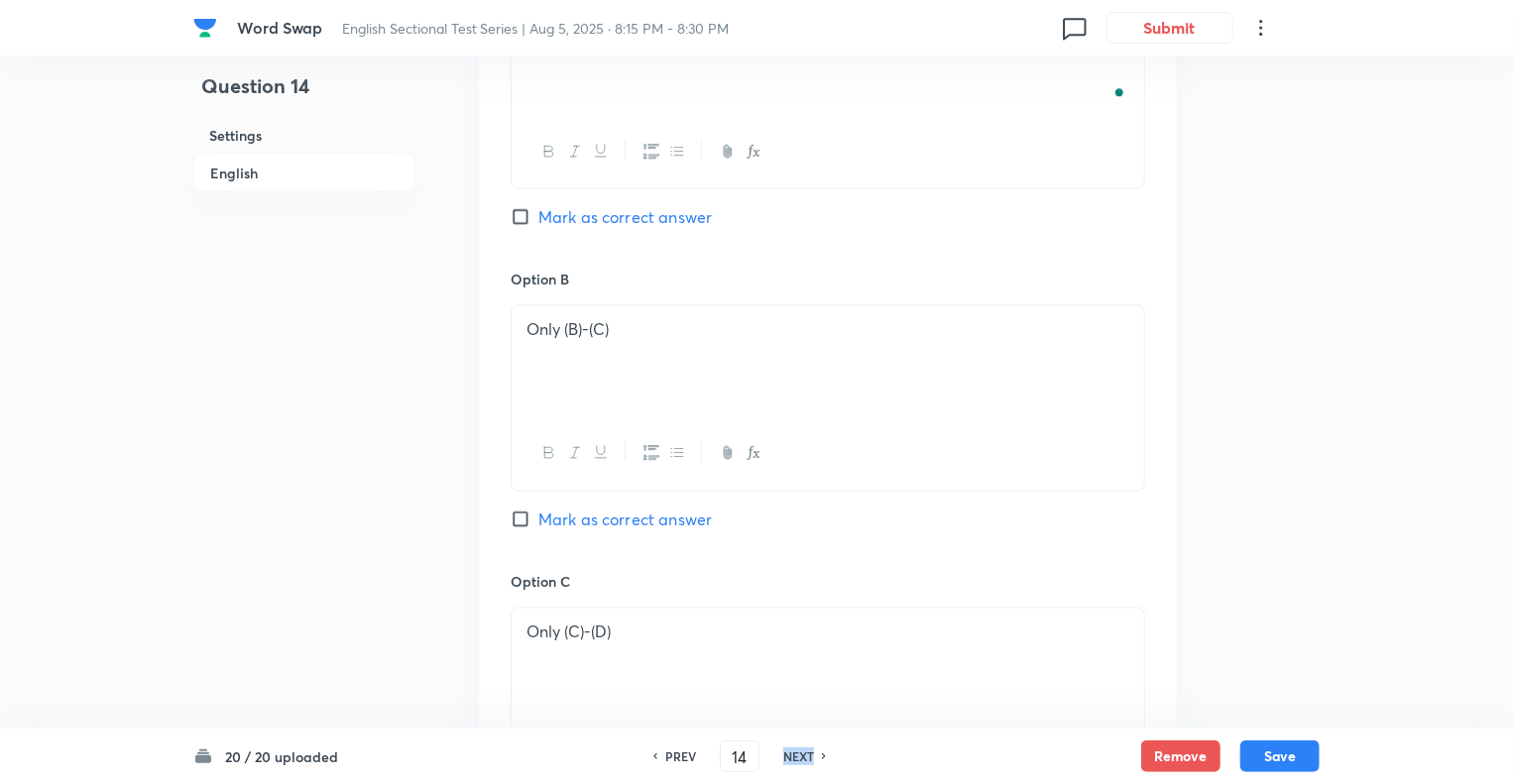 checkbox on "true" 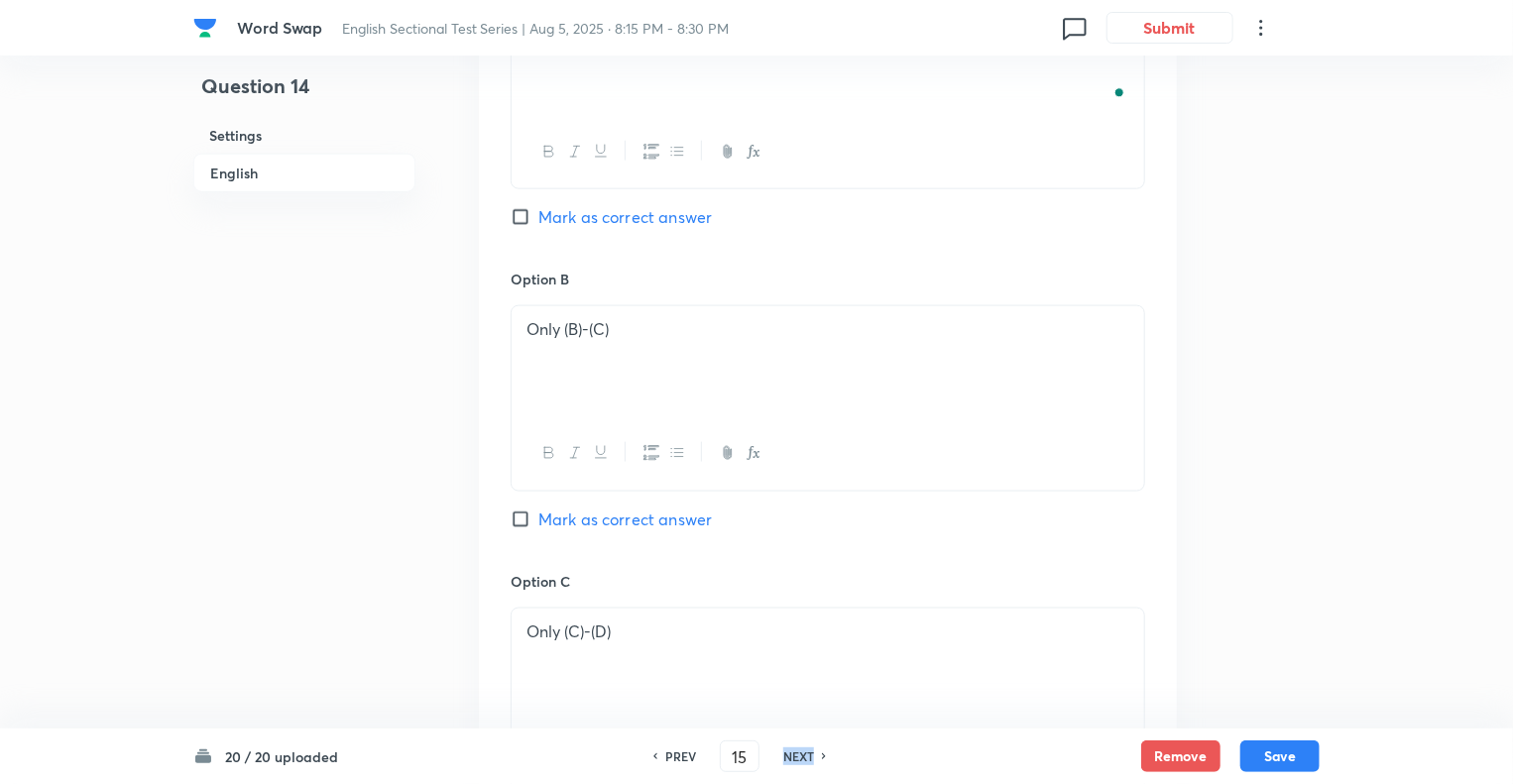 checkbox on "false" 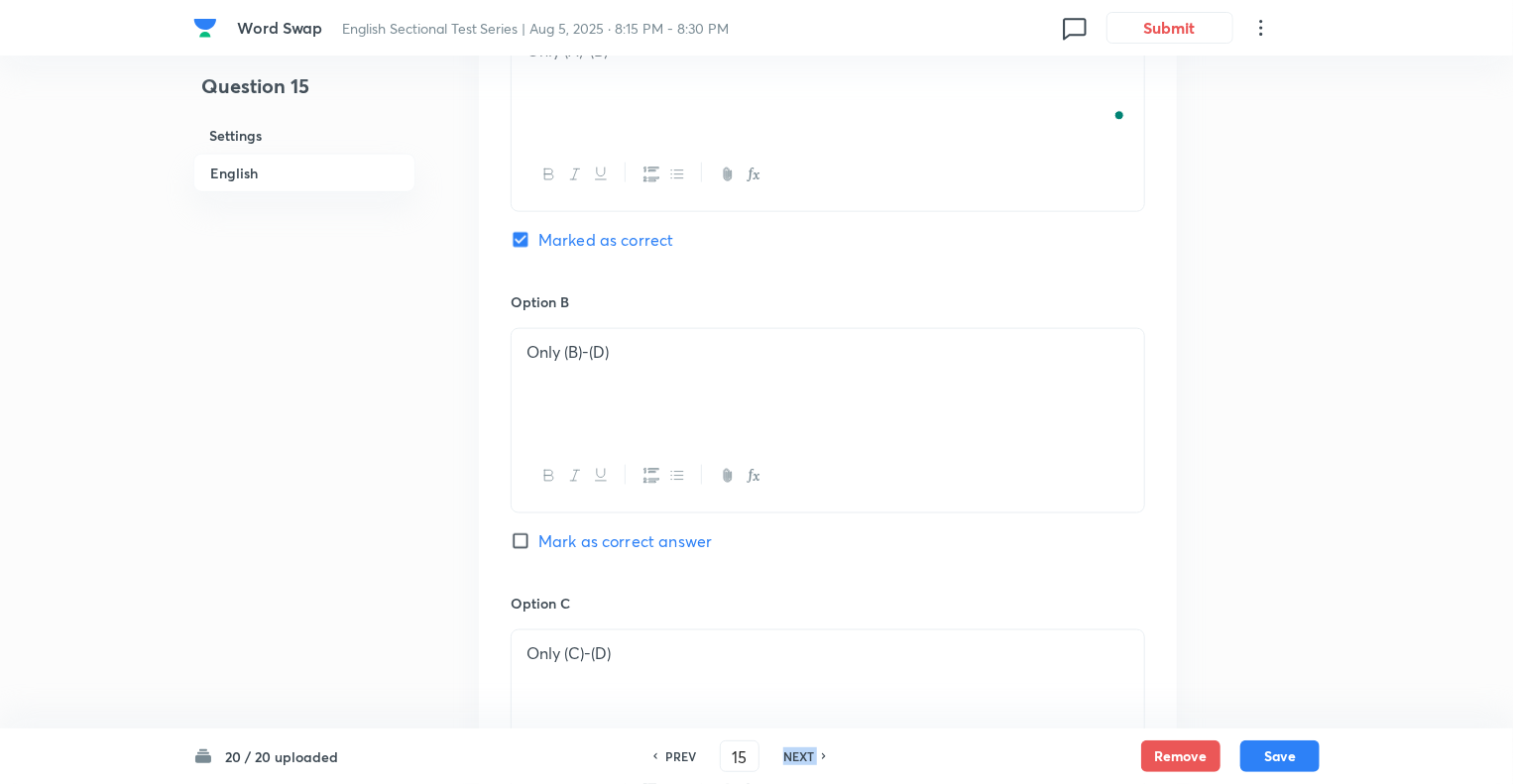 click on "NEXT" at bounding box center [798, 756] 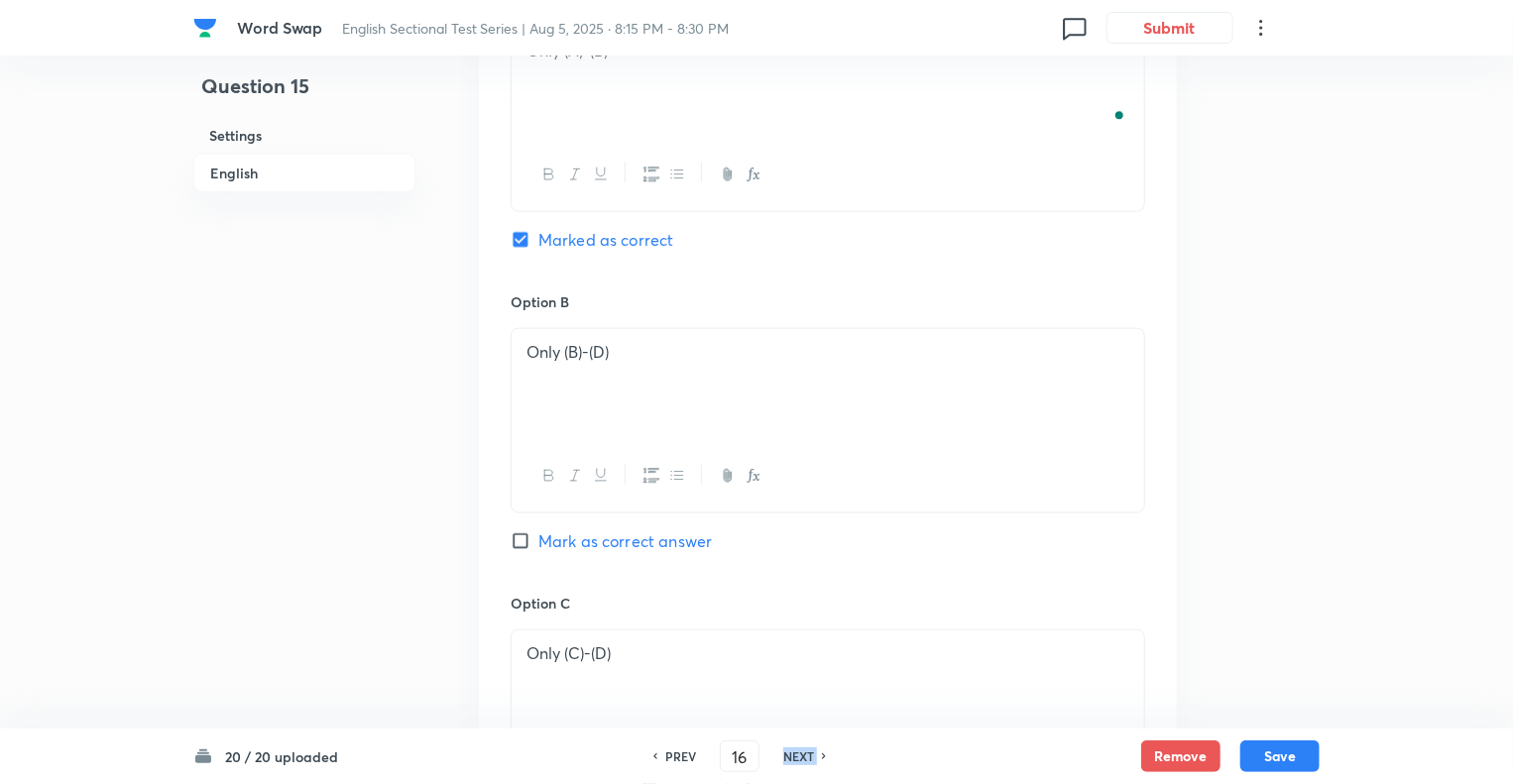 checkbox on "false" 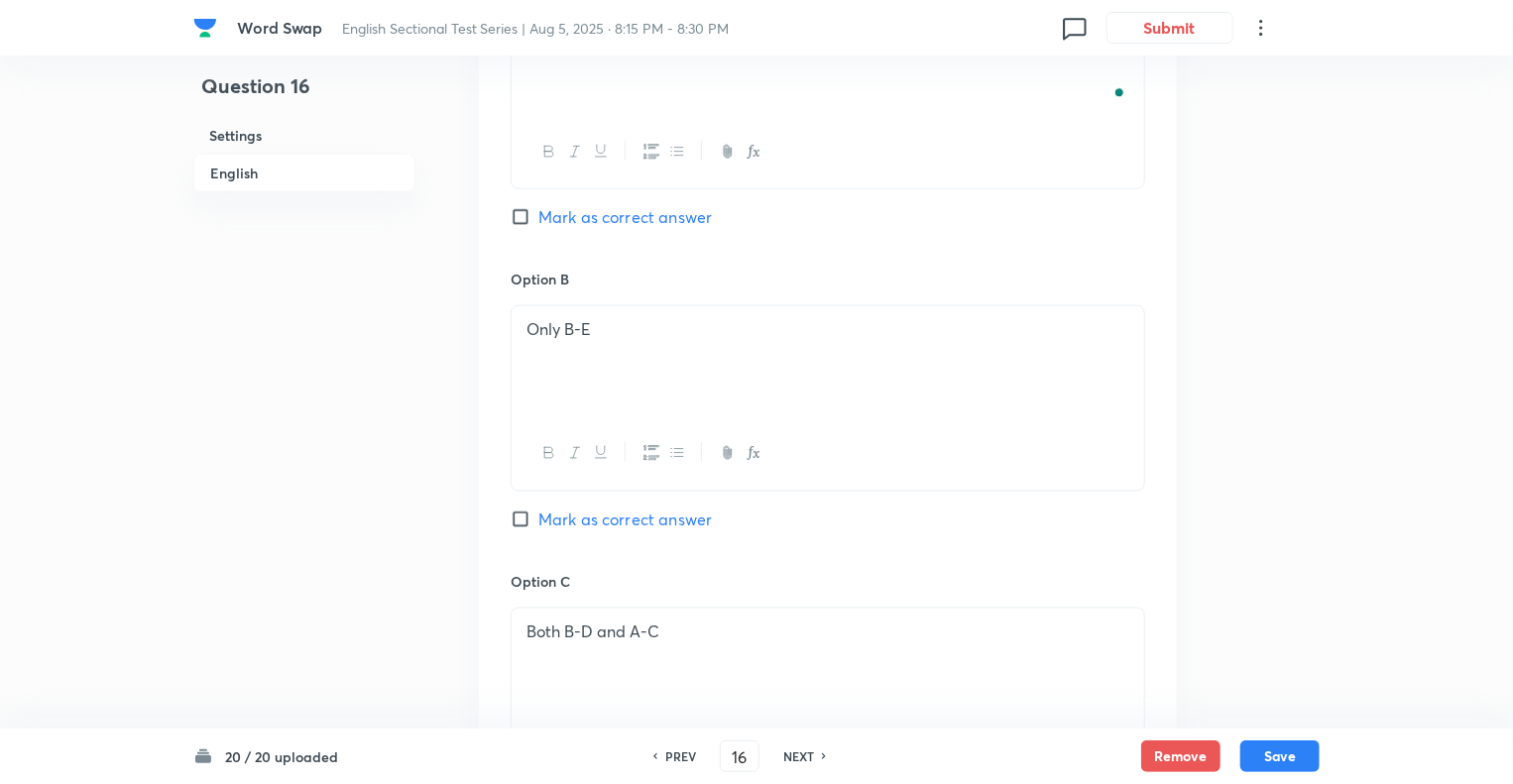 checkbox on "true" 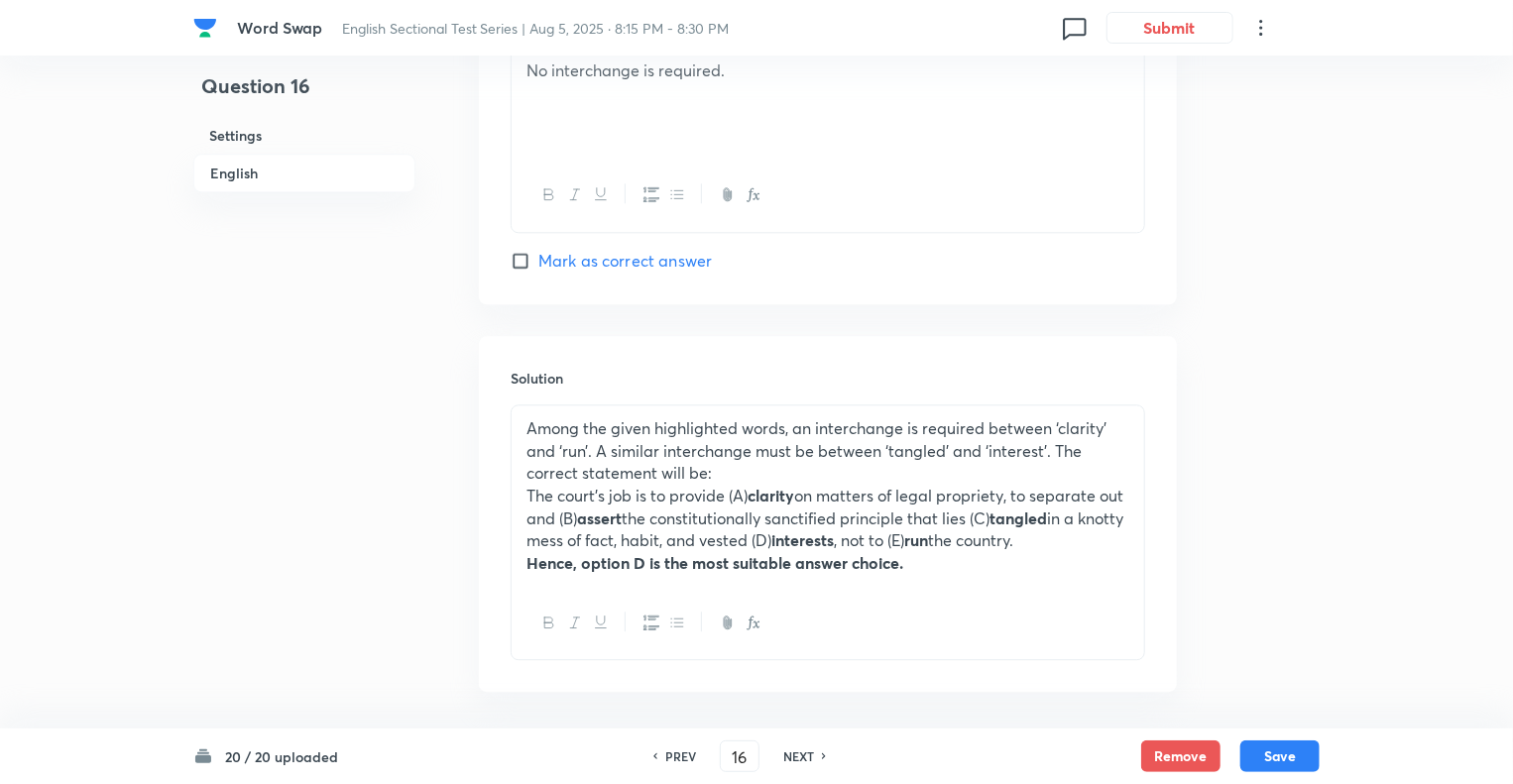 scroll, scrollTop: 2383, scrollLeft: 0, axis: vertical 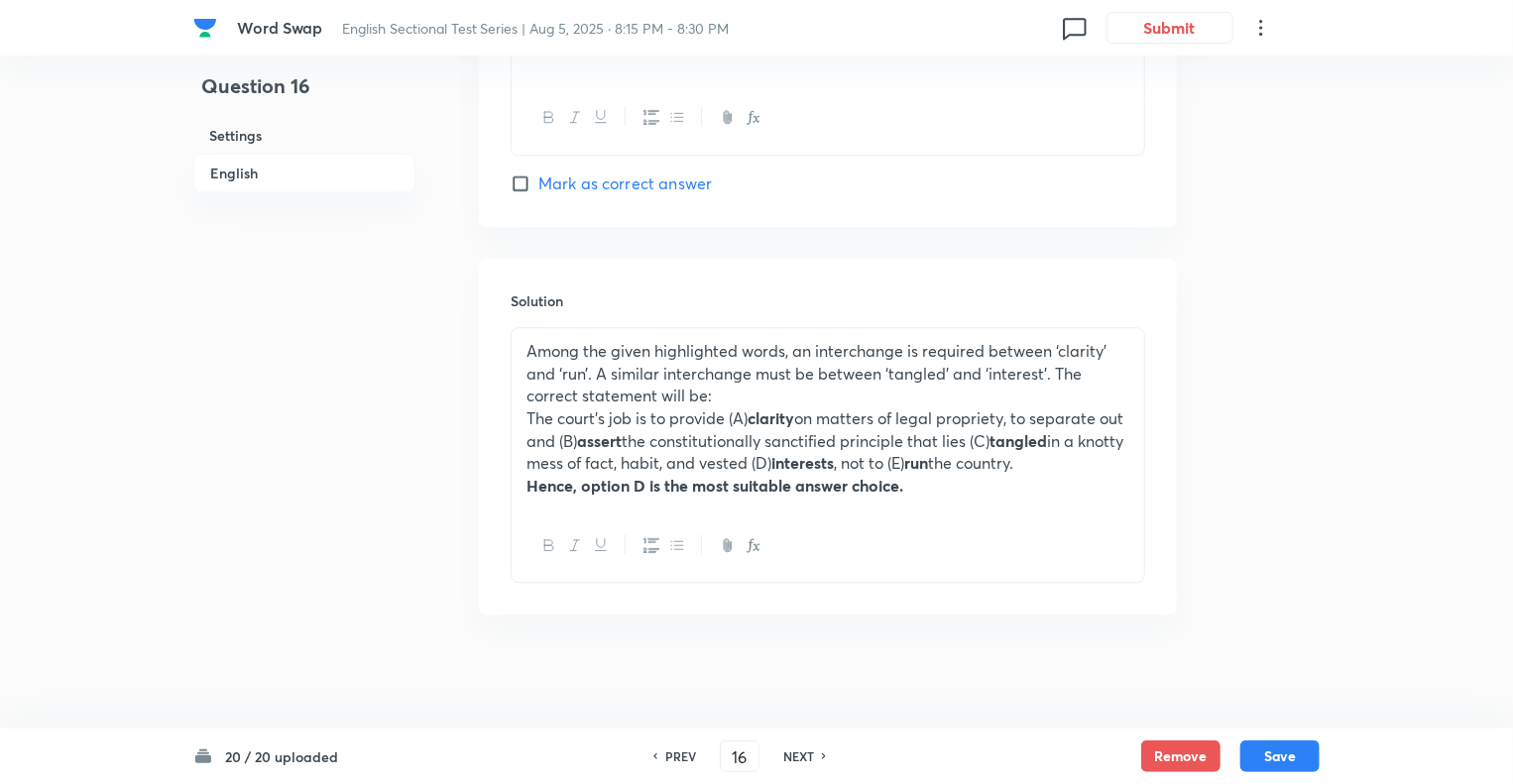 click on "The court’s job is to provide (A)  clarity  on matters of legal propriety, to separate out and (B)  assert  the constitutionally sanctified principle that lies (C)  tangled  in a knotty mess of fact, habit, and vested (D)  interests , not to (E)  run  the country." at bounding box center (828, 441) 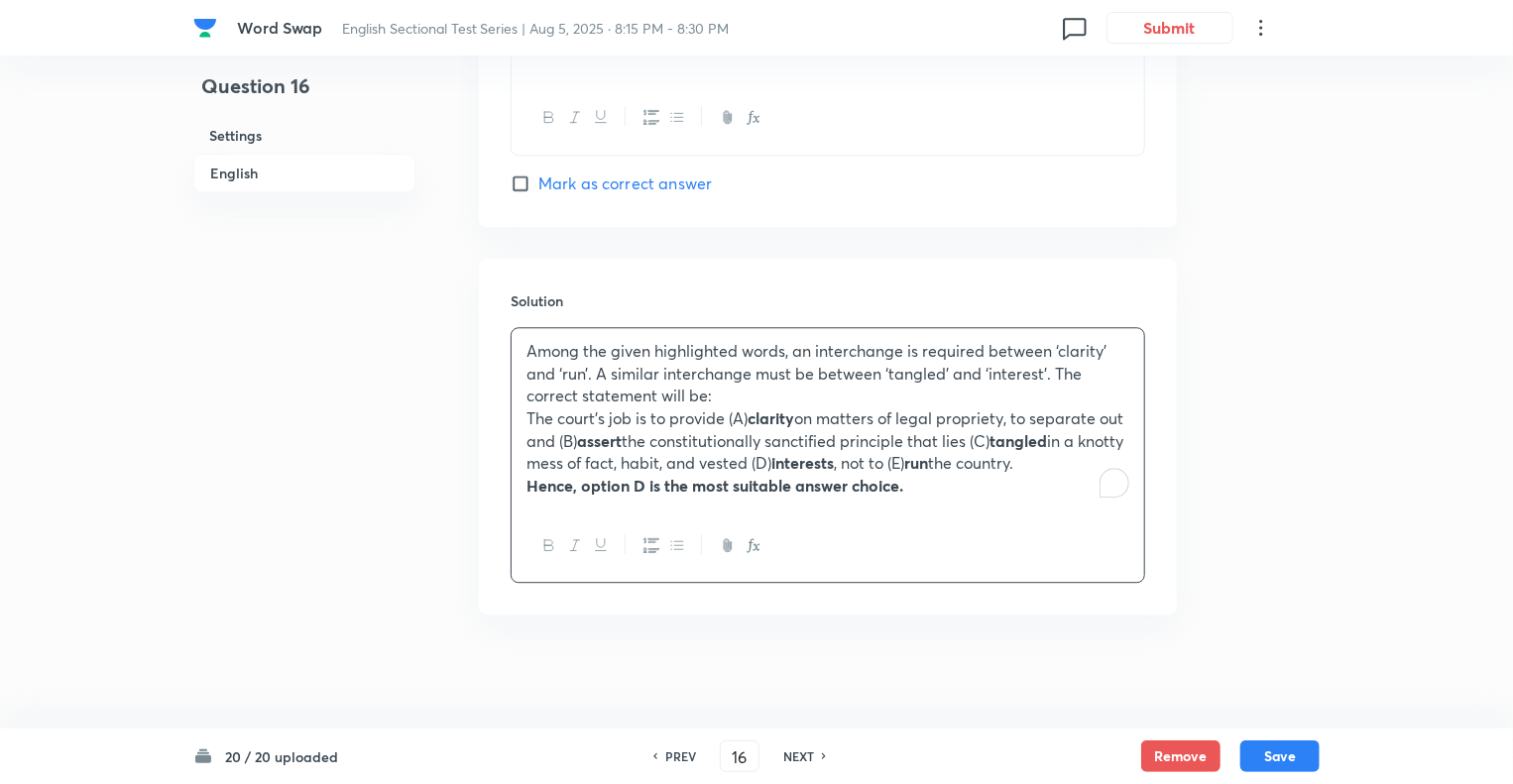 type 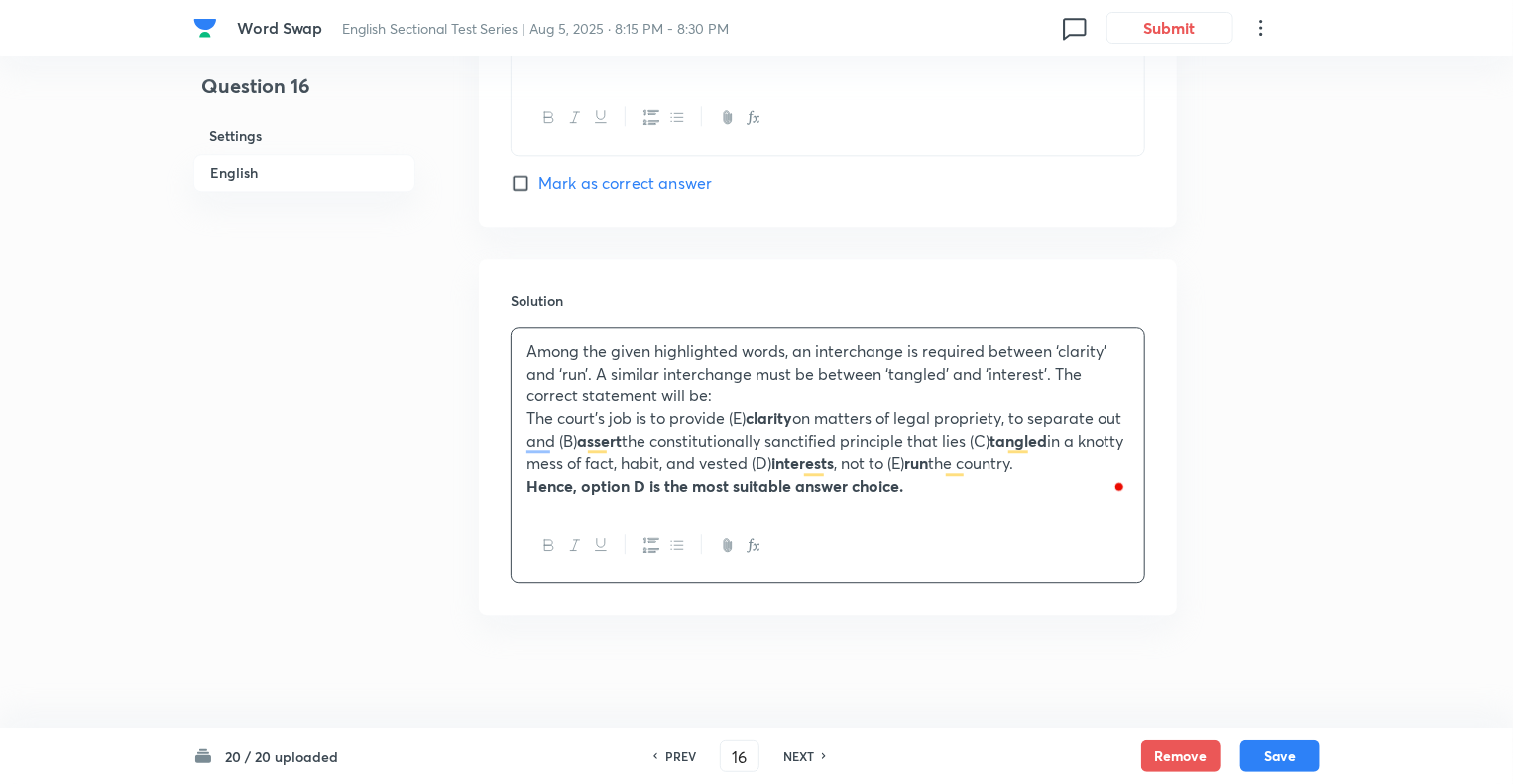 drag, startPoint x: 730, startPoint y: 413, endPoint x: 756, endPoint y: 413, distance: 26 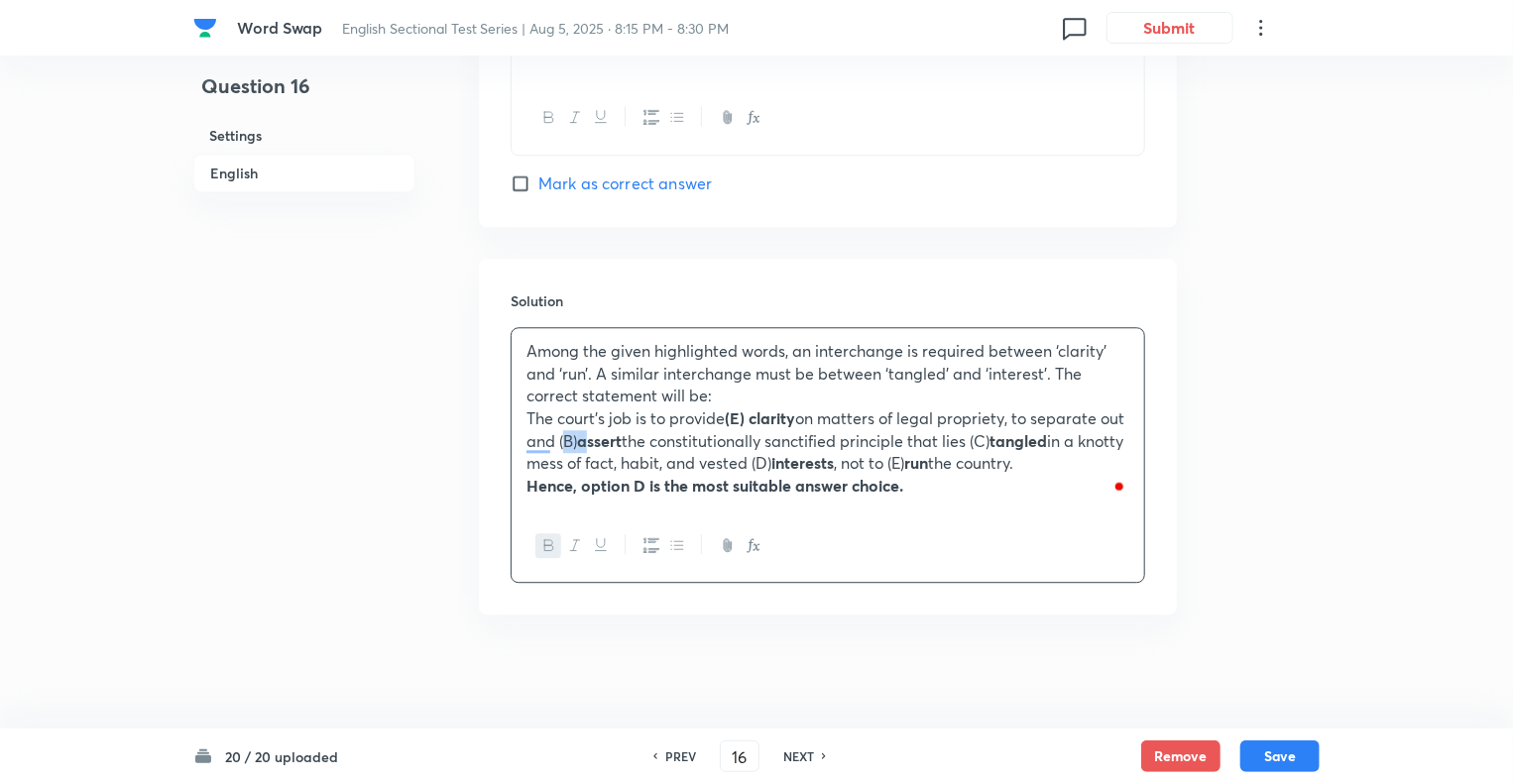 drag, startPoint x: 588, startPoint y: 440, endPoint x: 617, endPoint y: 439, distance: 29.017236 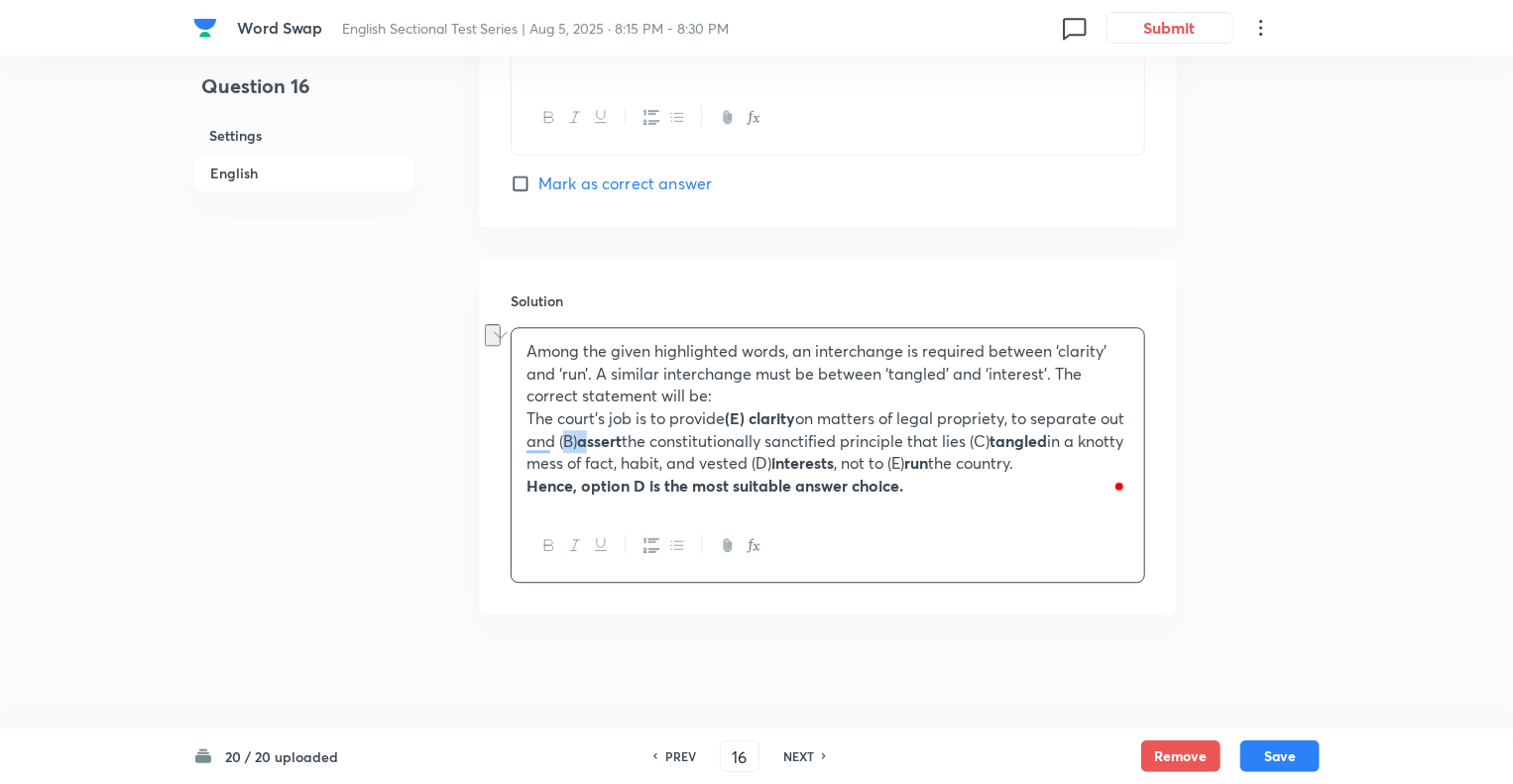 click 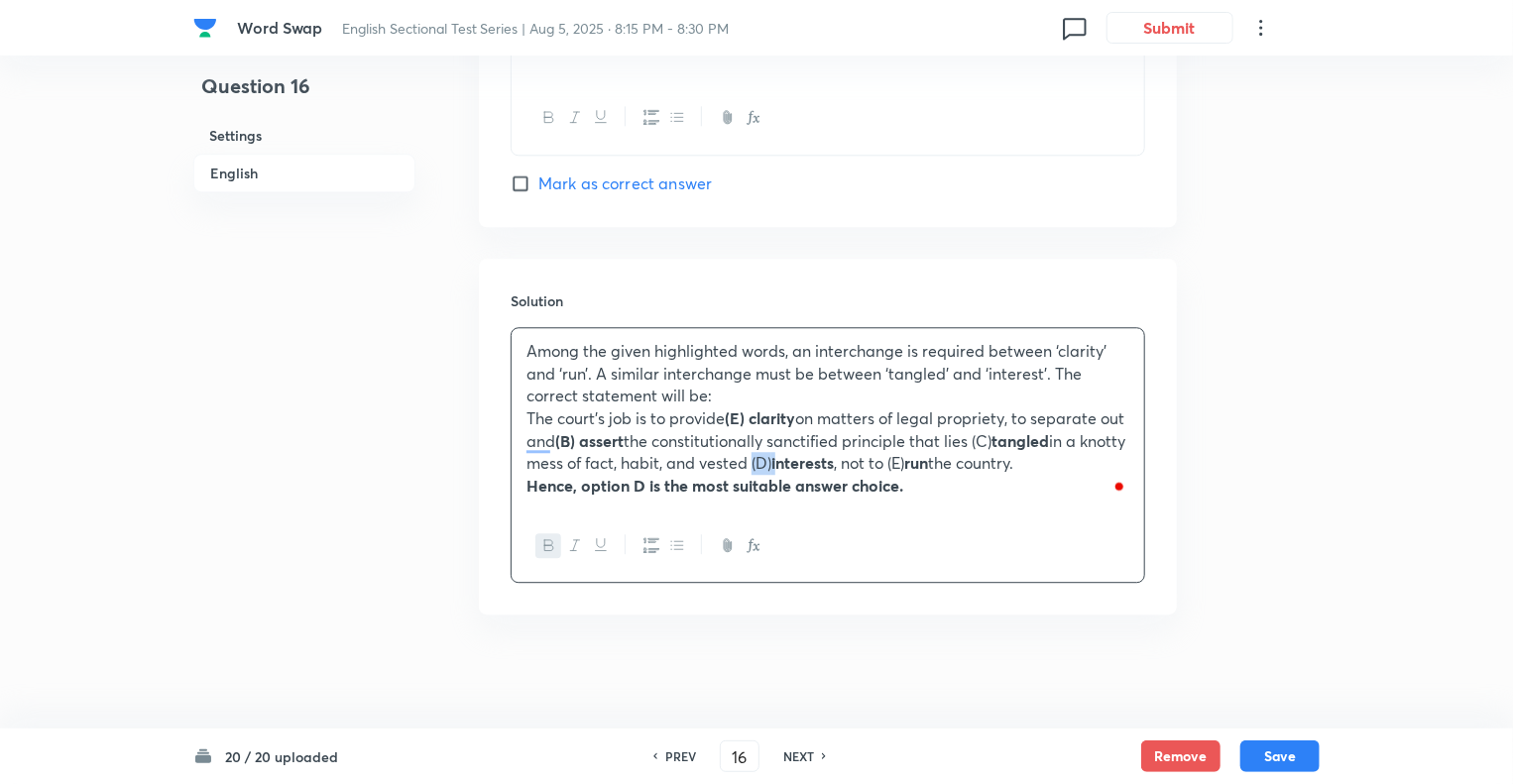 drag, startPoint x: 801, startPoint y: 459, endPoint x: 833, endPoint y: 455, distance: 32.24903 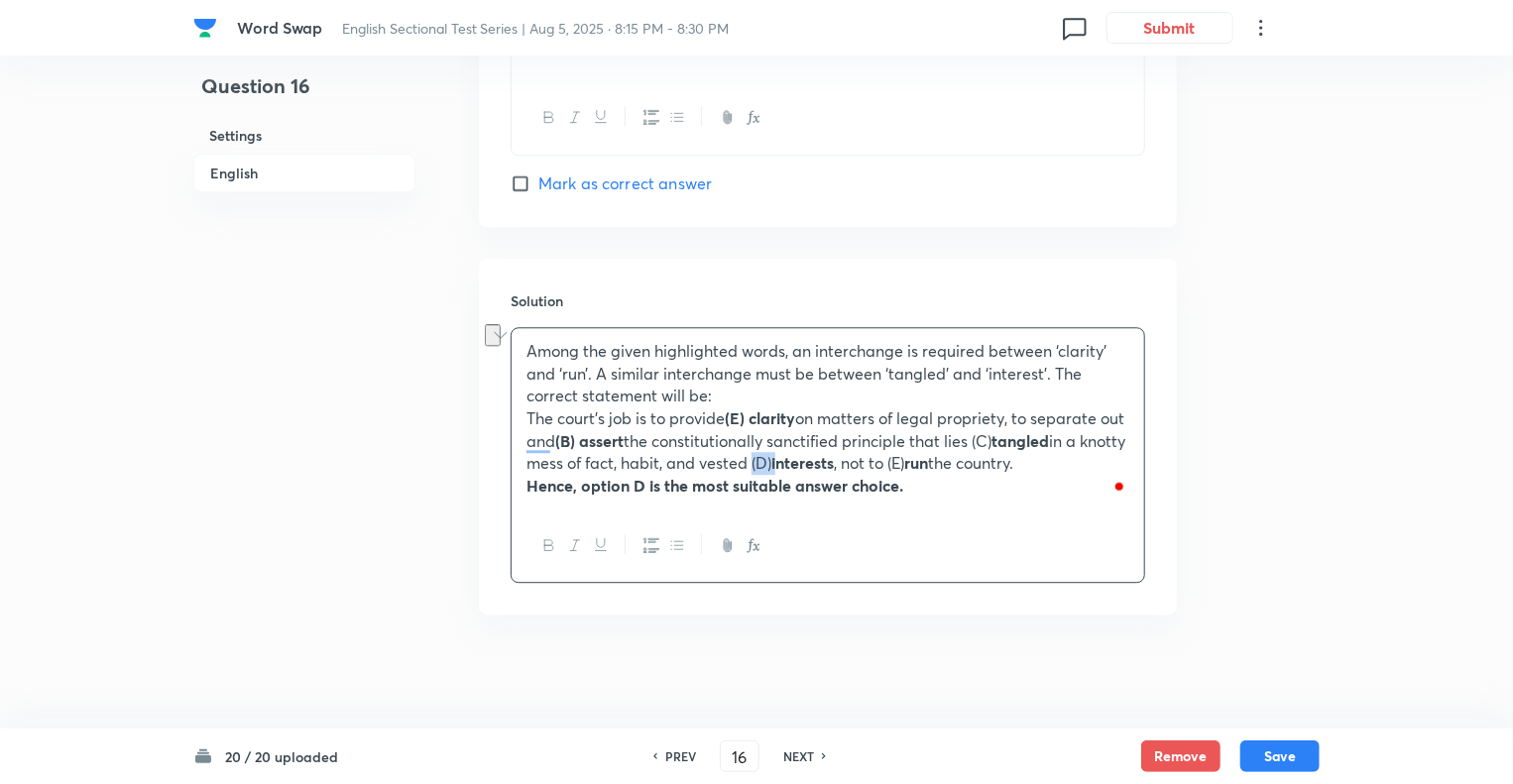 click 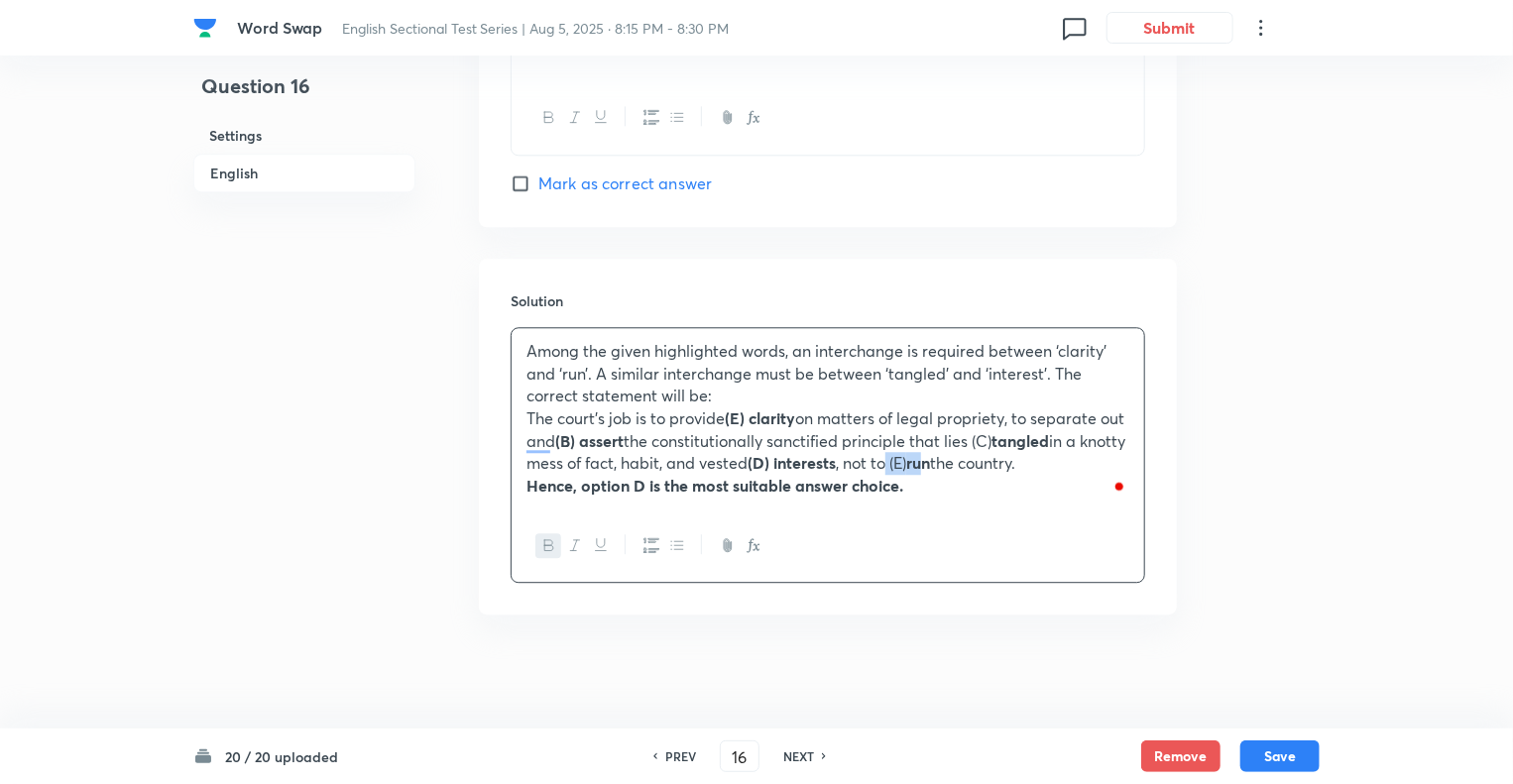 drag, startPoint x: 941, startPoint y: 461, endPoint x: 995, endPoint y: 458, distance: 54.083269 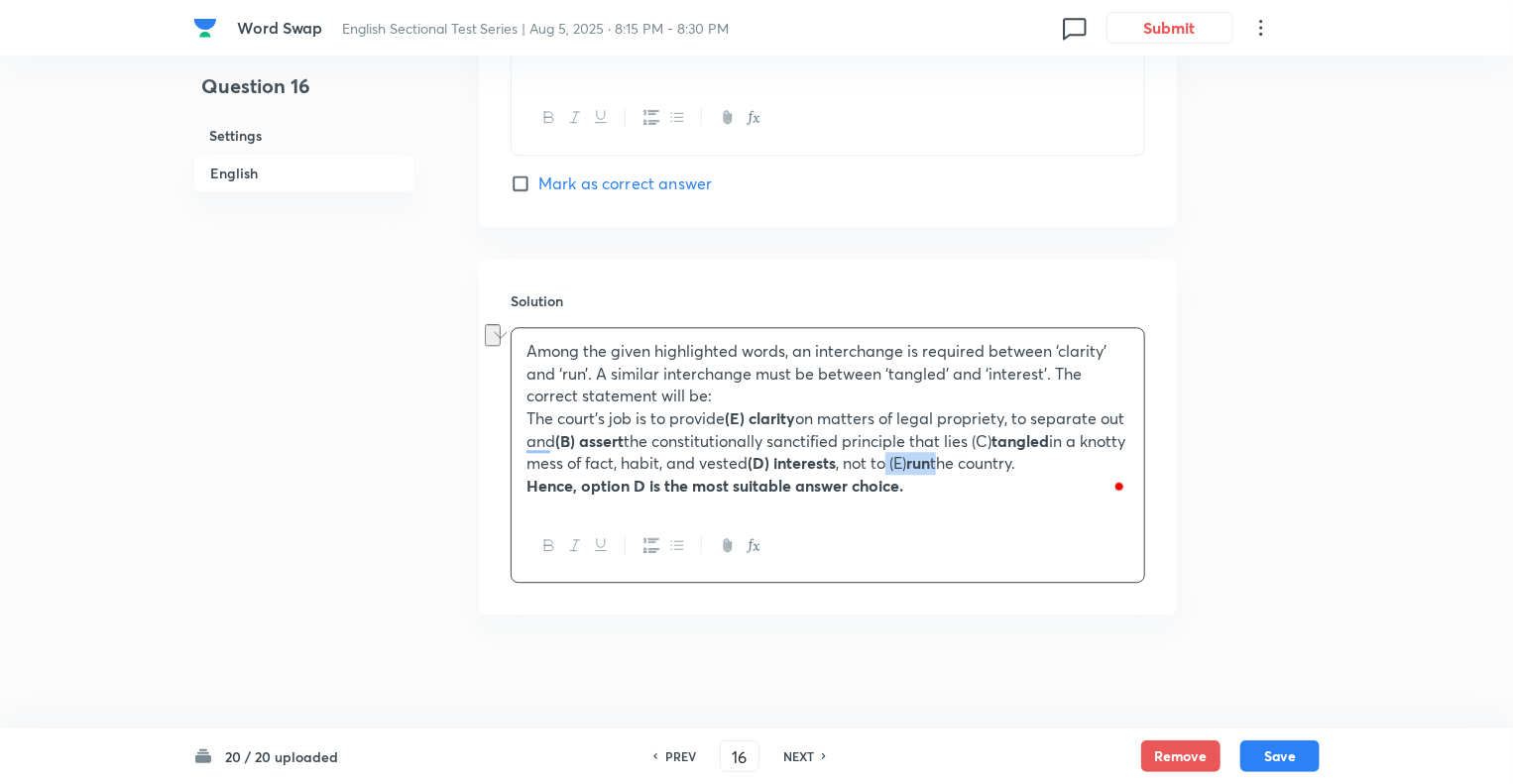 click 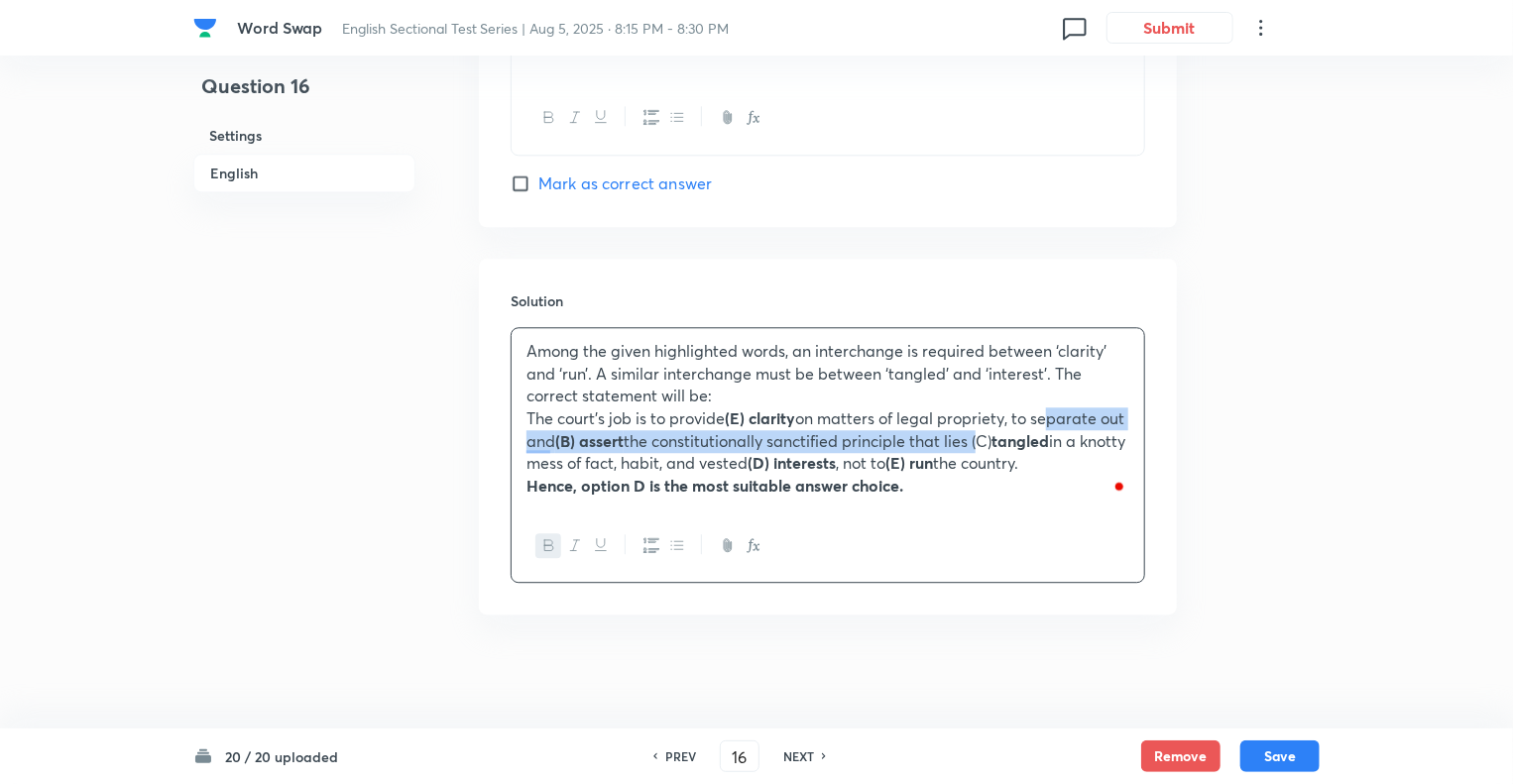 drag, startPoint x: 1007, startPoint y: 439, endPoint x: 1047, endPoint y: 426, distance: 42.059482 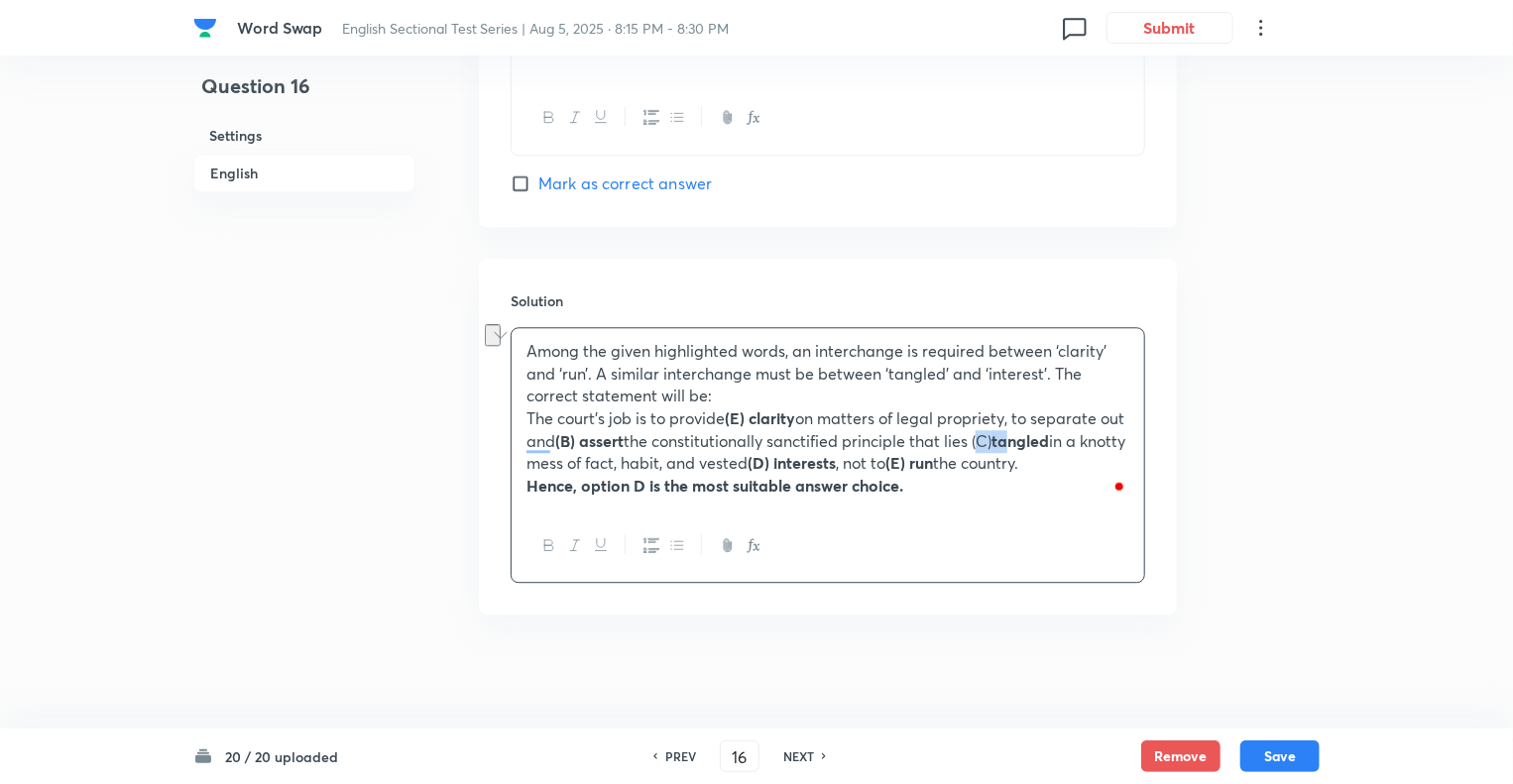 click 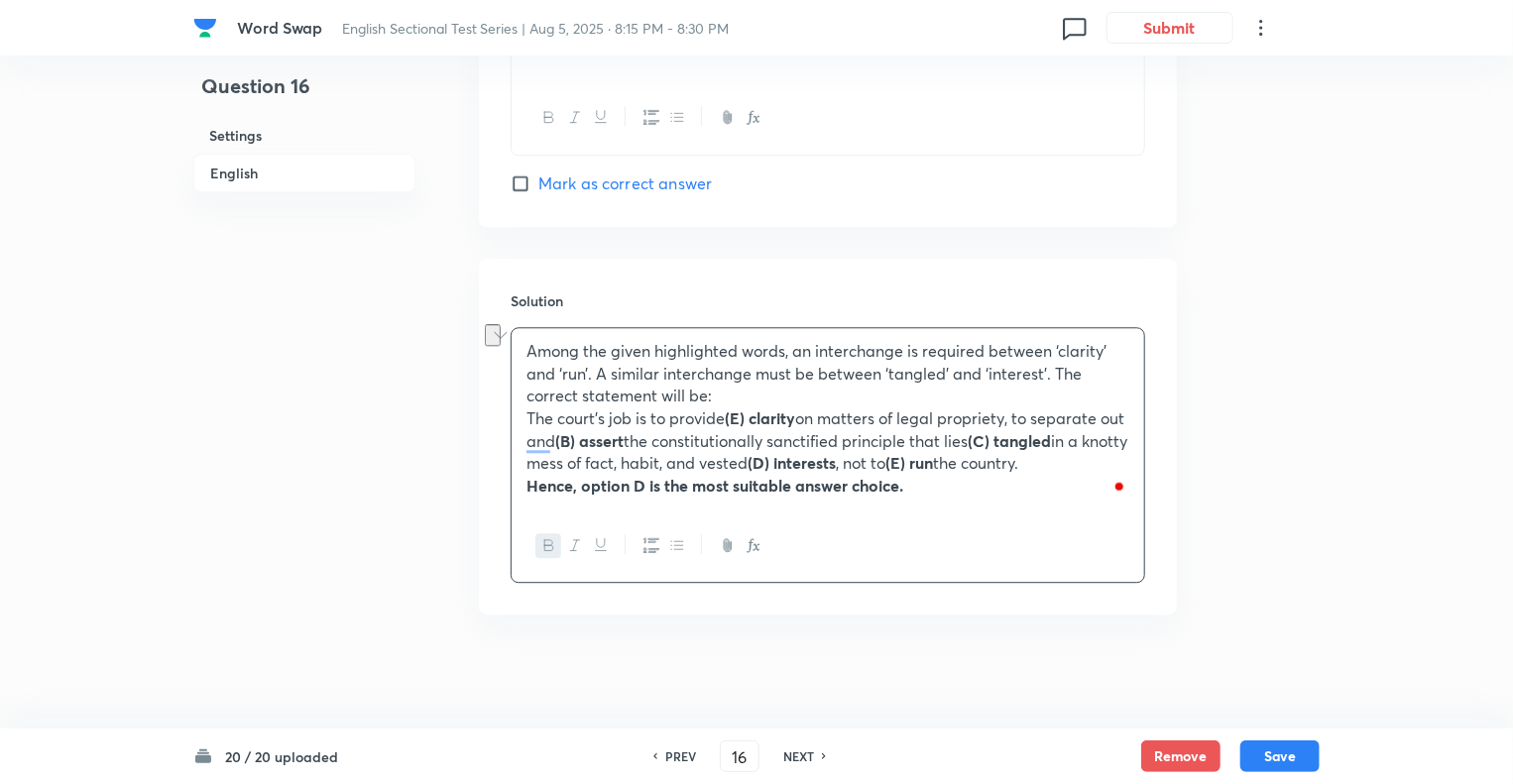 click on "Question 16 Settings English Settings Type Single choice correct 5 options + 1 mark - 0.25 marks Edit Concept English Language Vocabulary Word Rearrangement Word Rearrangement Edit Additional details Moderate Concept Not from PYQ paper No equation Edit In English Question Directions: In the following questions, a statement has been given with five words highlighted. These words may or may not be at their correct positions. Rearrange the following words the set of words to make the statement grammatically correct and meaningful. If all the words have been correctly placed, mark ‘E’ as your answer. The court’s job is to provide  (A)   run  on matters of legal propriety, to separate out and  (B)   assert  the constitutionally sanctified principle that lies  (C)   interests  in a knotty mess of fact, habit, and vested  (D)   tangled , not to  (E) clarity  the country. Option A Only A-C Mark as correct answer Option B Only B-E Mark as correct answer Option C Both B-D and A-C Mark as correct answer" at bounding box center [756, -797] 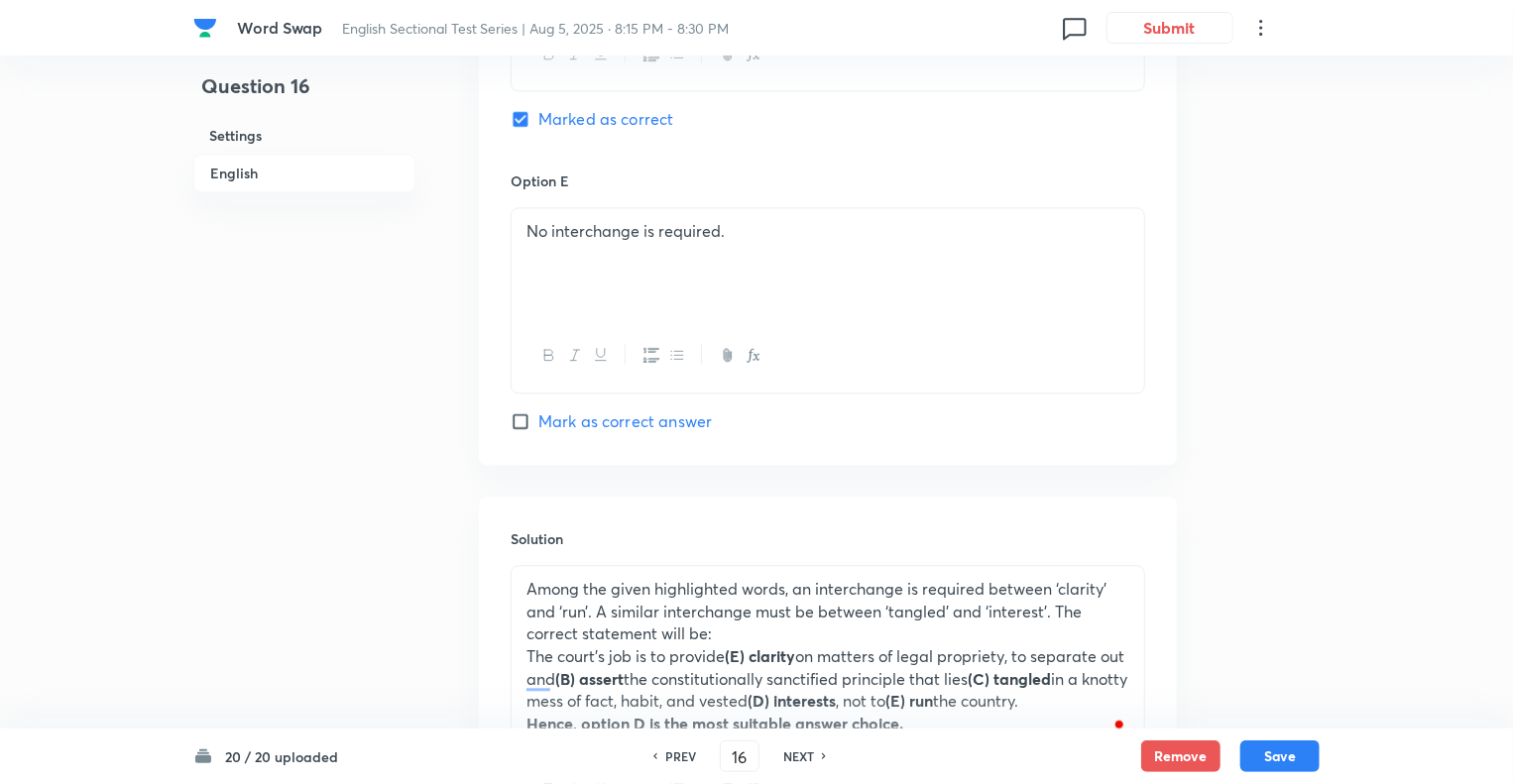 scroll, scrollTop: 2383, scrollLeft: 0, axis: vertical 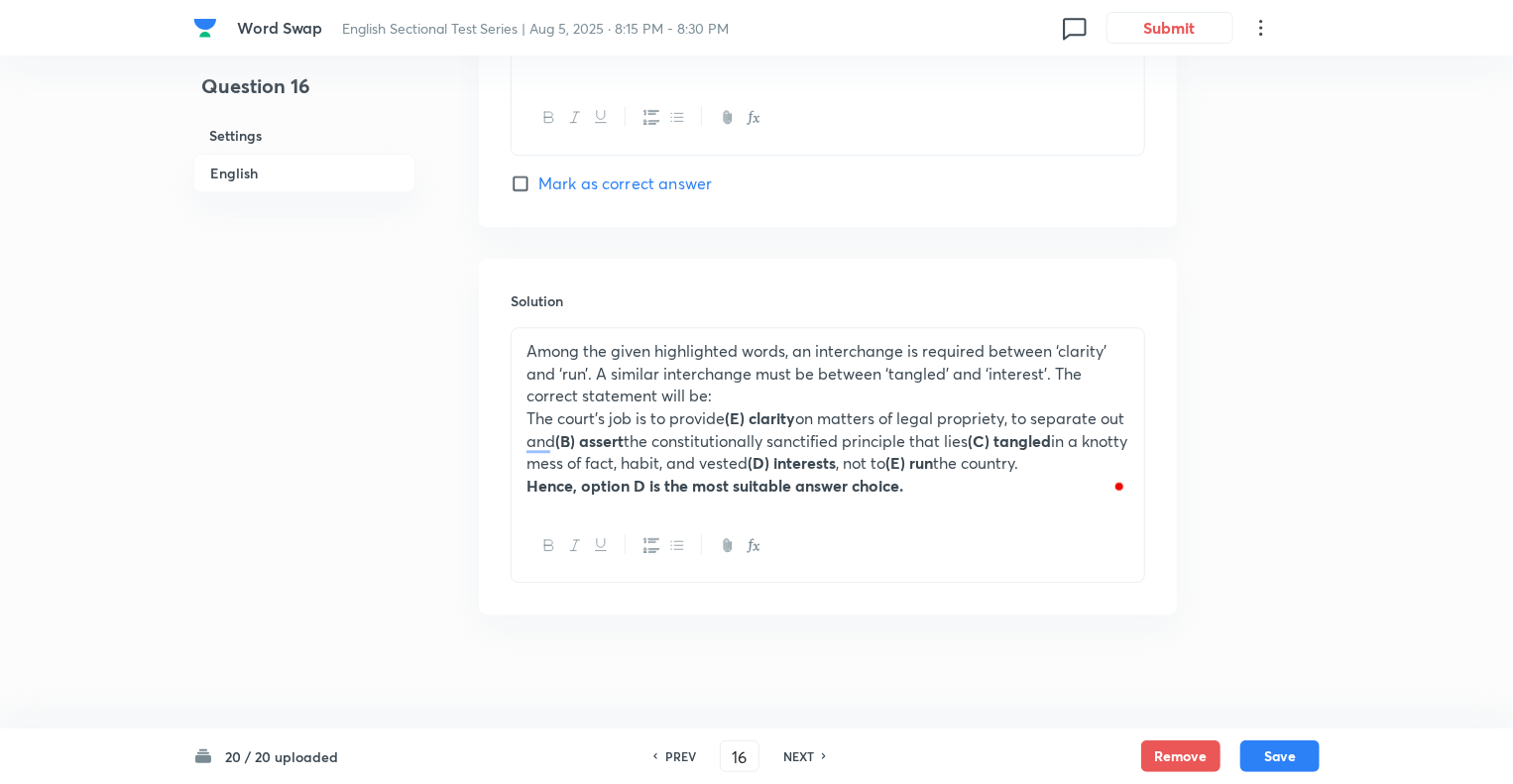 click on "(D) interests" at bounding box center [791, 462] 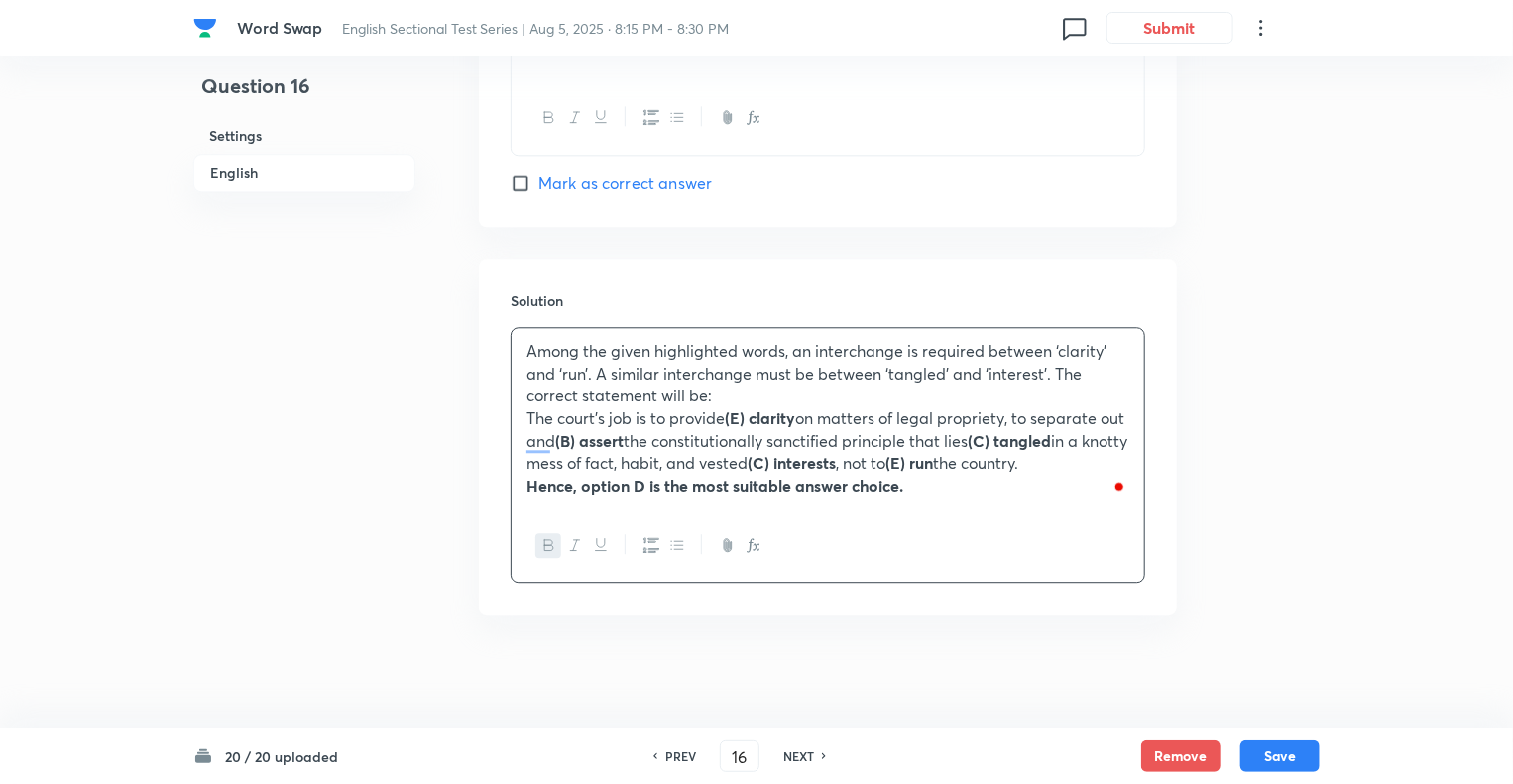 click on "Word Swap English Sectional Test Series | Aug 5, 2025 · 8:15 PM - 8:30 PM 0 Submit Question 16 Settings English Settings Type Single choice correct 5 options + 1 mark - 0.25 marks Edit Concept English Language Vocabulary Word Rearrangement Word Rearrangement Edit Additional details Moderate Concept Not from PYQ paper No equation Edit In English Question Directions: In the following questions, a statement has been given with five words highlighted. These words may or may not be at their correct positions. Rearrange the following words the set of words to make the statement grammatically correct and meaningful. If all the words have been correctly placed, mark ‘E’ as your answer. The court’s job is to provide  (A)   run  on matters of legal propriety, to separate out and  (B)   assert  the constitutionally sanctified principle that lies  (C)   interests  in a knotty mess of fact, habit, and vested  (D)   tangled , not to  (E) clarity  the country. Option A Only A-C Mark as correct answer PREV 16" at bounding box center [756, -797] 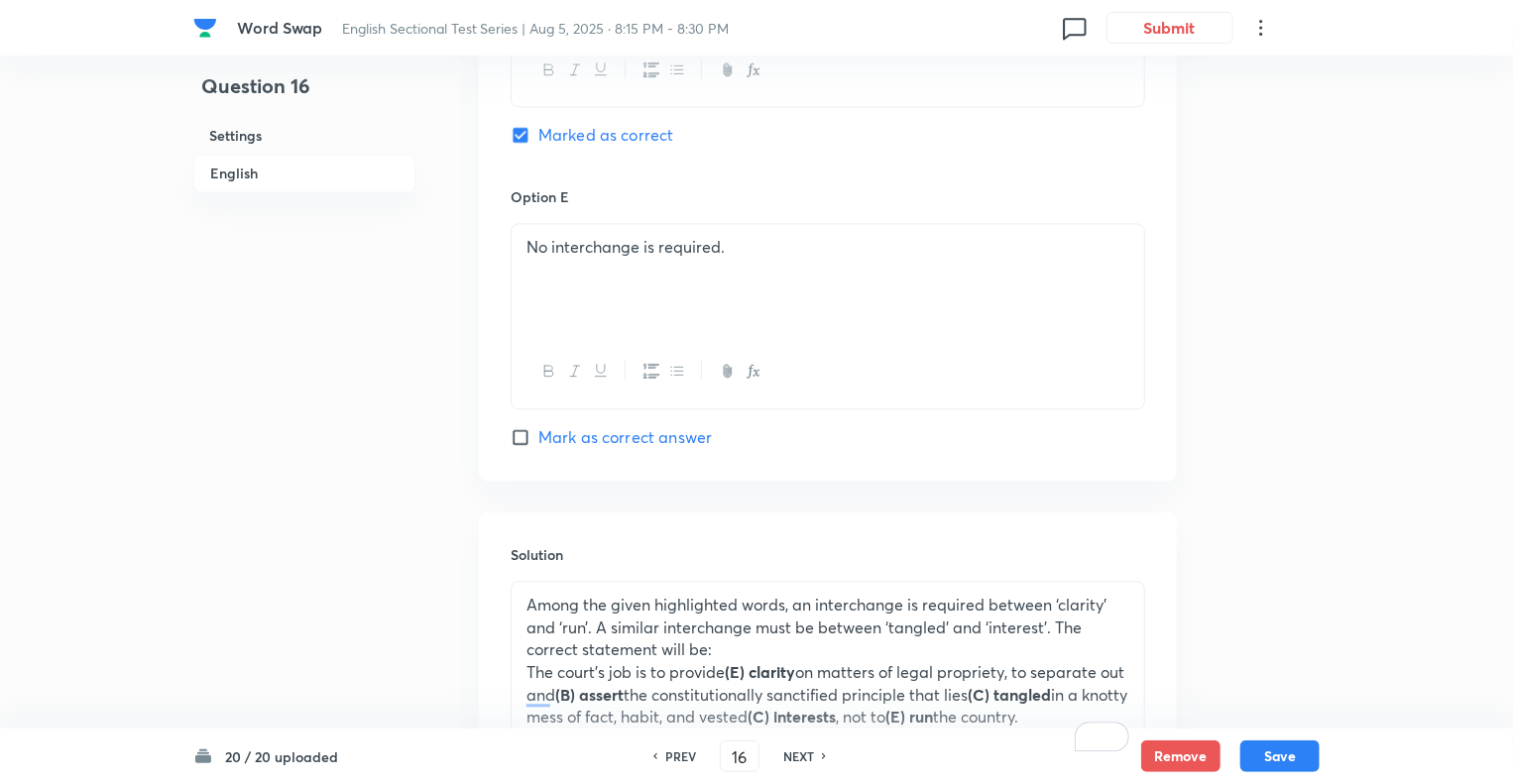 scroll, scrollTop: 2383, scrollLeft: 0, axis: vertical 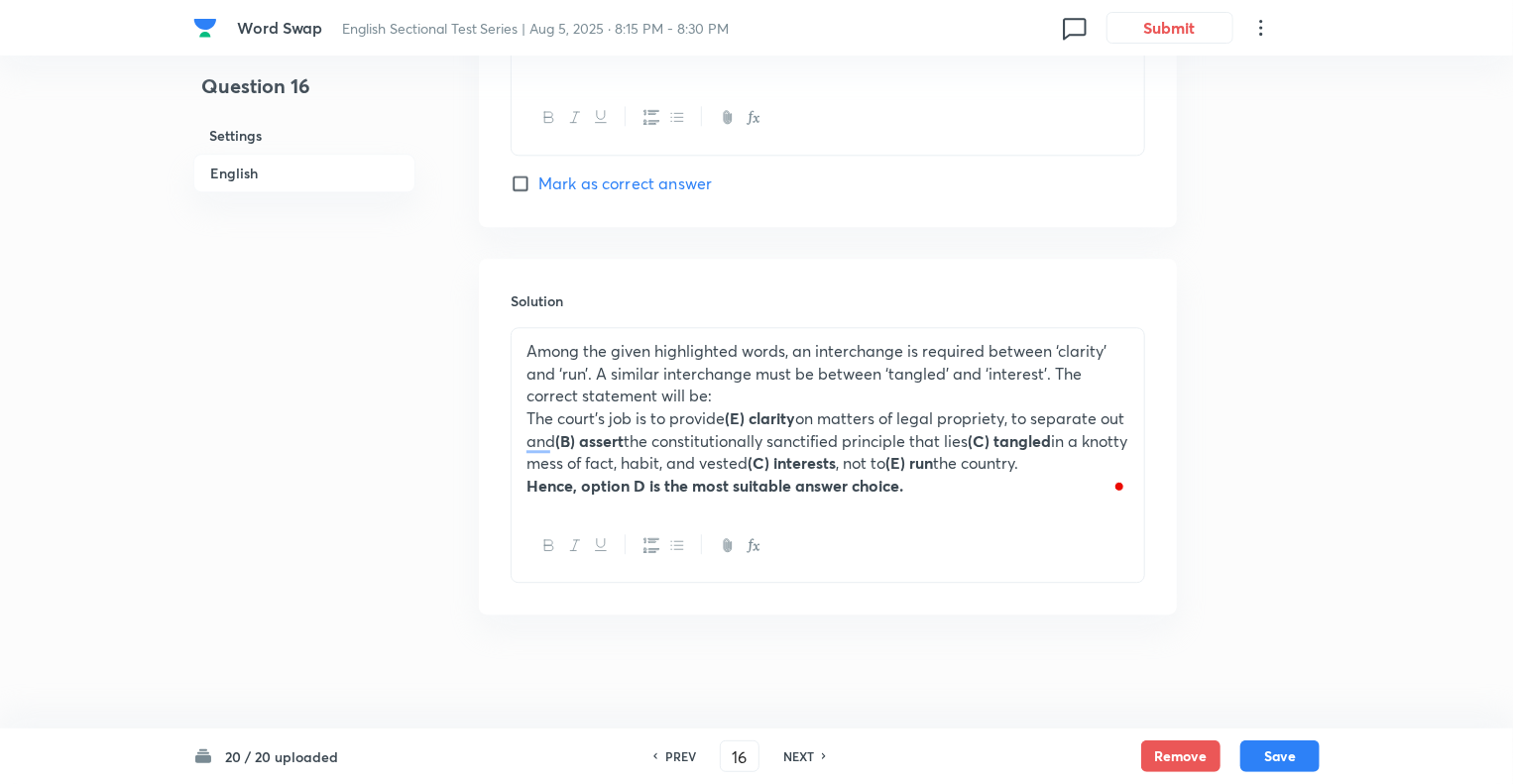 click on "(C) tangled" at bounding box center (1009, 440) 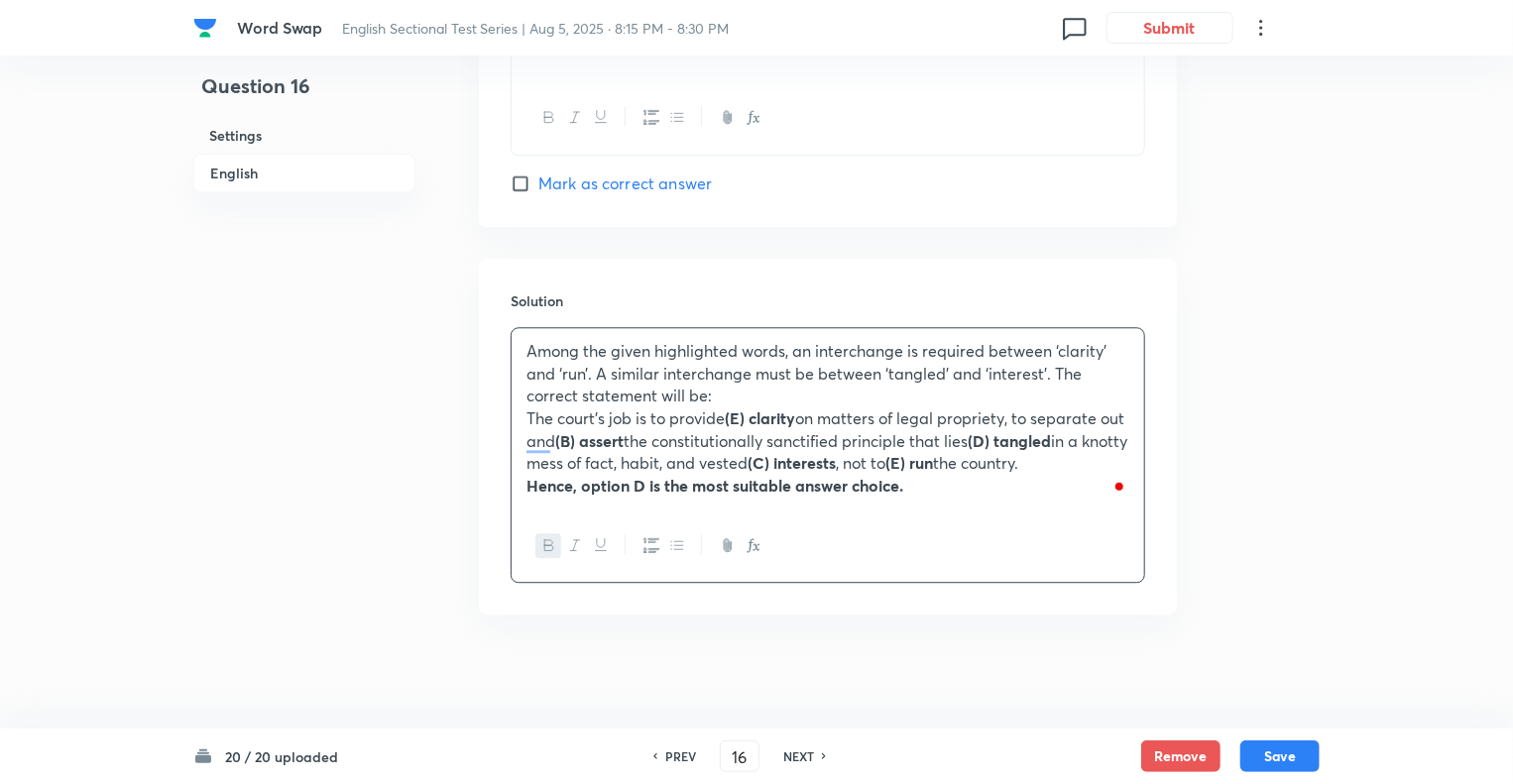 click on "Question 16 Settings English Settings Type Single choice correct 5 options + 1 mark - 0.25 marks Edit Concept English Language Vocabulary Word Rearrangement Word Rearrangement Edit Additional details Moderate Concept Not from PYQ paper No equation Edit In English Question Directions: In the following questions, a statement has been given with five words highlighted. These words may or may not be at their correct positions. Rearrange the following words the set of words to make the statement grammatically correct and meaningful. If all the words have been correctly placed, mark ‘E’ as your answer. The court’s job is to provide  (A)   run  on matters of legal propriety, to separate out and  (B)   assert  the constitutionally sanctified principle that lies  (C)   interests  in a knotty mess of fact, habit, and vested  (D)   tangled , not to  (E) clarity  the country. Option A Only A-C Mark as correct answer Option B Only B-E Mark as correct answer Option C Both B-D and A-C Mark as correct answer" at bounding box center [756, -797] 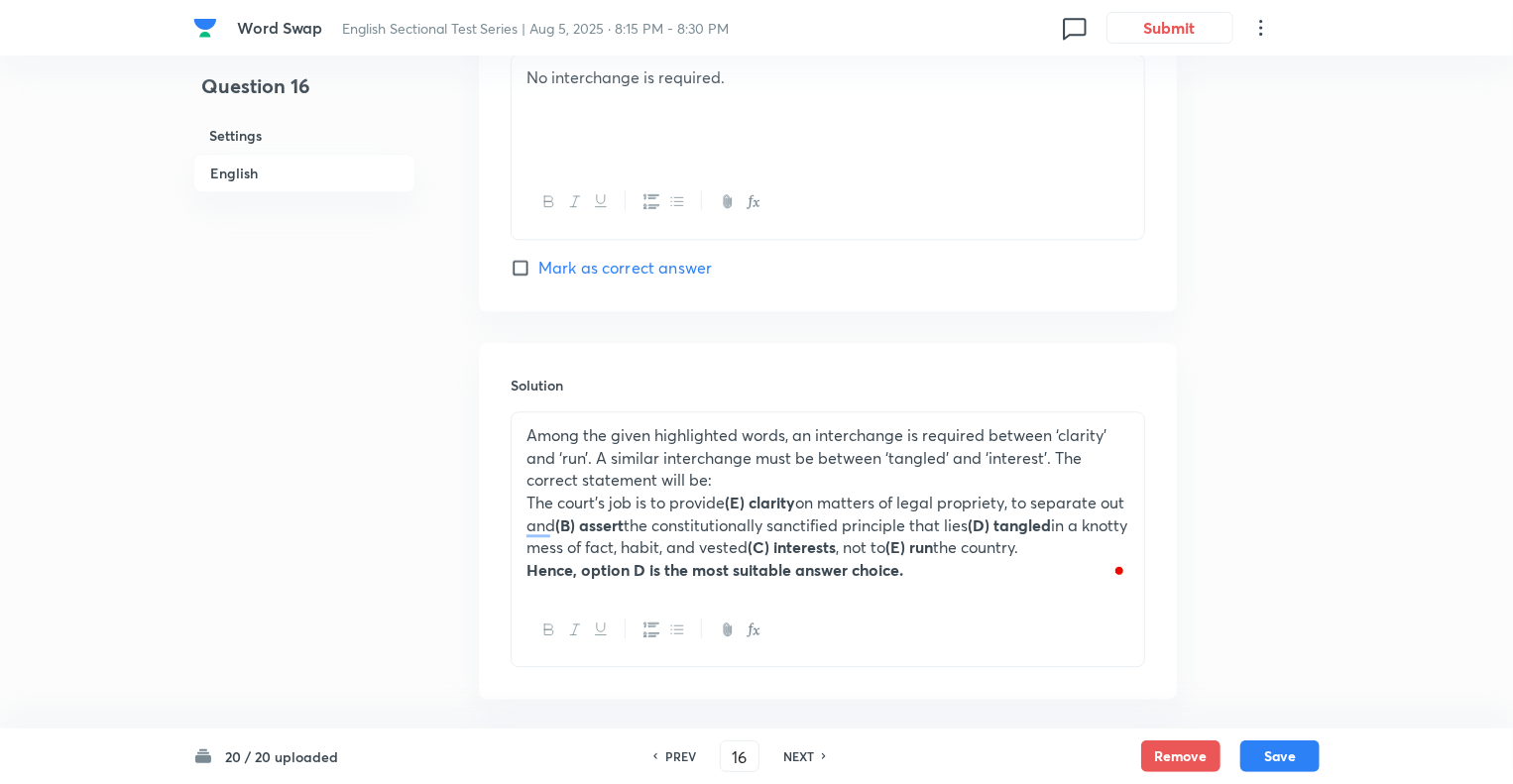 scroll, scrollTop: 2303, scrollLeft: 0, axis: vertical 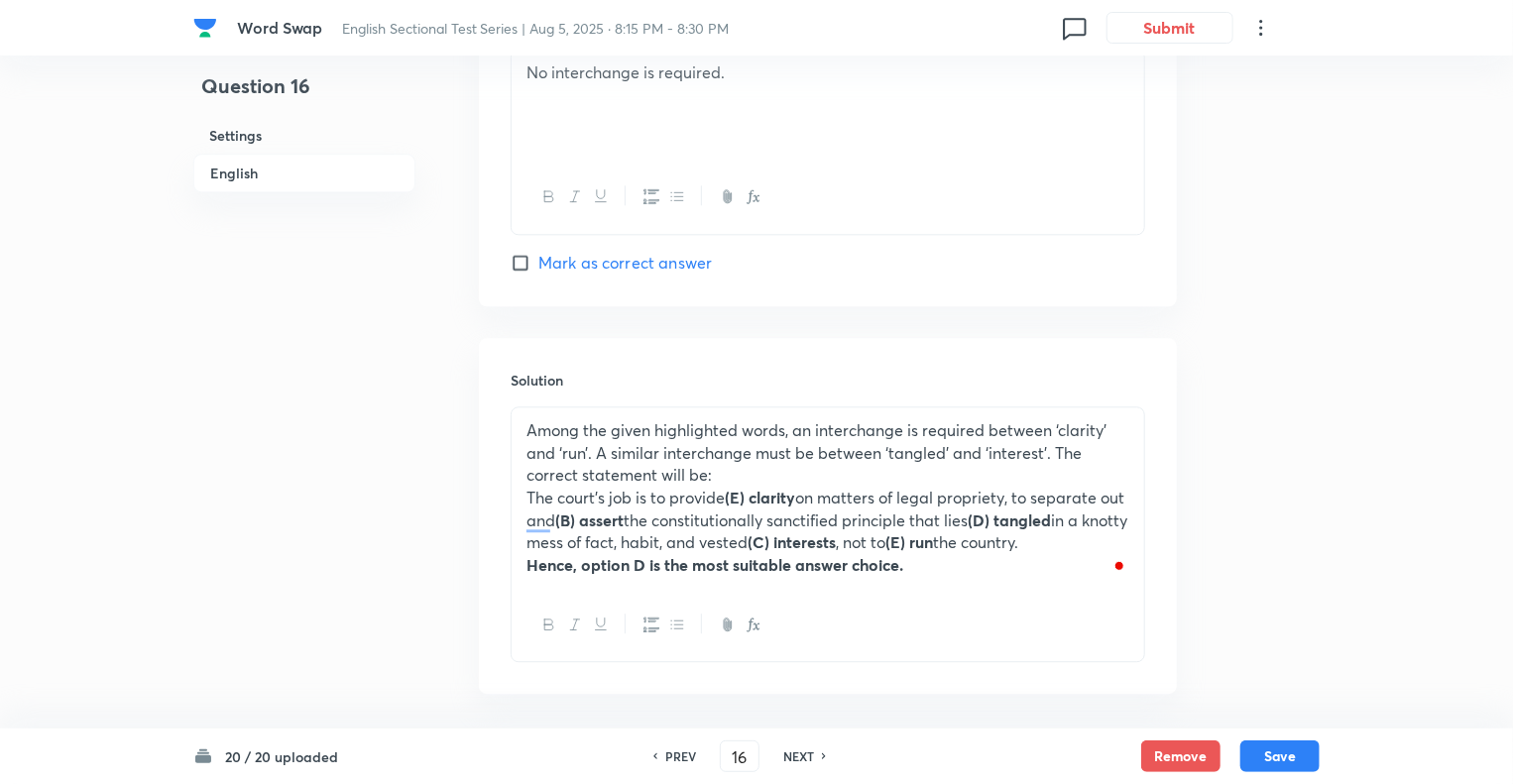 click on "(E) run" at bounding box center (909, 541) 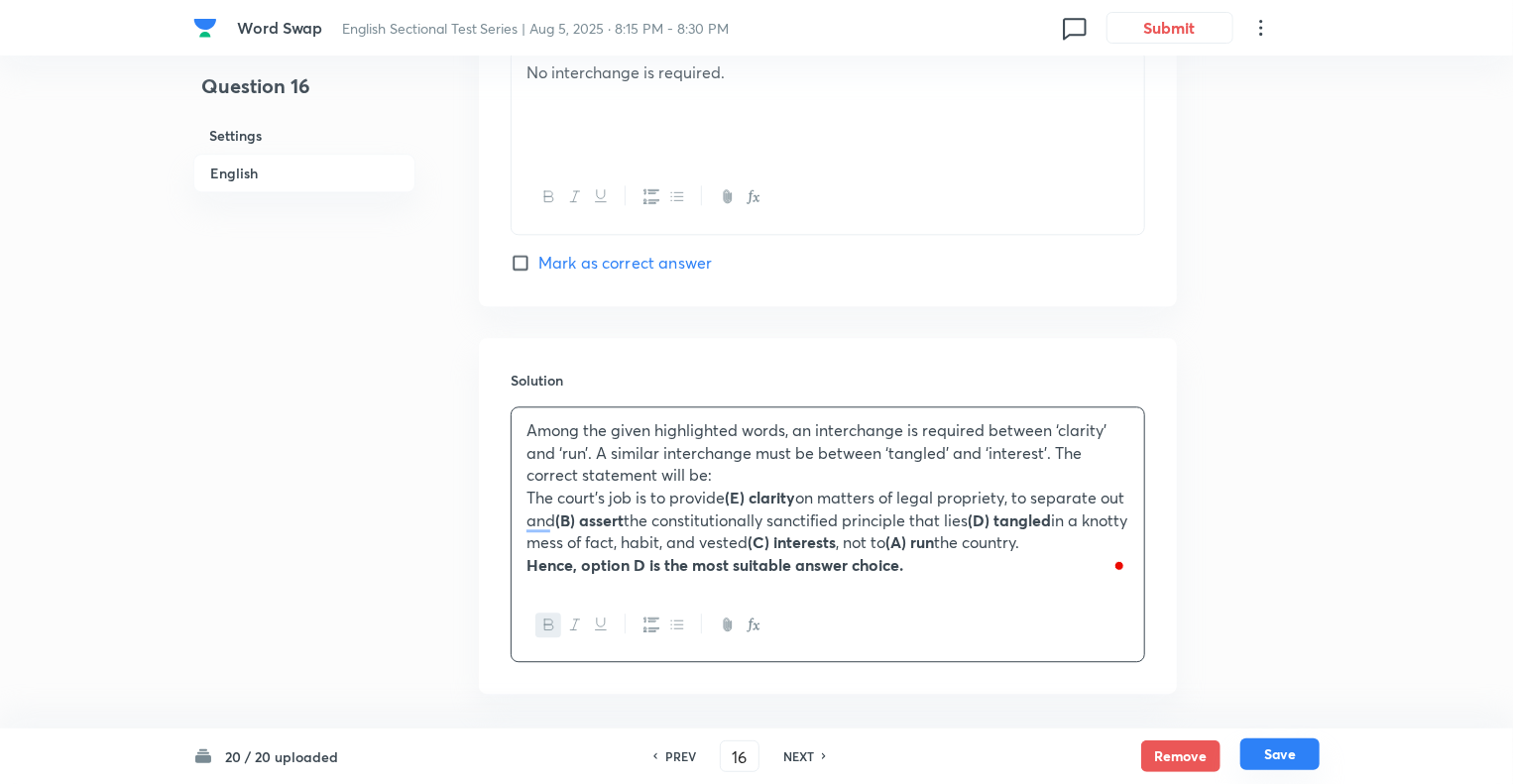 click on "Save" at bounding box center (1280, 754) 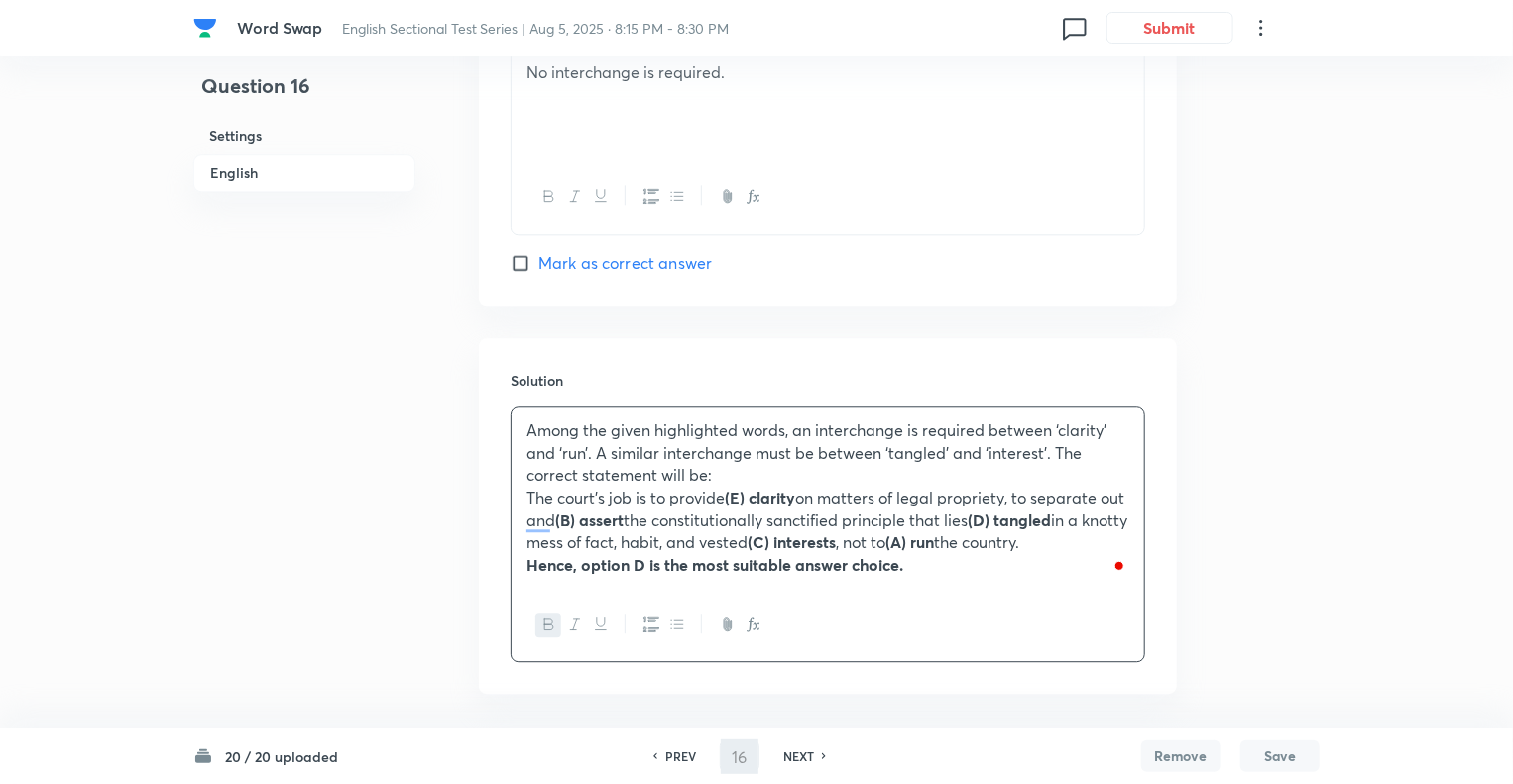 type on "17" 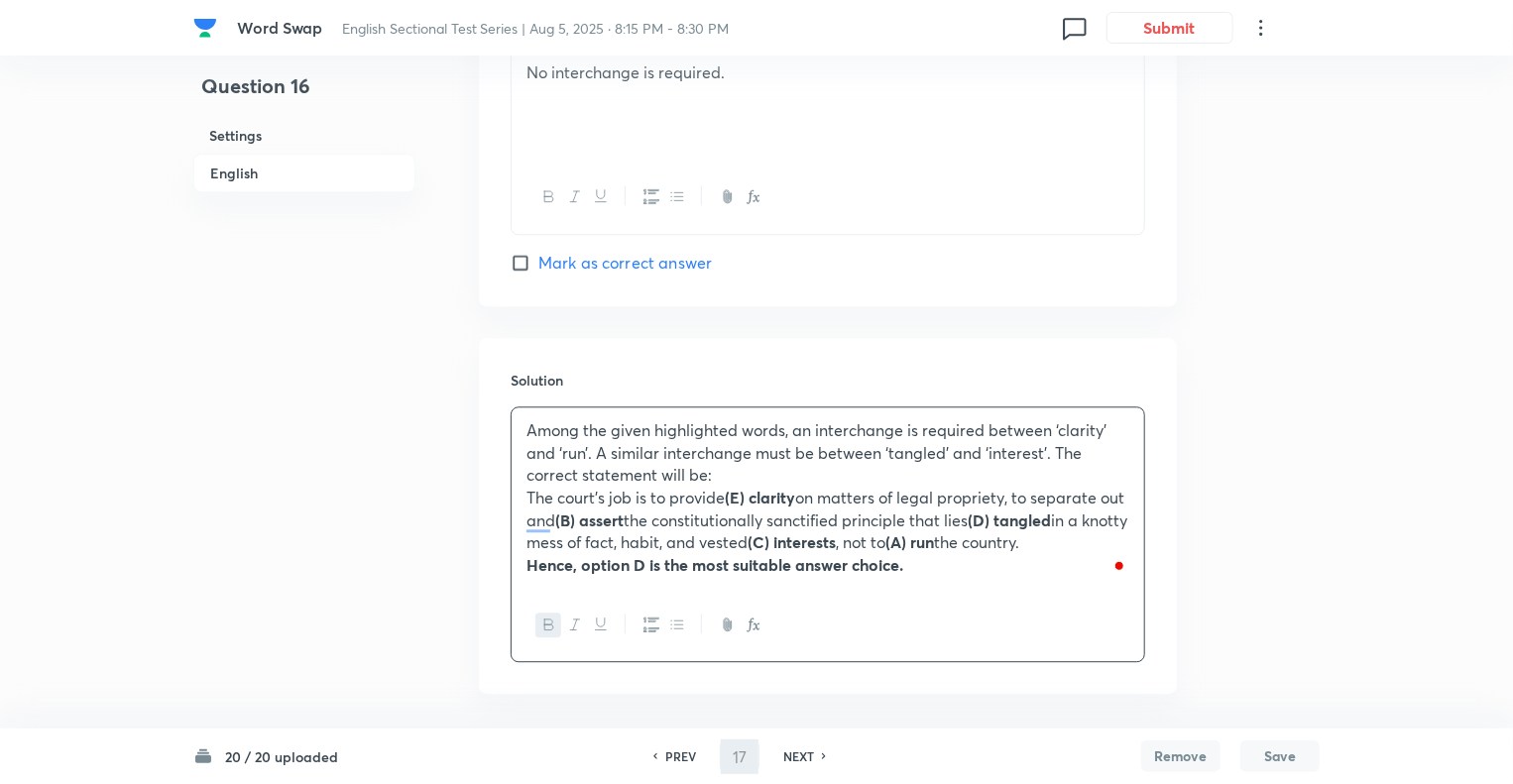 checkbox on "false" 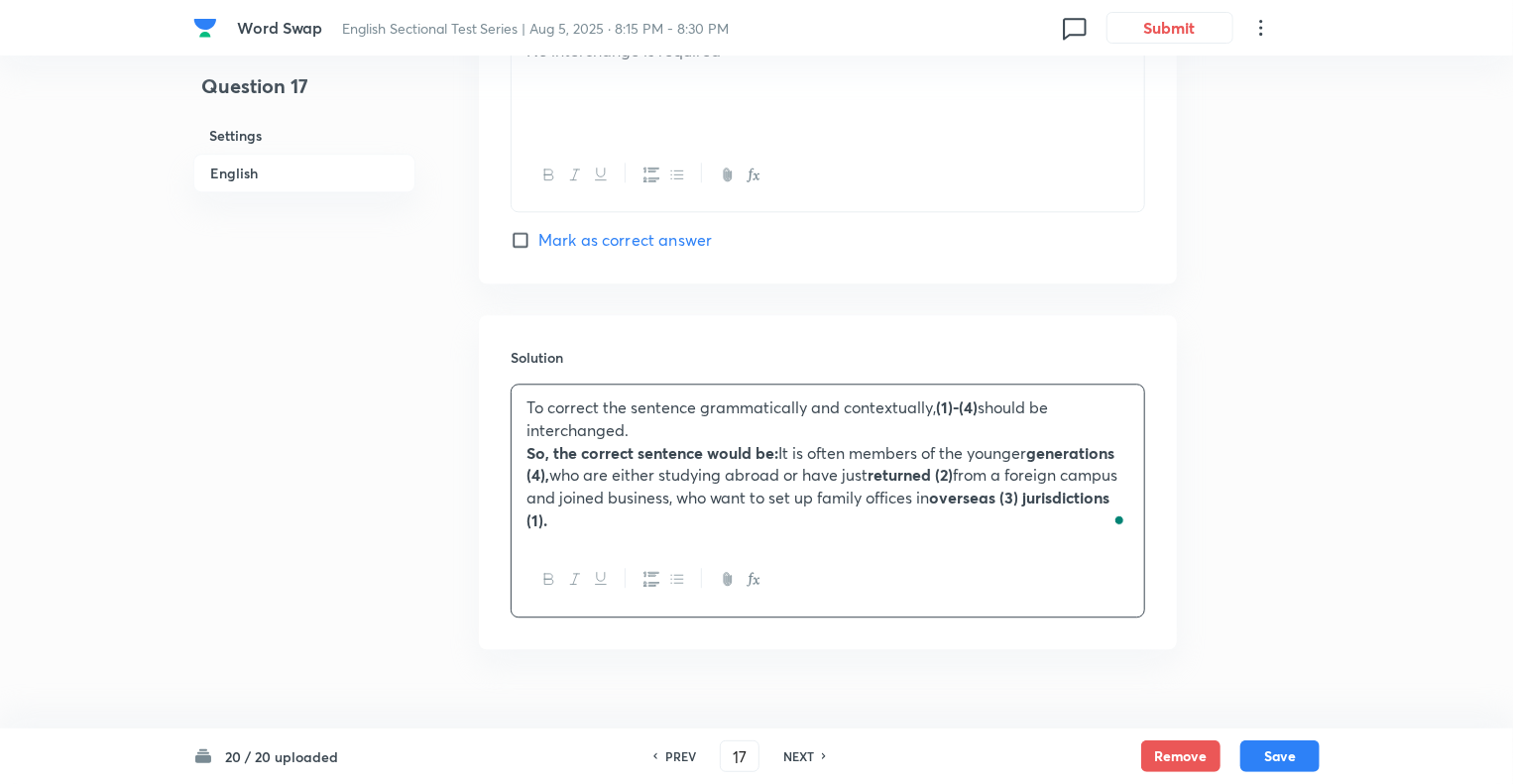 checkbox on "true" 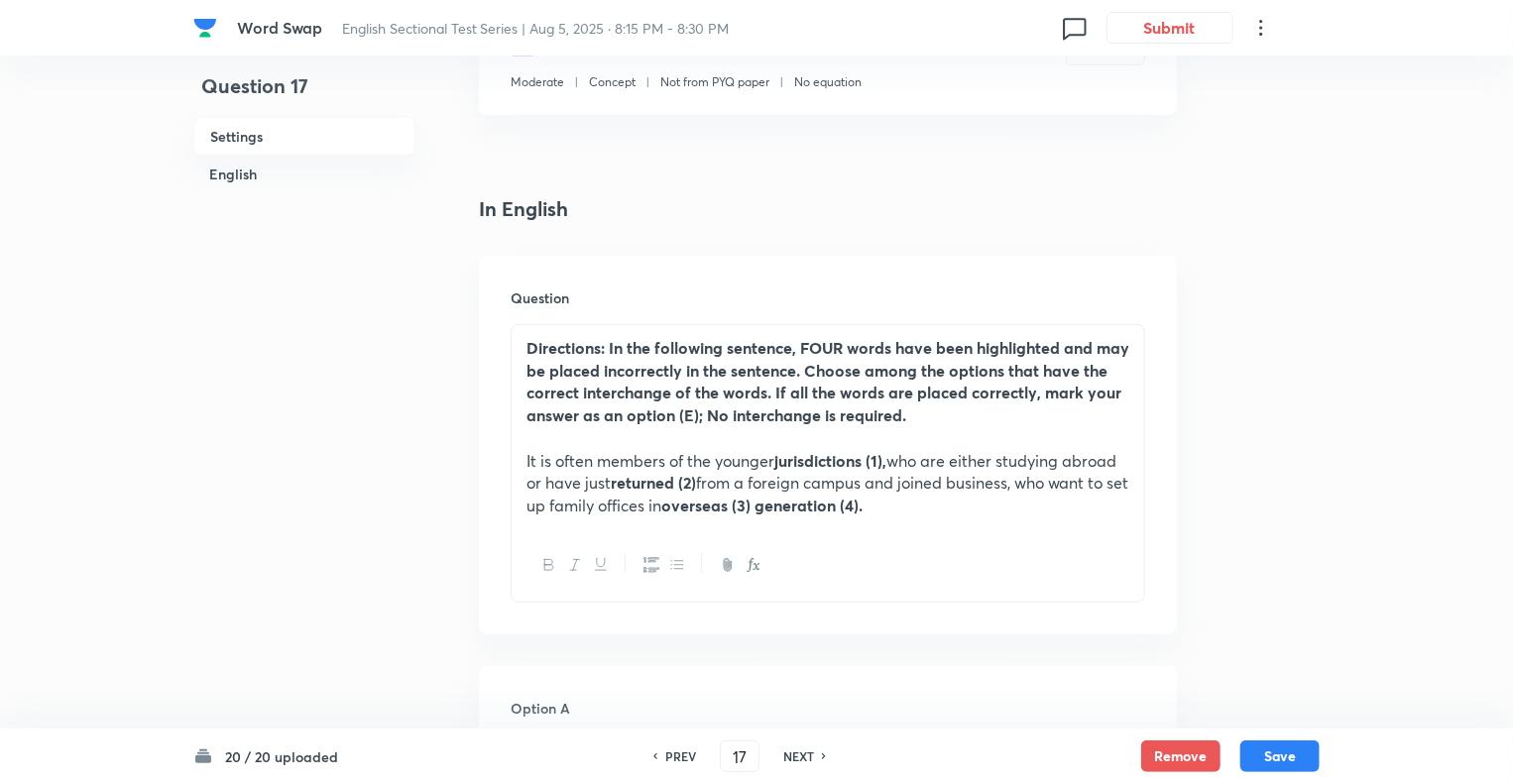 scroll, scrollTop: 385, scrollLeft: 0, axis: vertical 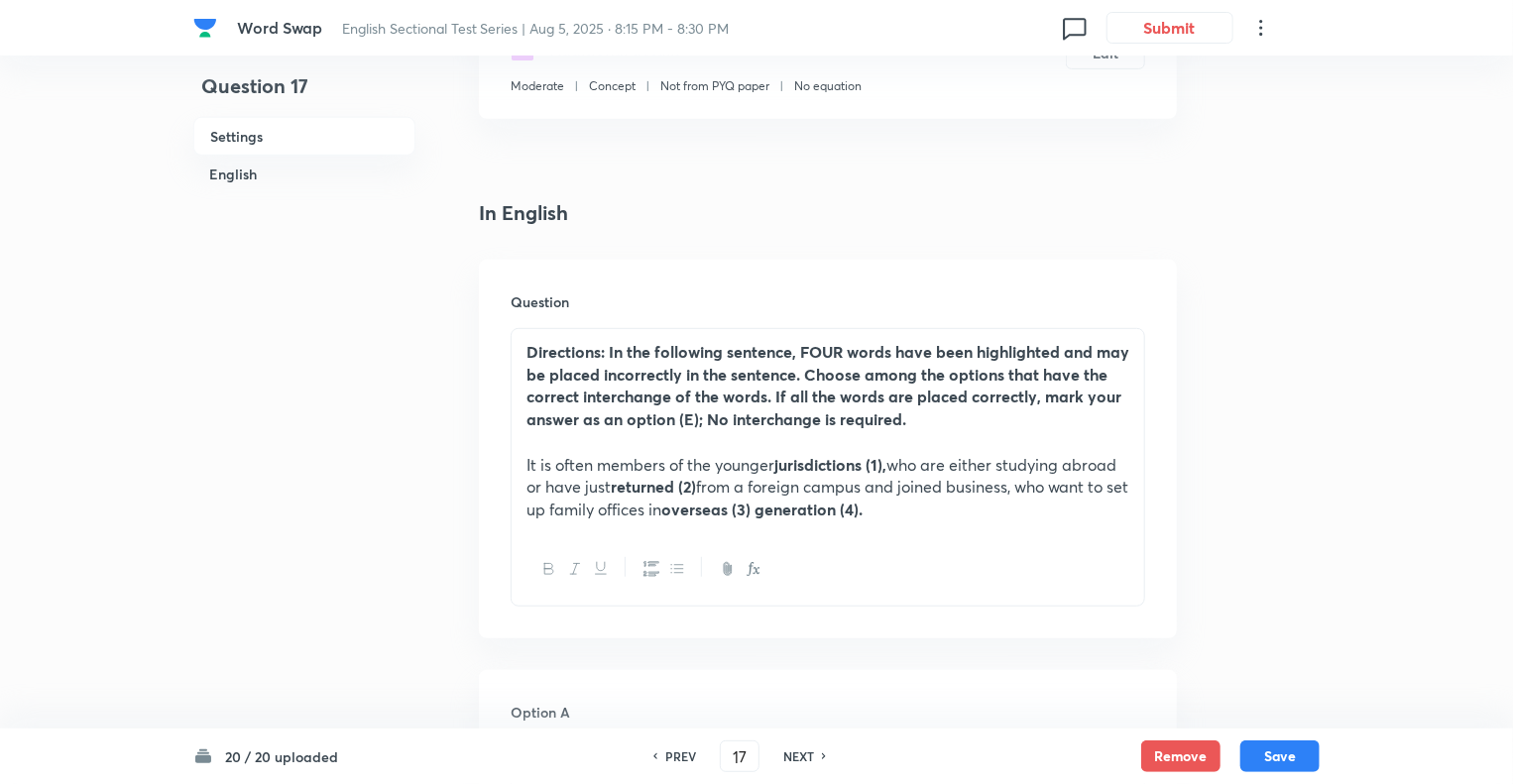click on "PREV" at bounding box center [680, 756] 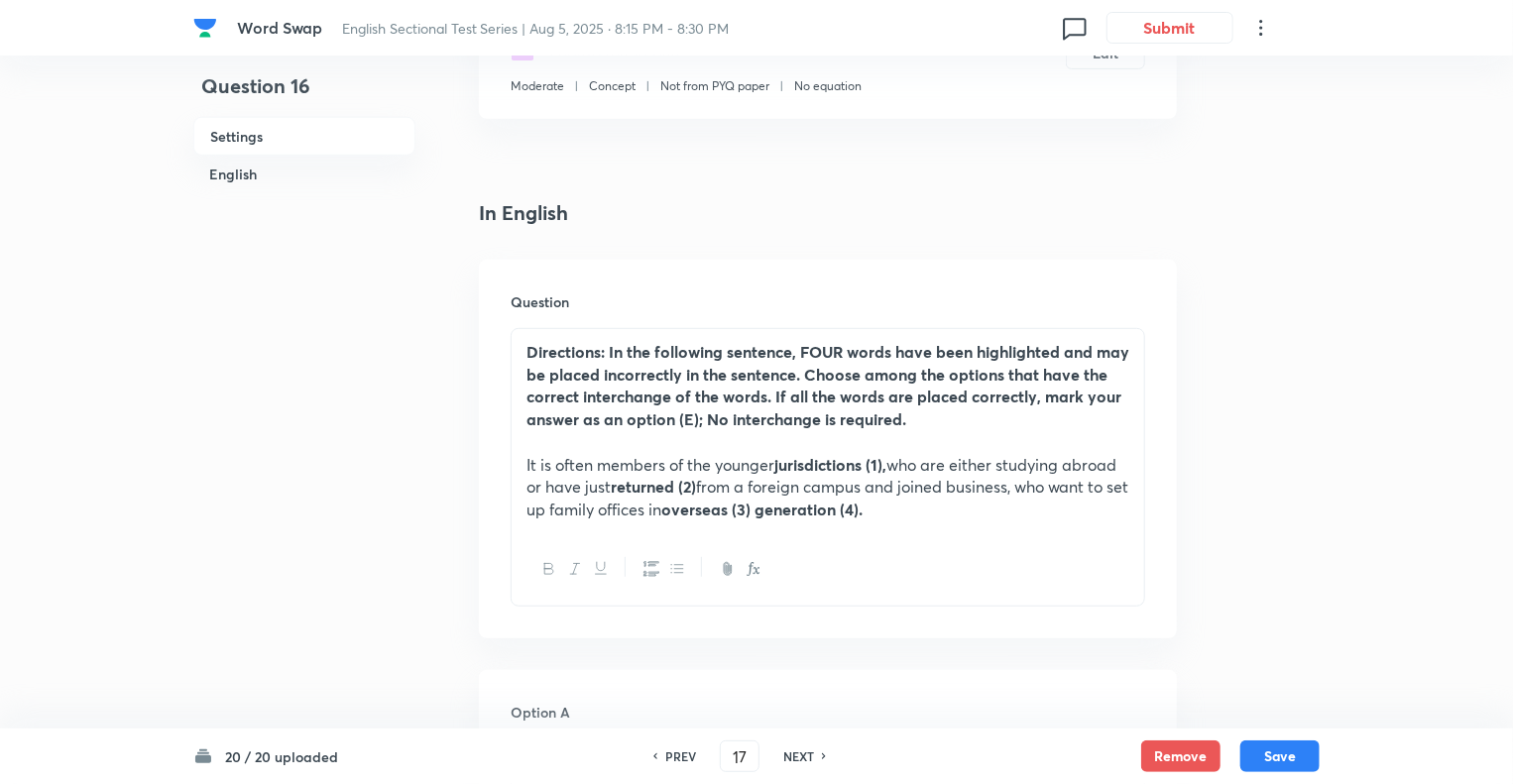 type on "16" 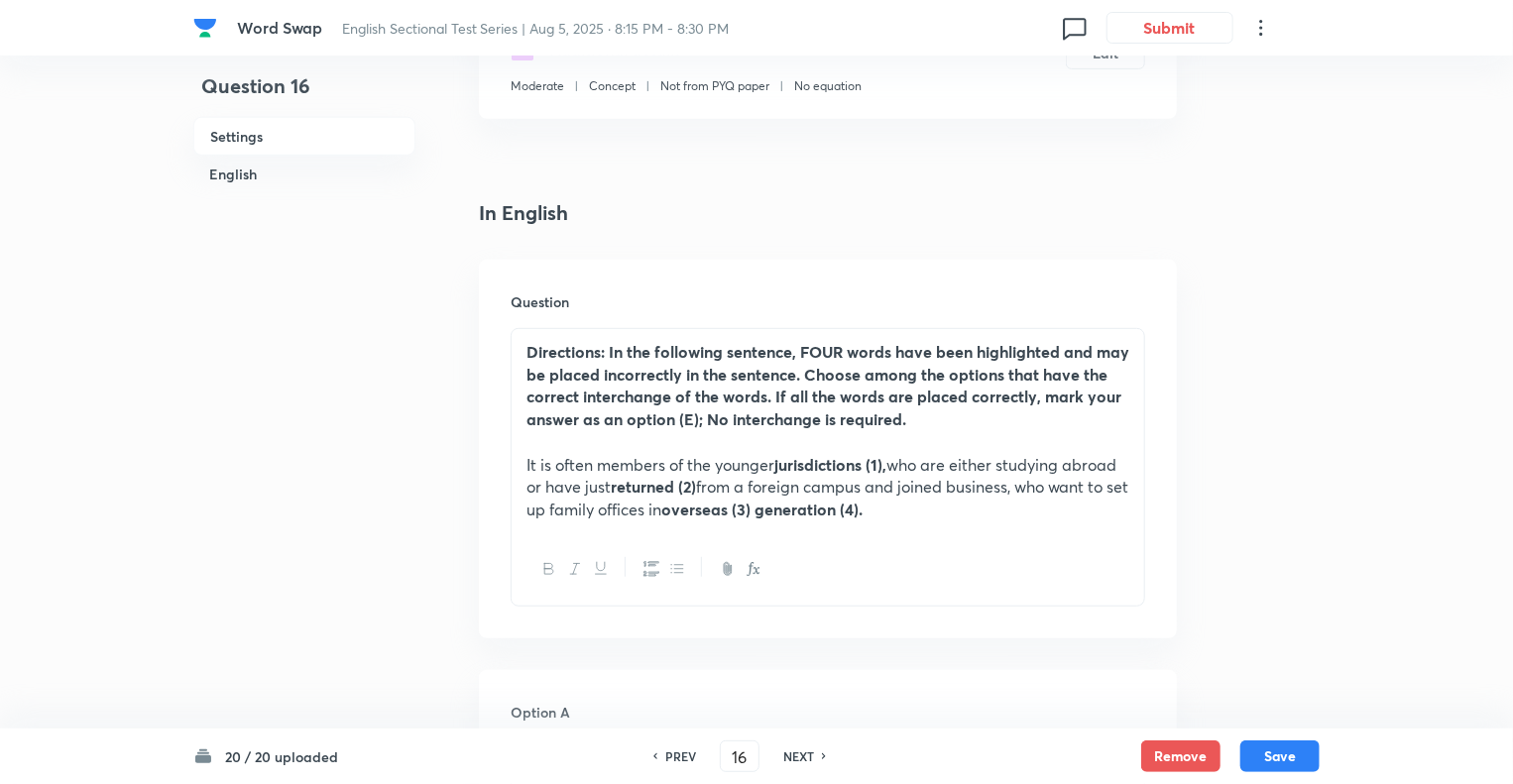 checkbox on "false" 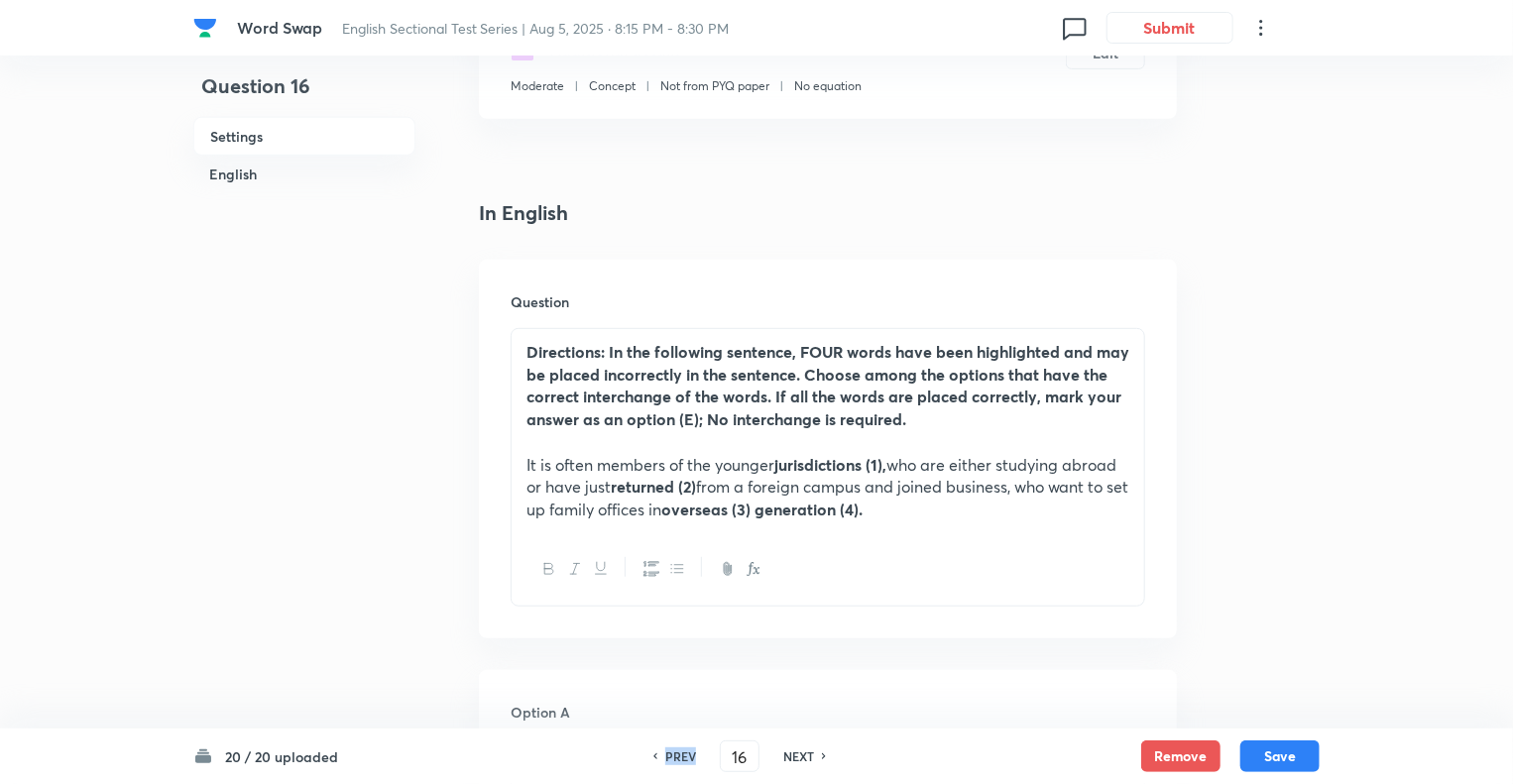 checkbox on "true" 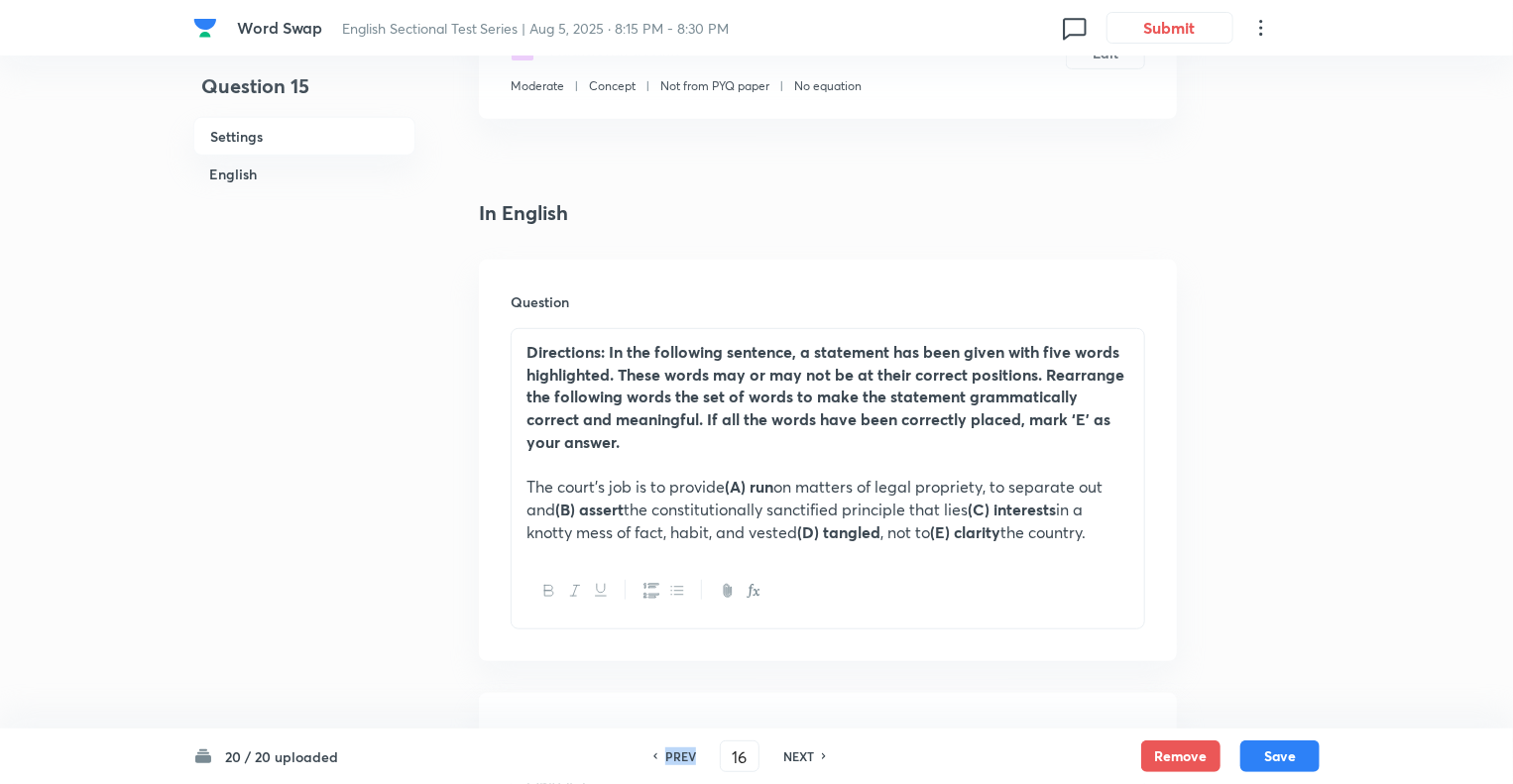 click on "PREV" at bounding box center [680, 756] 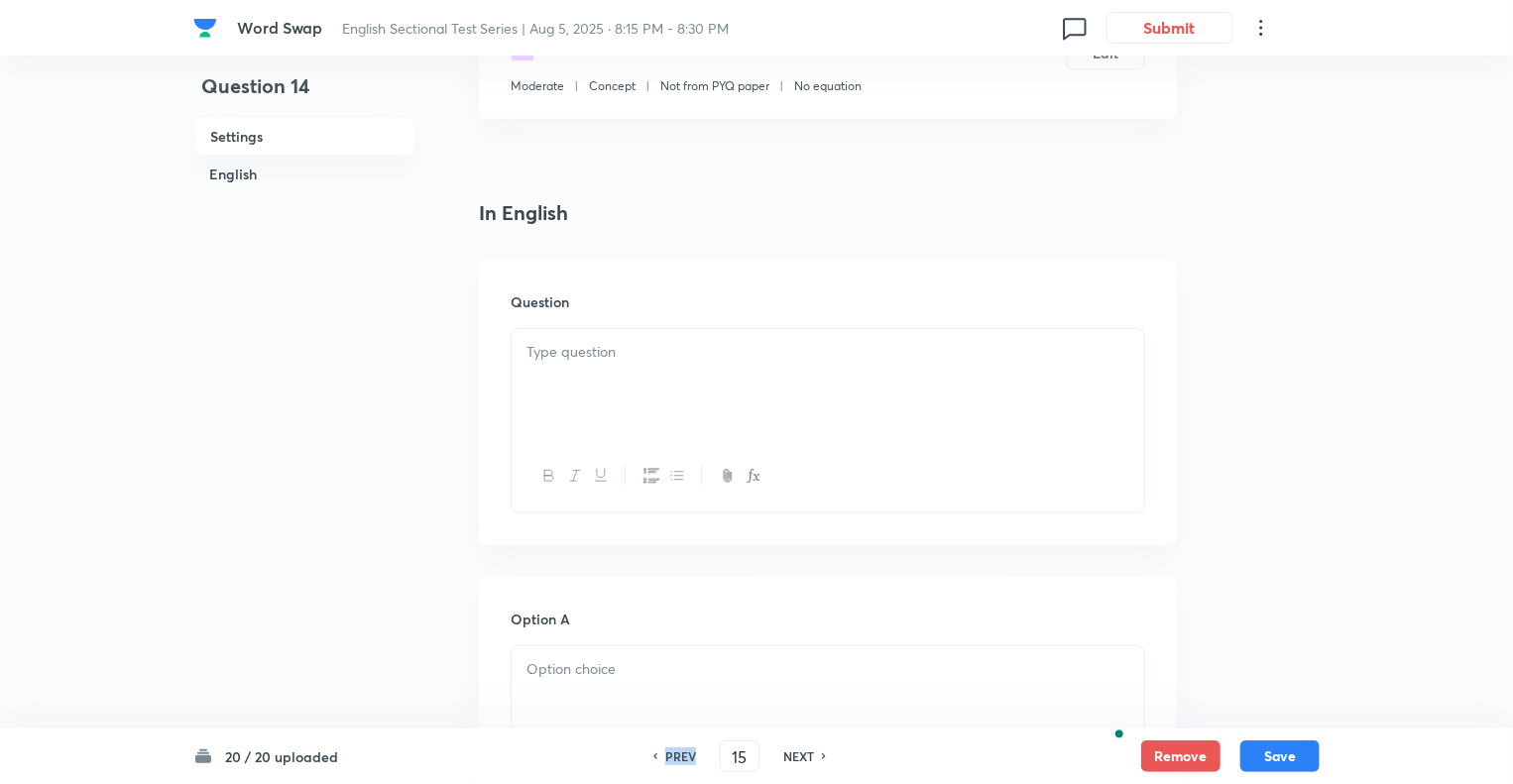 checkbox on "false" 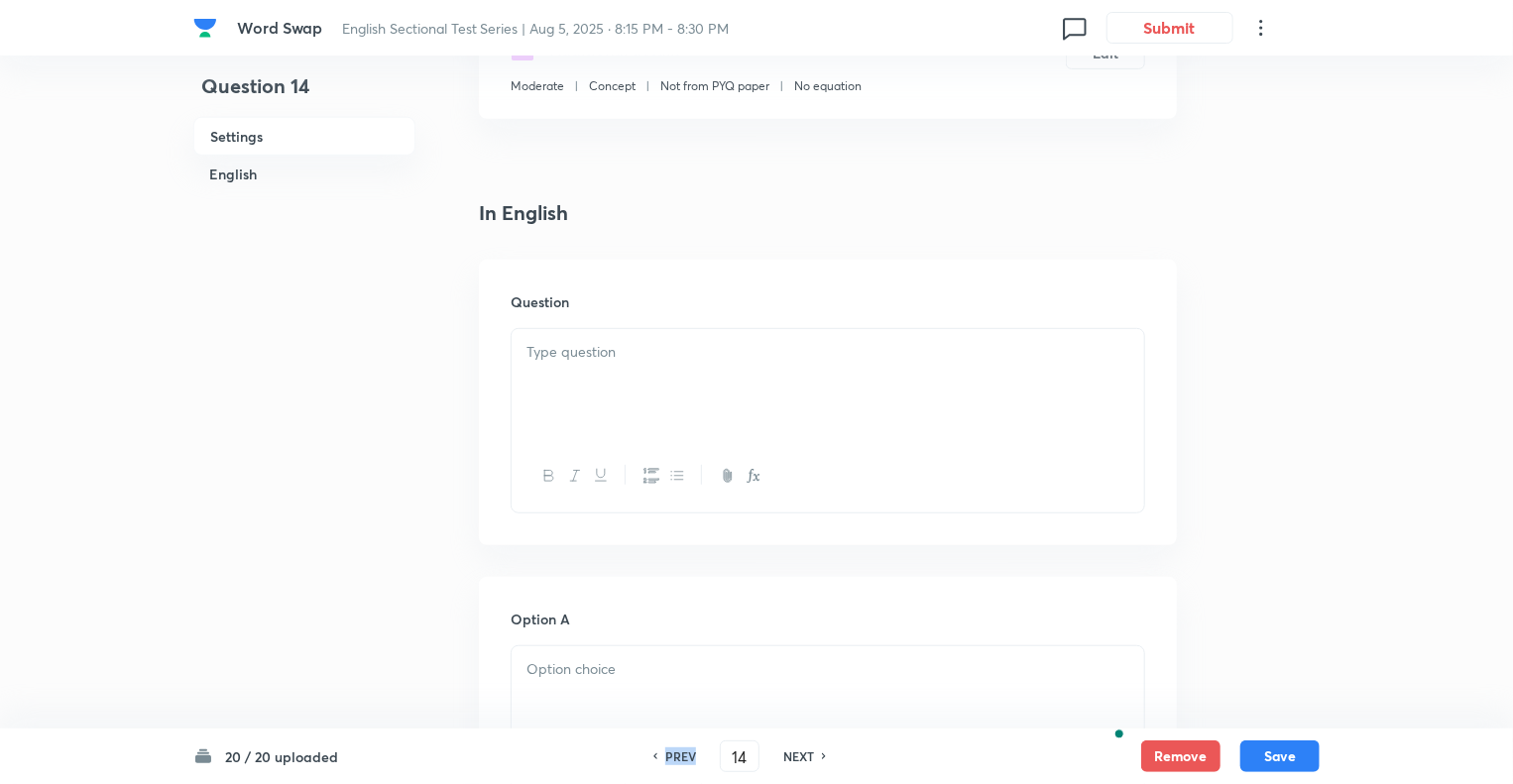 click on "PREV" at bounding box center [680, 756] 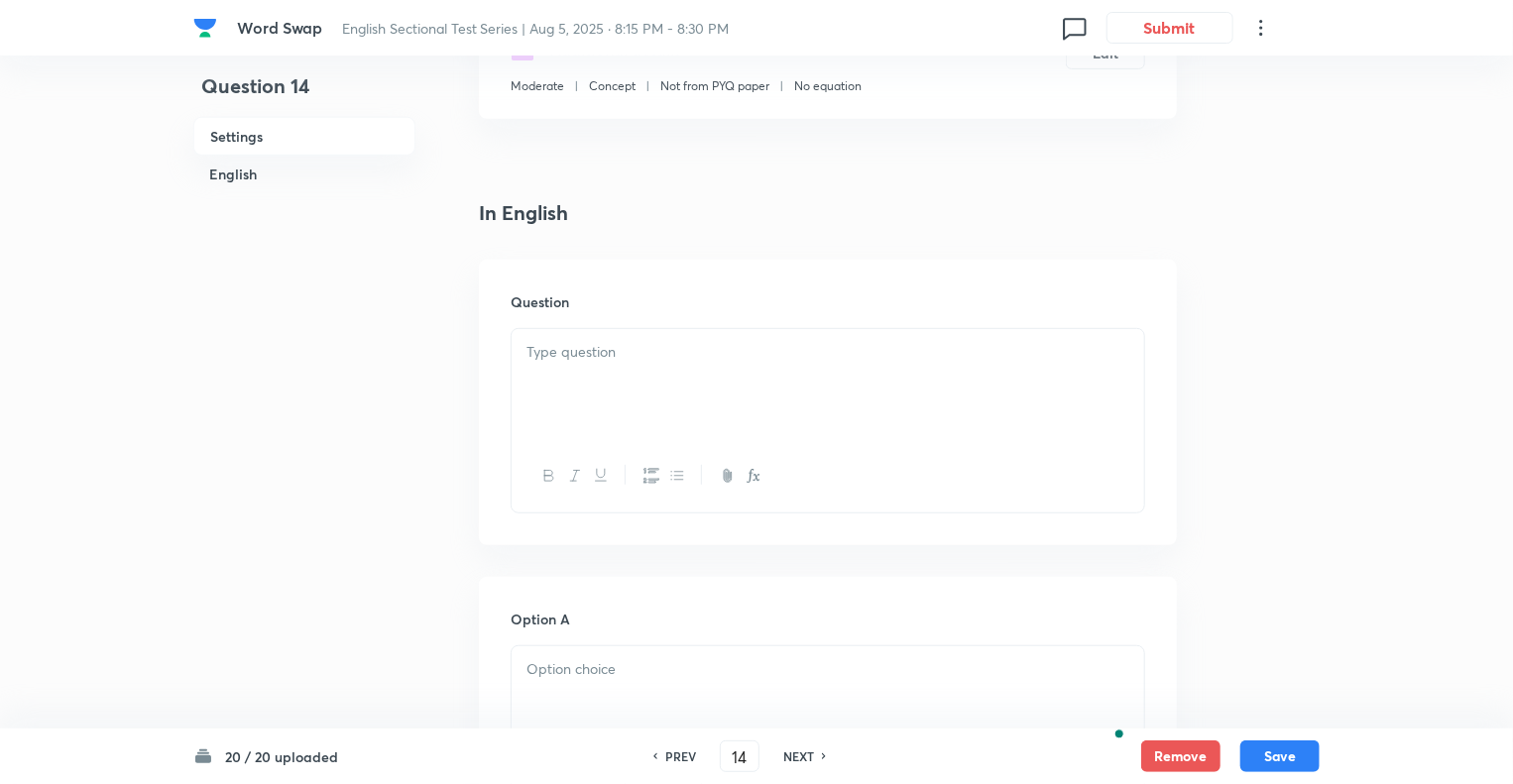 checkbox on "true" 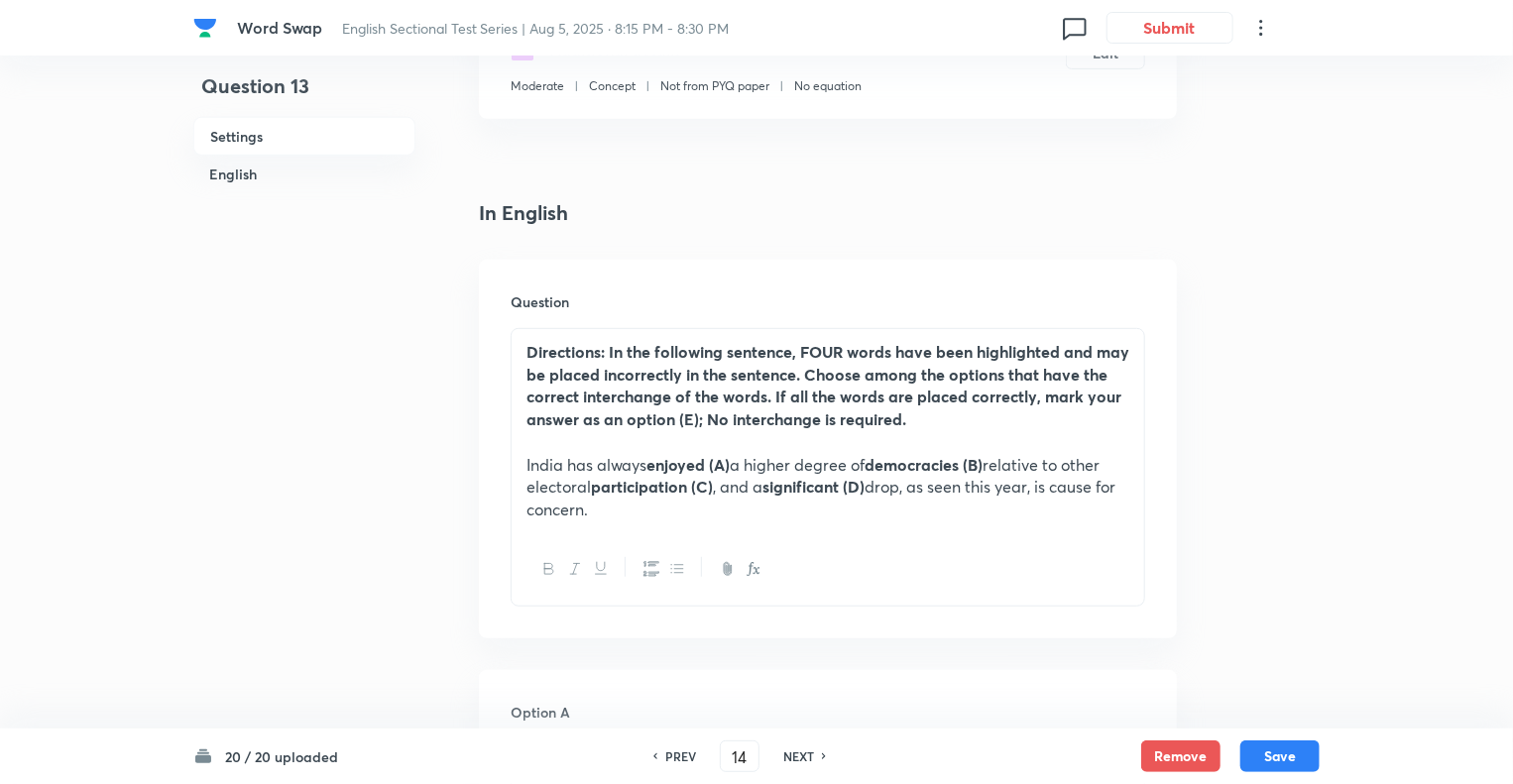 type on "13" 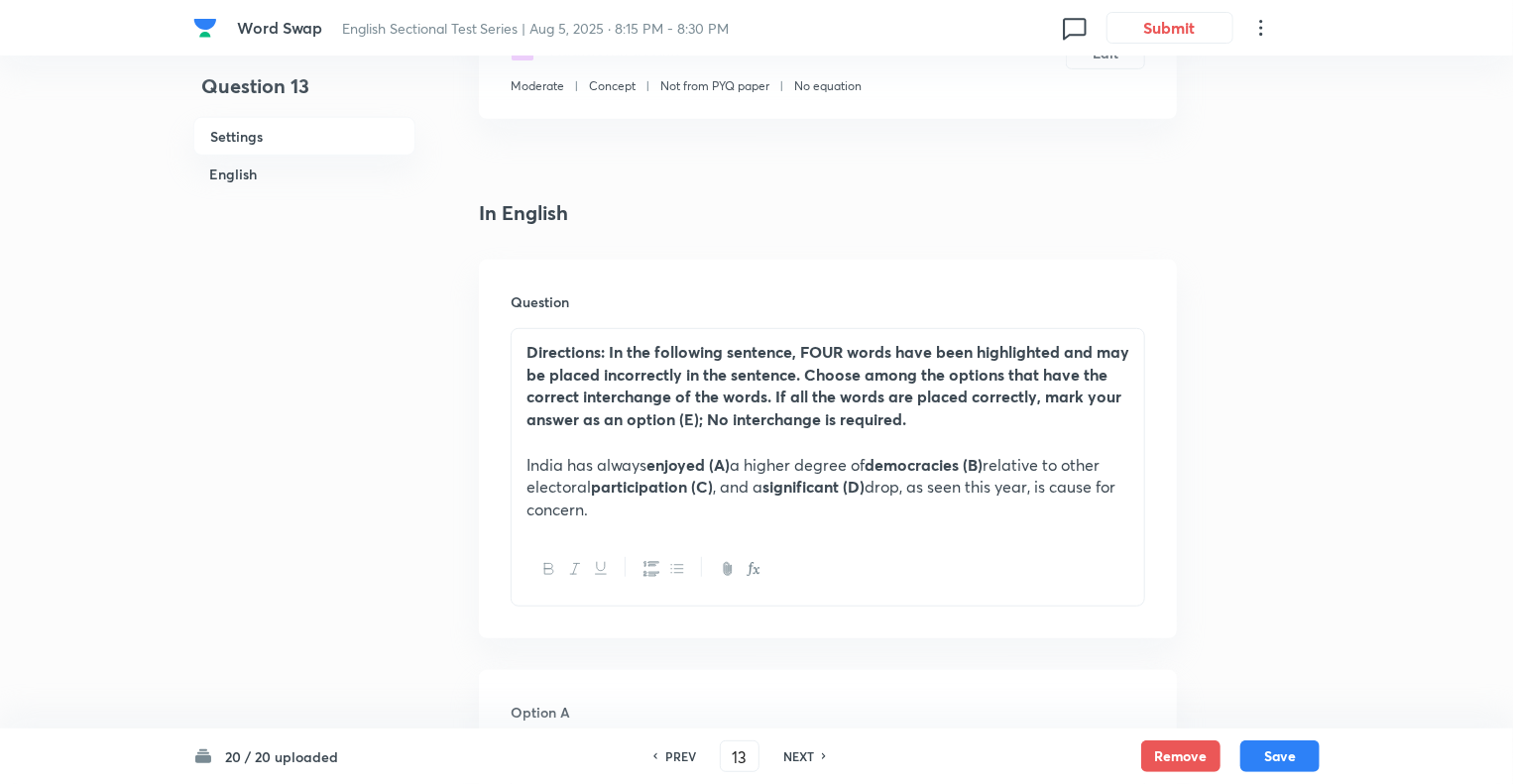 checkbox on "false" 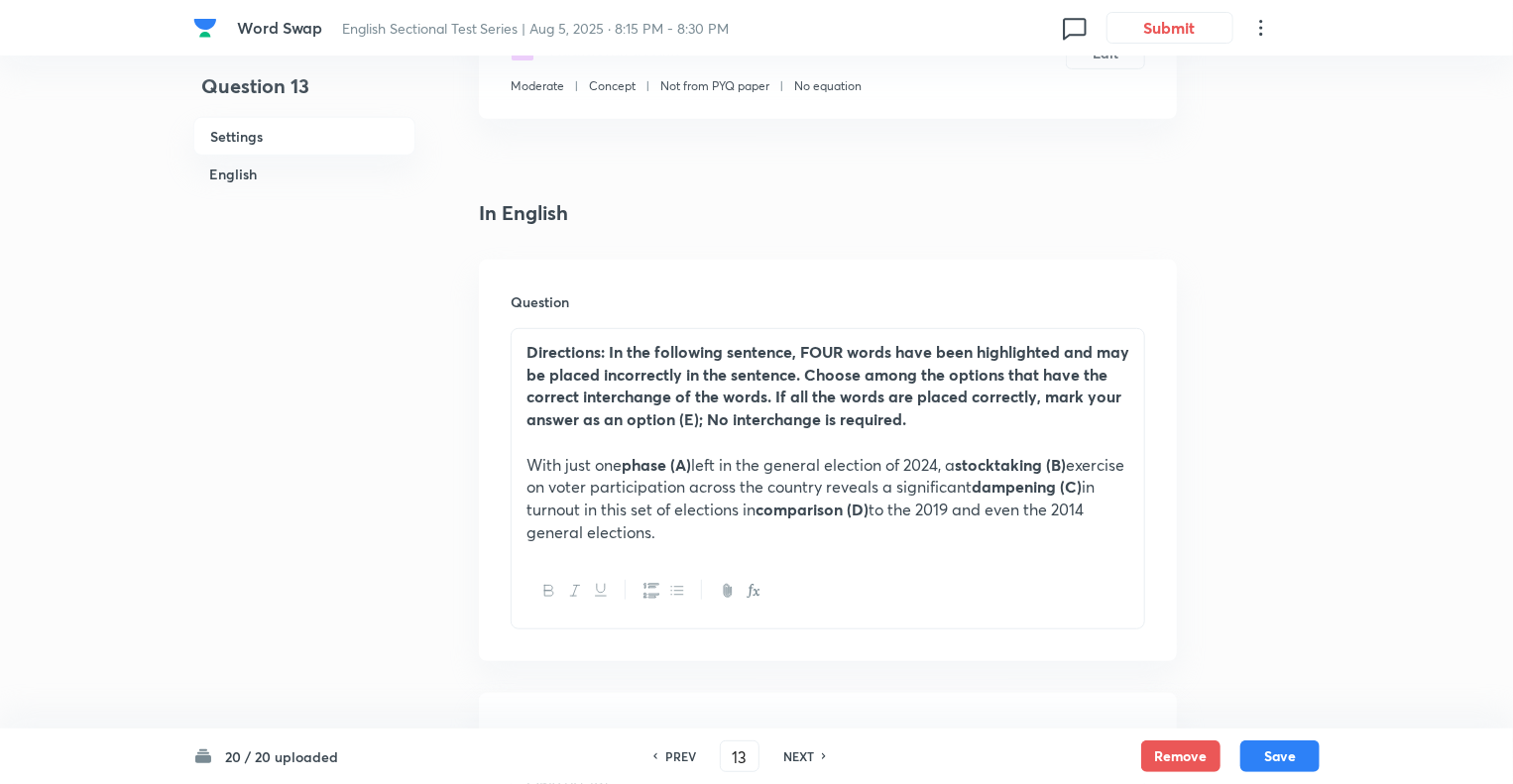 click on "PREV" at bounding box center (680, 756) 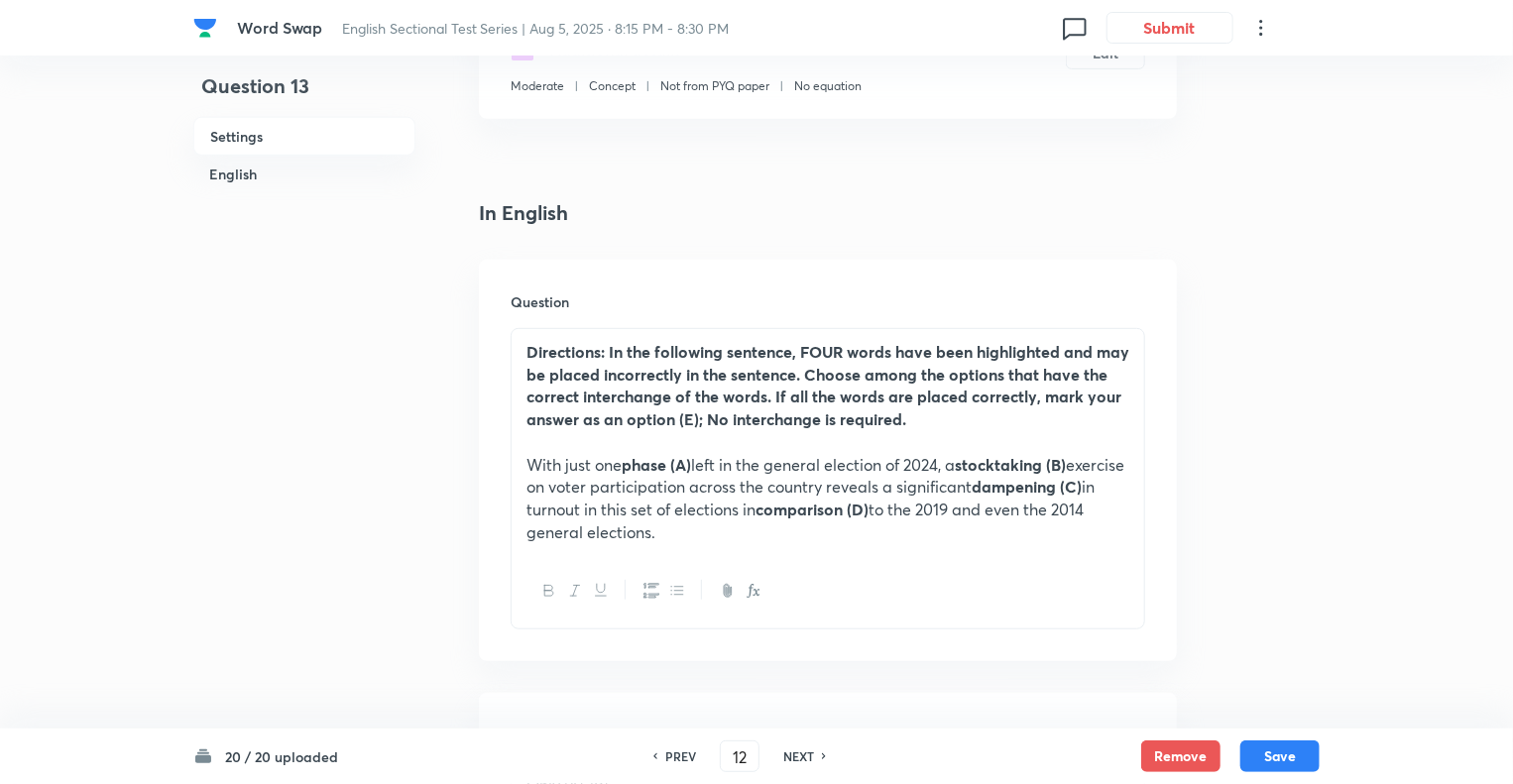 checkbox on "true" 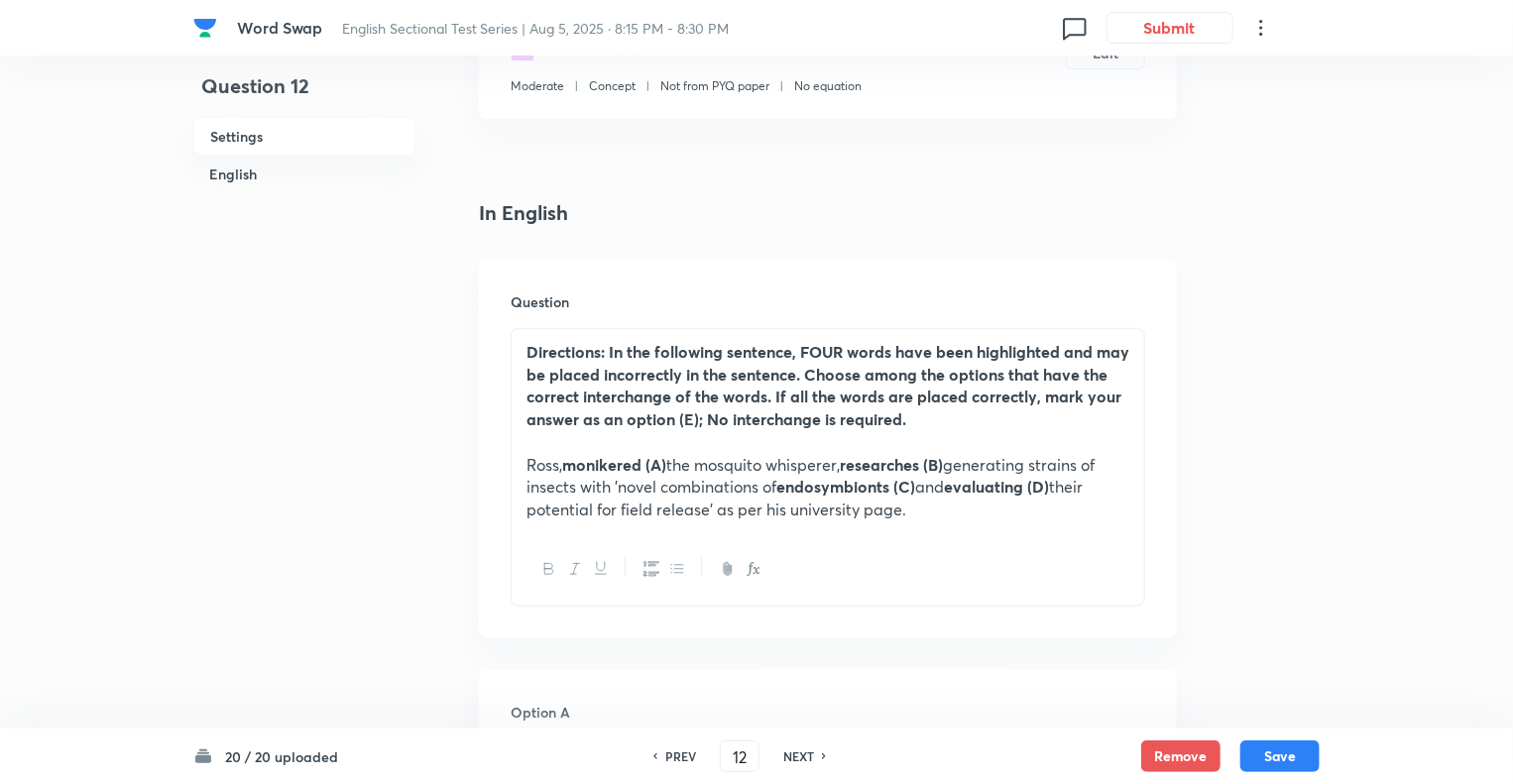 click on "PREV" at bounding box center [680, 756] 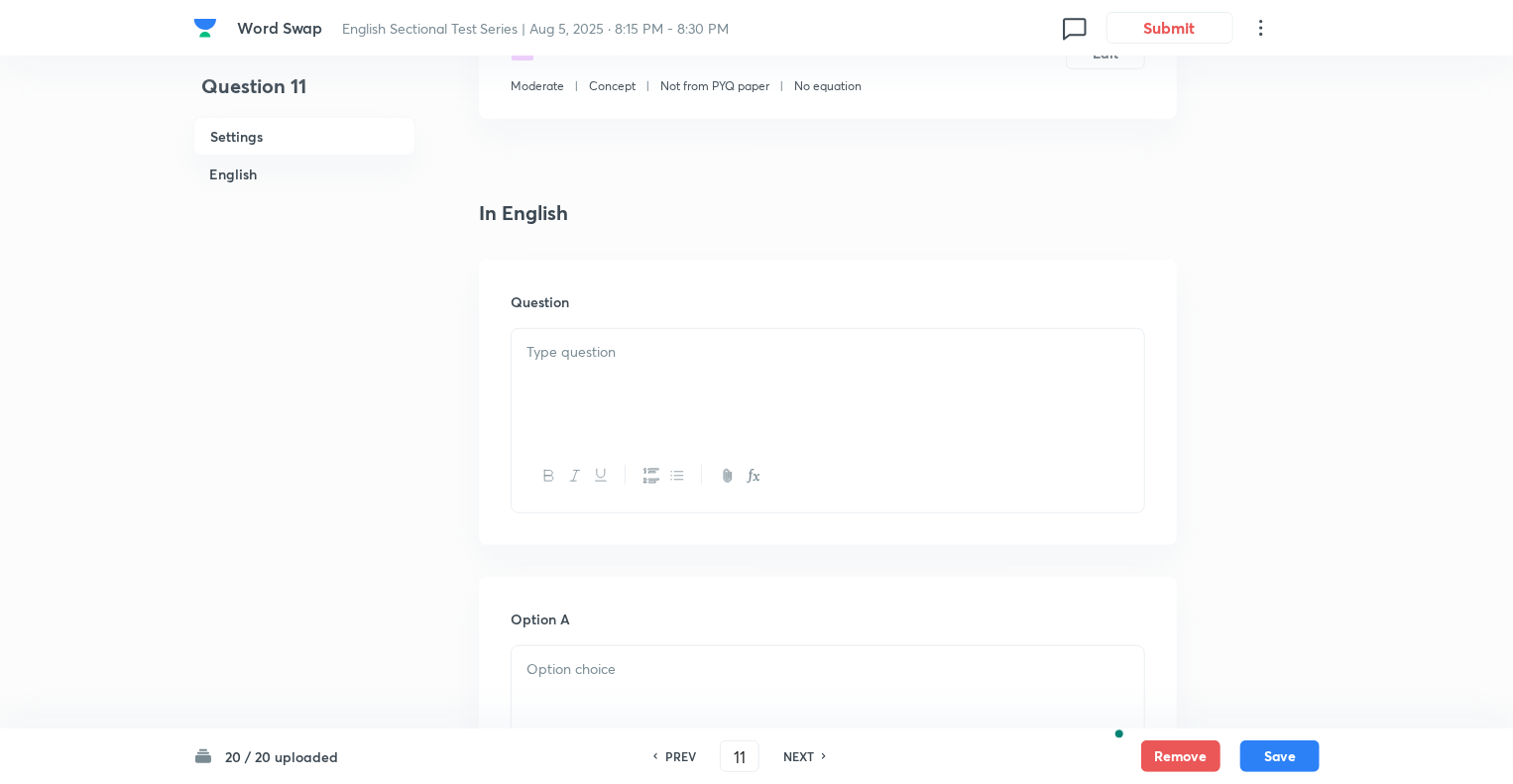 checkbox on "false" 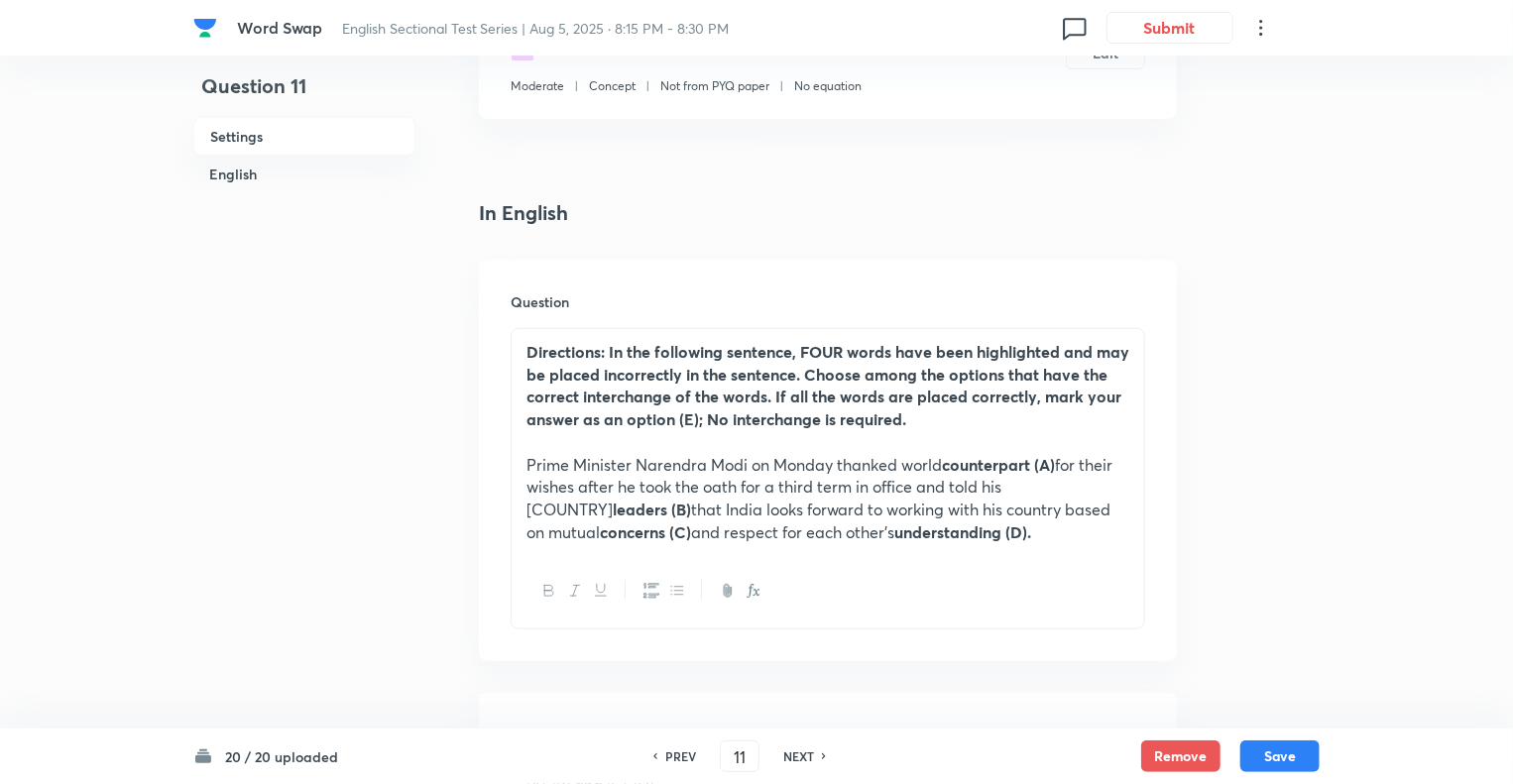 click on "Question 11 Settings English" at bounding box center [304, 1178] 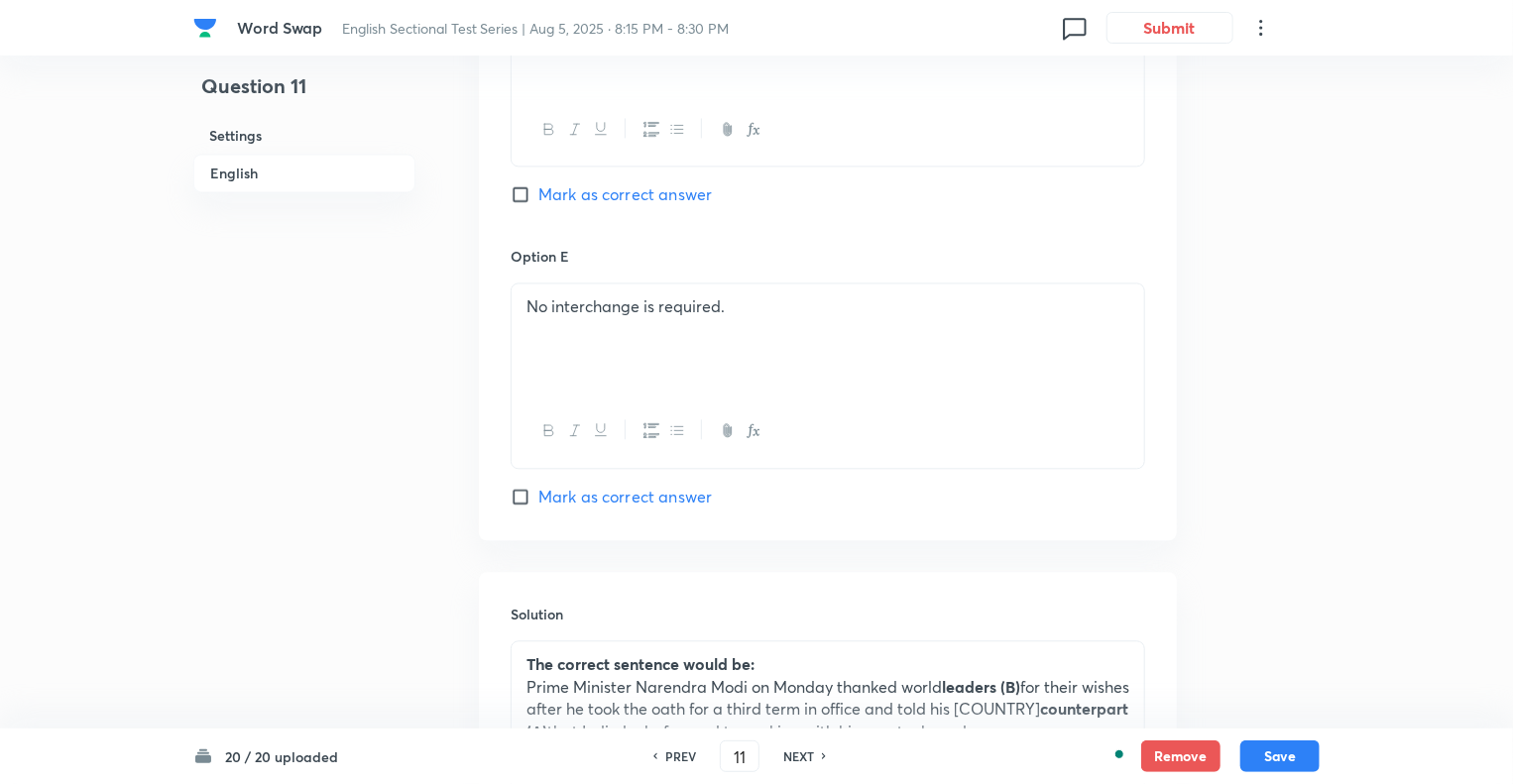 scroll, scrollTop: 2021, scrollLeft: 0, axis: vertical 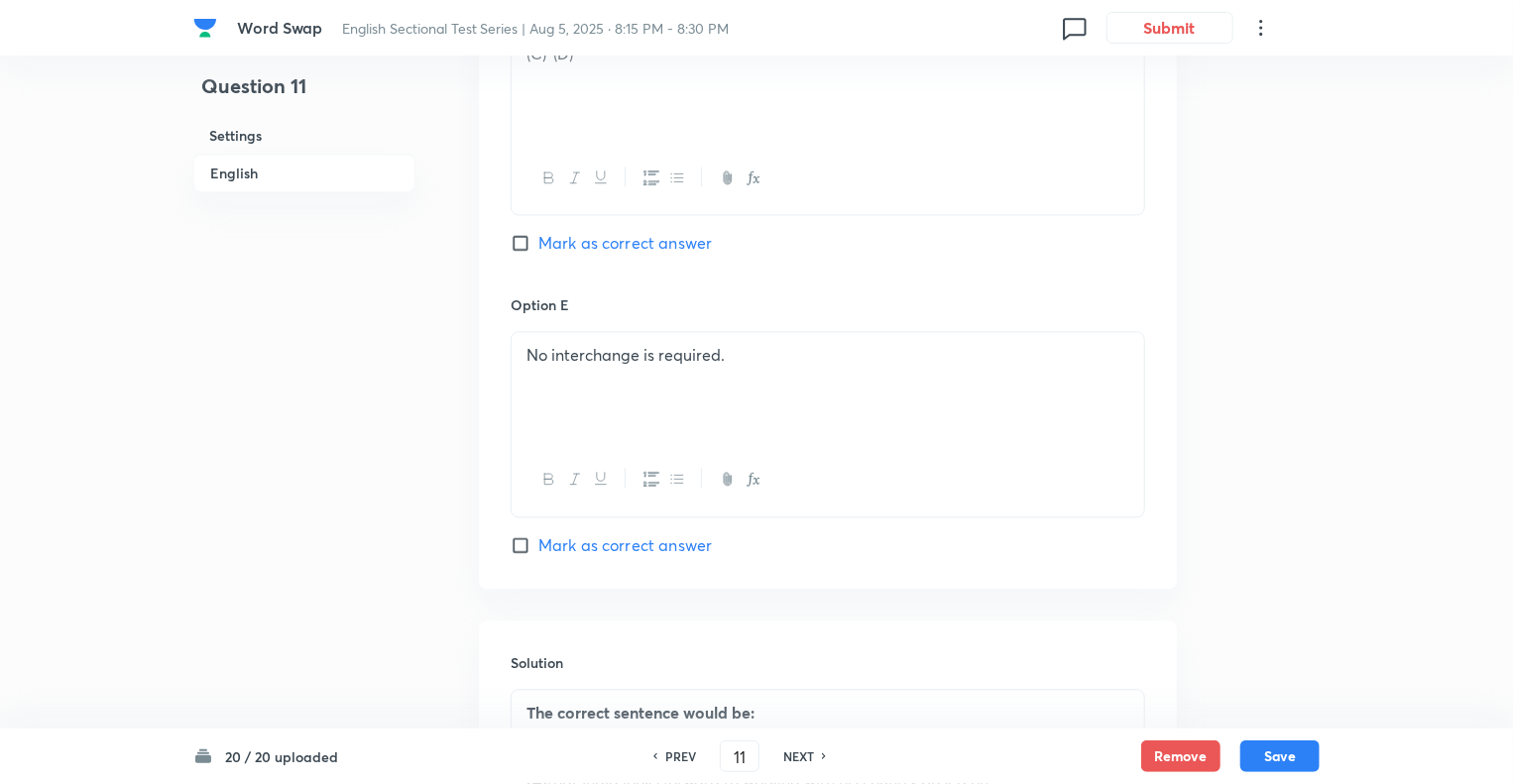 click on "No interchange is required." at bounding box center [828, 355] 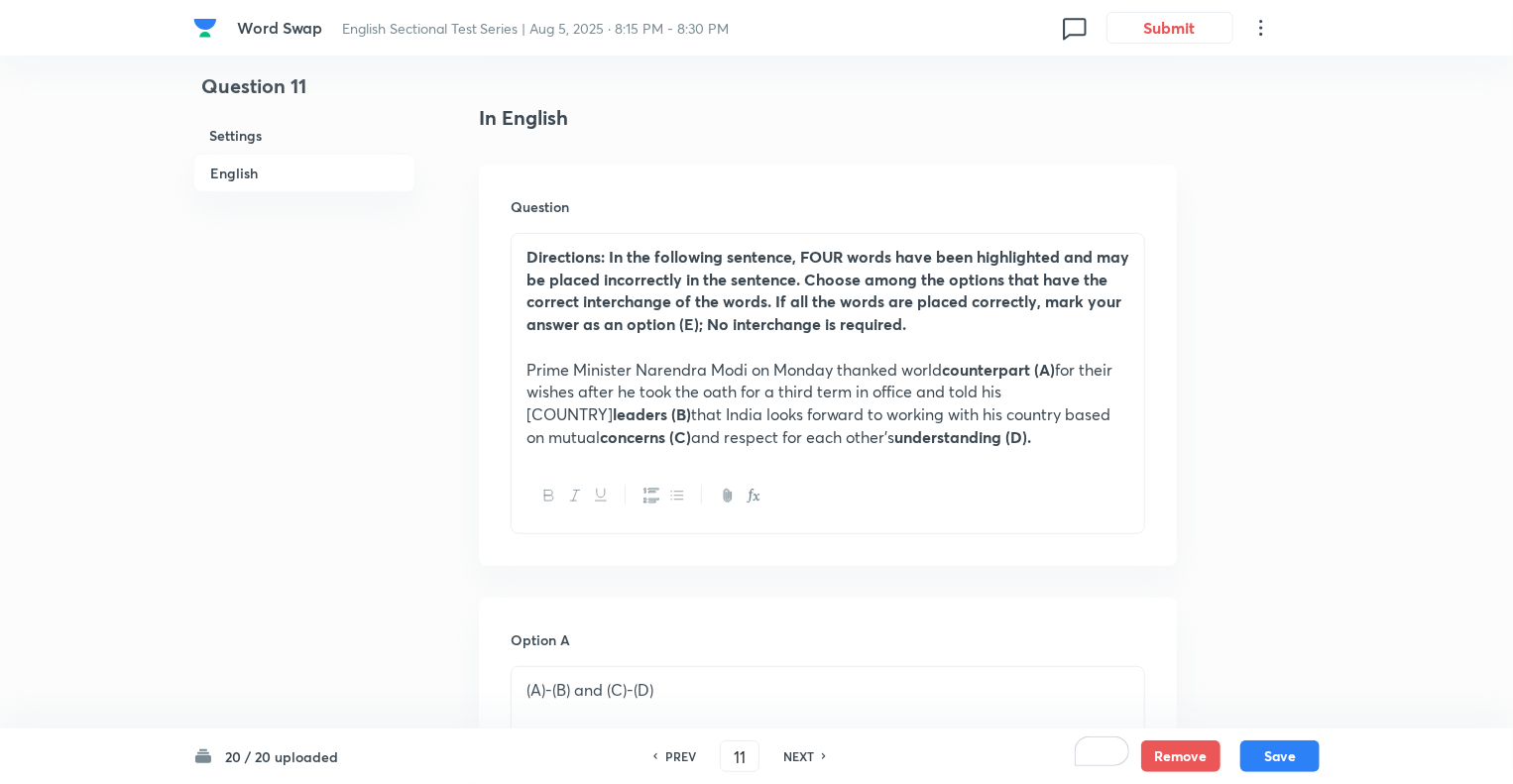 scroll, scrollTop: 502, scrollLeft: 0, axis: vertical 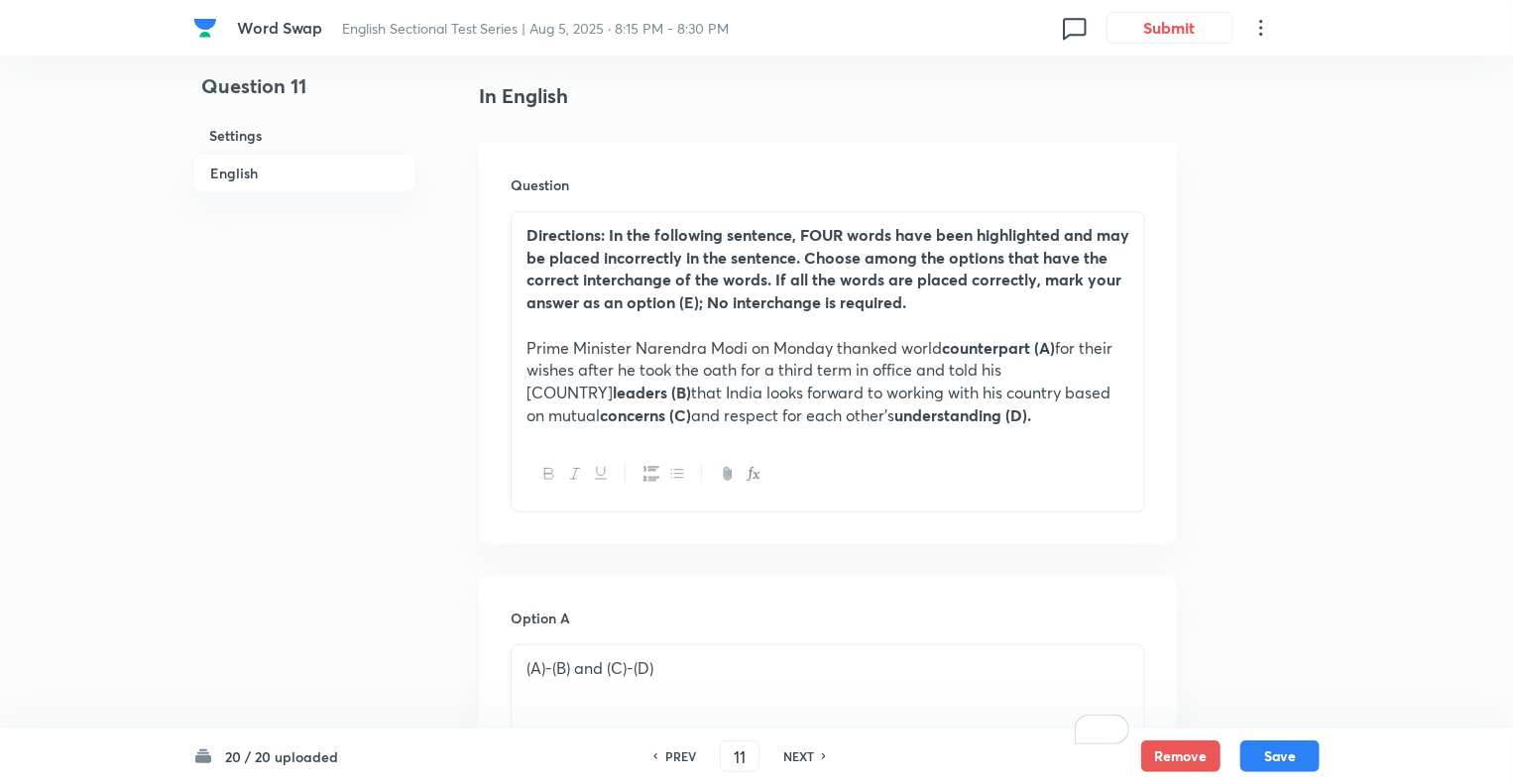 click on "Directions: In the following sentence, FOUR words have been highlighted and may be placed incorrectly in the sentence. Choose among the options that have the correct interchange of the words. If all the words are placed correctly, mark your answer as an option (E); No interchange is required." at bounding box center [828, 268] 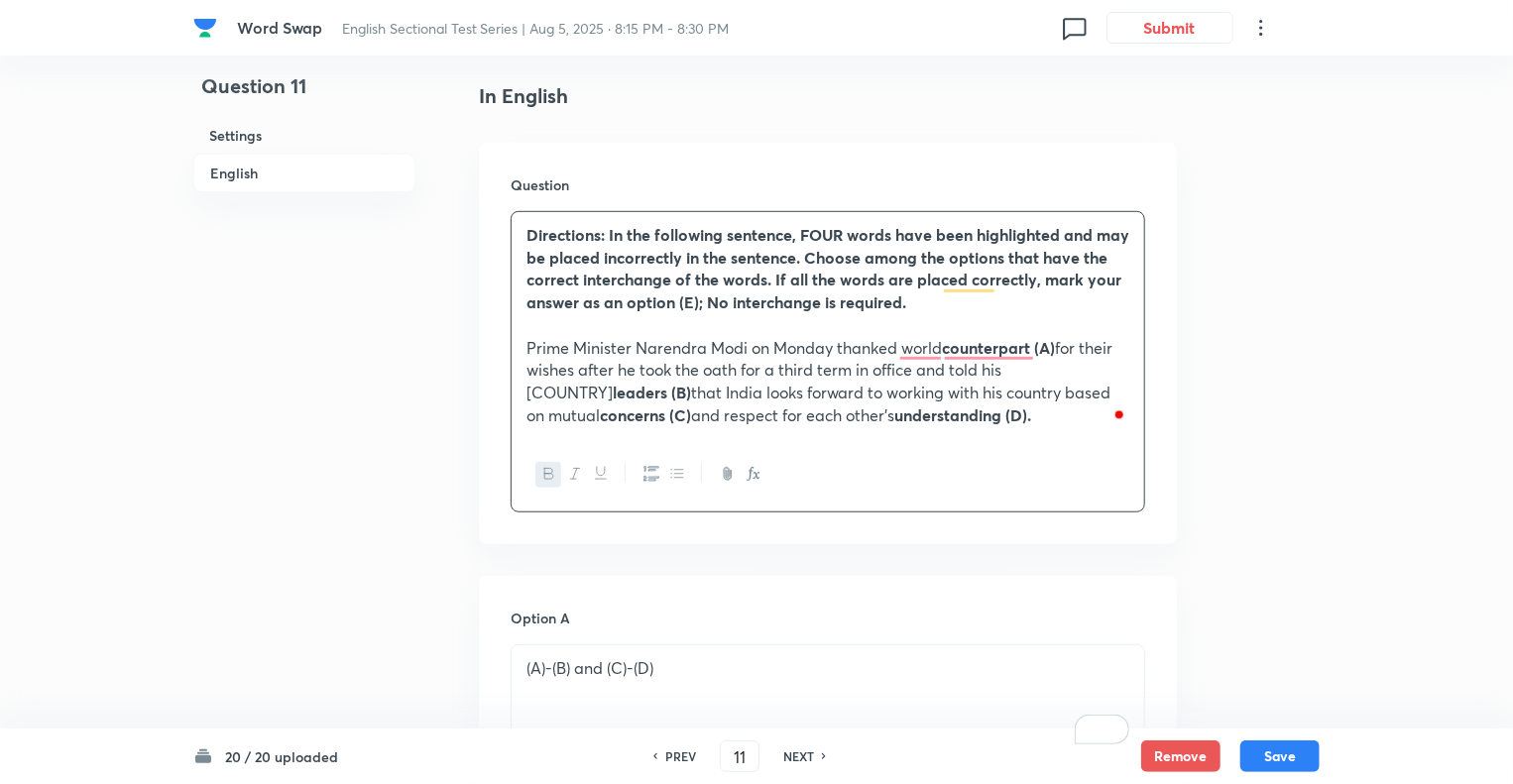 click on "Question 11 Settings English" at bounding box center (304, 1062) 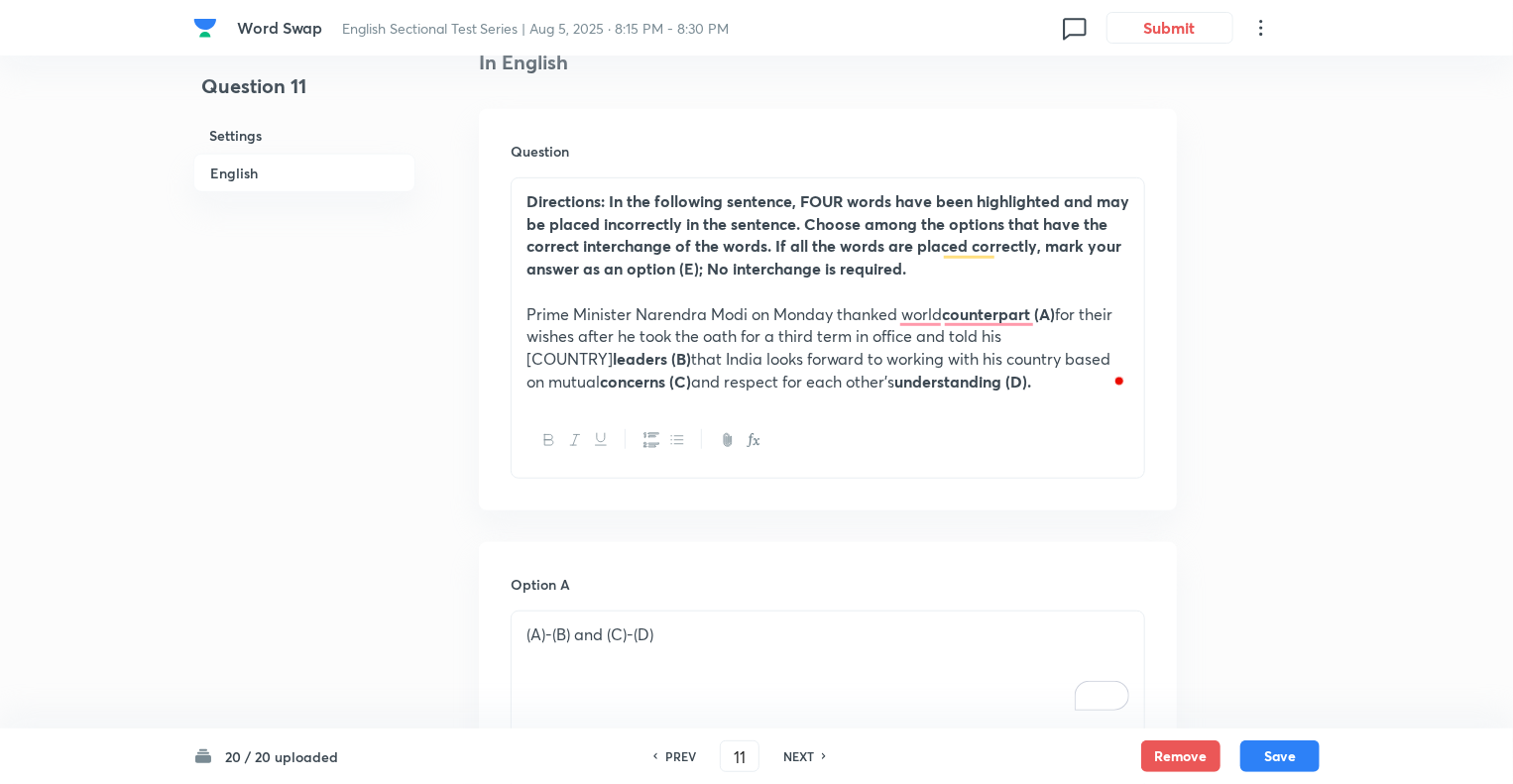 scroll, scrollTop: 541, scrollLeft: 0, axis: vertical 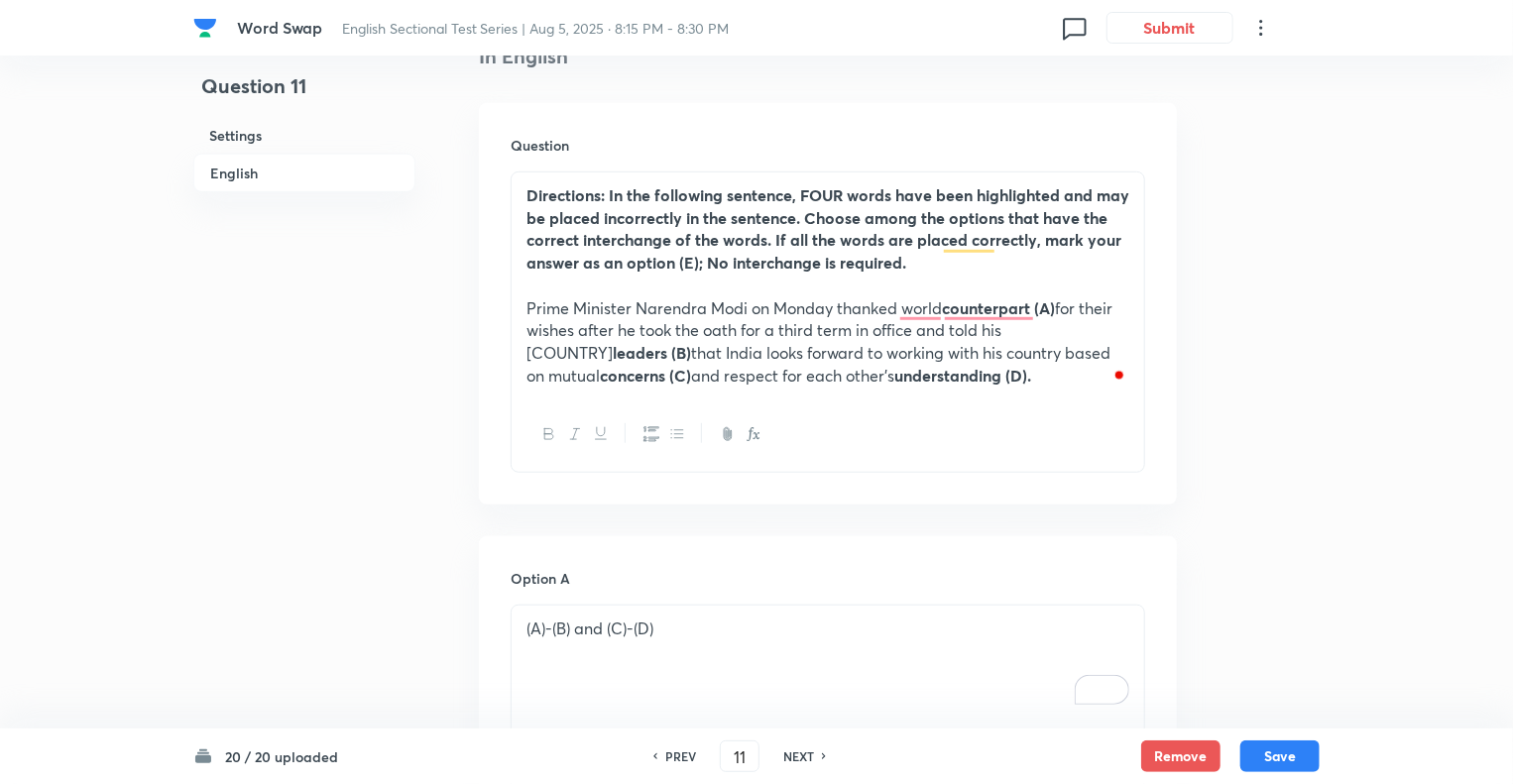 click on "NEXT" at bounding box center [798, 756] 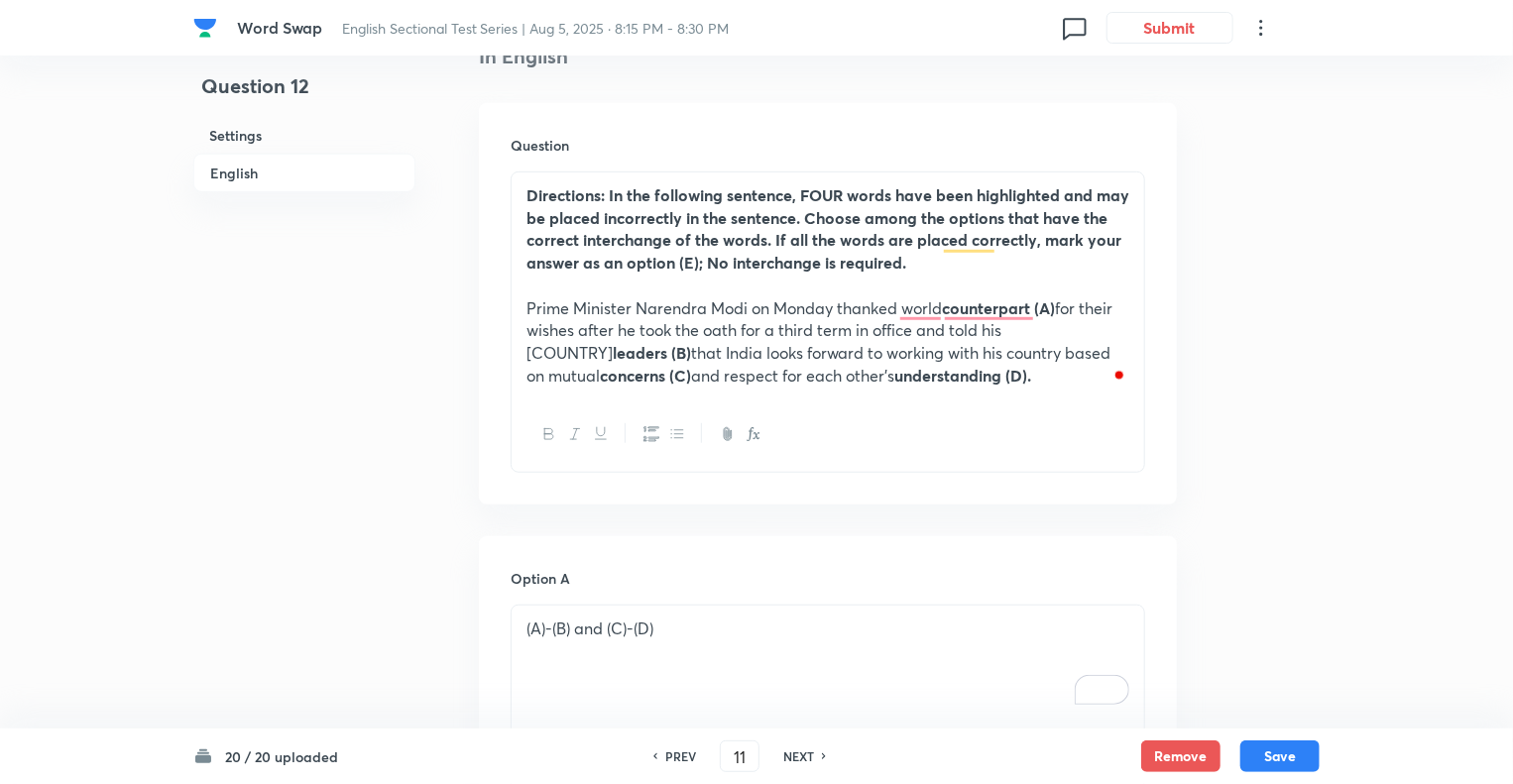 type on "12" 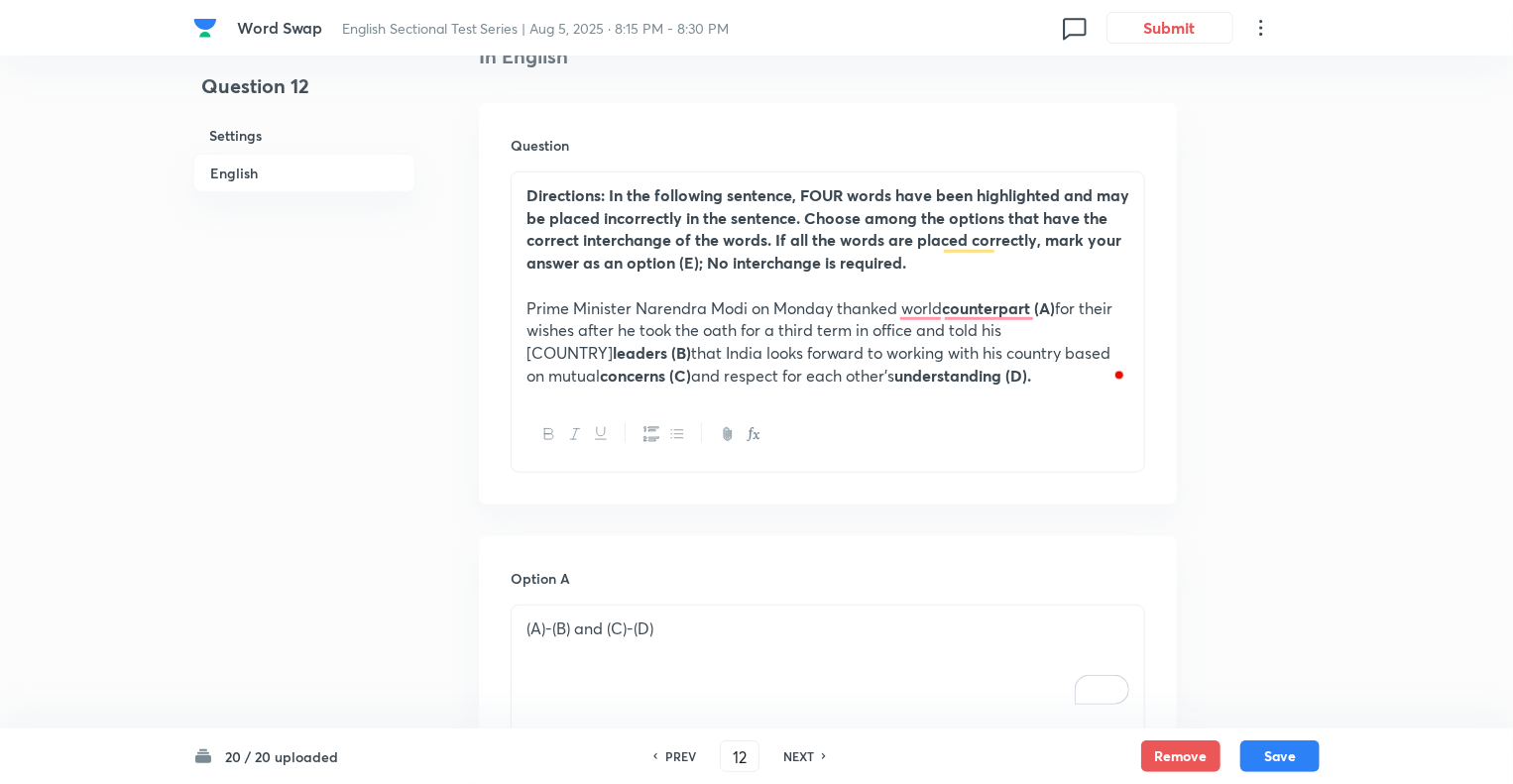 checkbox on "false" 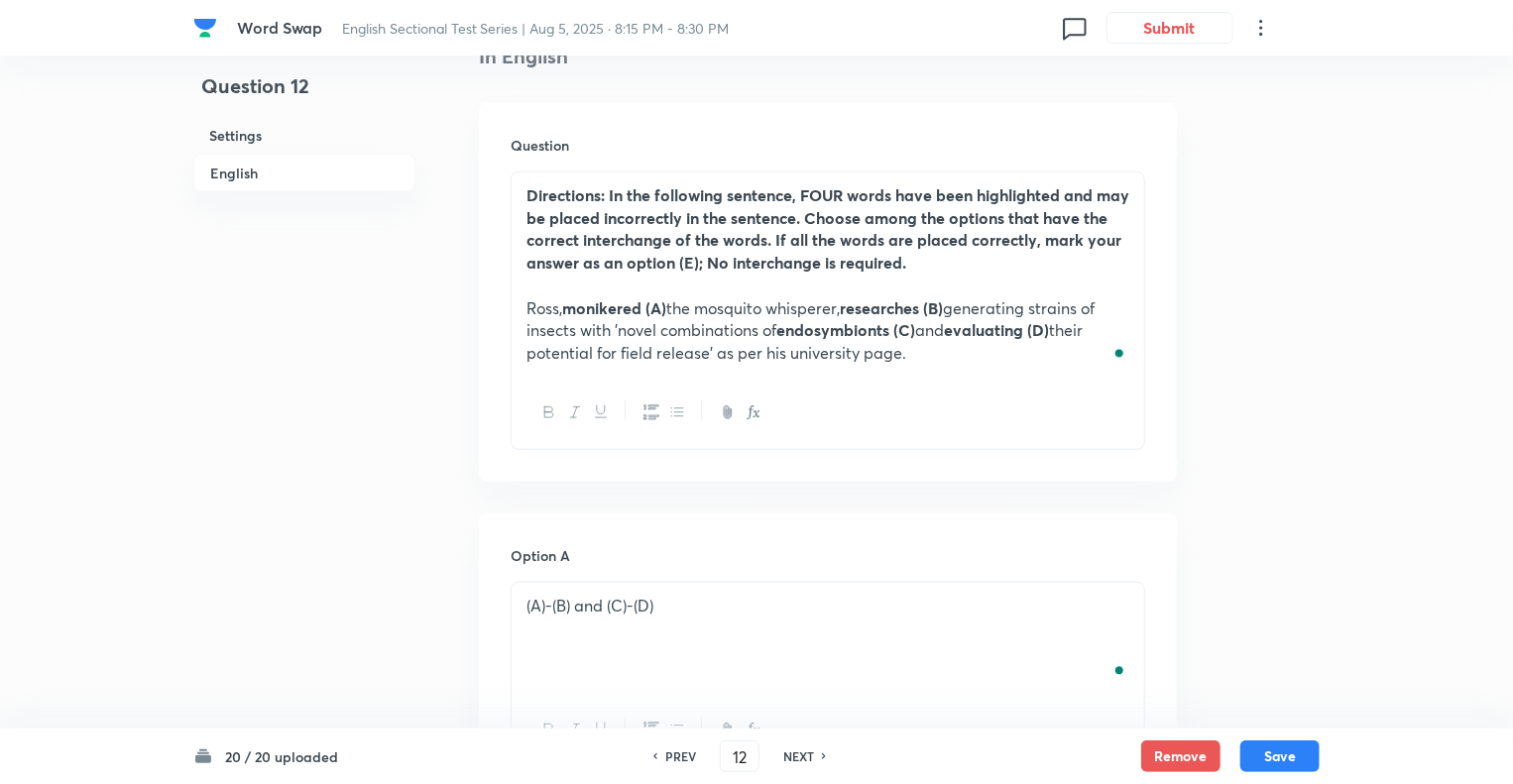 click on "NEXT" at bounding box center [798, 756] 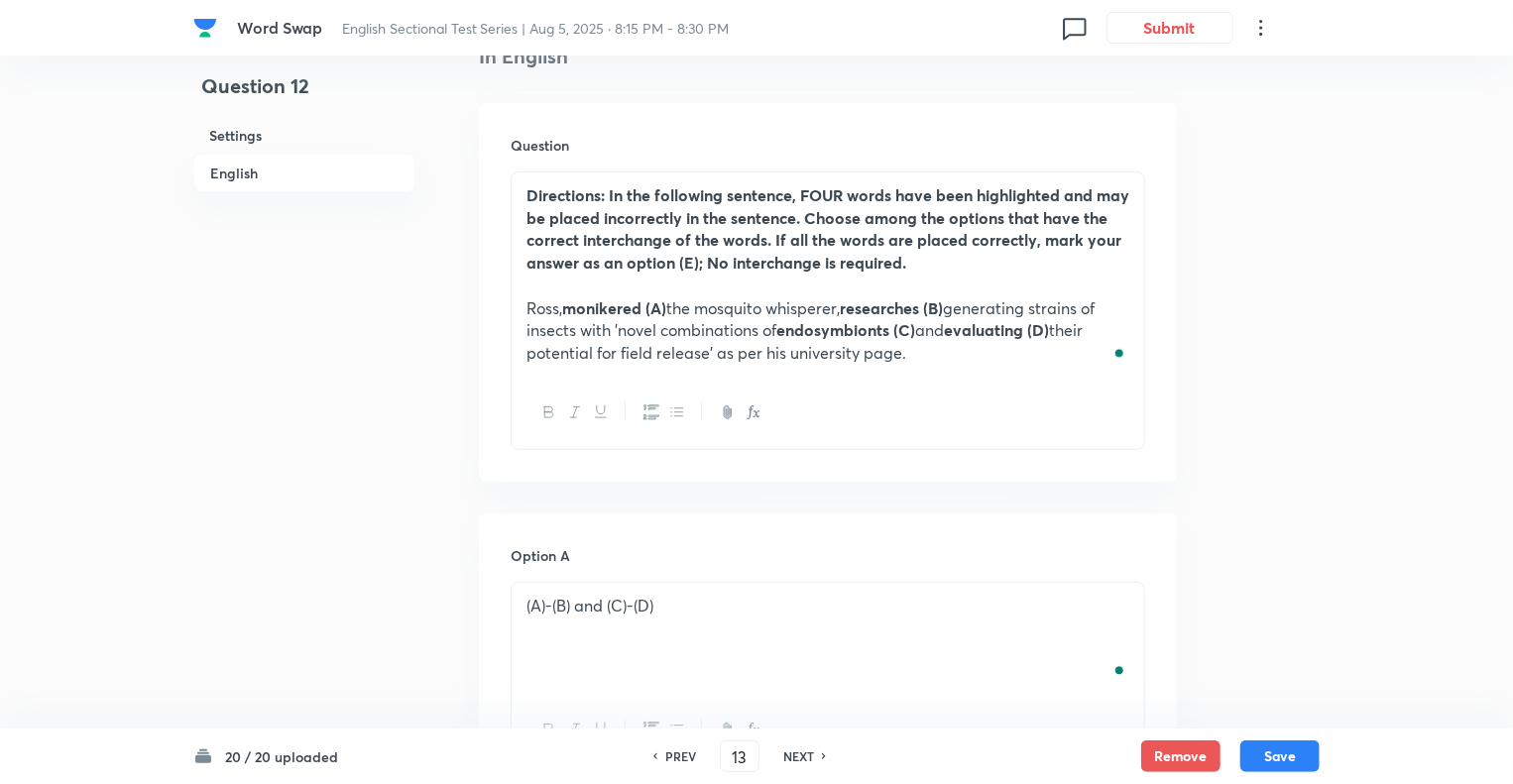 checkbox on "true" 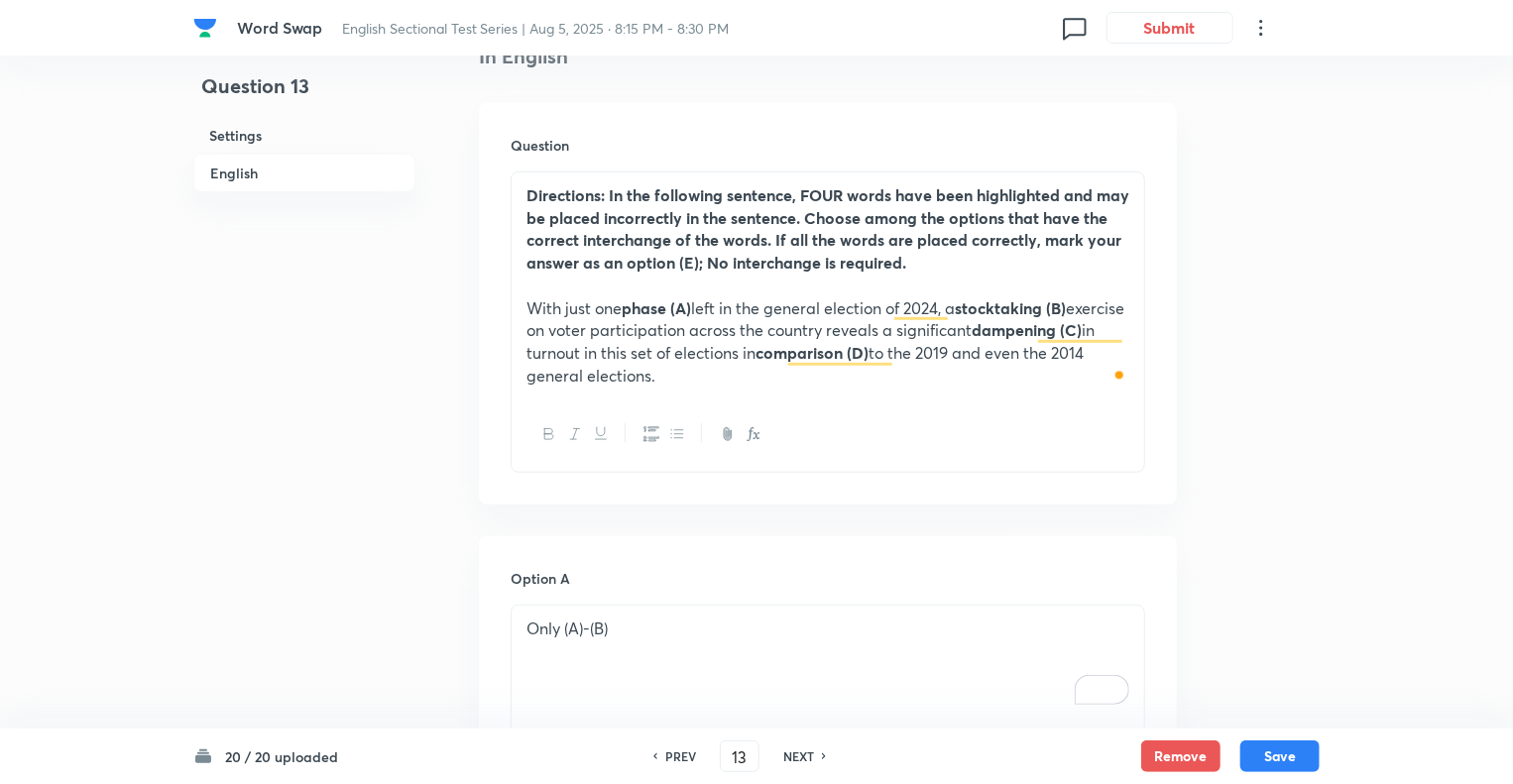 click on "NEXT" at bounding box center (798, 756) 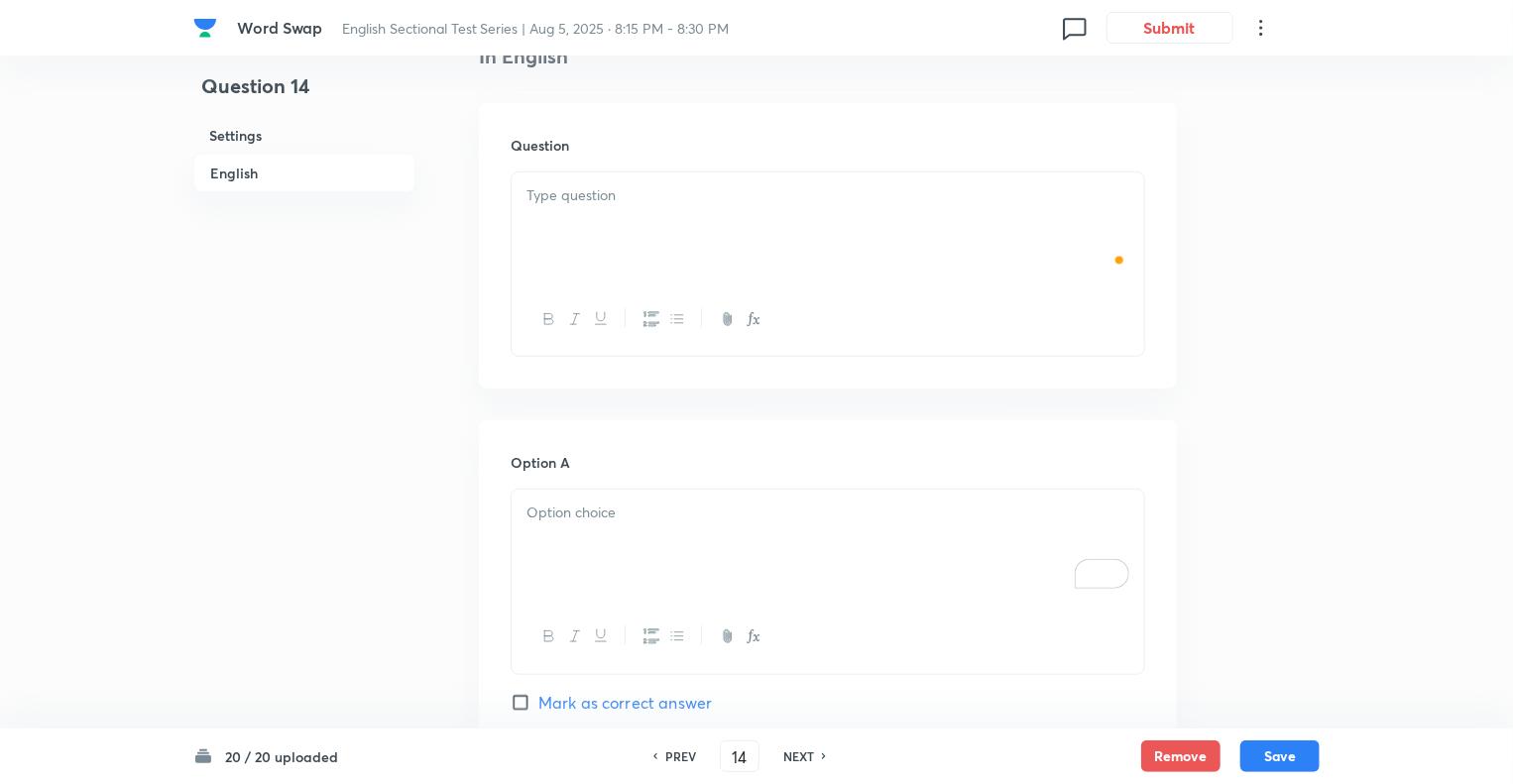 checkbox on "false" 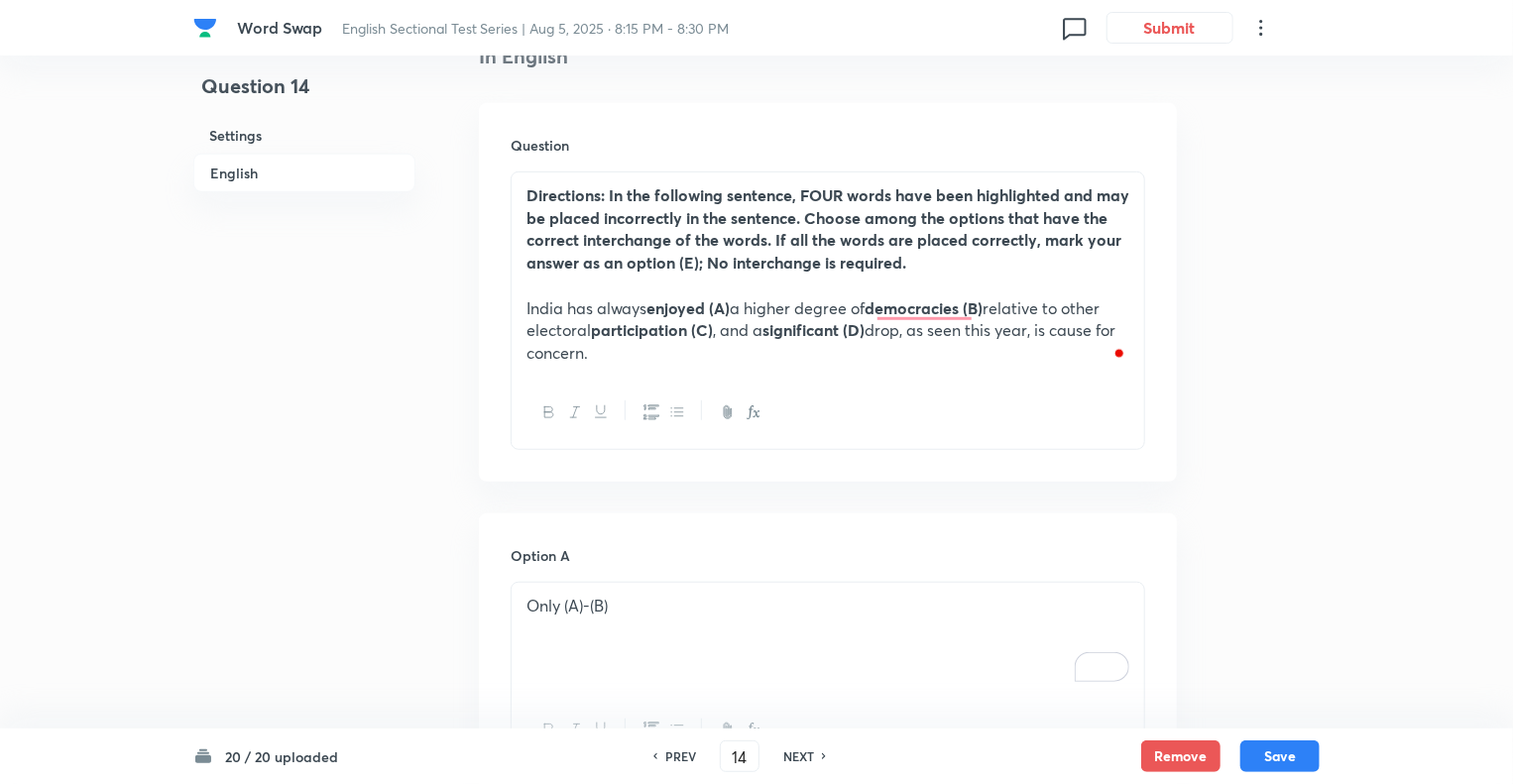click on "NEXT" at bounding box center [798, 756] 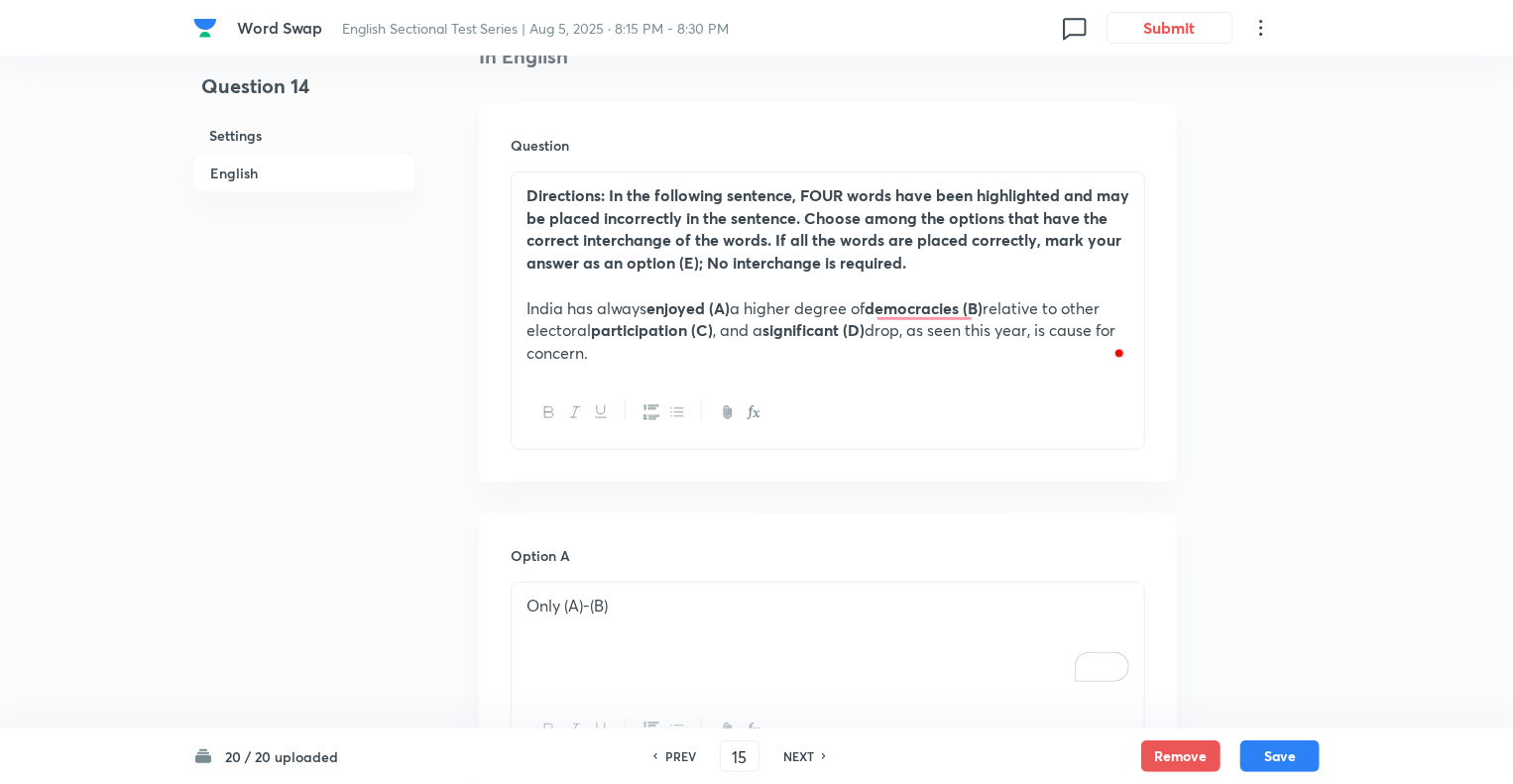 checkbox on "false" 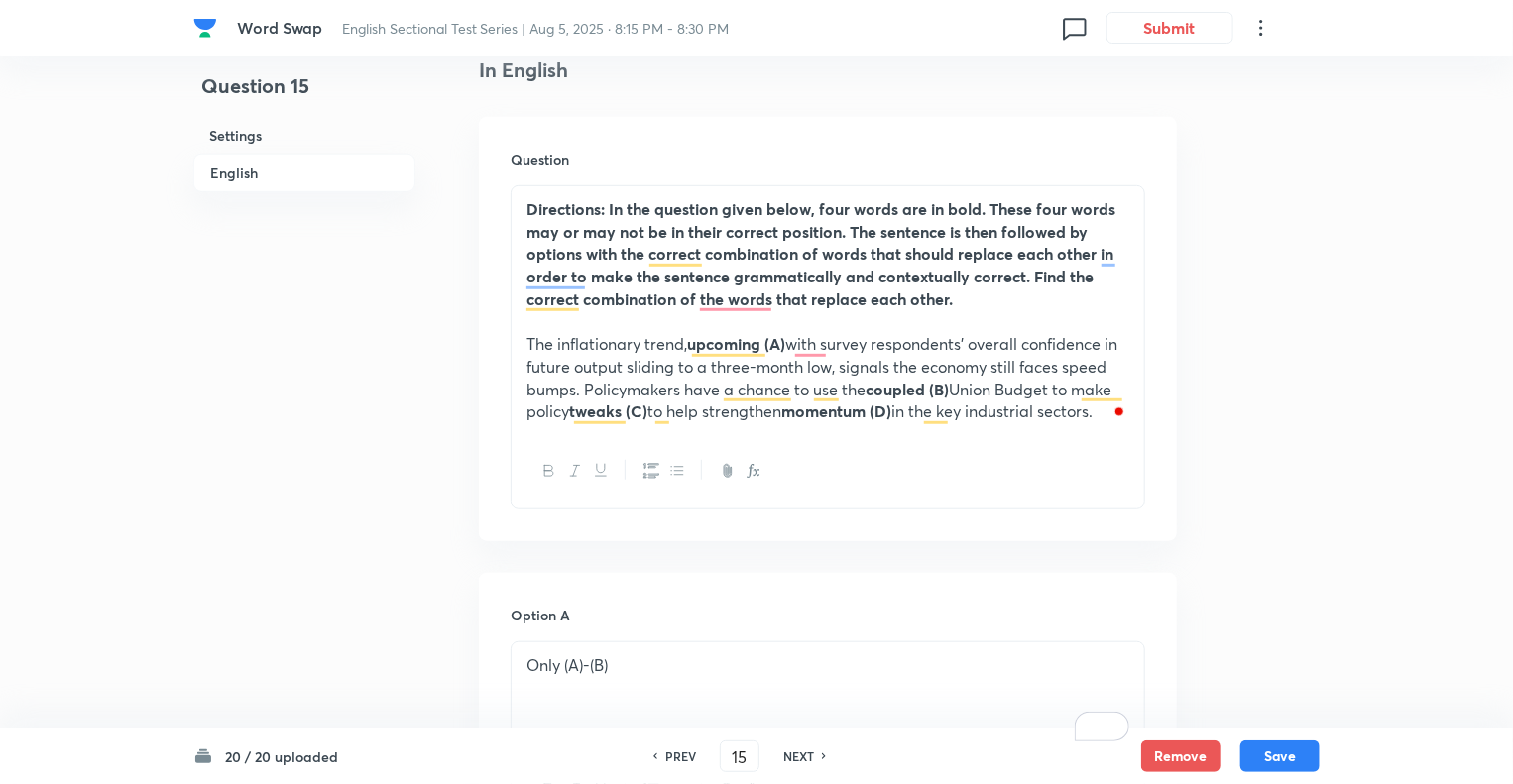 scroll, scrollTop: 530, scrollLeft: 0, axis: vertical 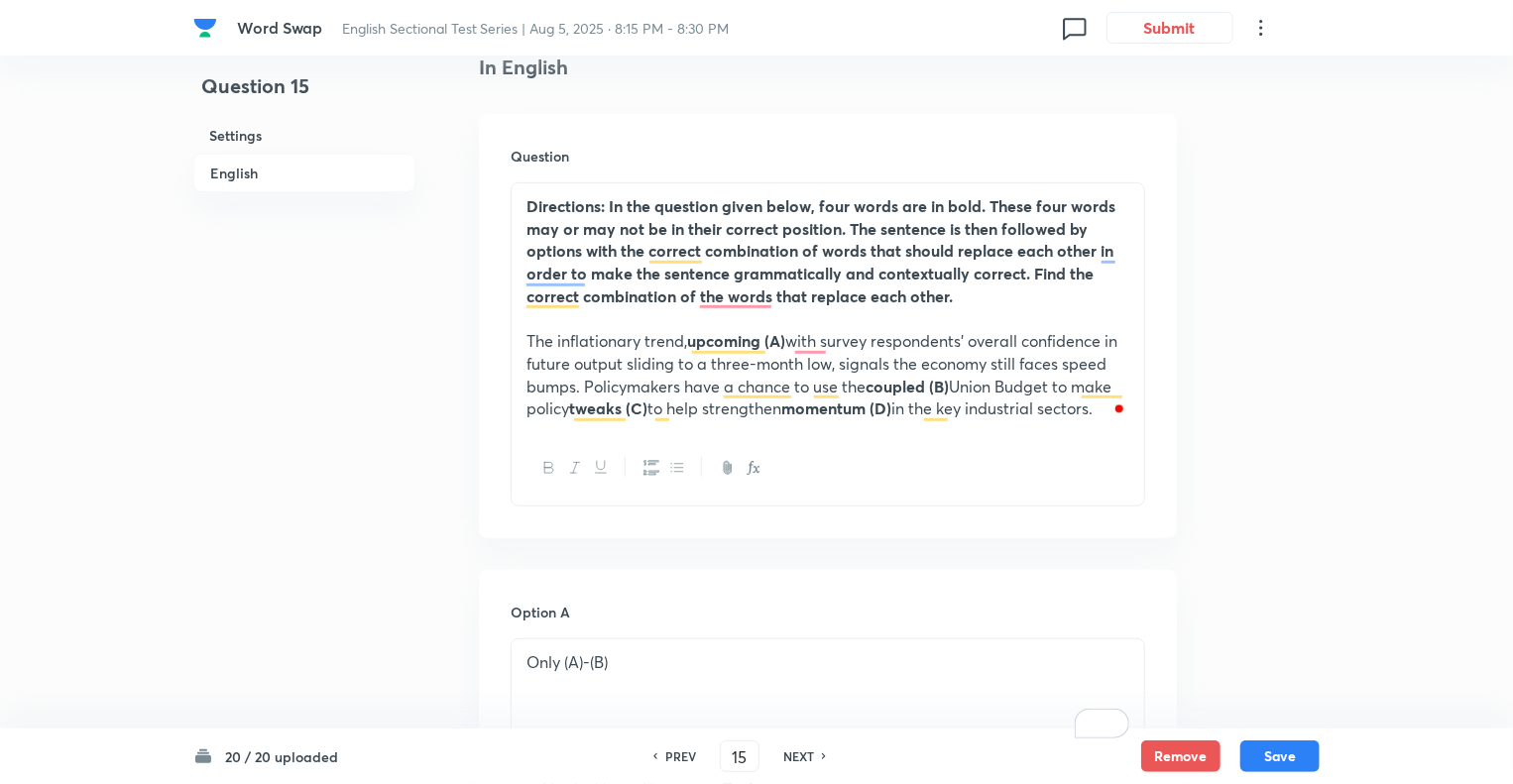 click on "NEXT" at bounding box center (798, 756) 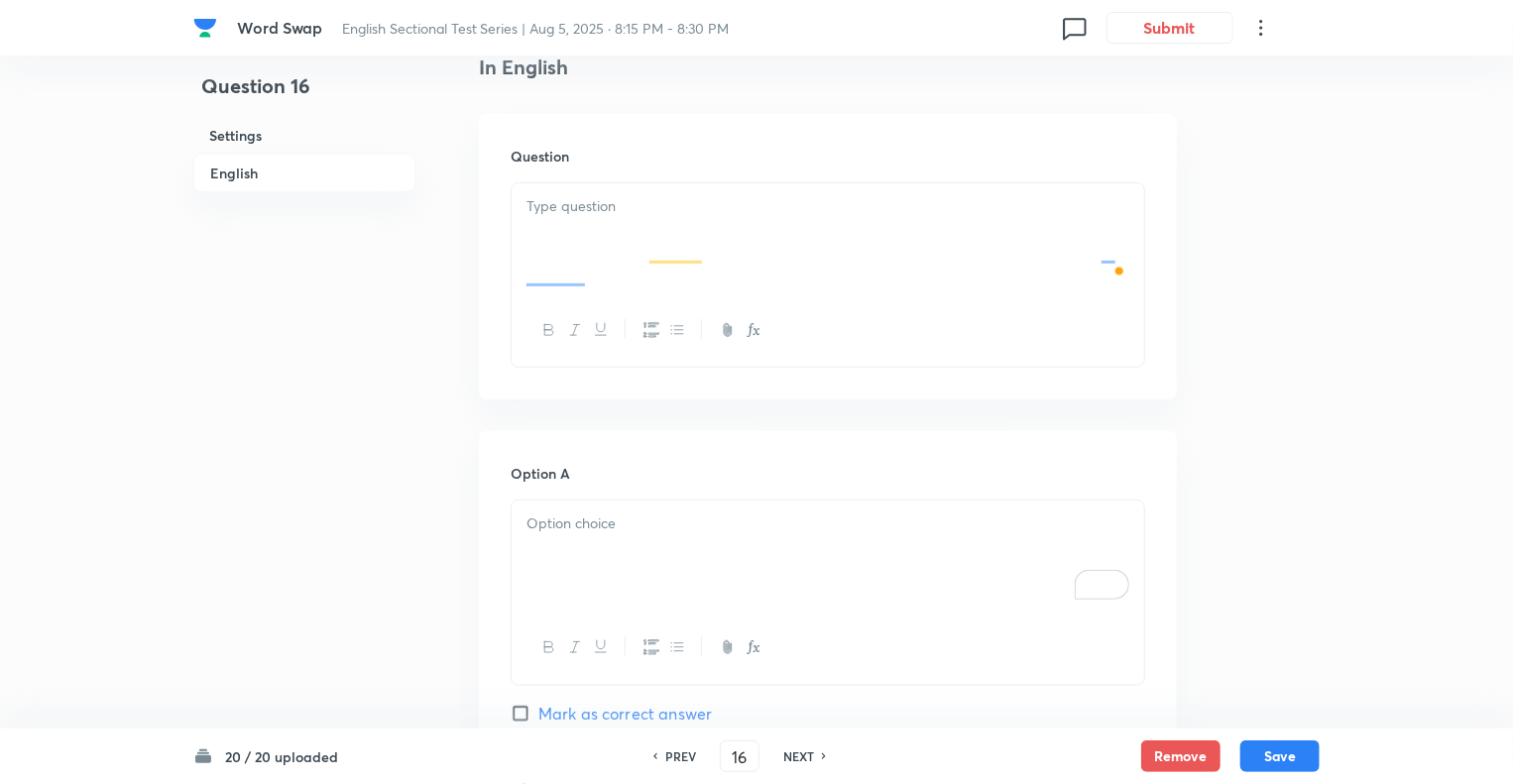 checkbox on "false" 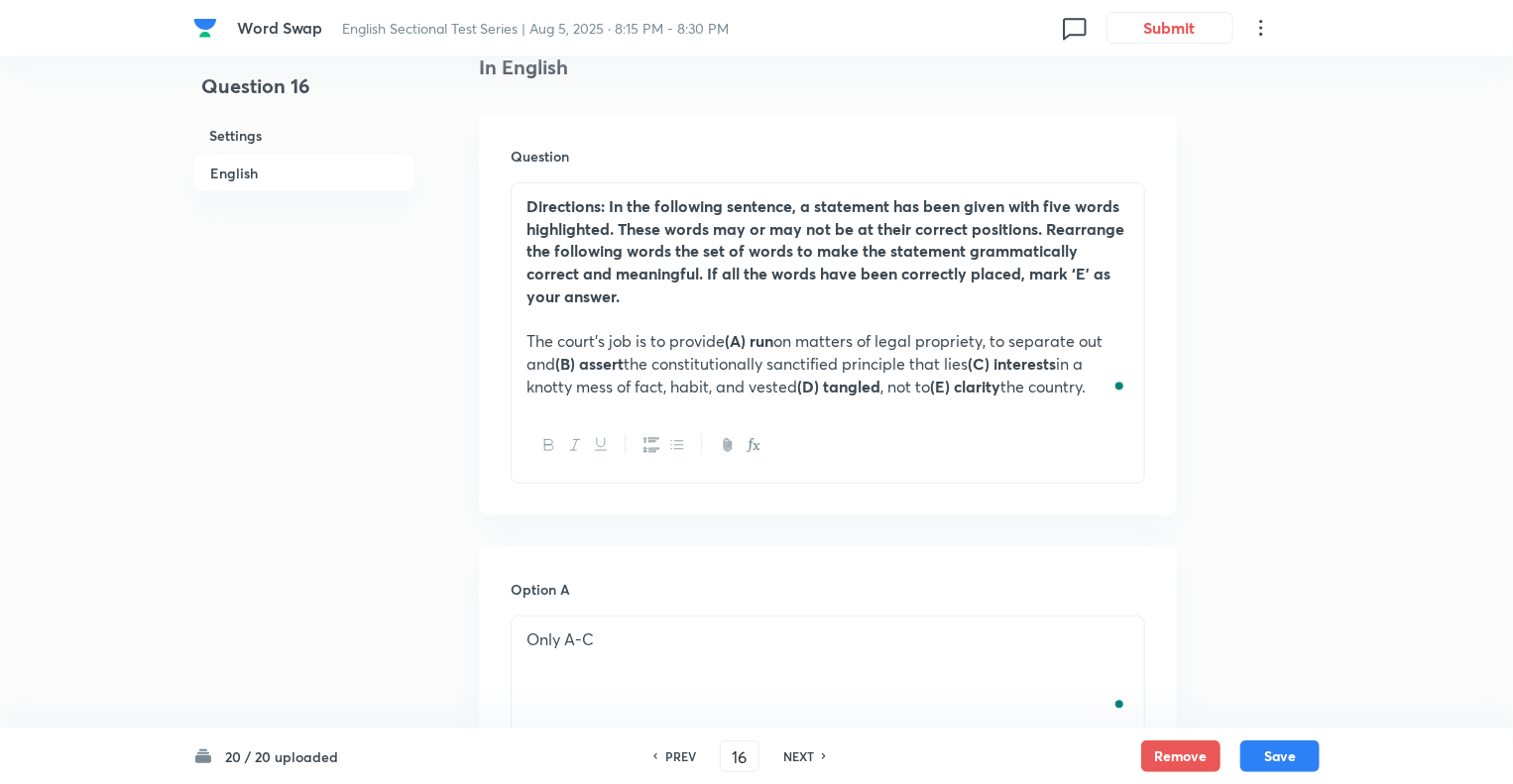 click on "NEXT" at bounding box center (798, 756) 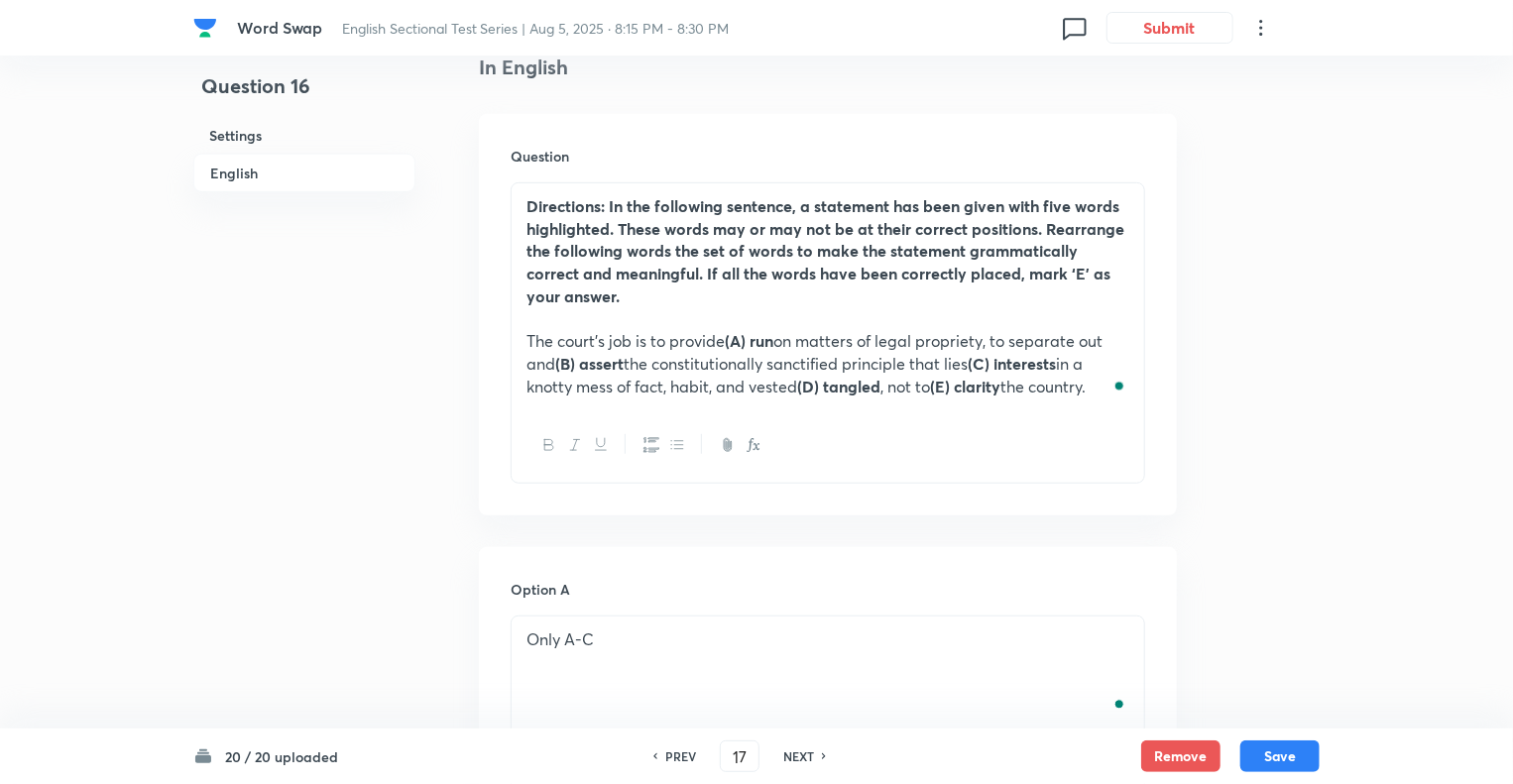 checkbox on "false" 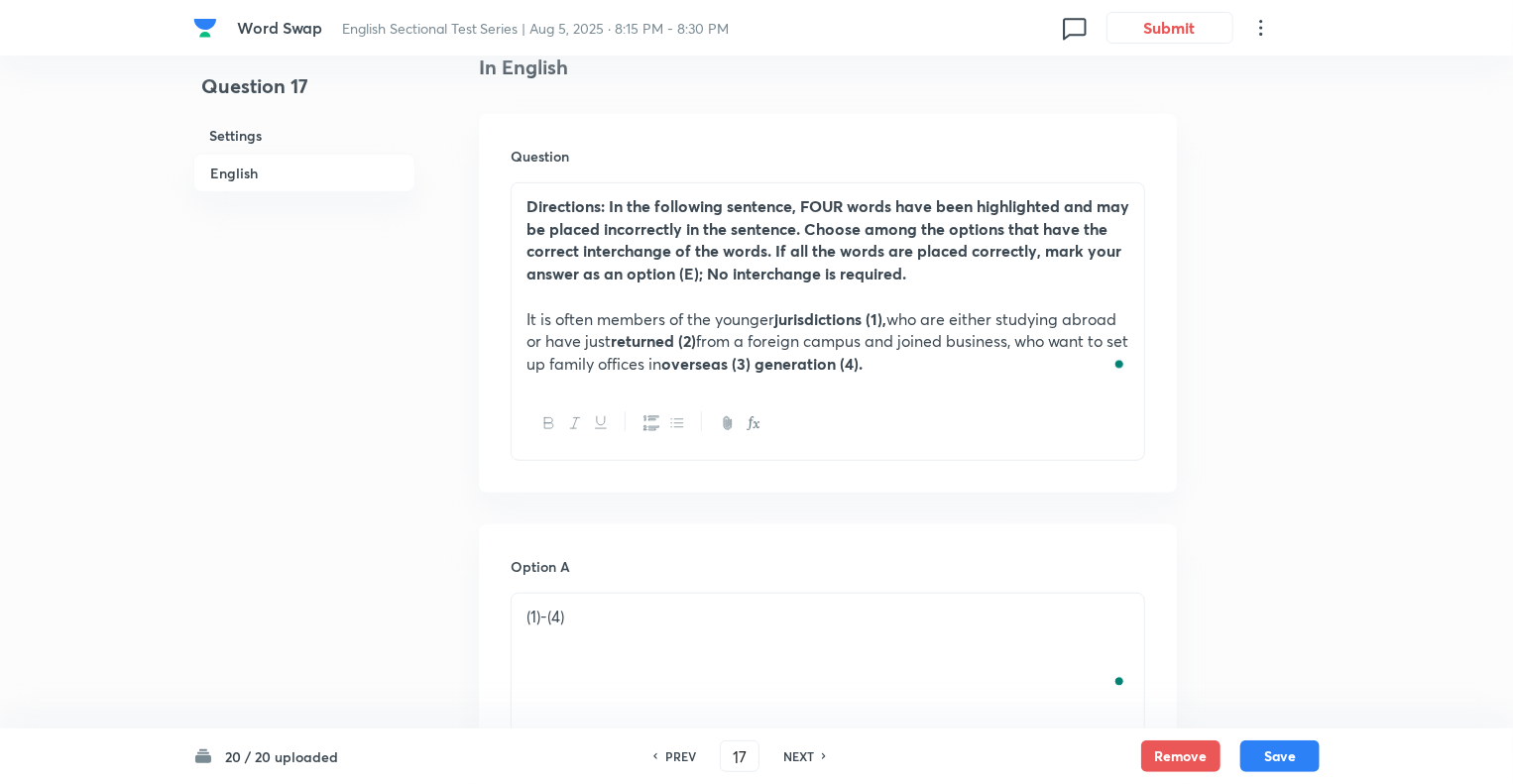 checkbox on "true" 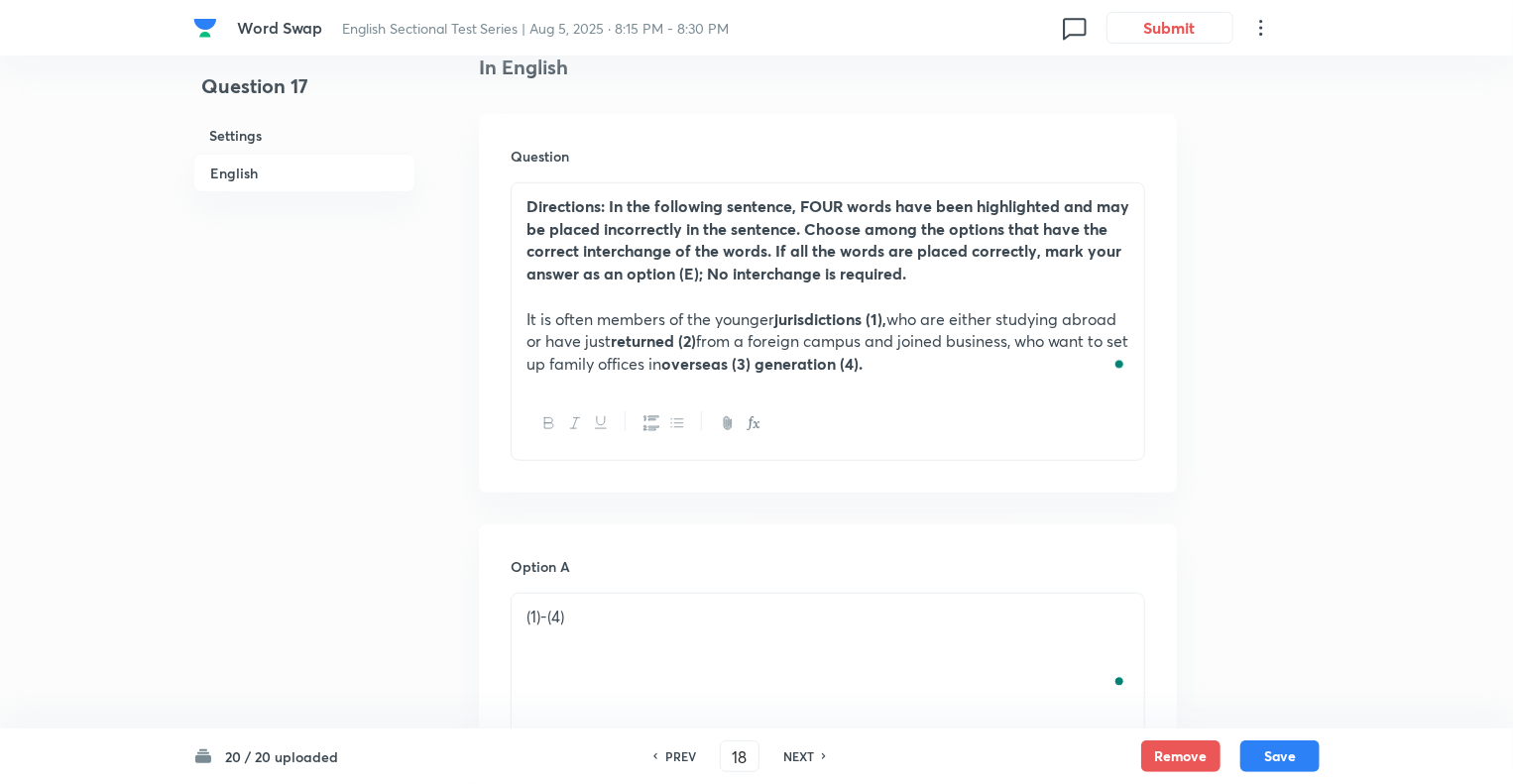 checkbox on "false" 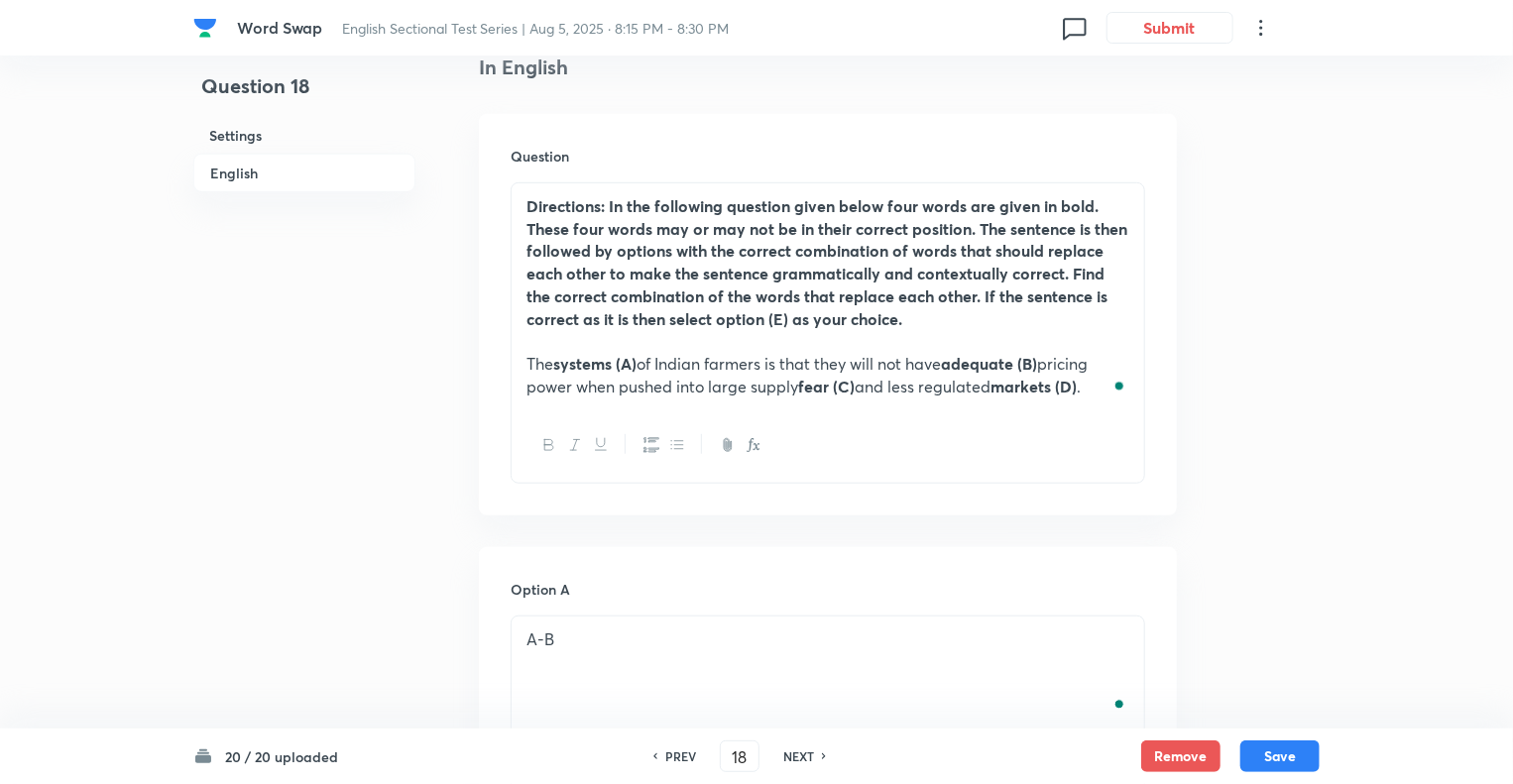 click on "NEXT" at bounding box center (798, 756) 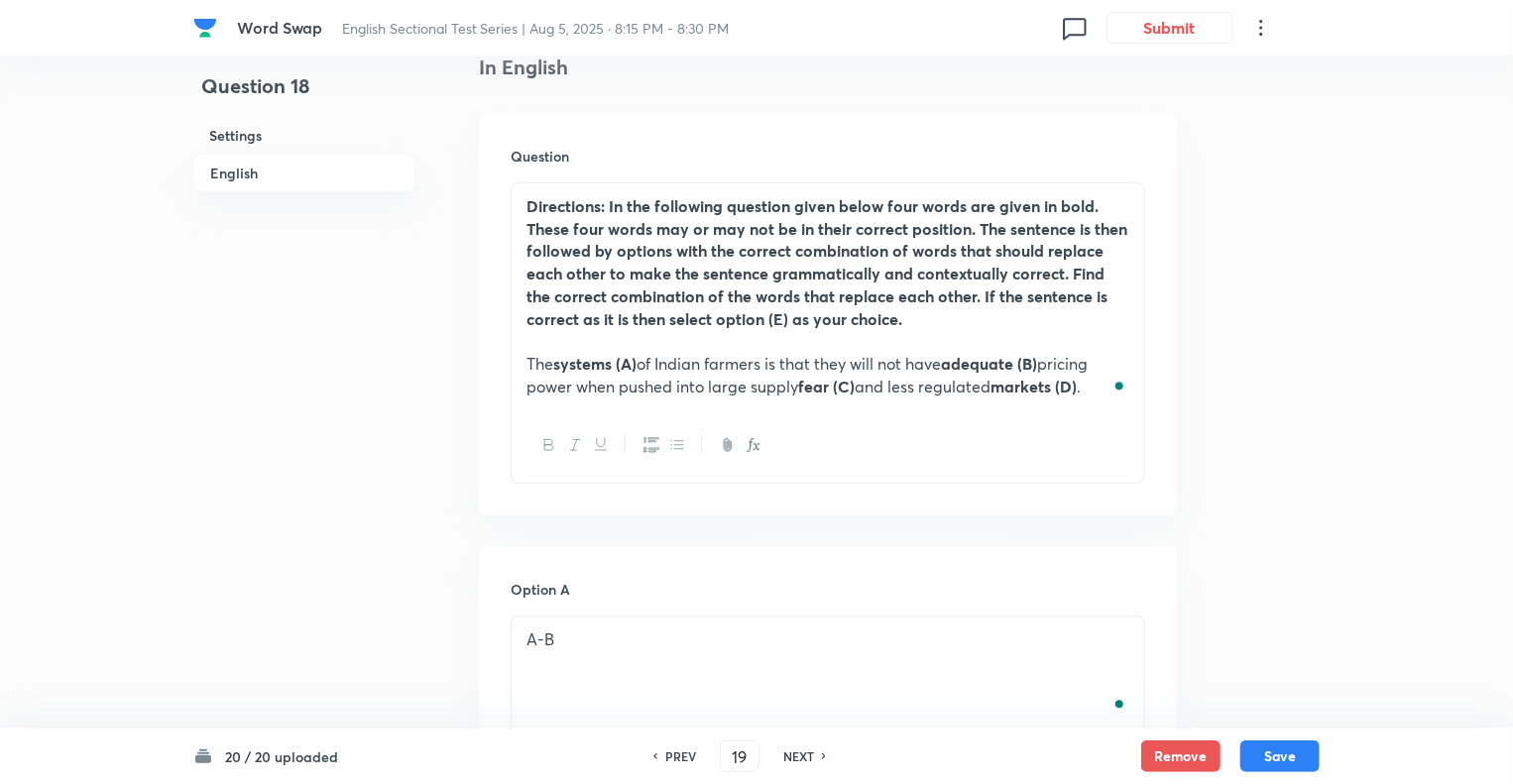 checkbox on "false" 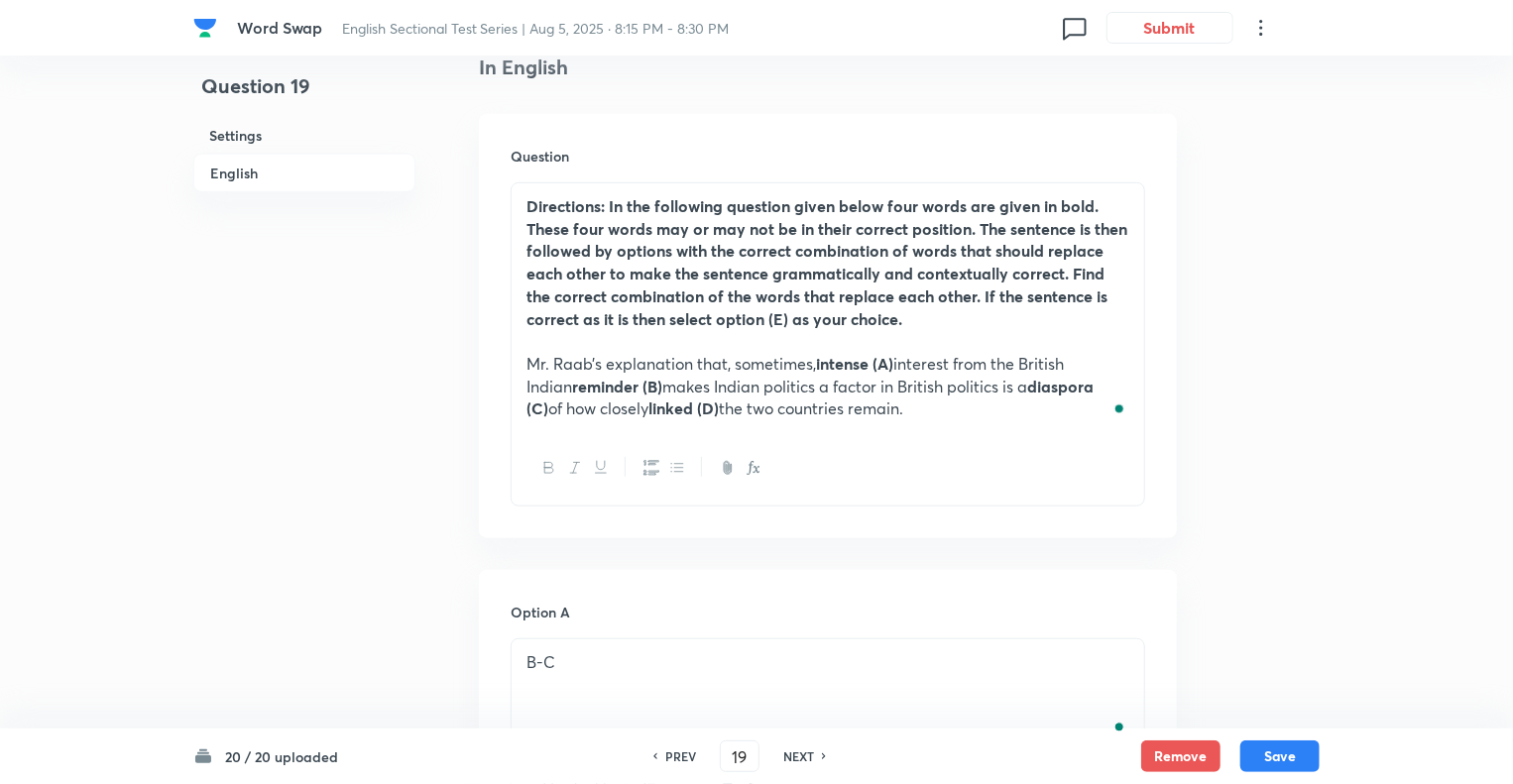 click on "NEXT" at bounding box center (798, 756) 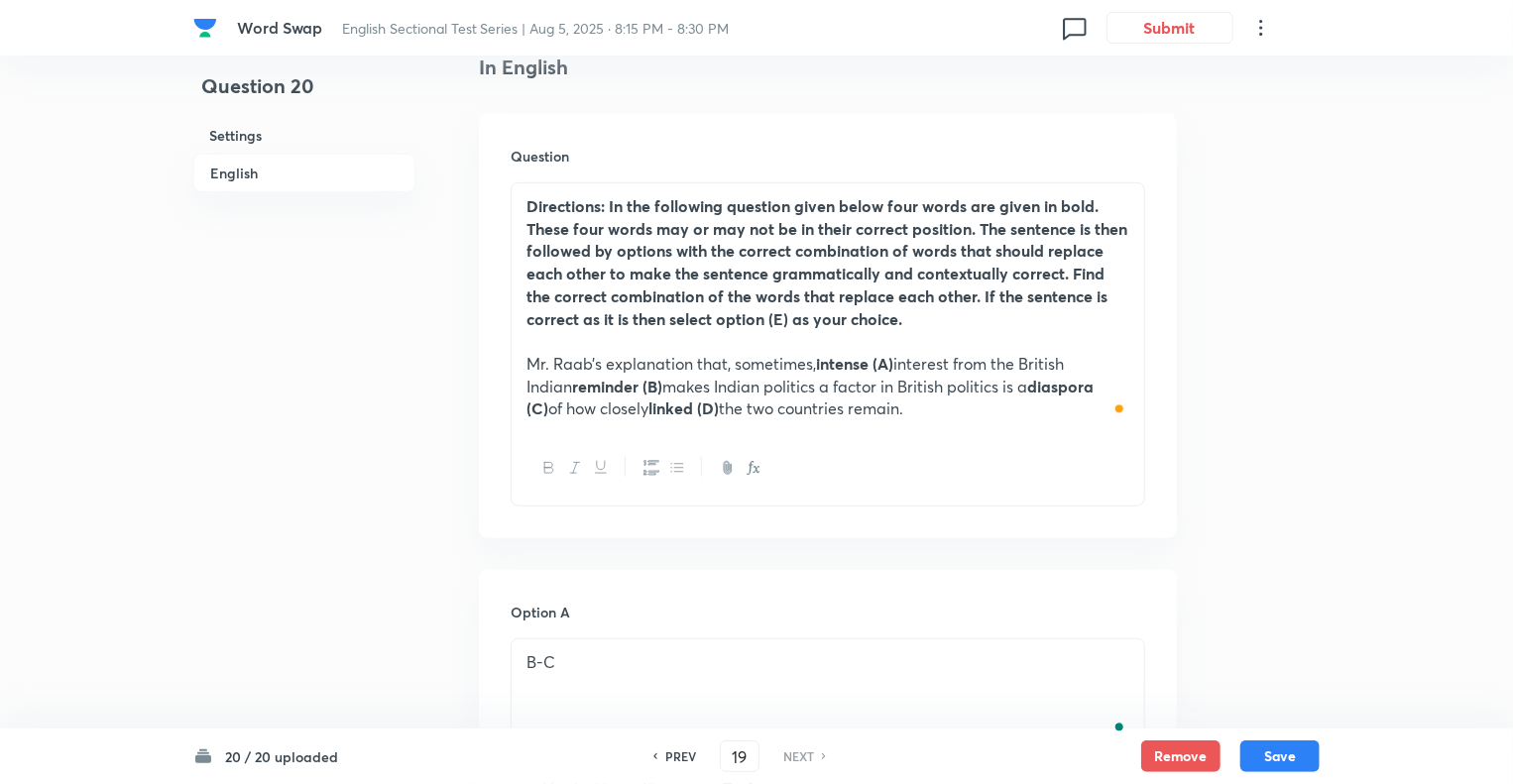 type on "20" 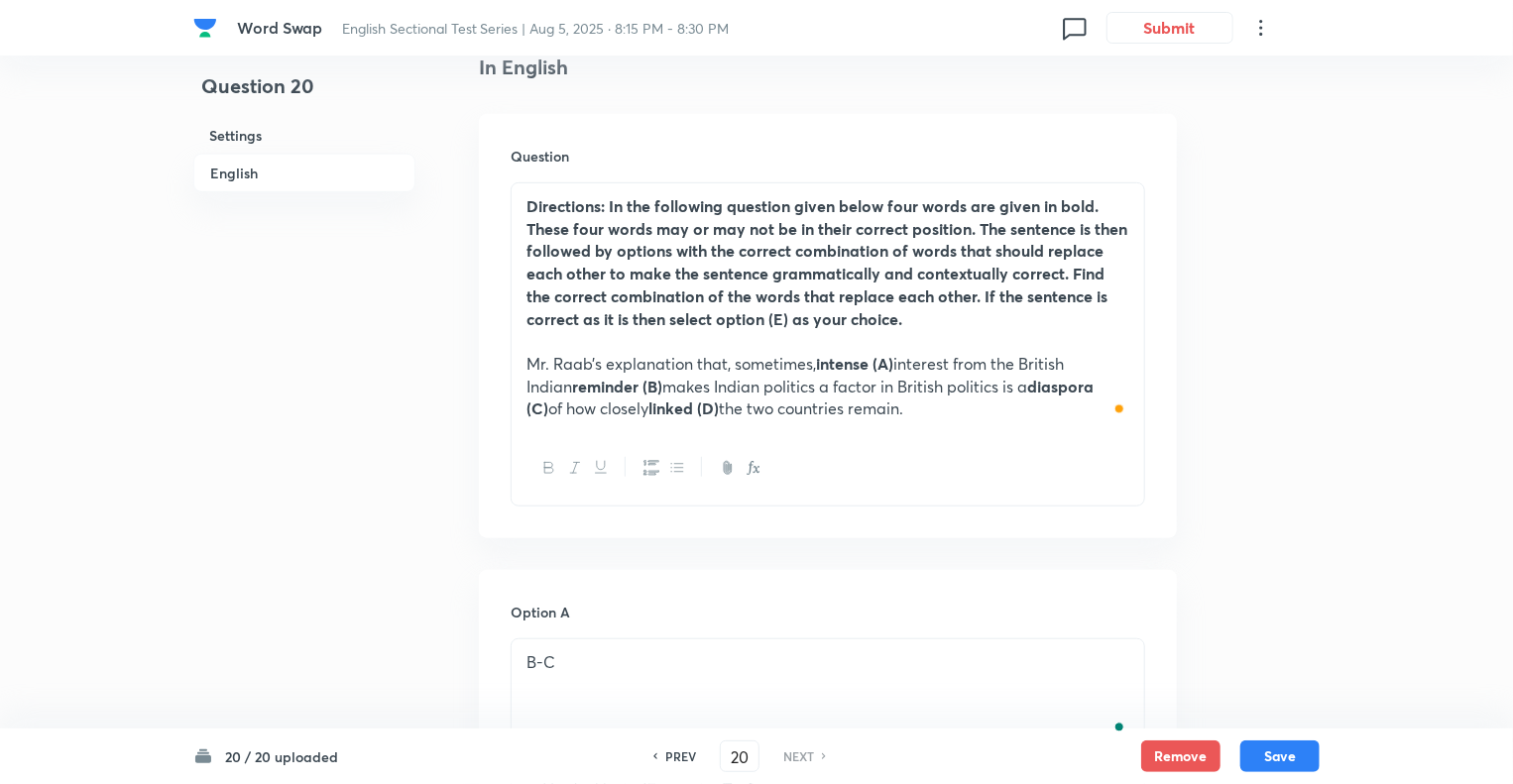 checkbox on "false" 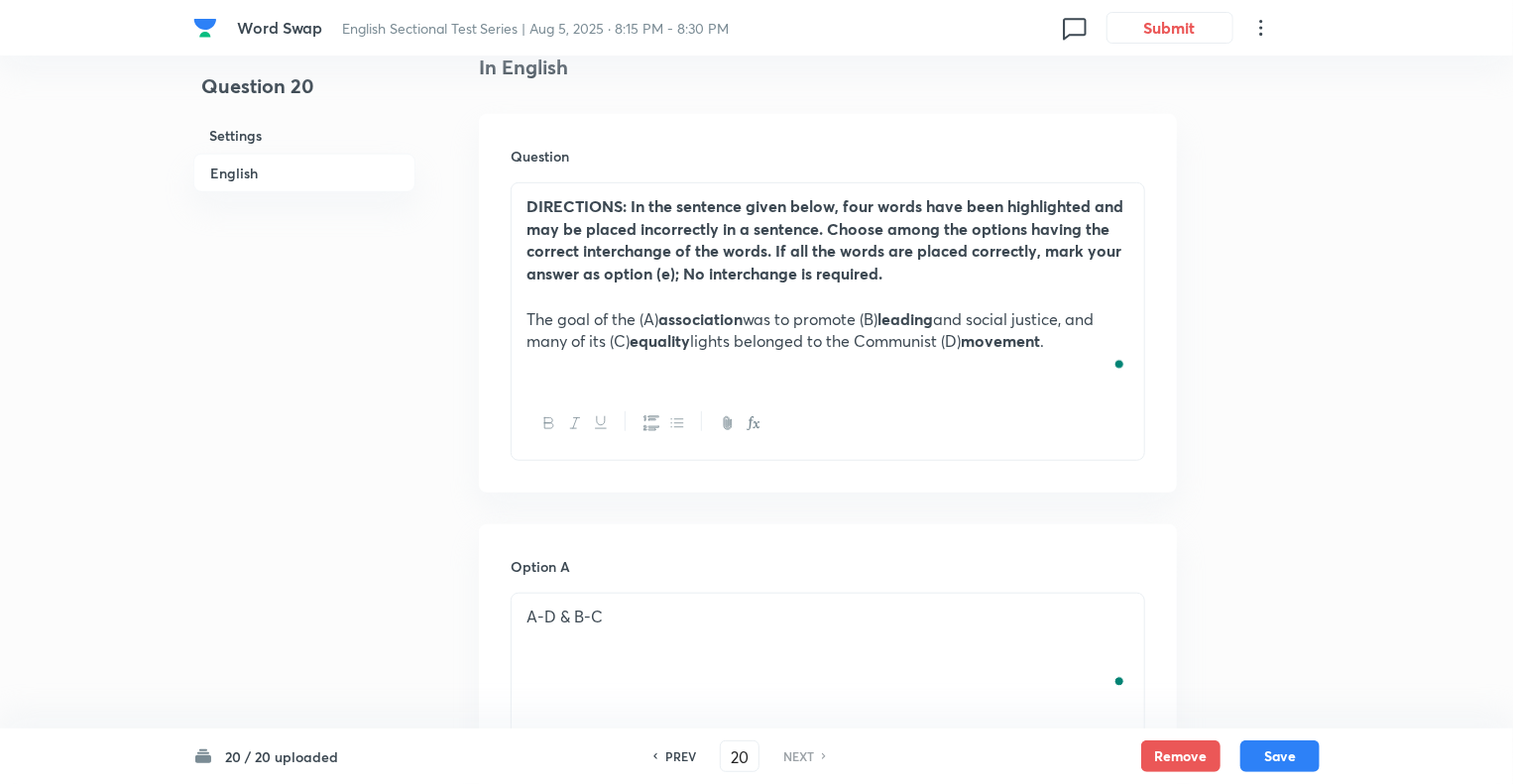 checkbox on "true" 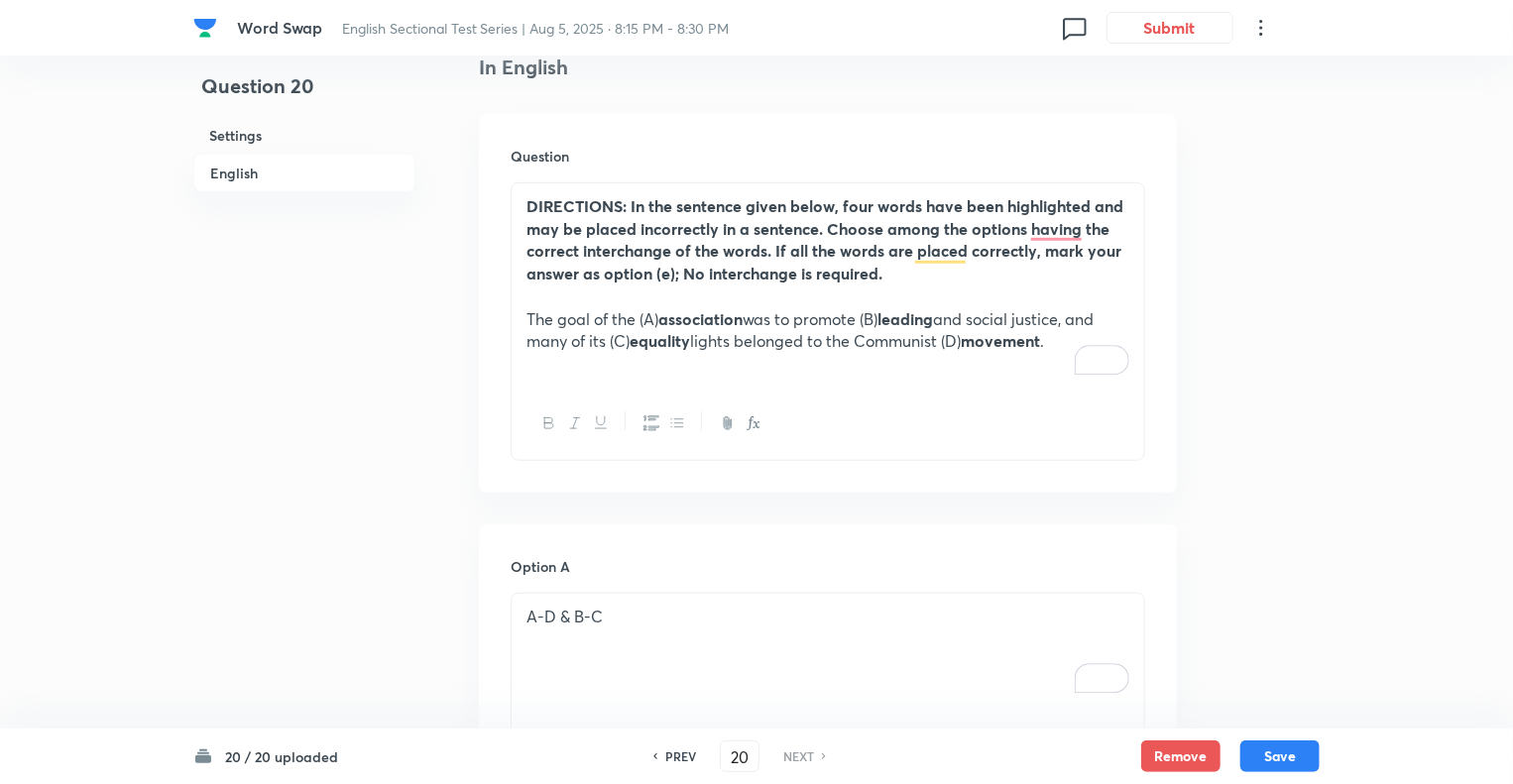 scroll, scrollTop: 2315, scrollLeft: 0, axis: vertical 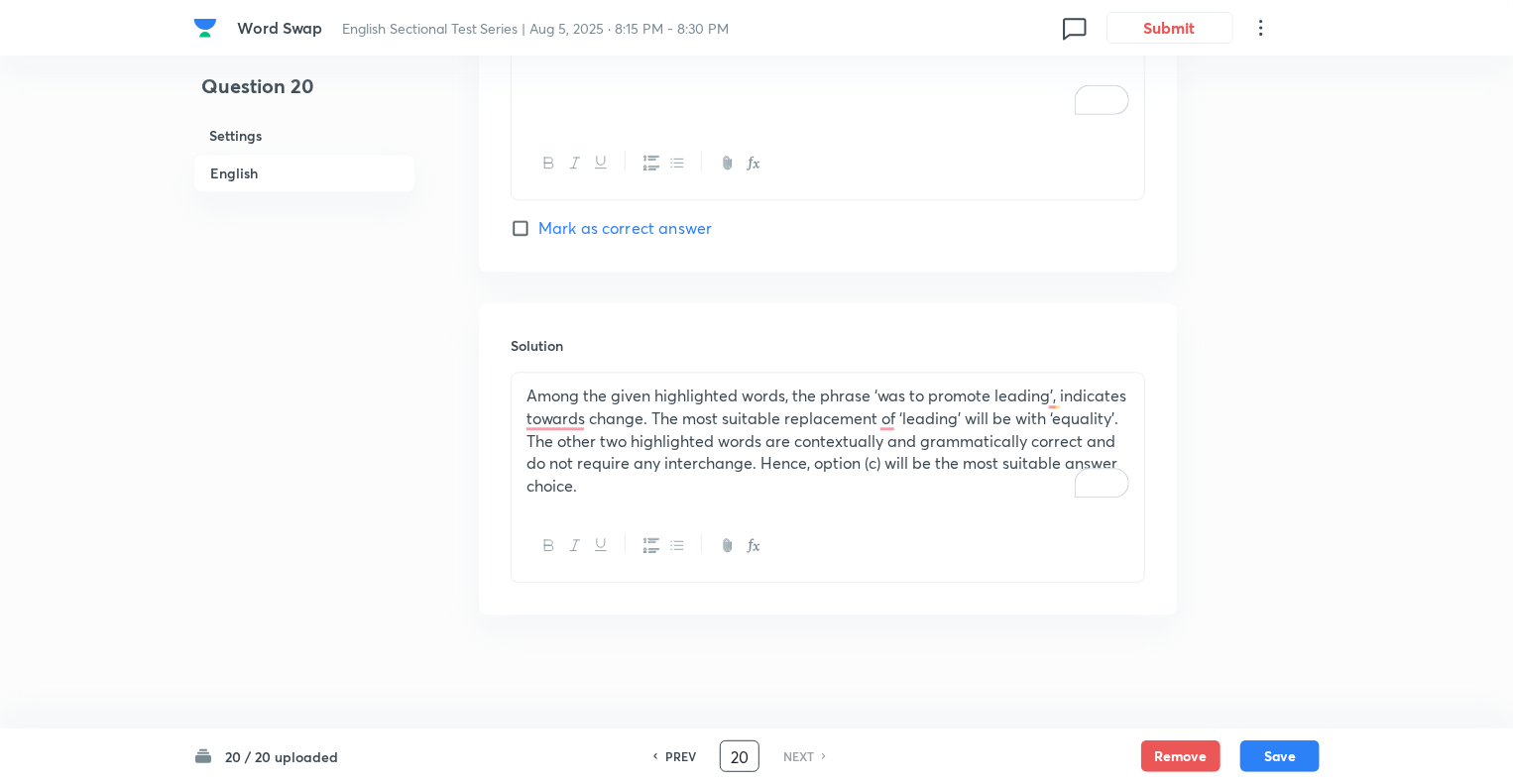 click on "20" at bounding box center (740, 756) 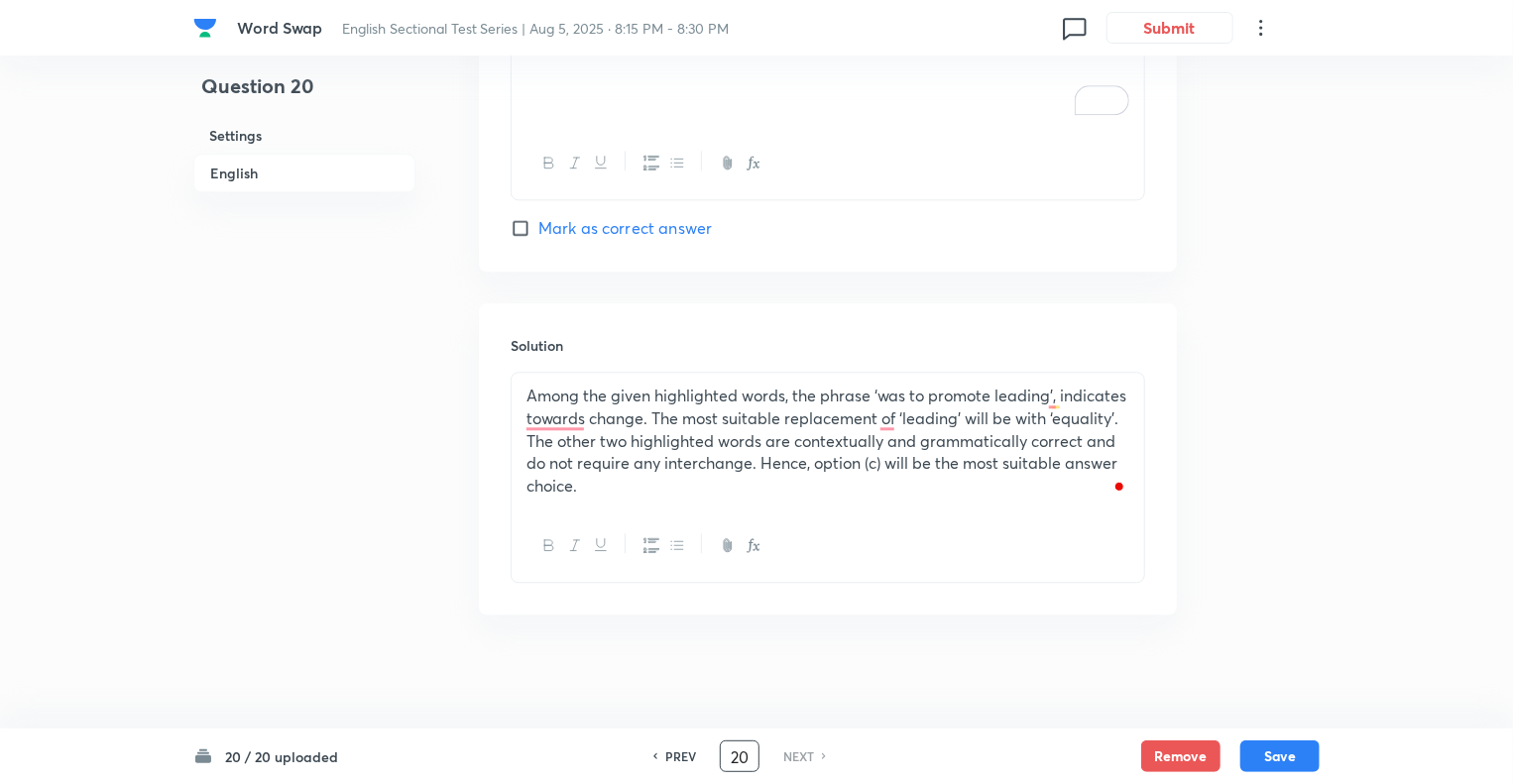 type on "2" 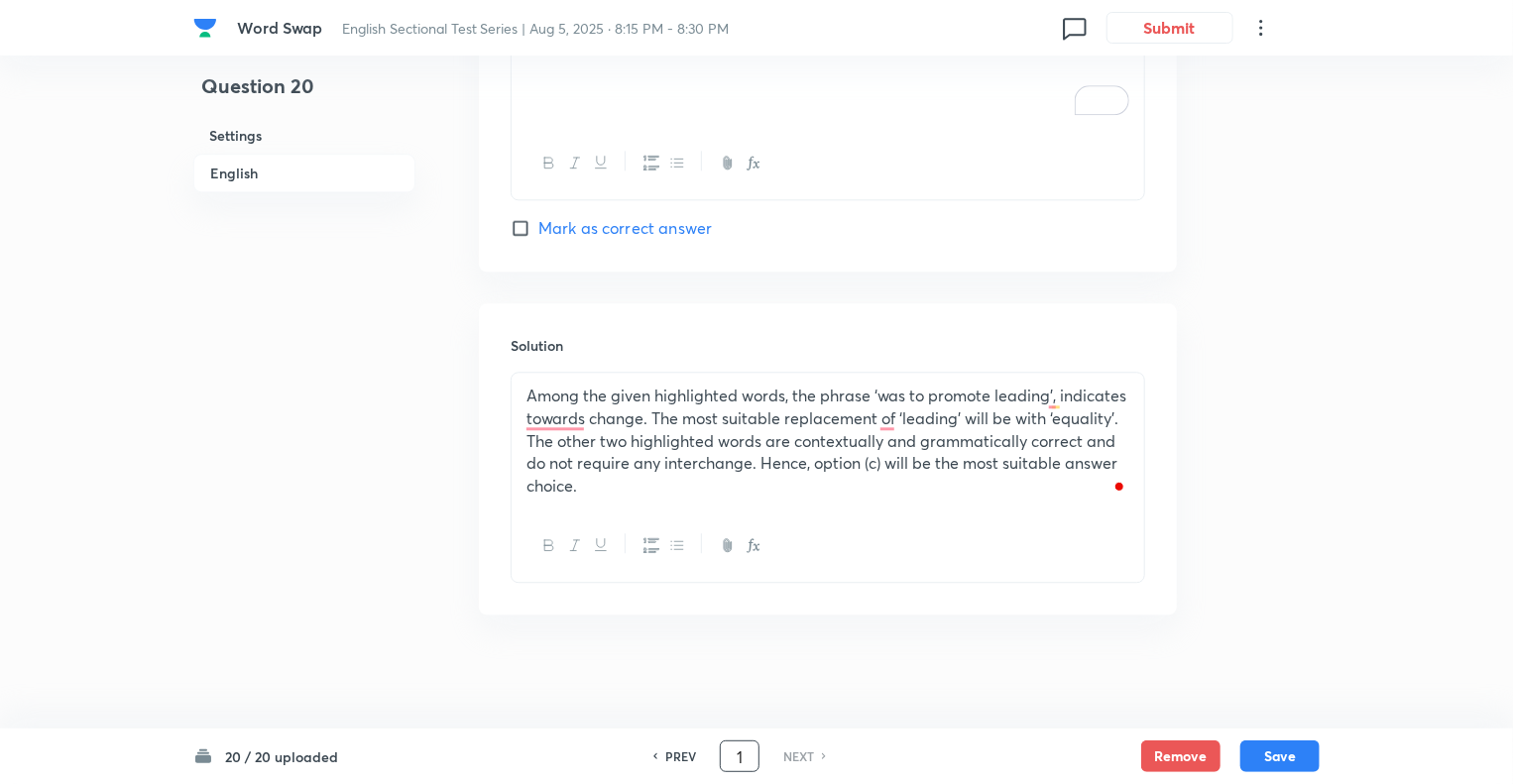 type on "1" 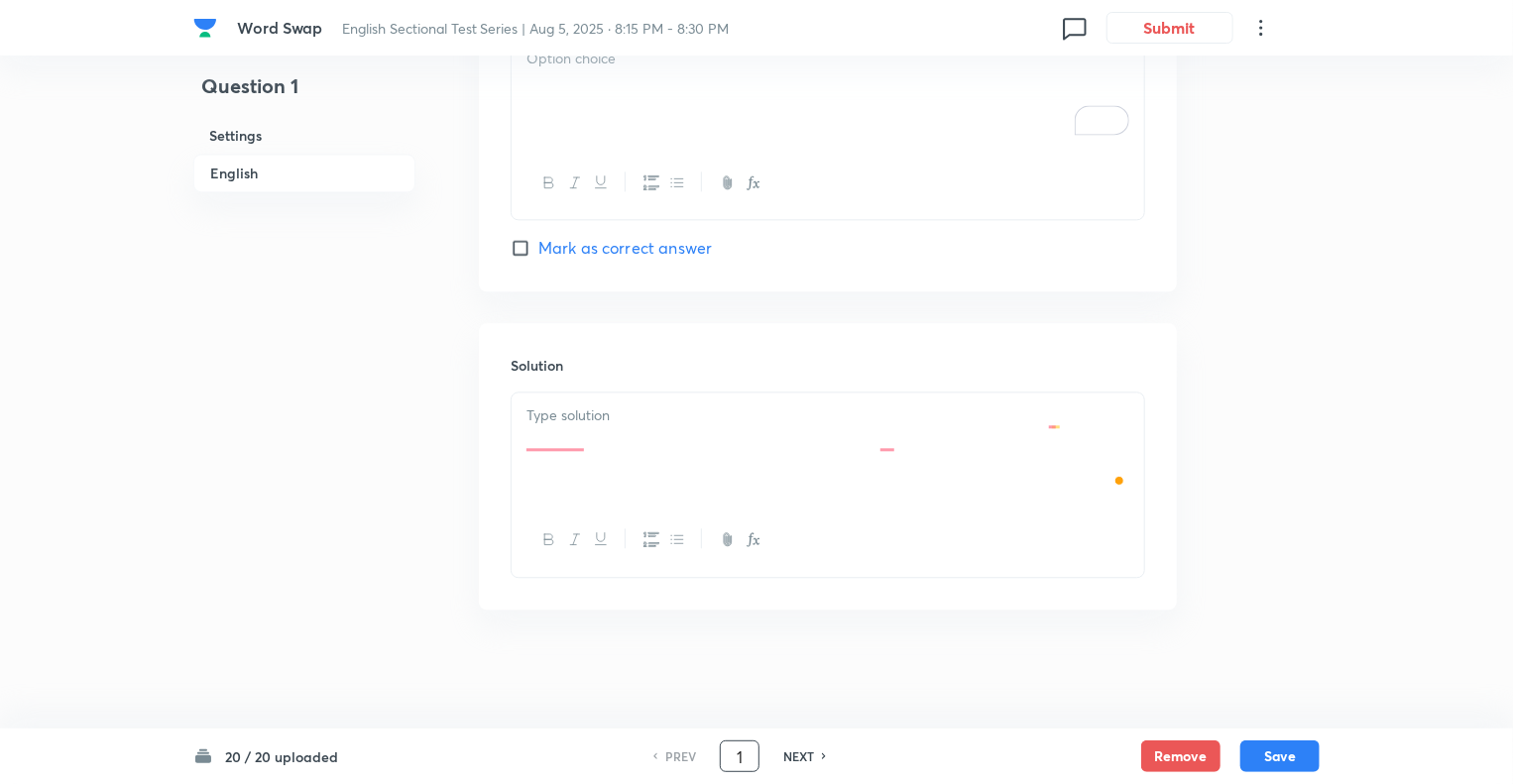 checkbox on "false" 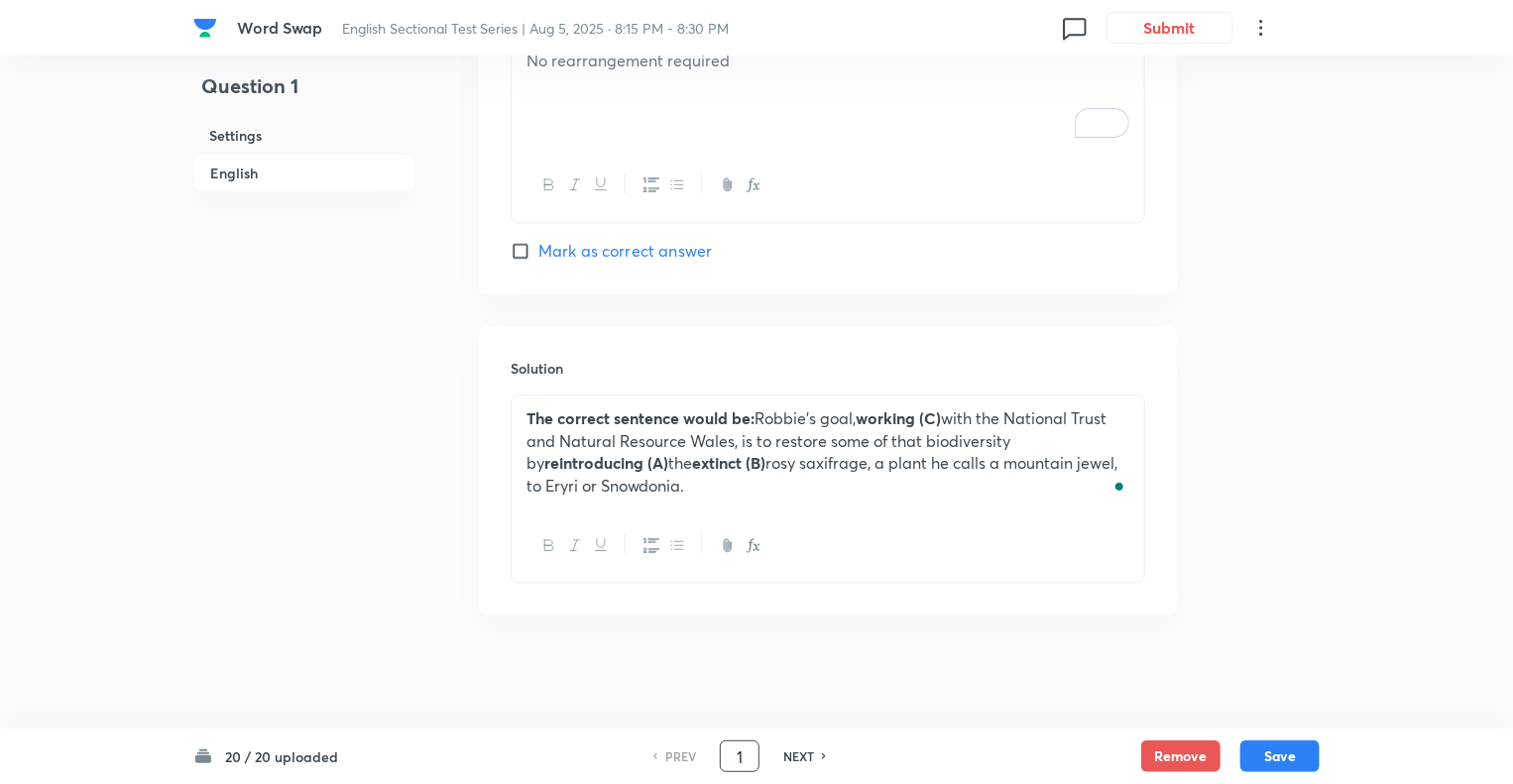 click on "NEXT" at bounding box center (798, 756) 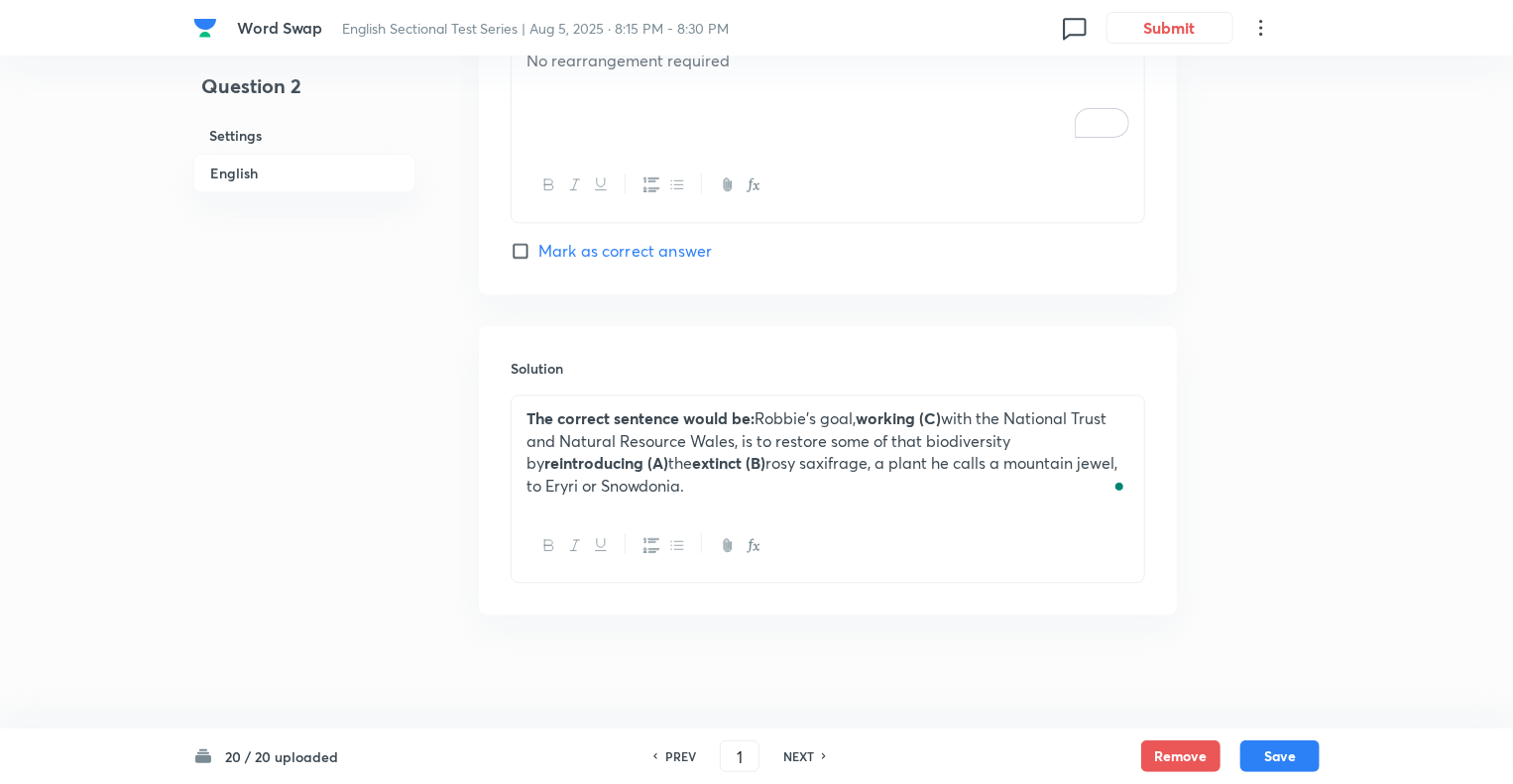 type on "2" 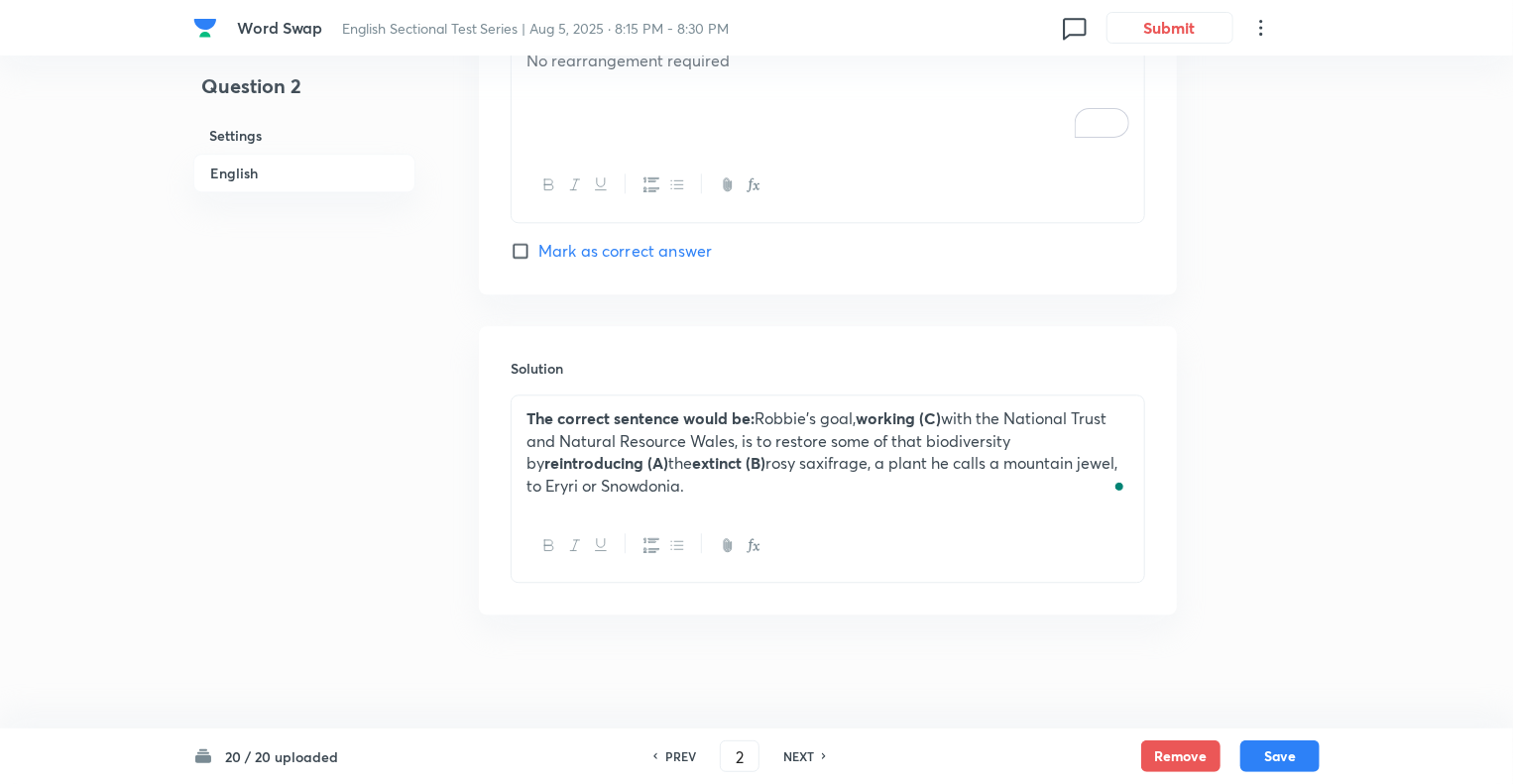 checkbox on "false" 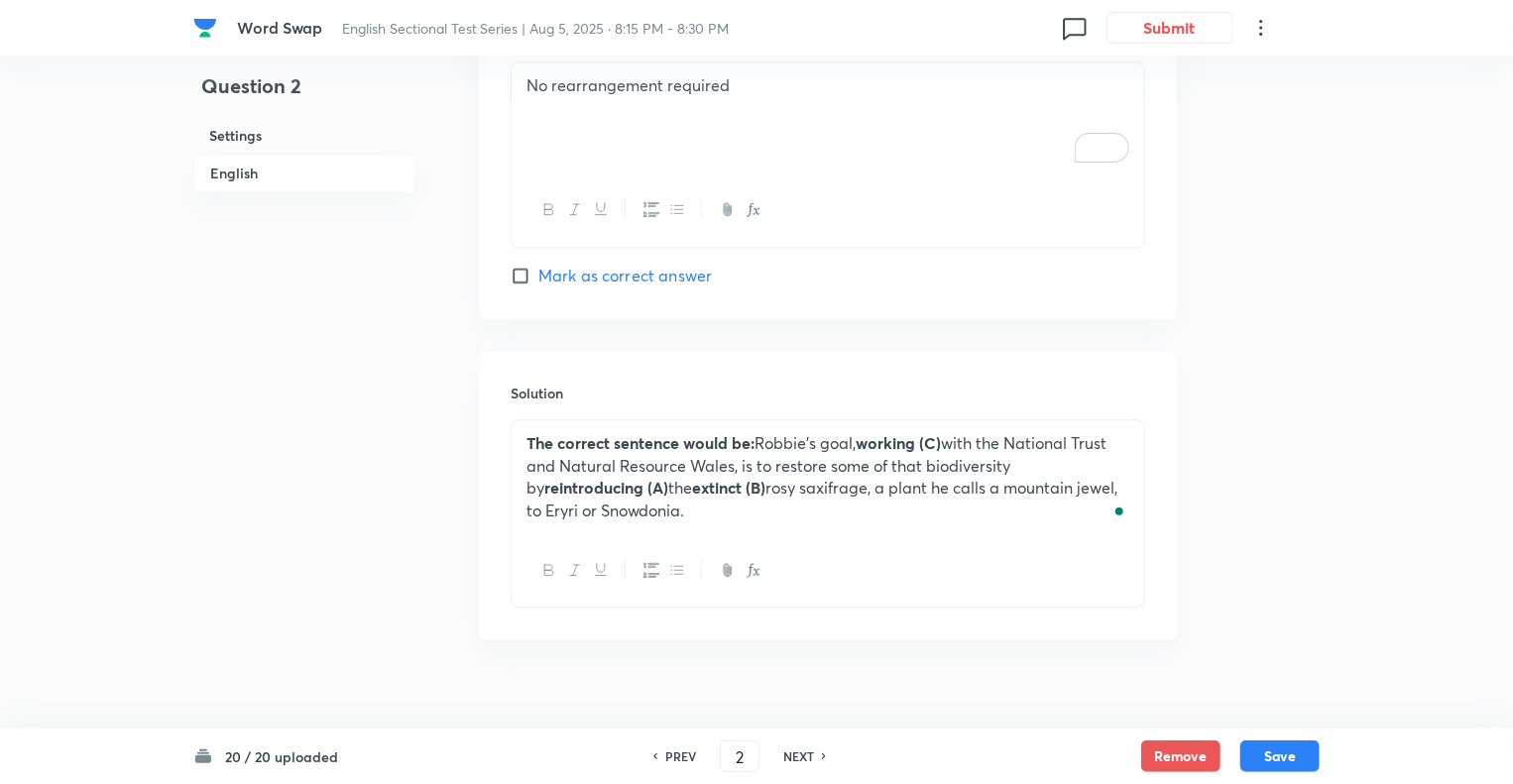 checkbox on "true" 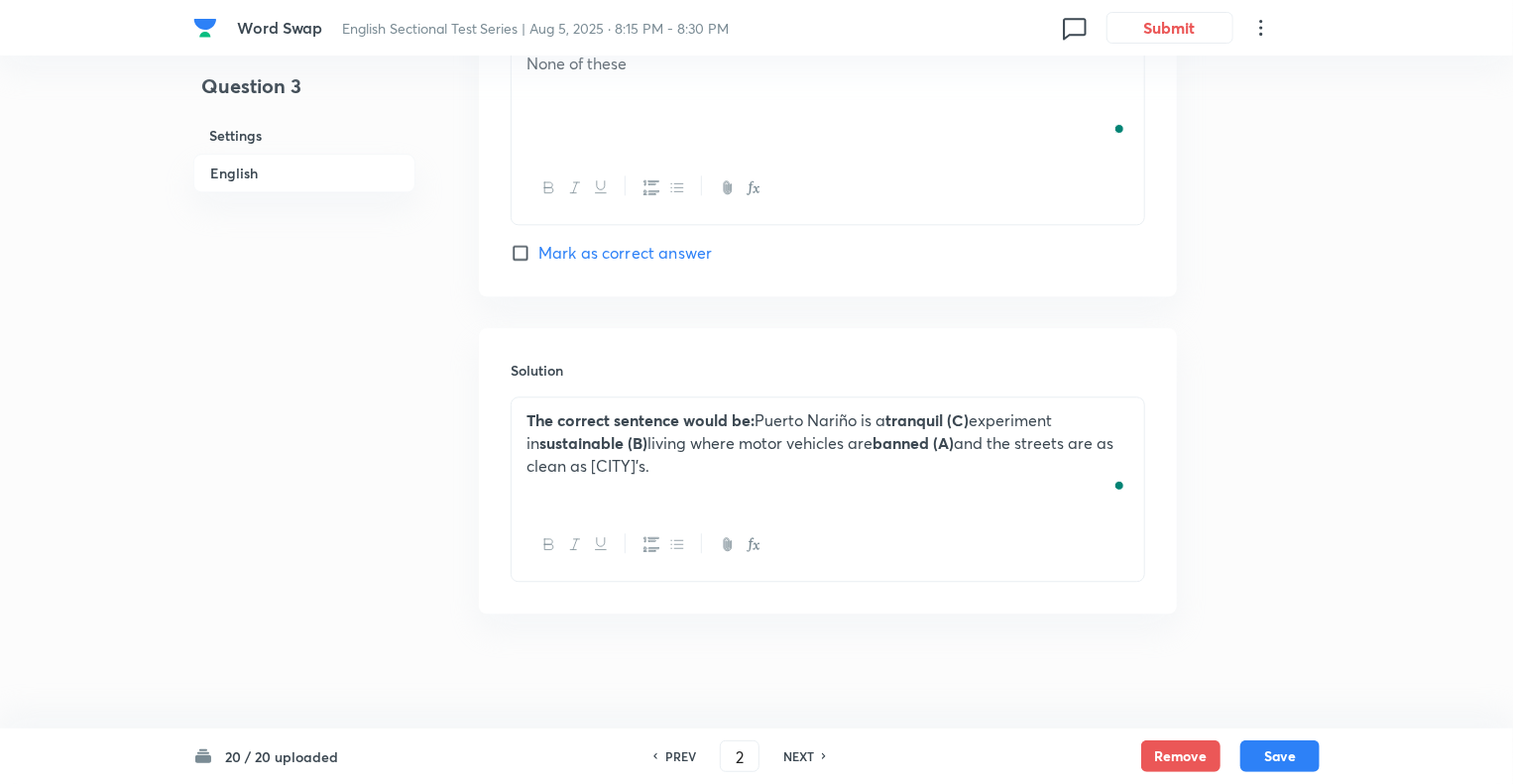 type on "3" 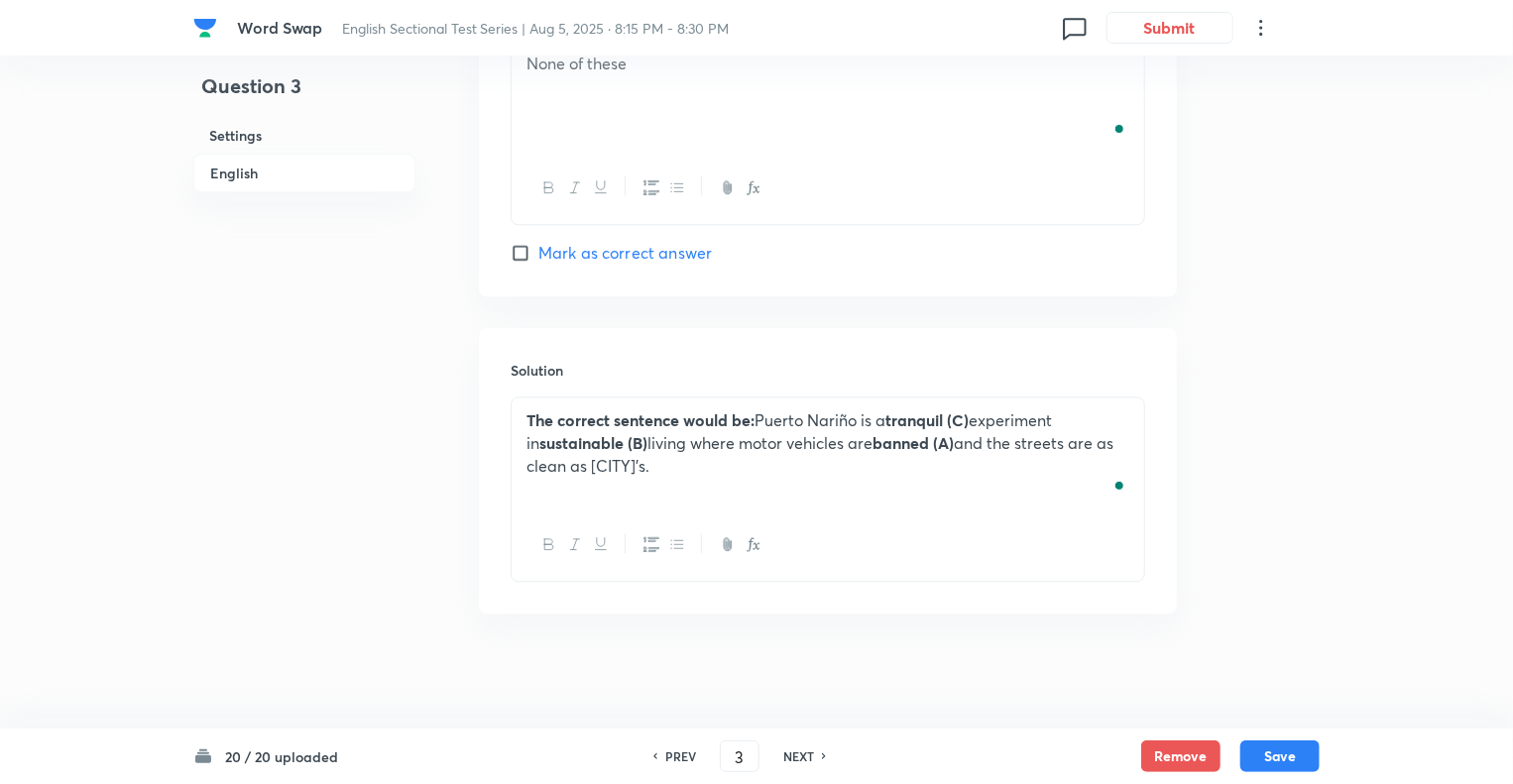 click on "NEXT" at bounding box center [798, 756] 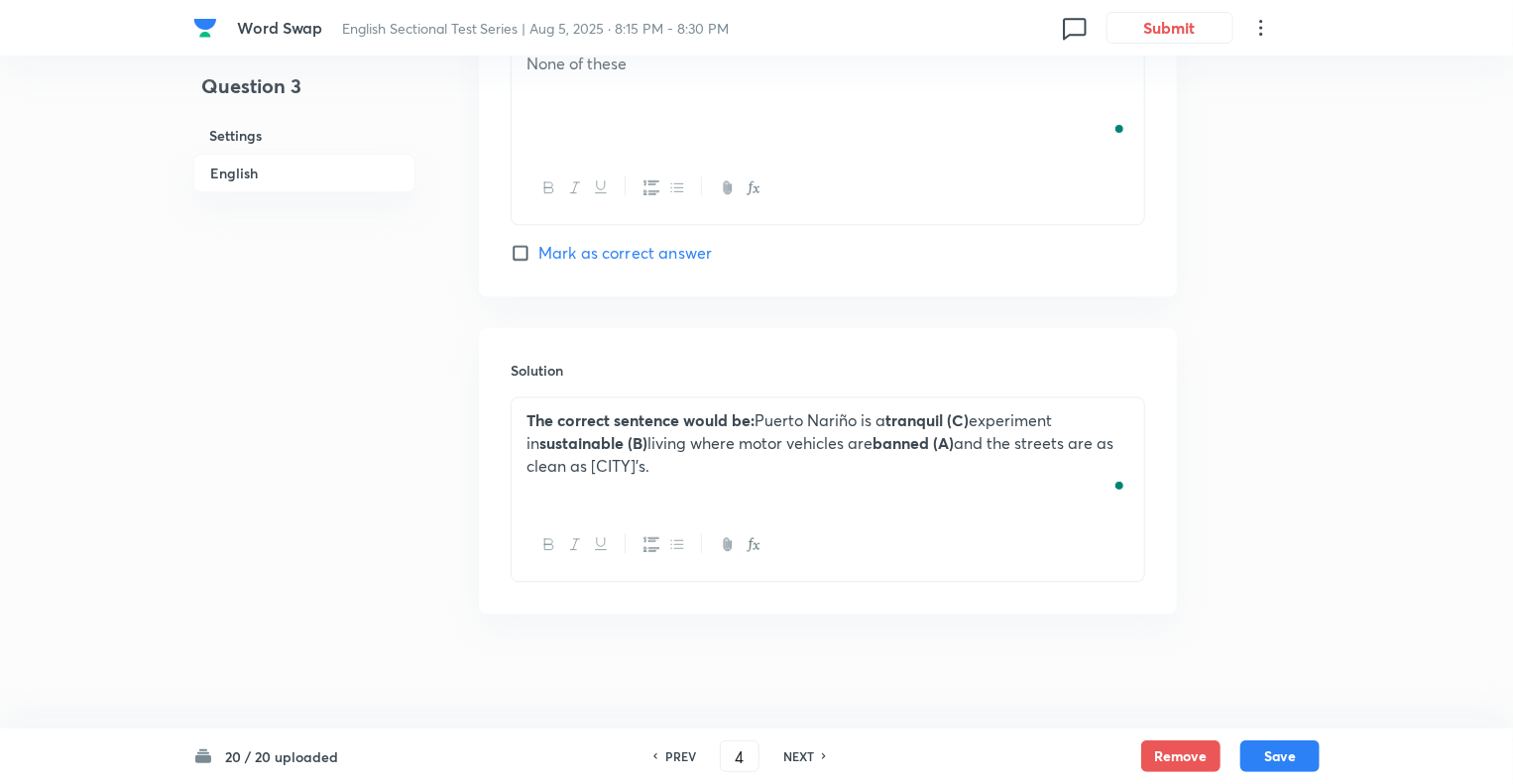 click on "NEXT" at bounding box center (798, 756) 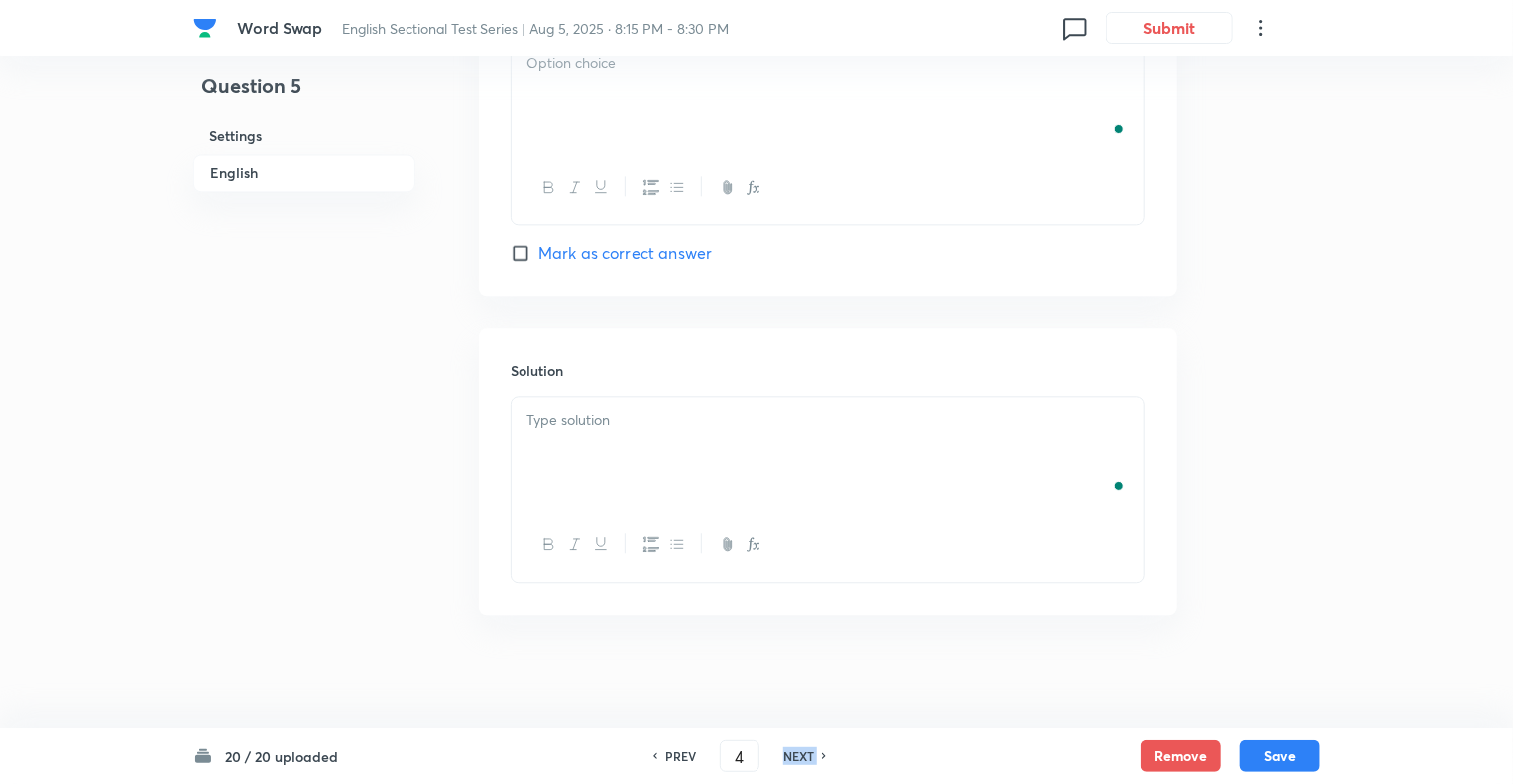 checkbox on "false" 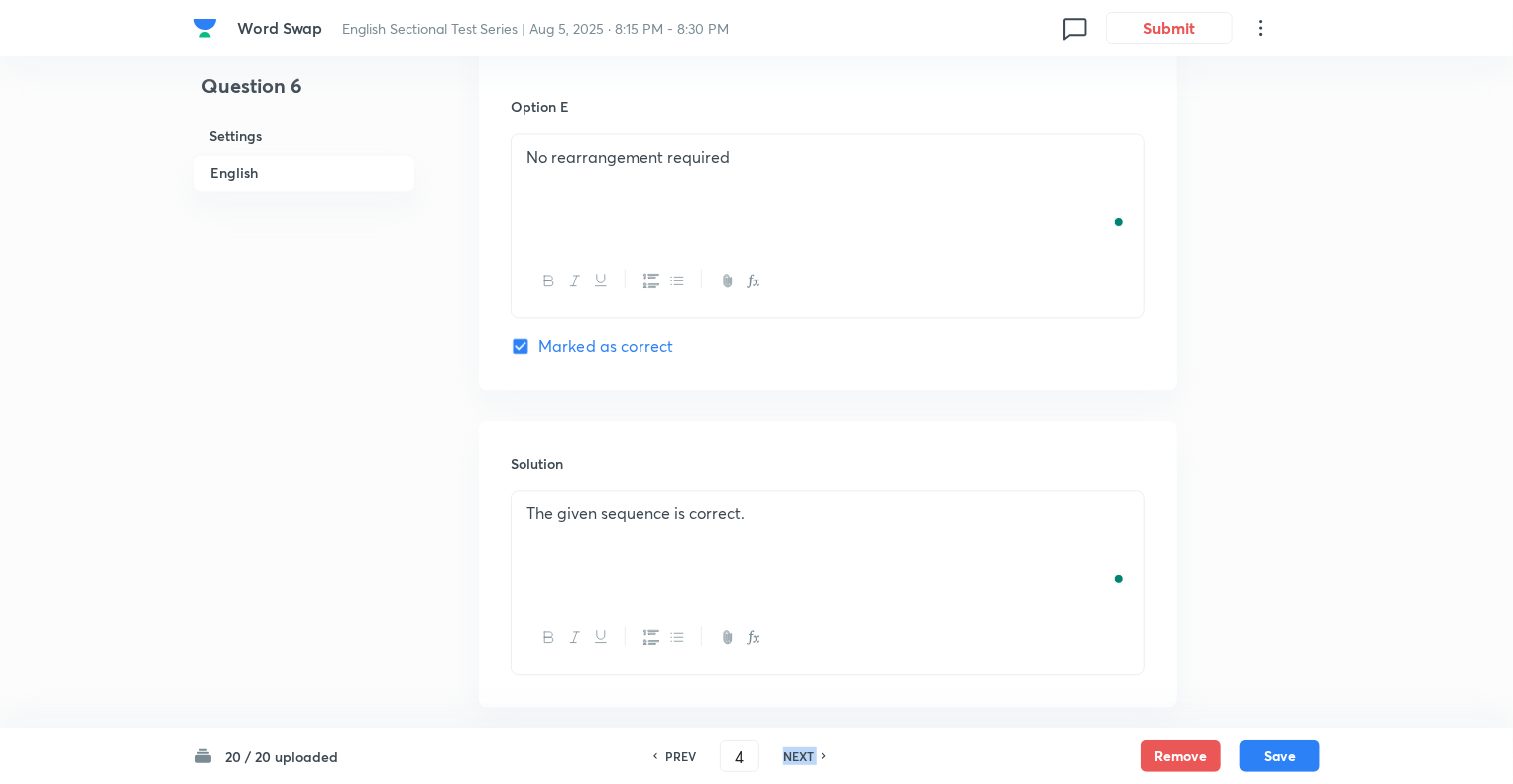 checkbox on "true" 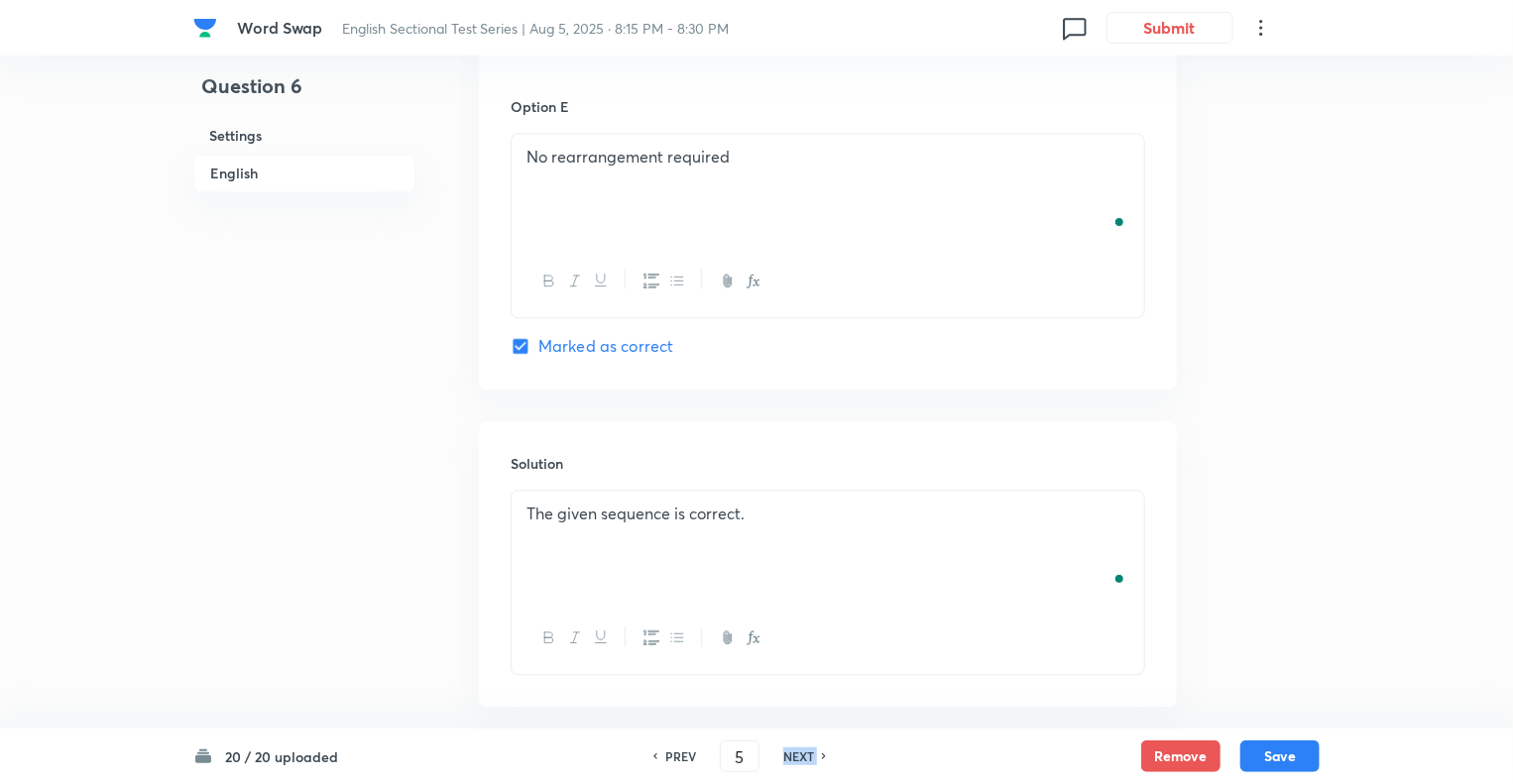 click on "NEXT" at bounding box center [798, 756] 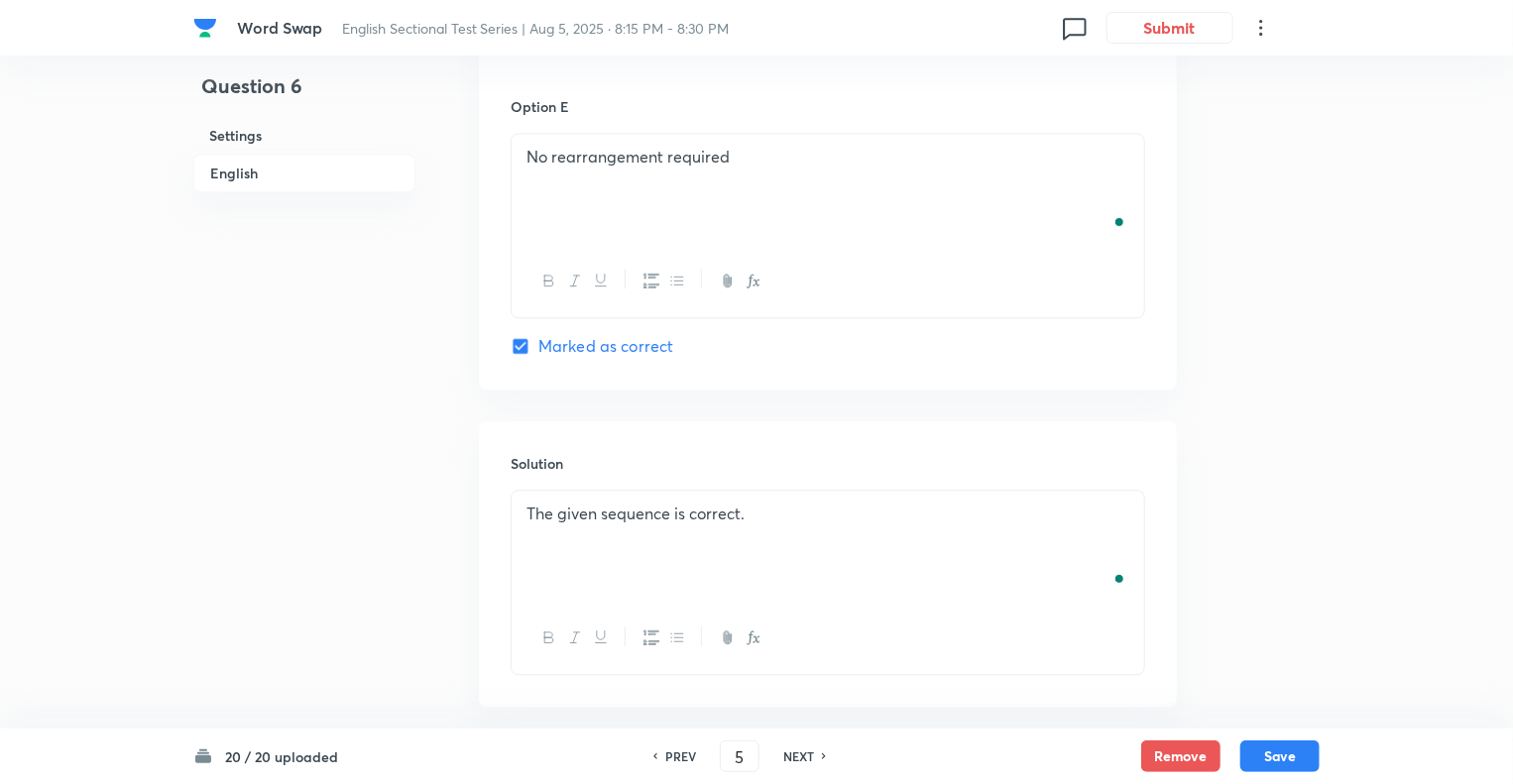 checkbox on "false" 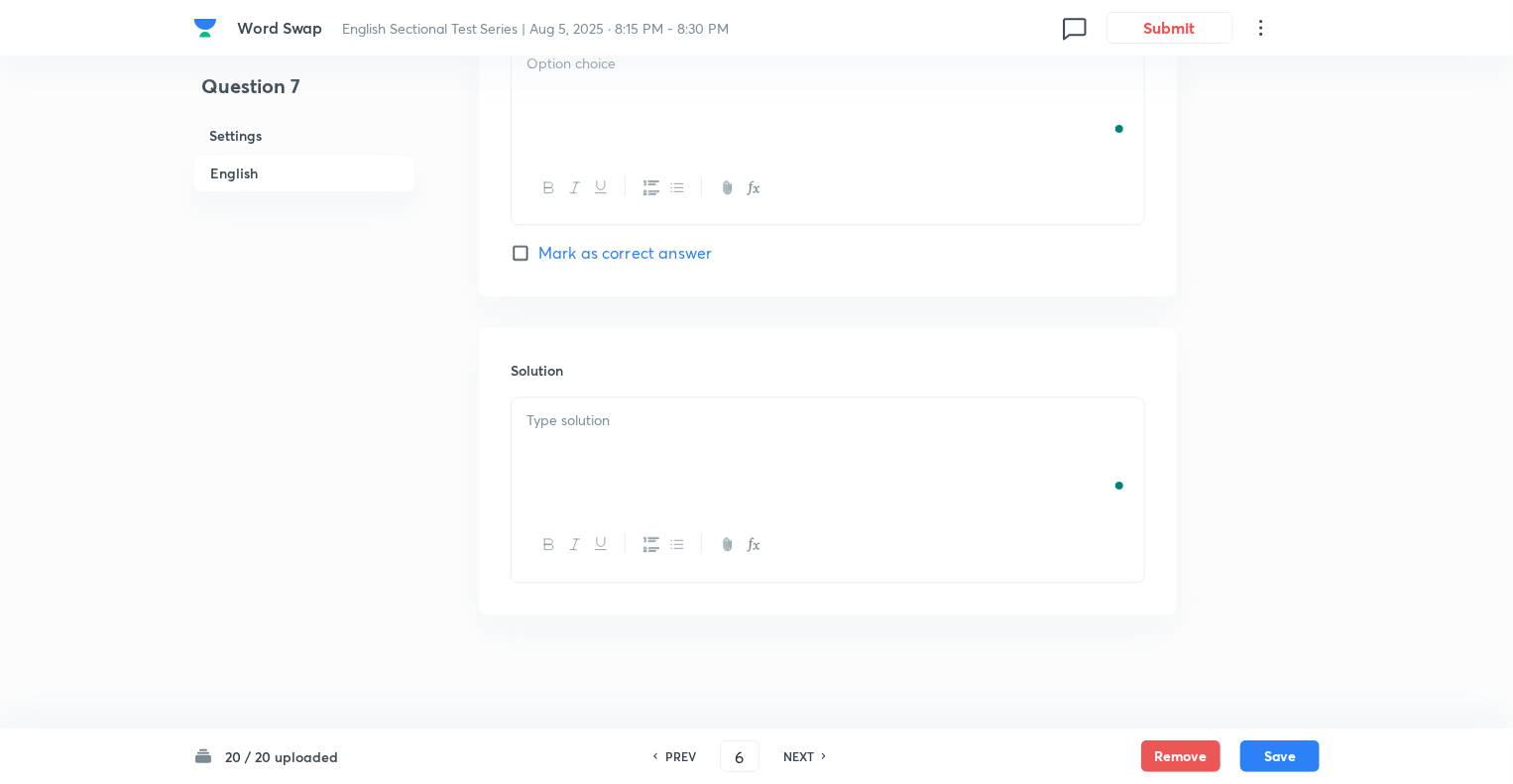 type on "7" 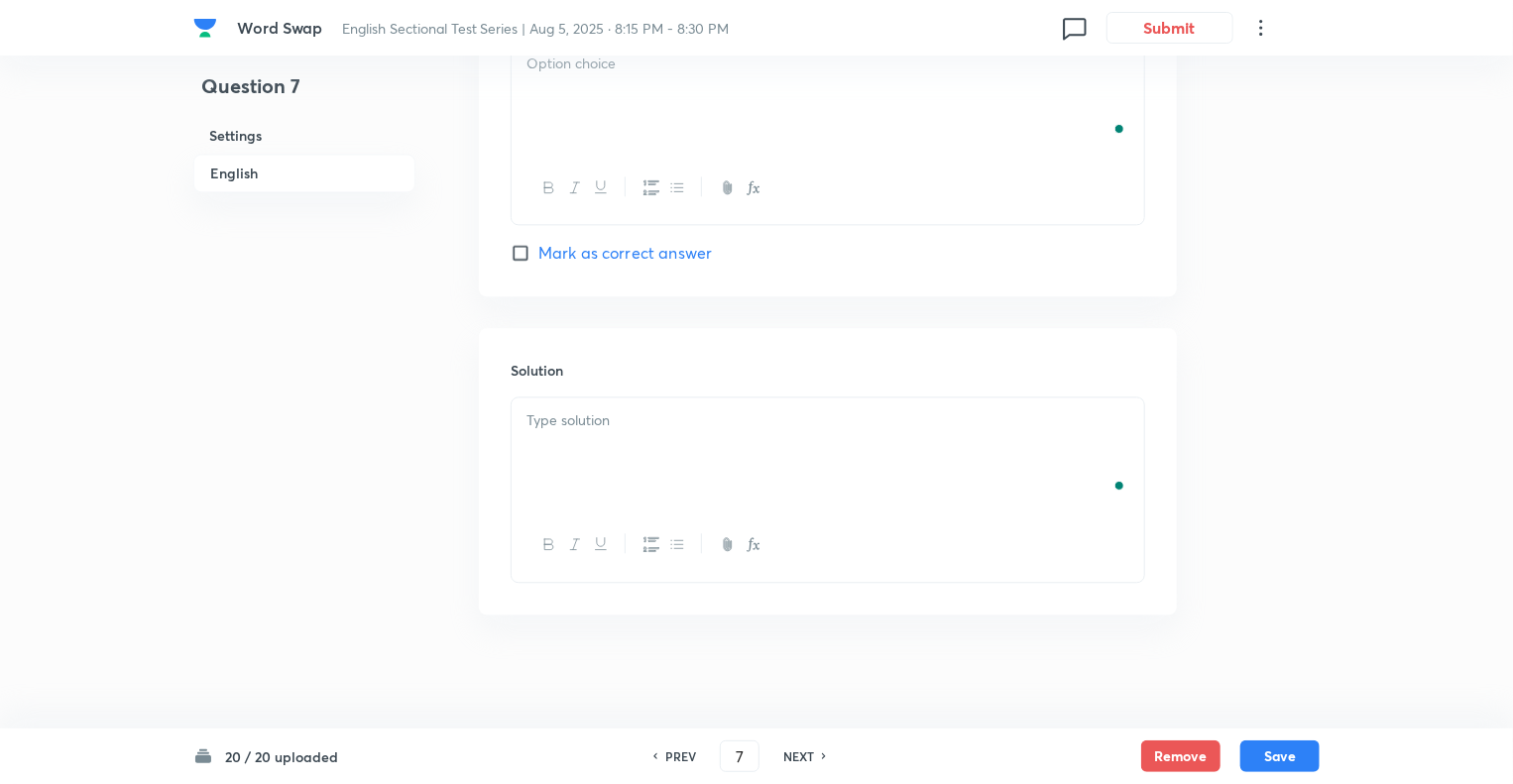 click on "NEXT" at bounding box center (798, 756) 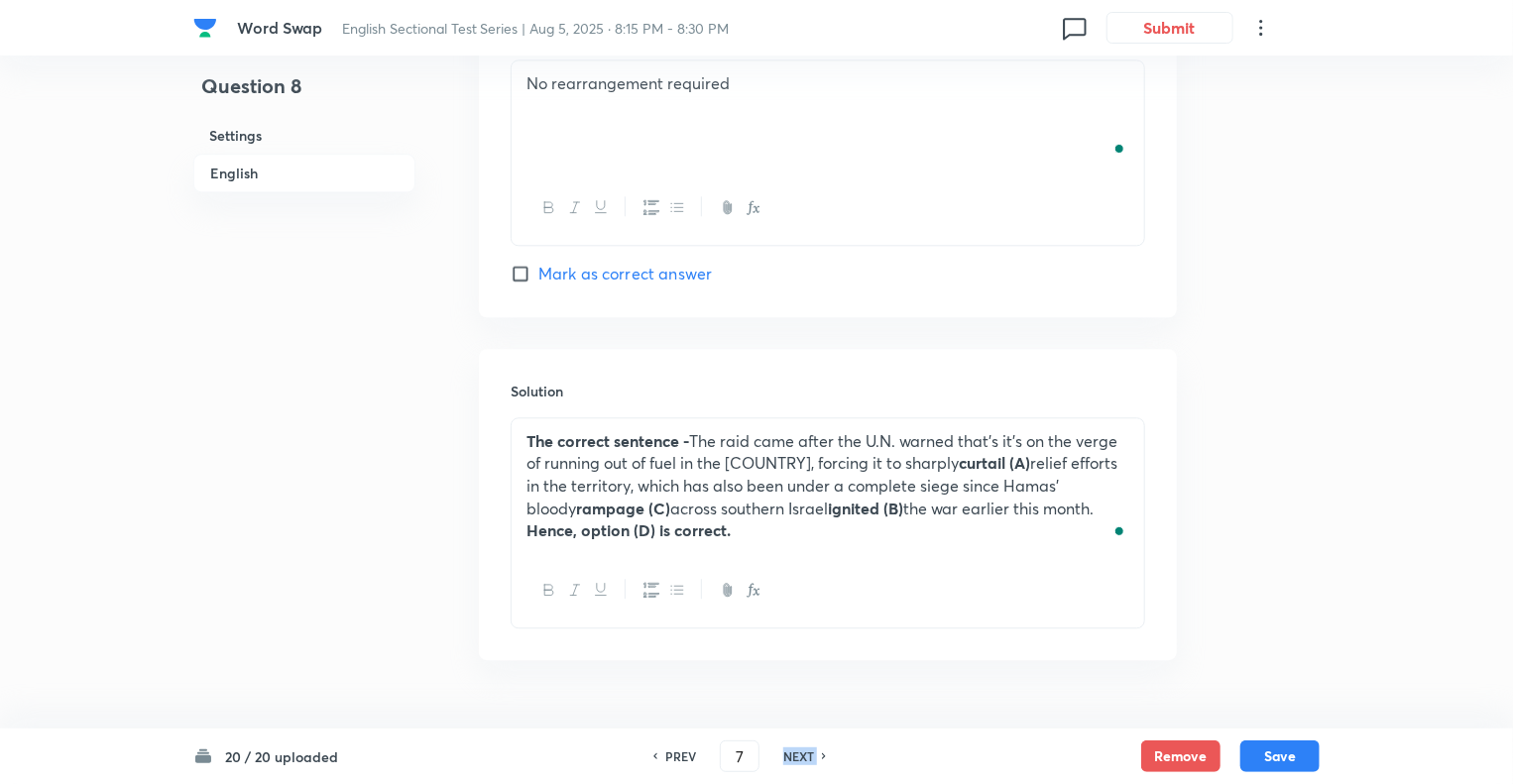 type on "8" 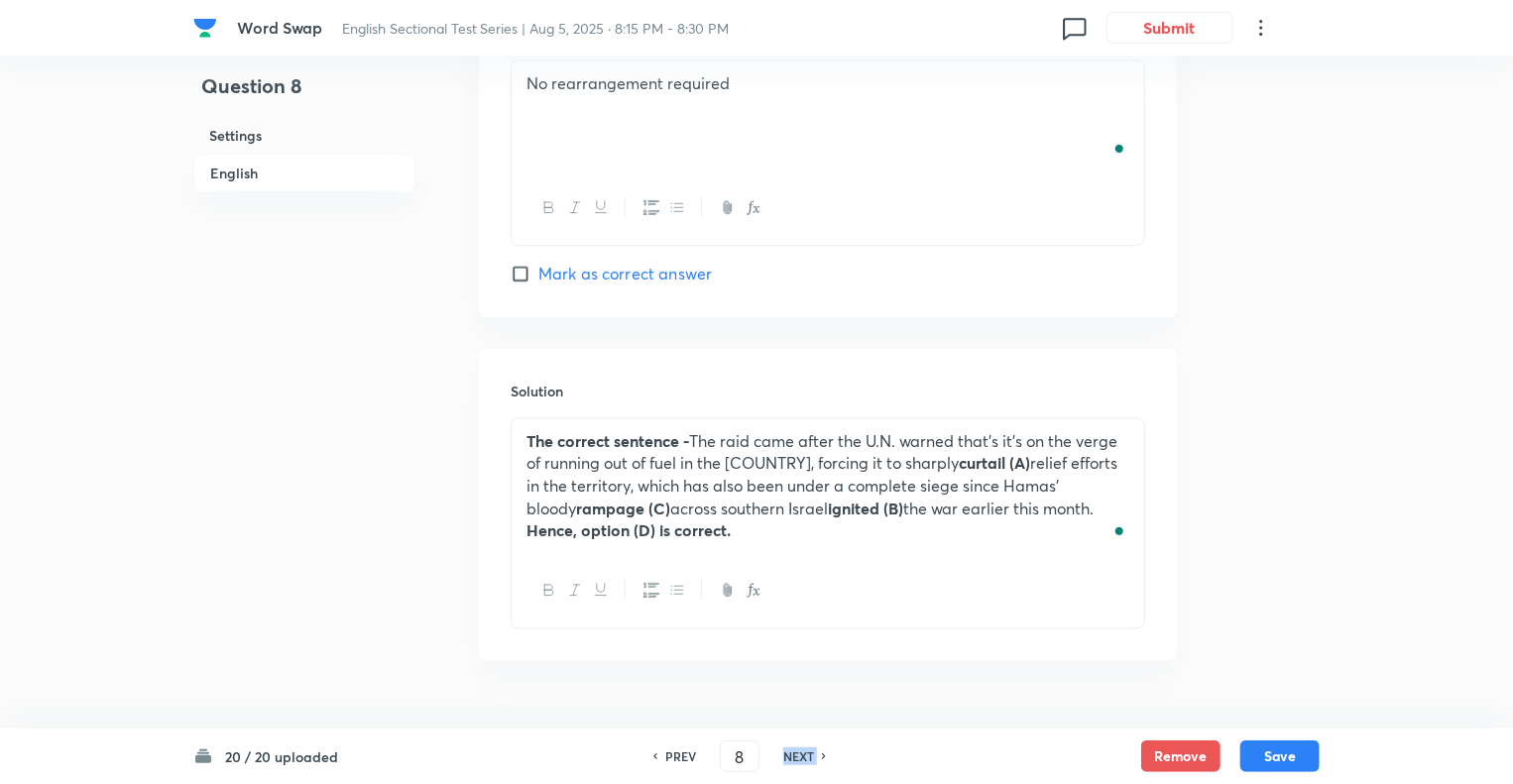 click on "NEXT" at bounding box center (798, 756) 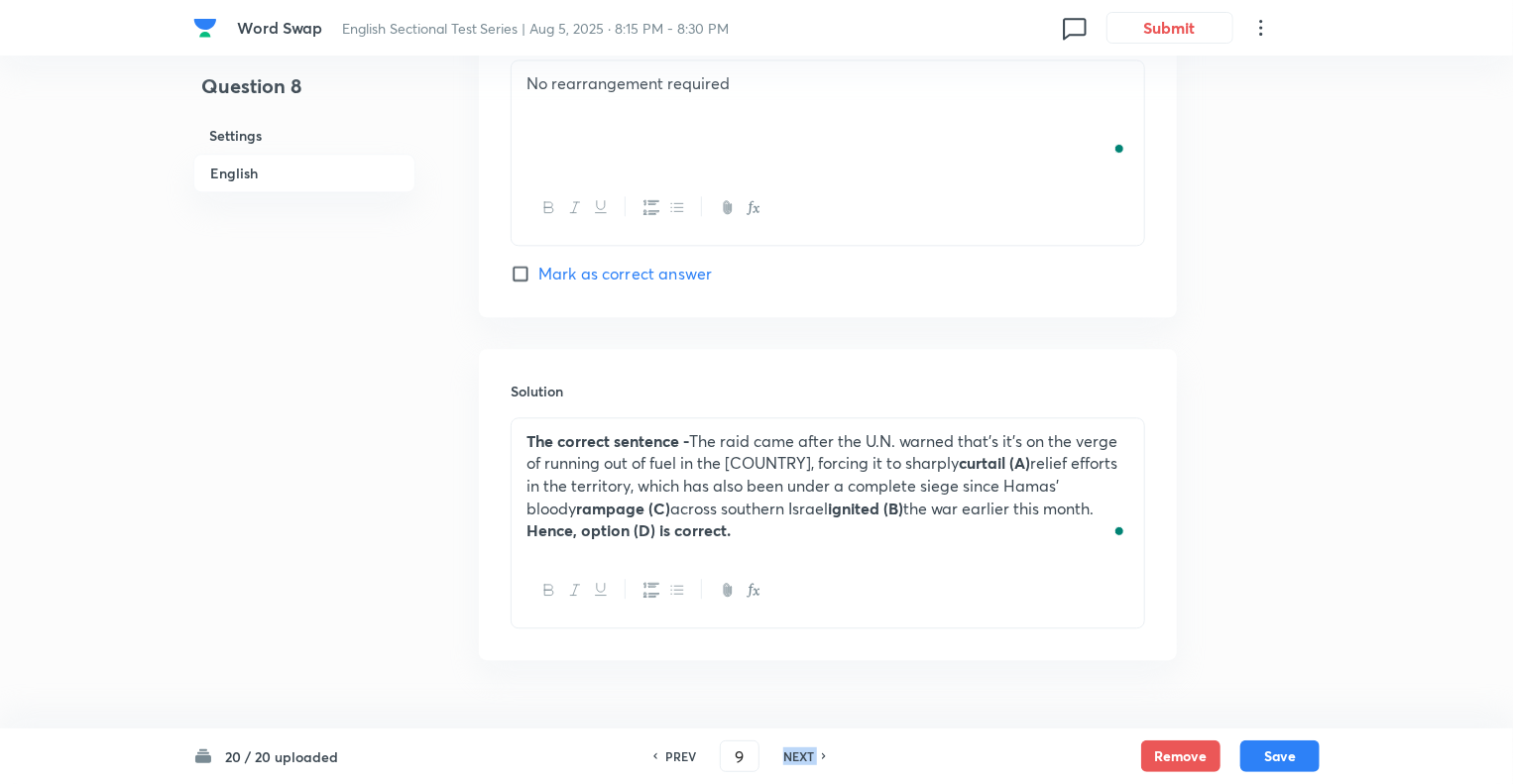 click on "NEXT" at bounding box center [798, 756] 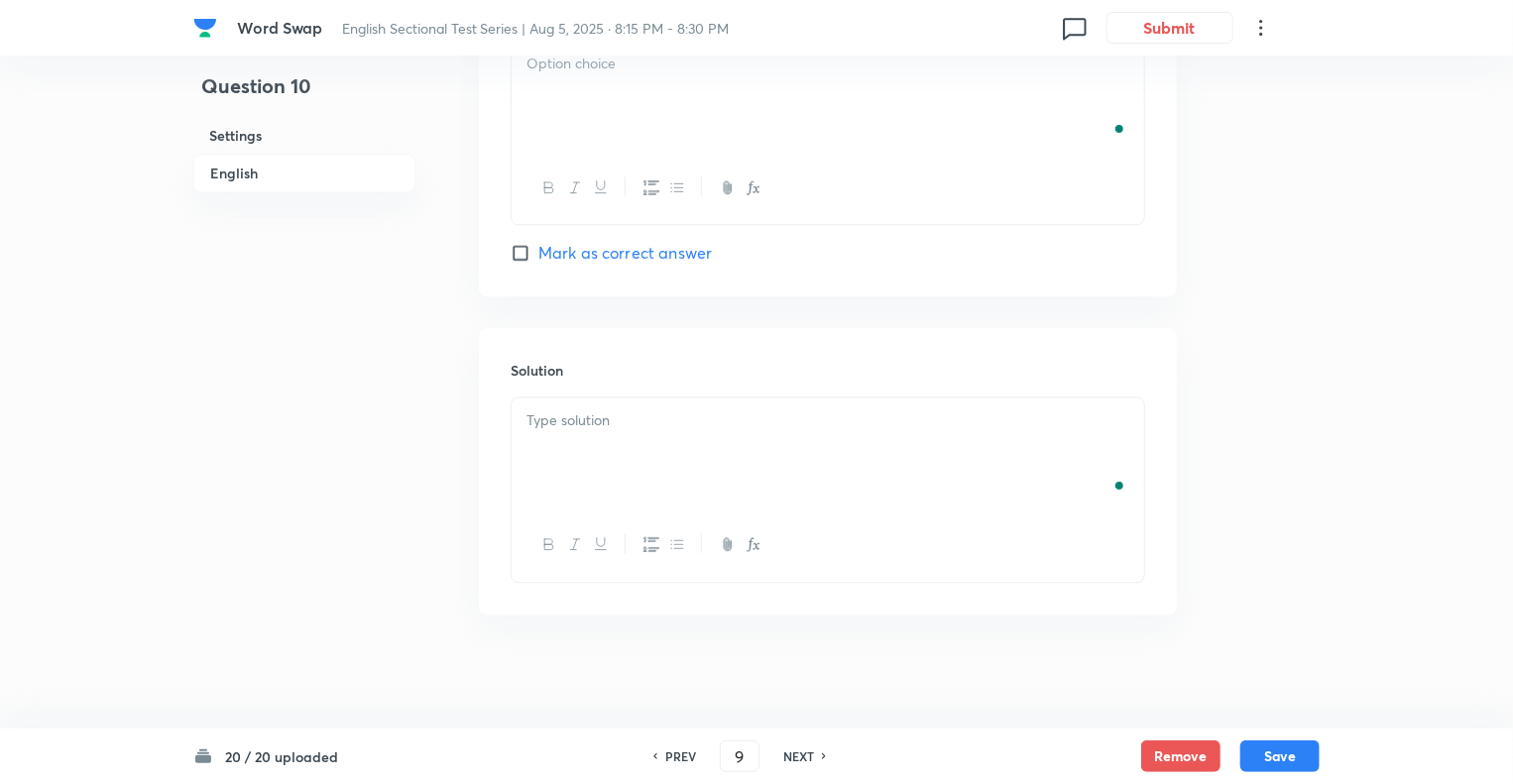 checkbox on "false" 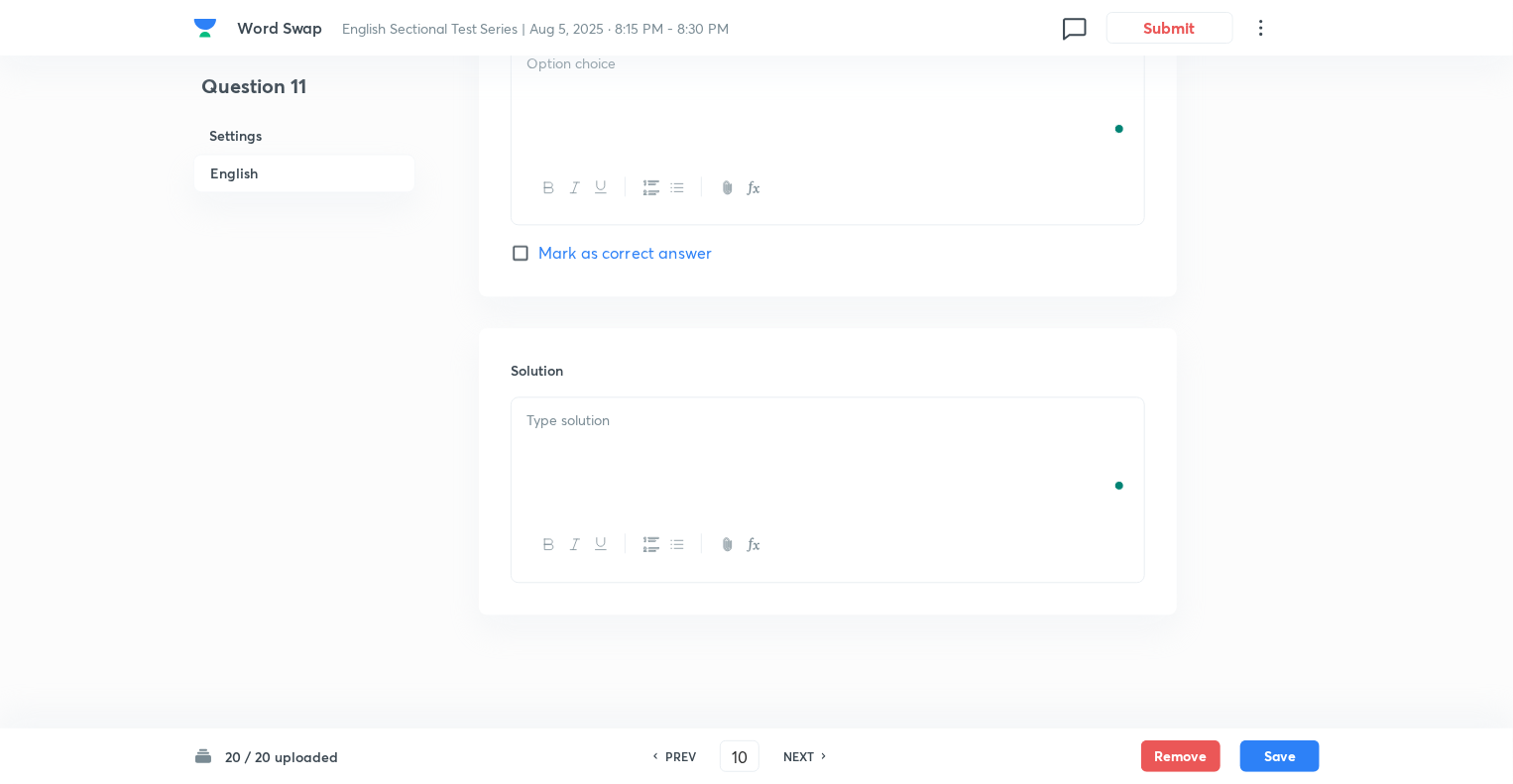 checkbox on "false" 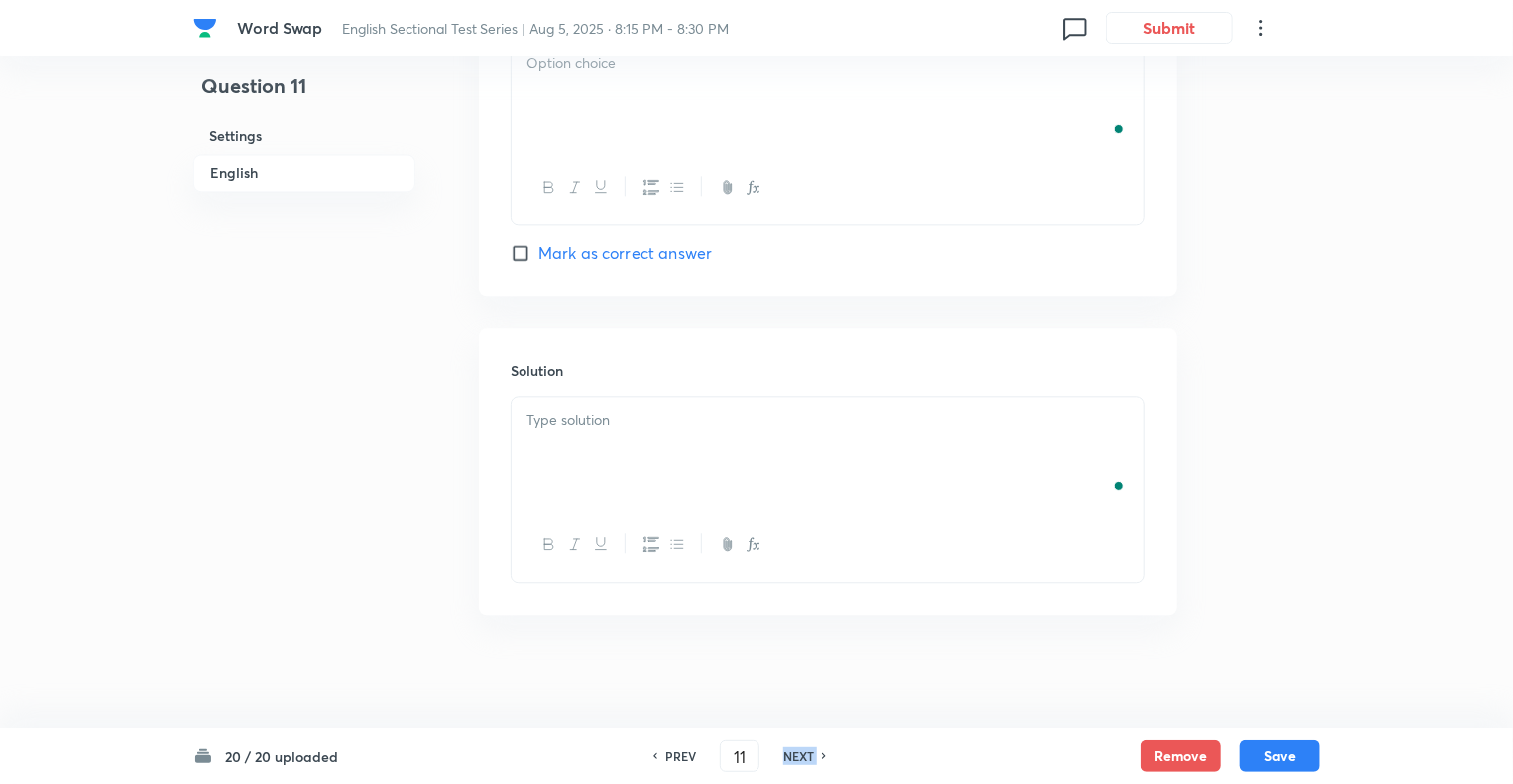 click on "NEXT" at bounding box center [798, 756] 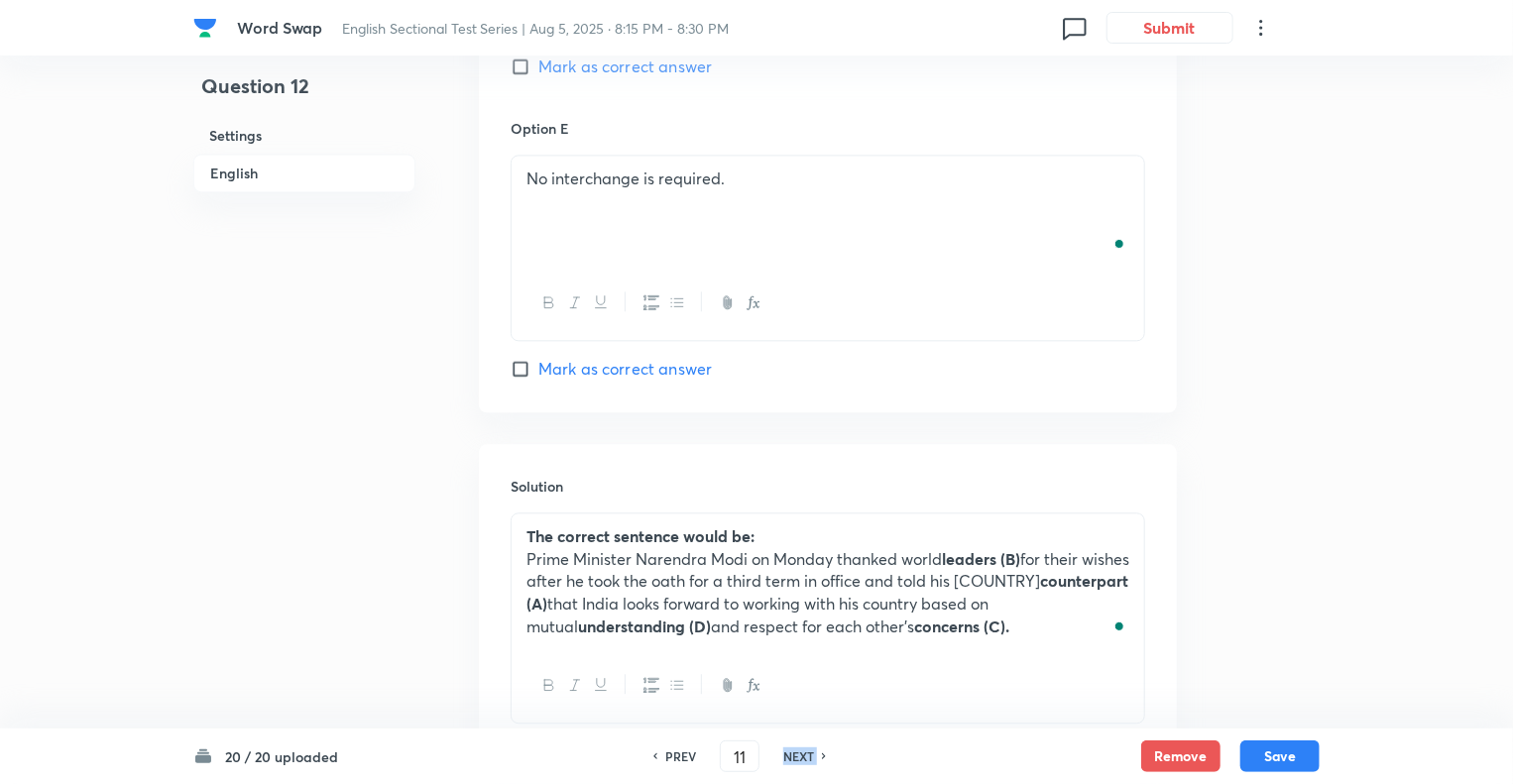 type on "12" 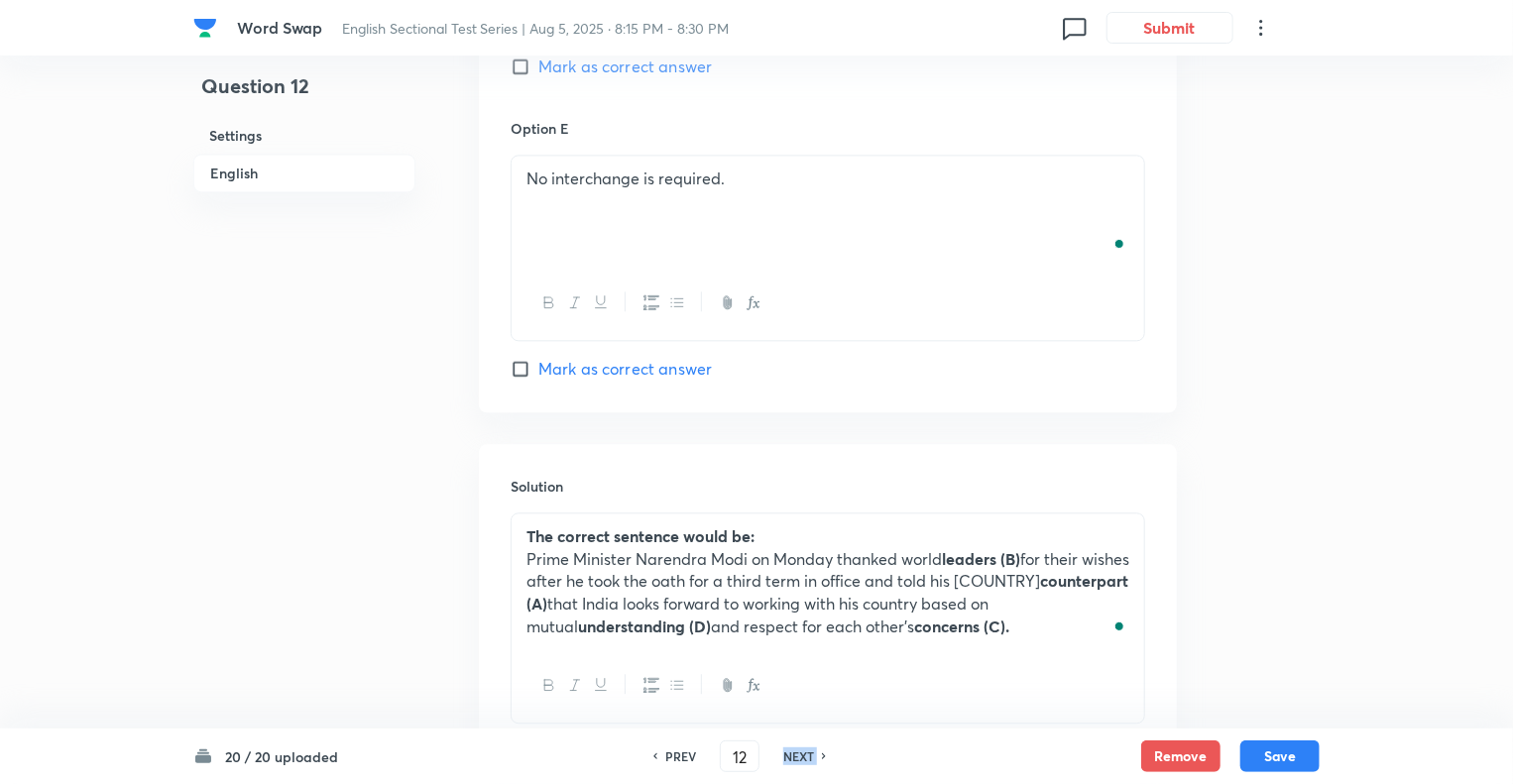 click on "NEXT" at bounding box center (798, 756) 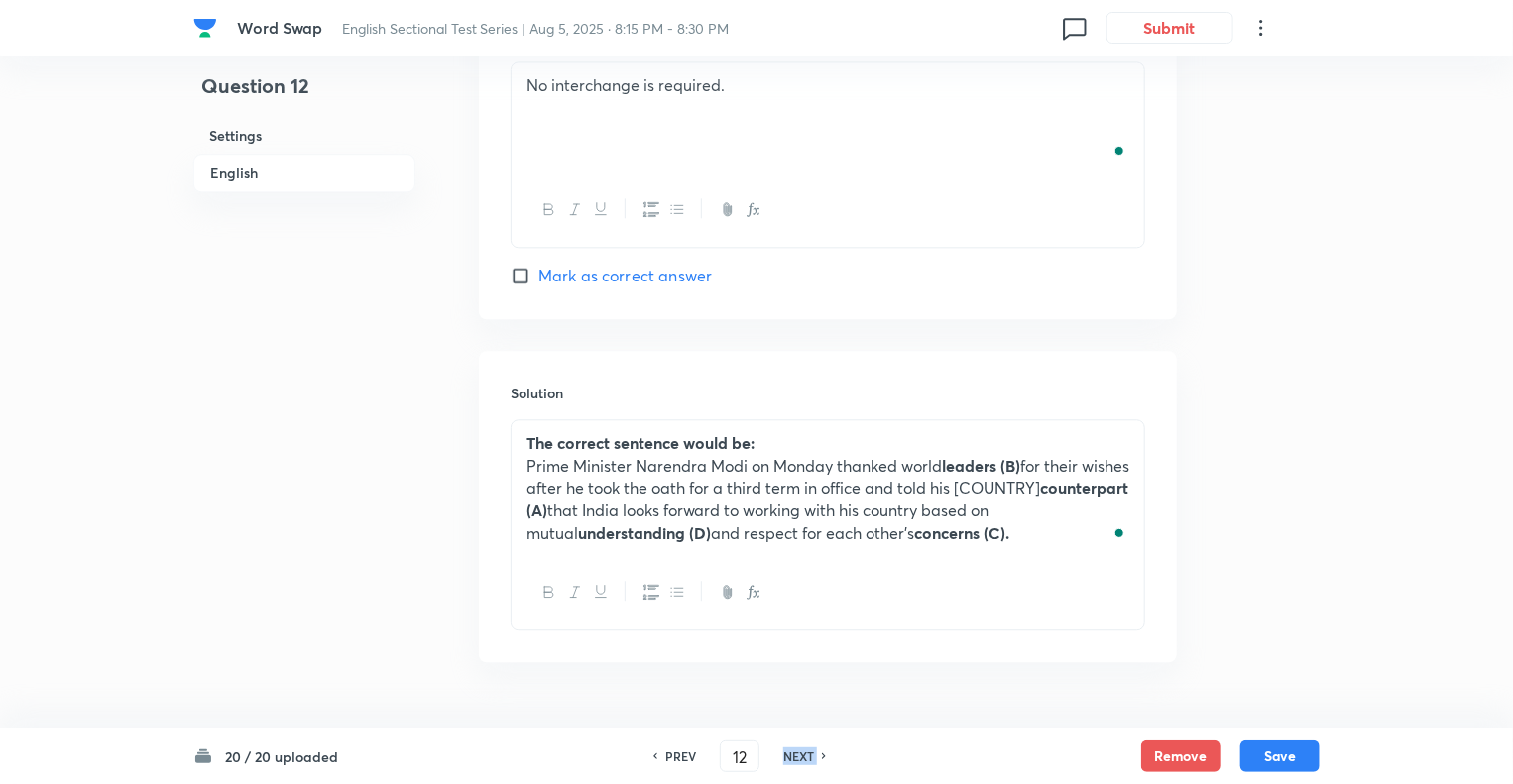 checkbox on "true" 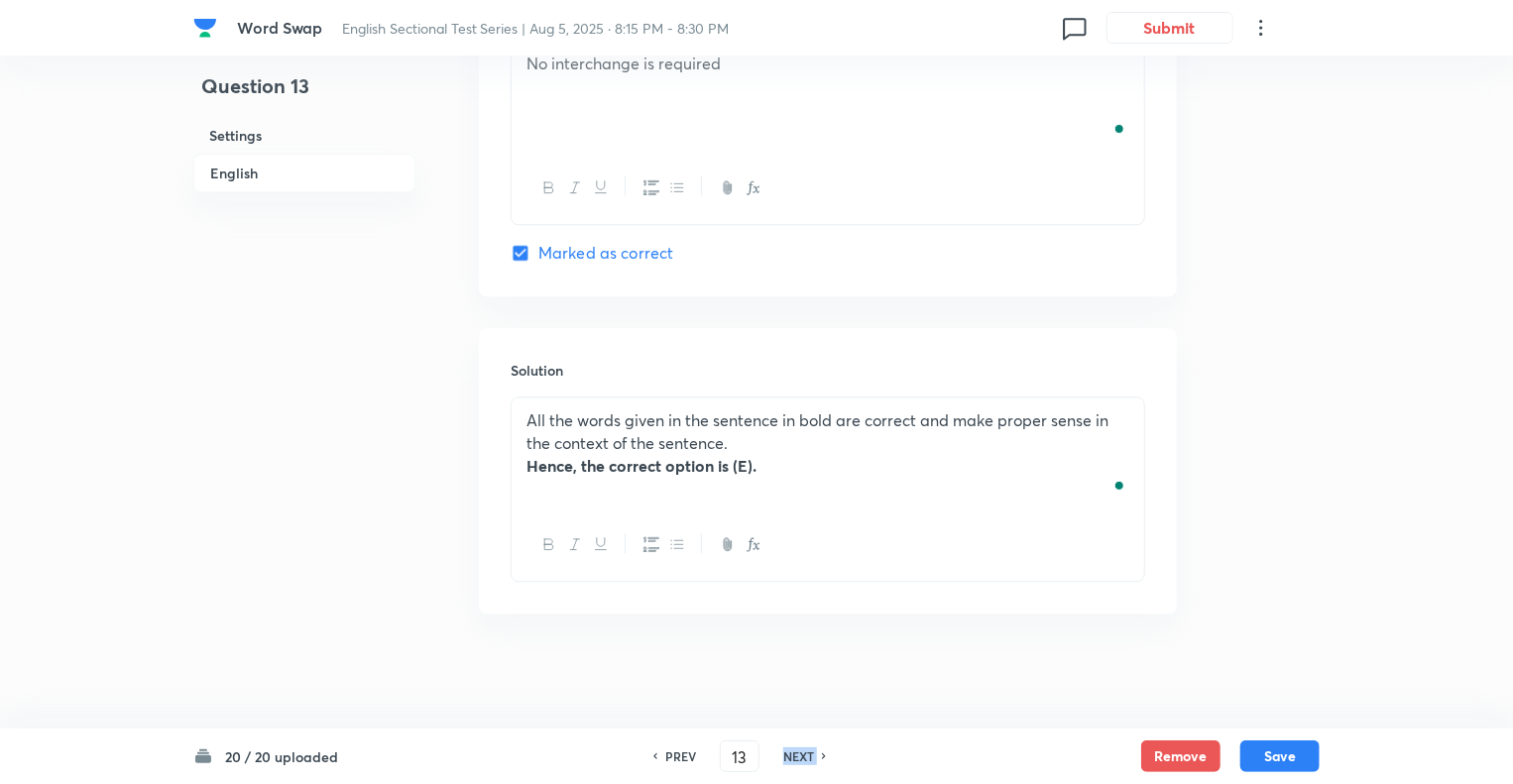 click on "NEXT" at bounding box center (798, 756) 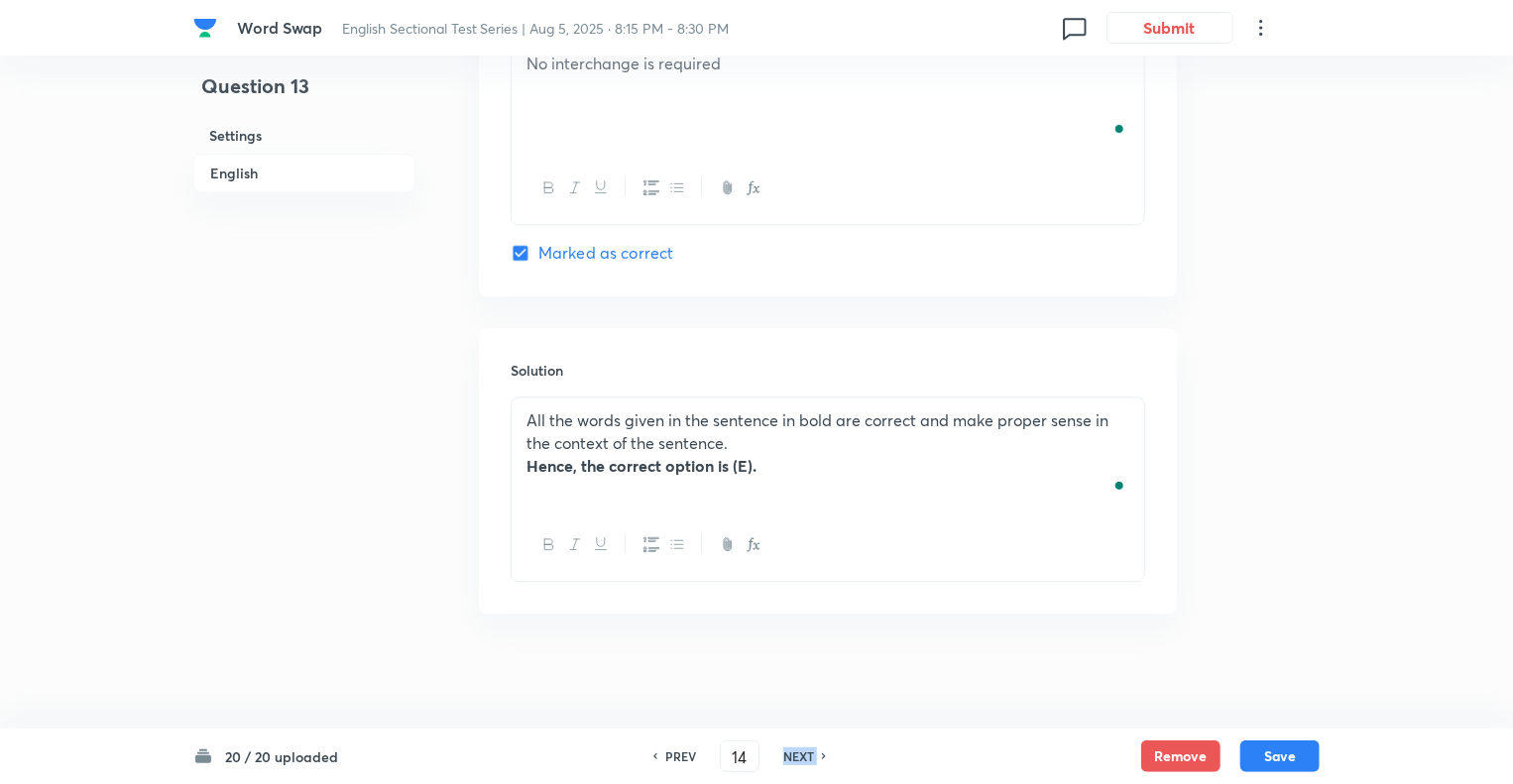 click on "NEXT" at bounding box center (798, 756) 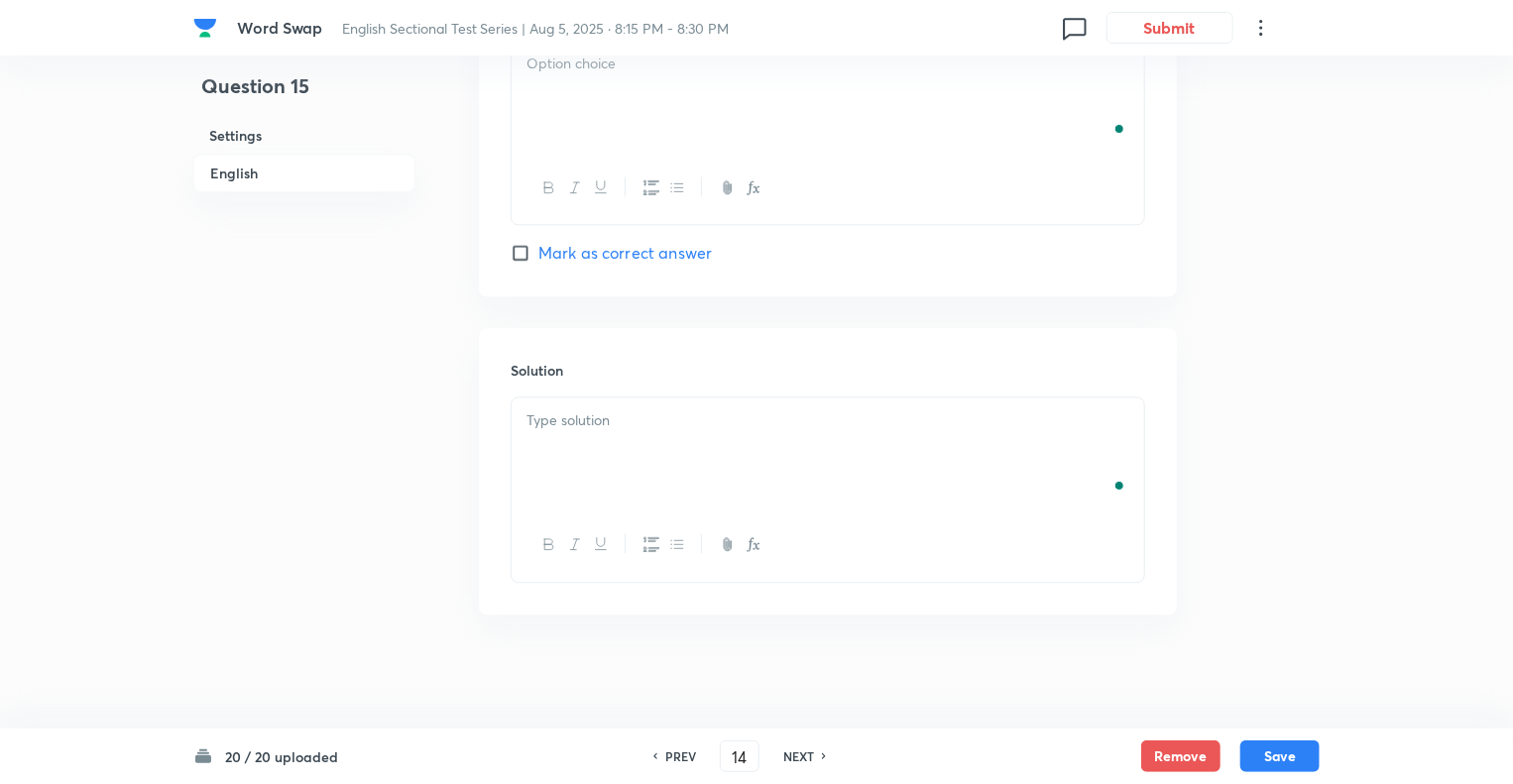 checkbox on "false" 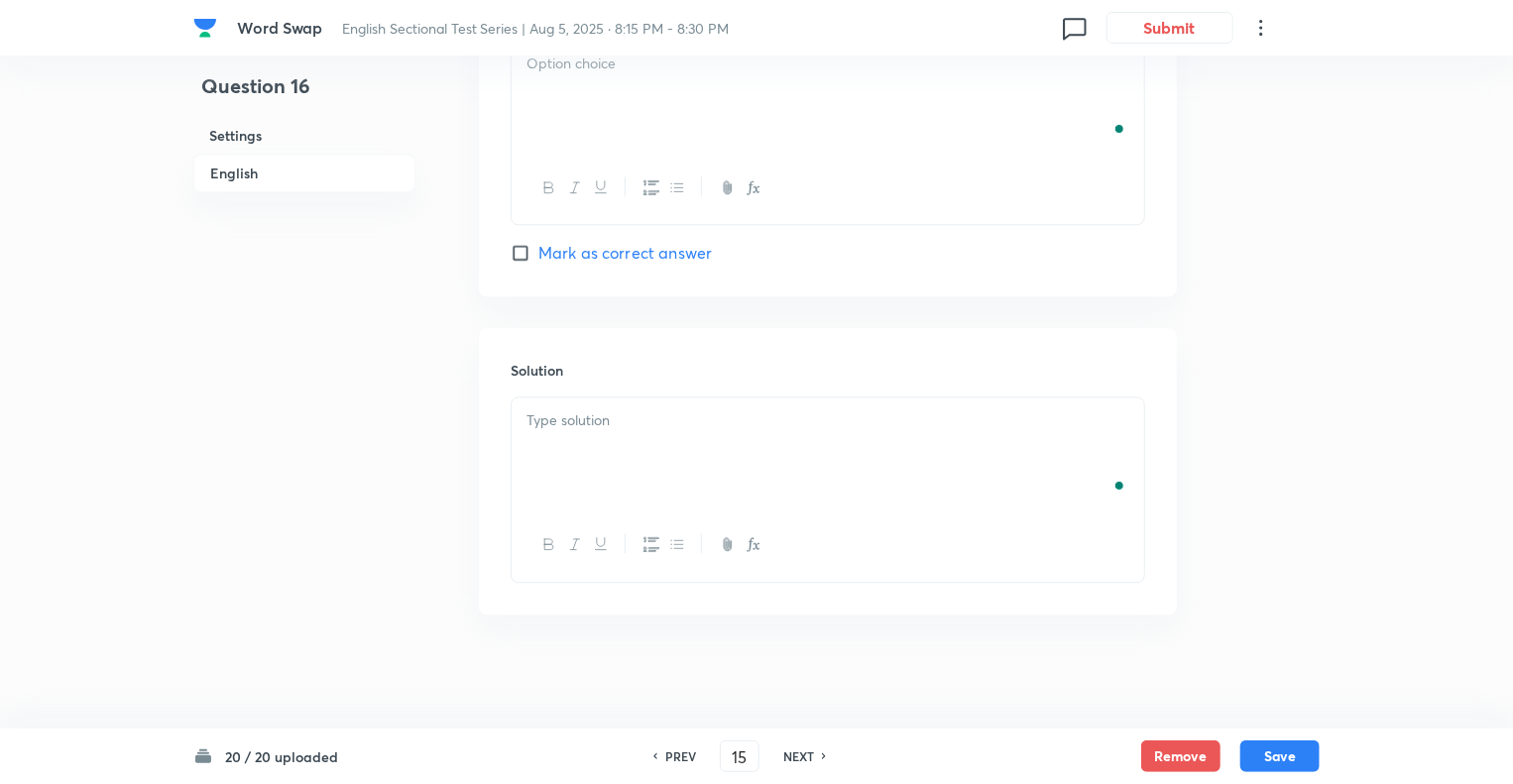 checkbox on "false" 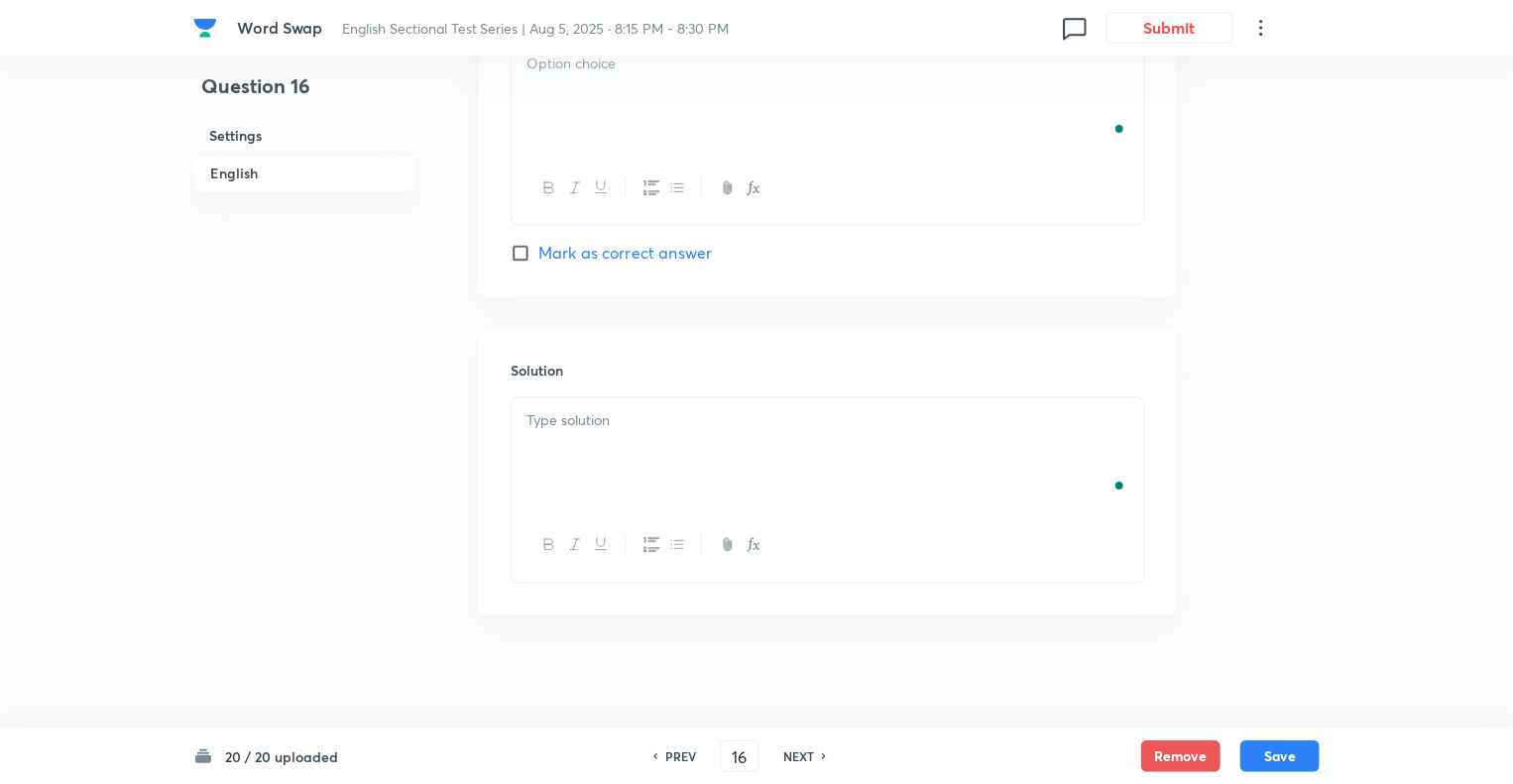 click on "NEXT" at bounding box center (798, 756) 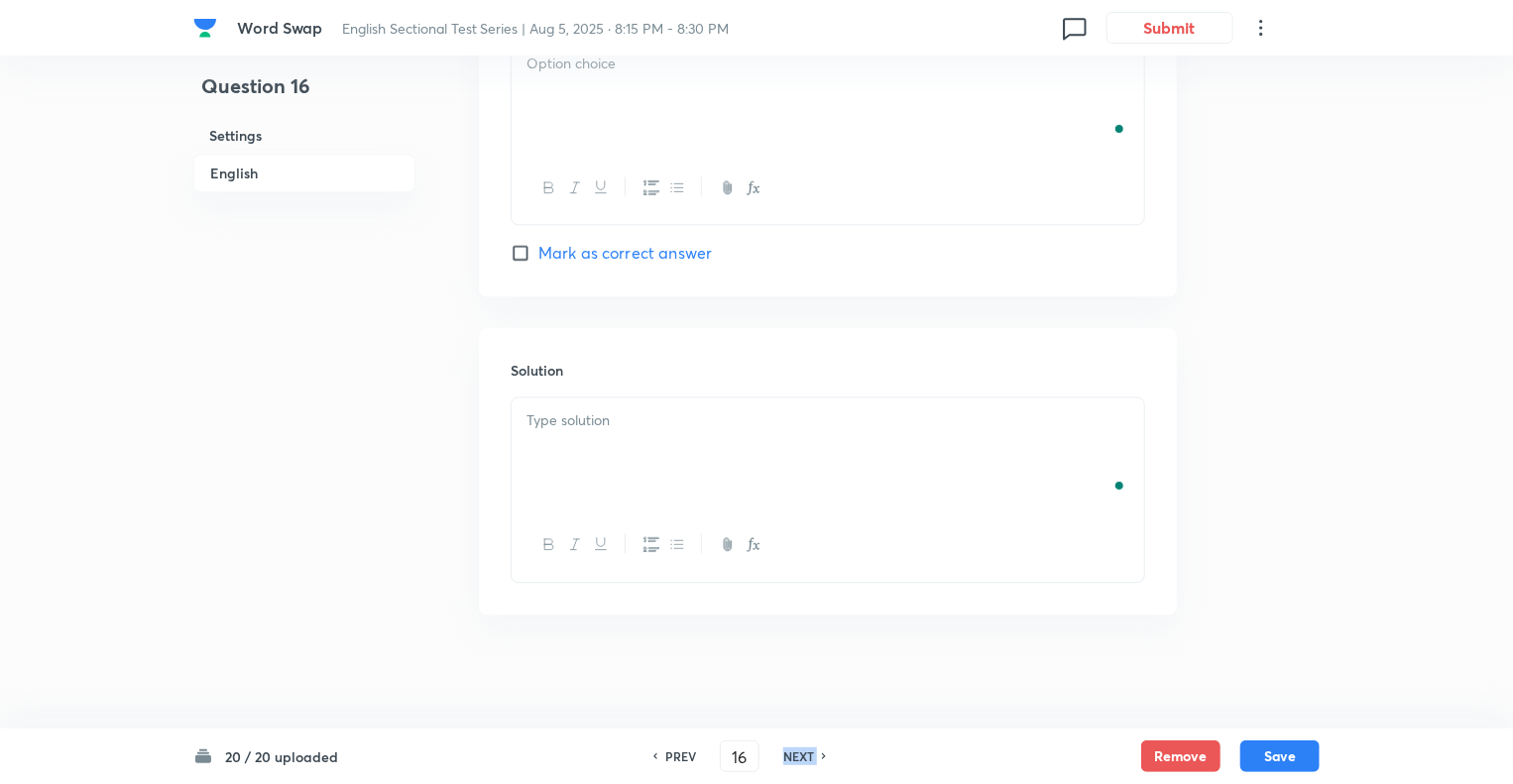 checkbox on "true" 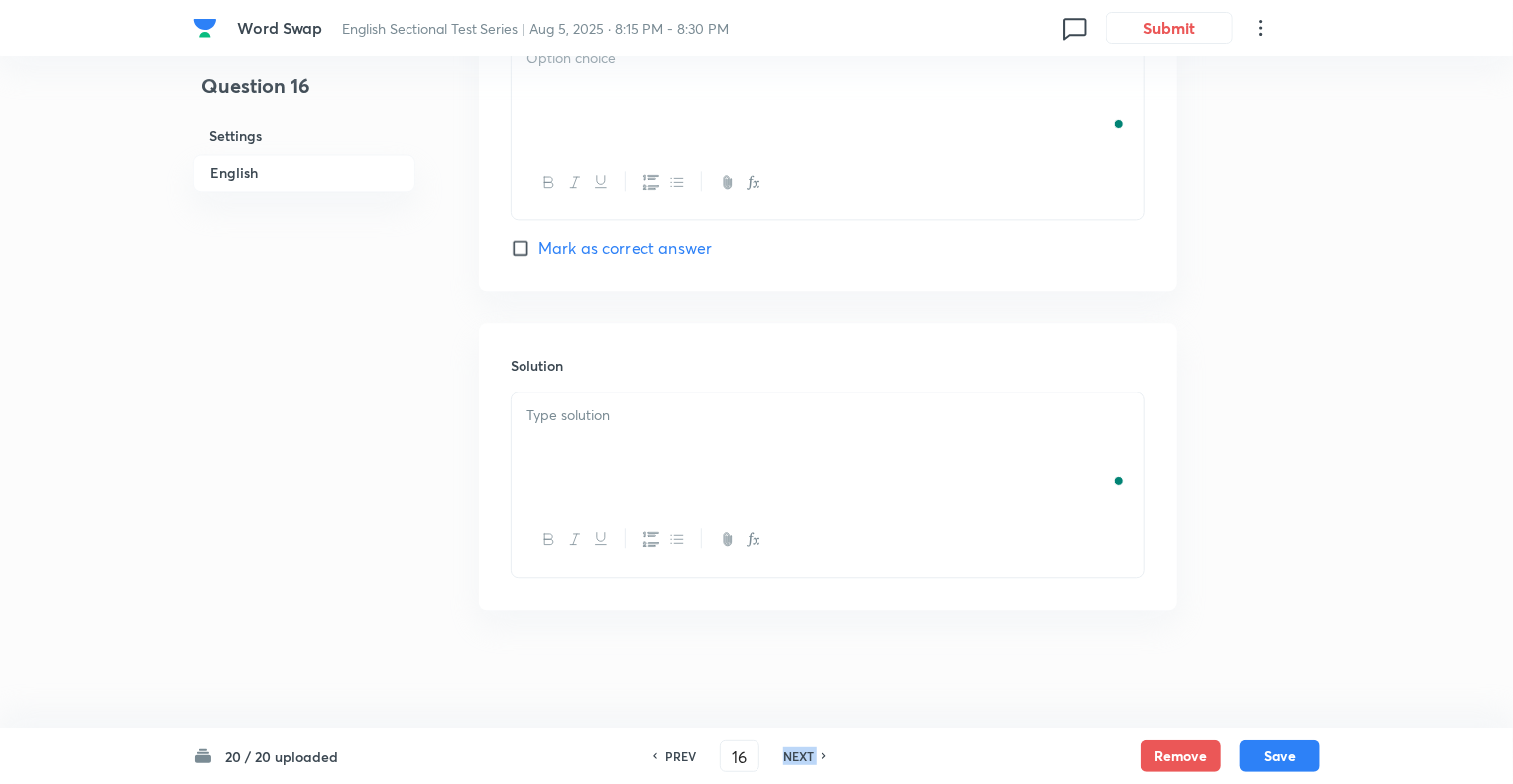 type on "17" 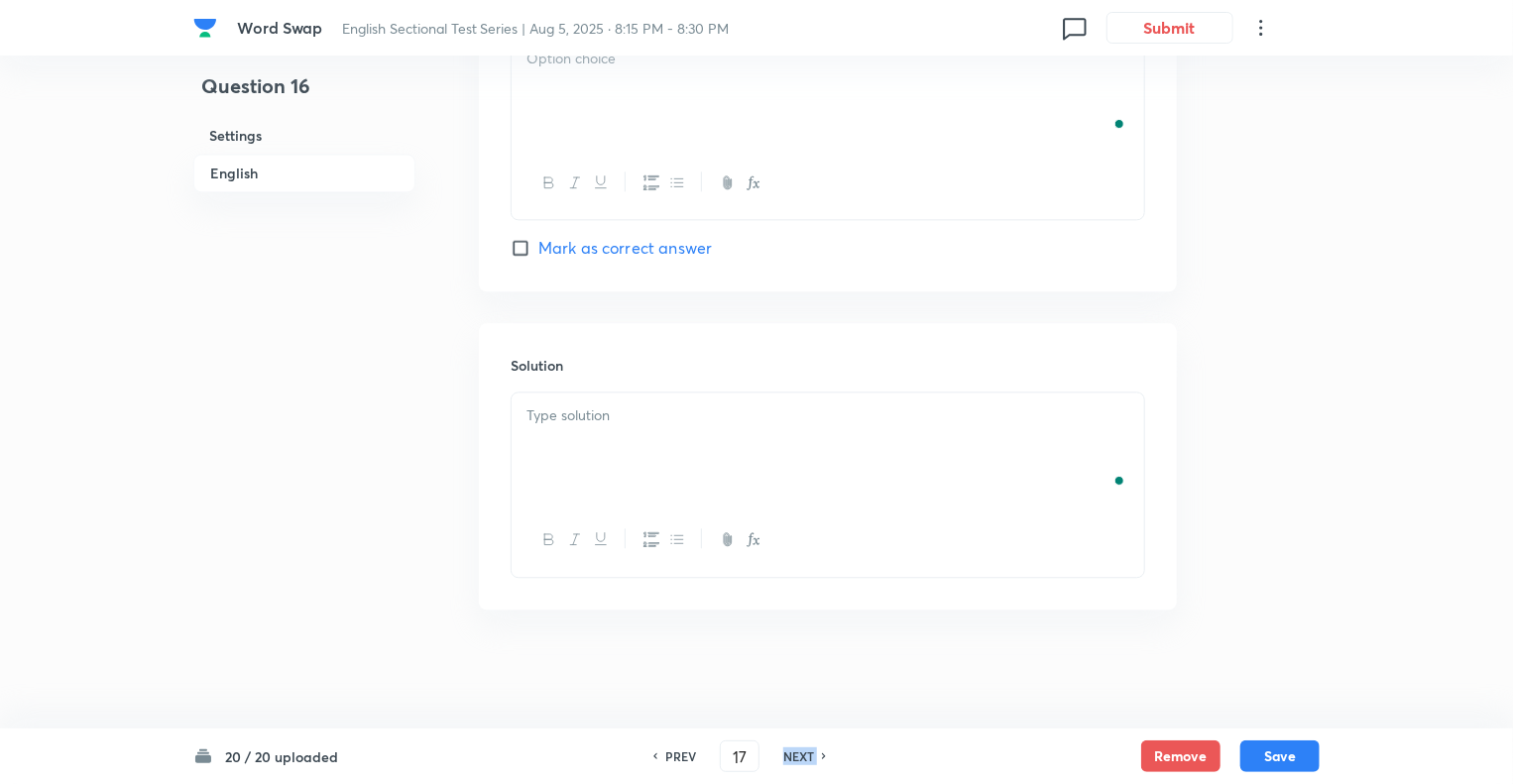 click on "NEXT" at bounding box center [798, 756] 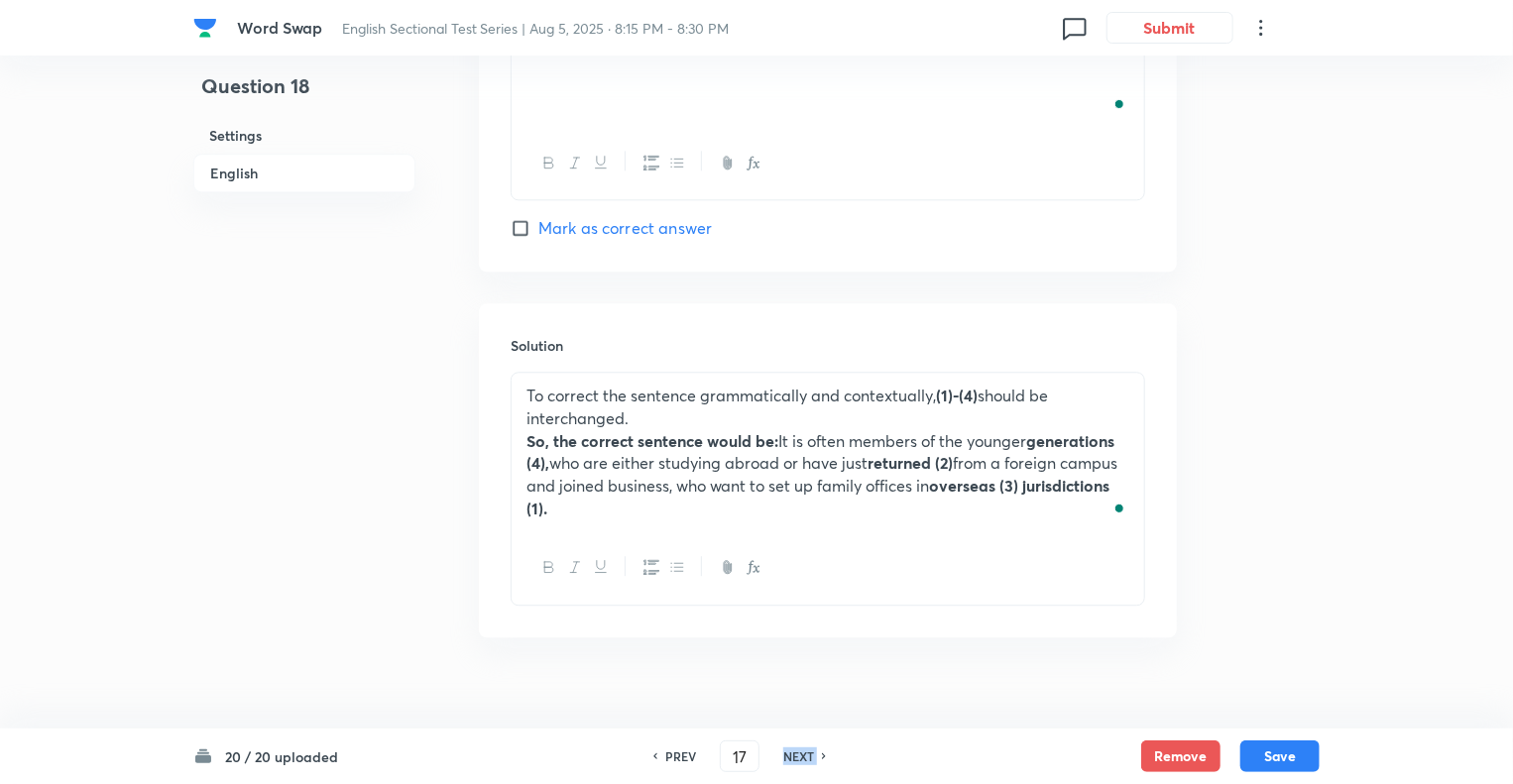 checkbox on "true" 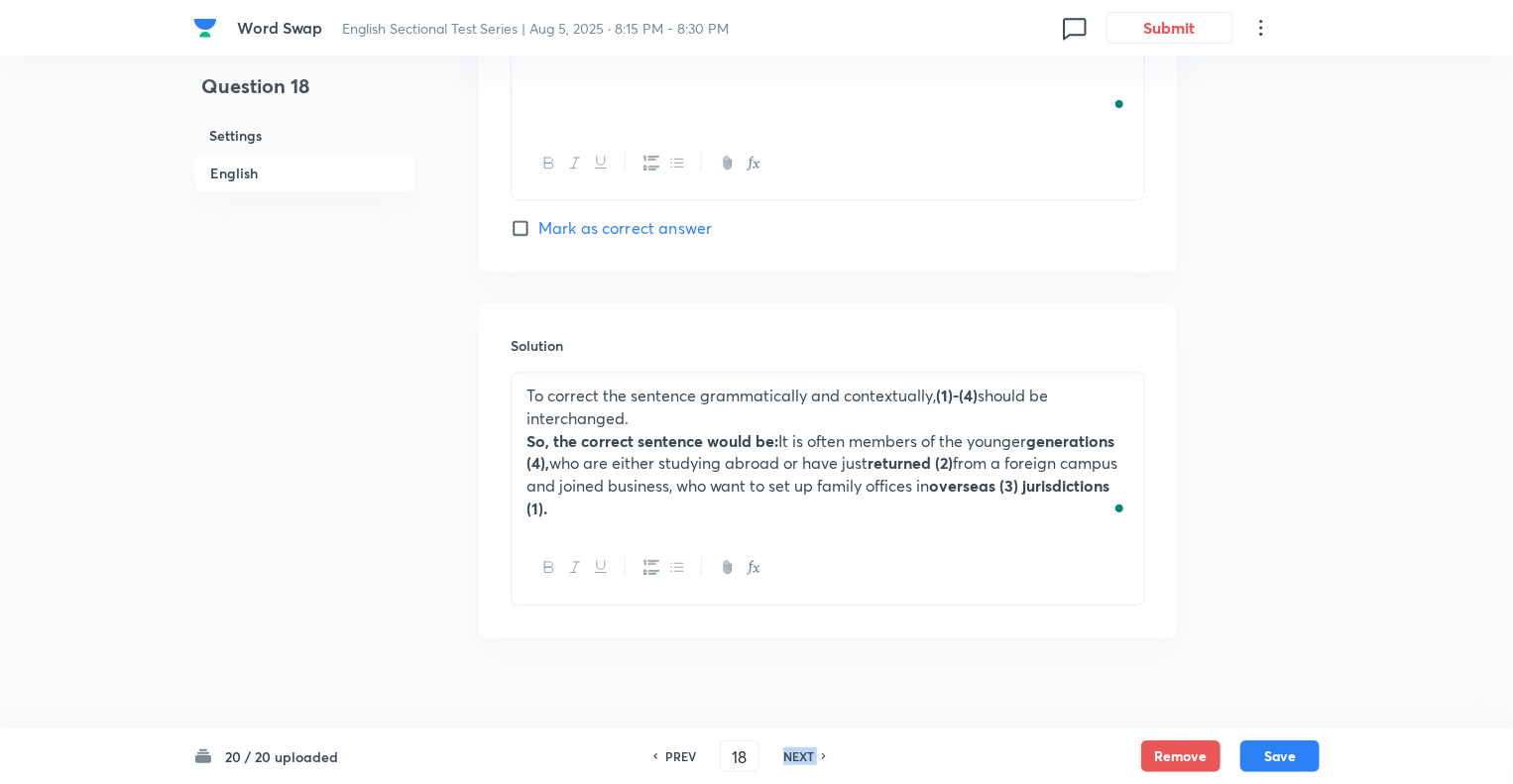 click on "NEXT" at bounding box center [798, 756] 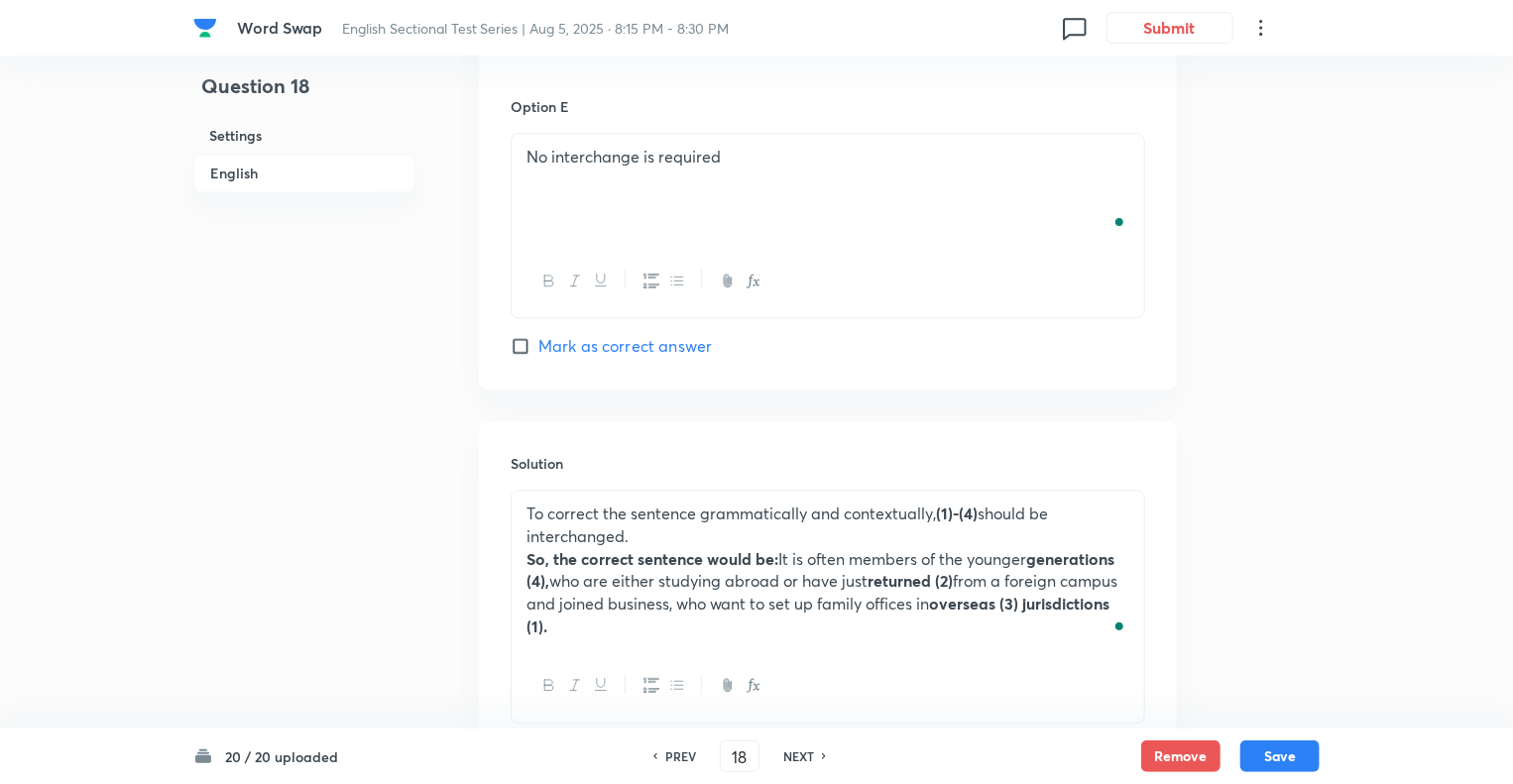checkbox on "false" 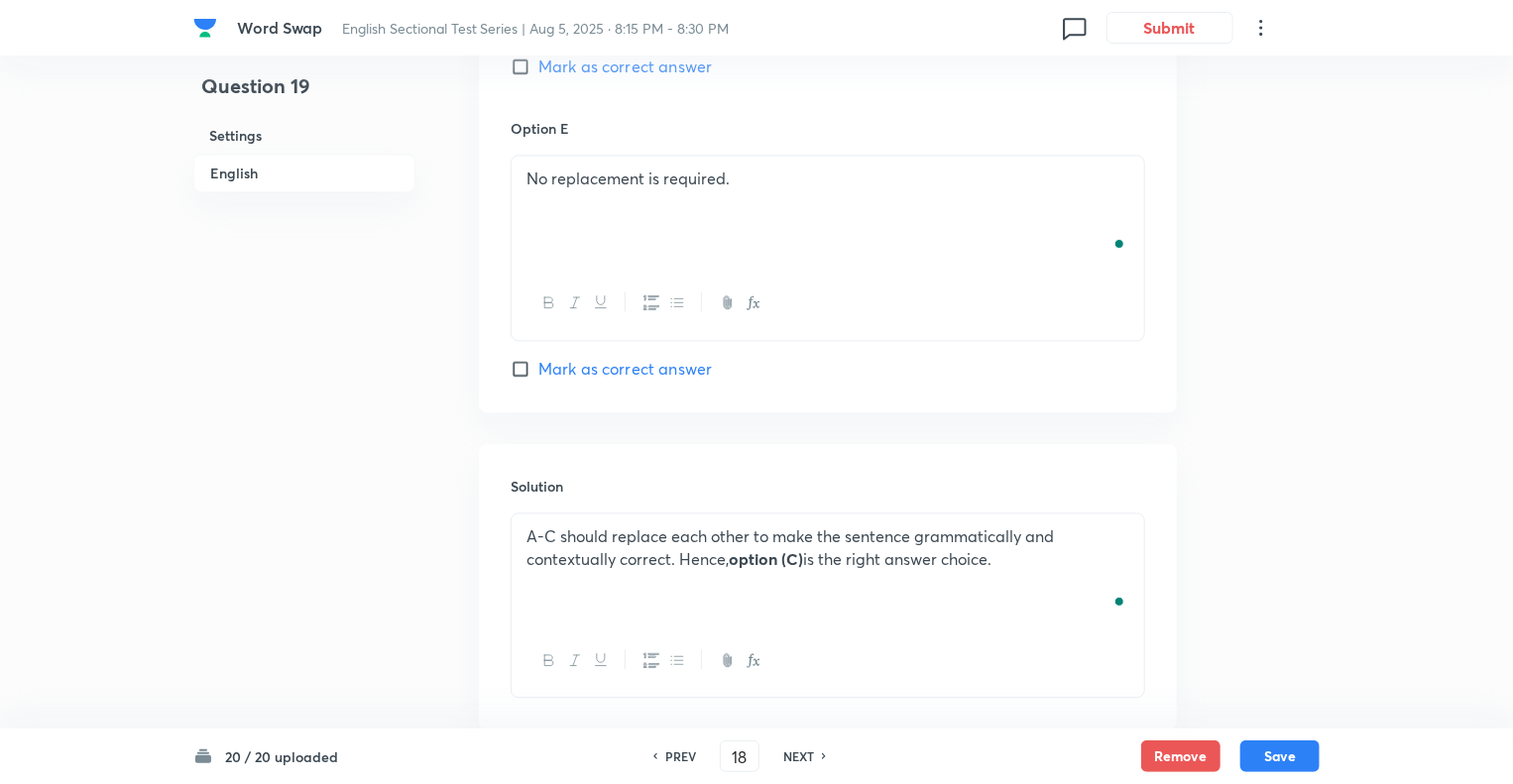 checkbox on "true" 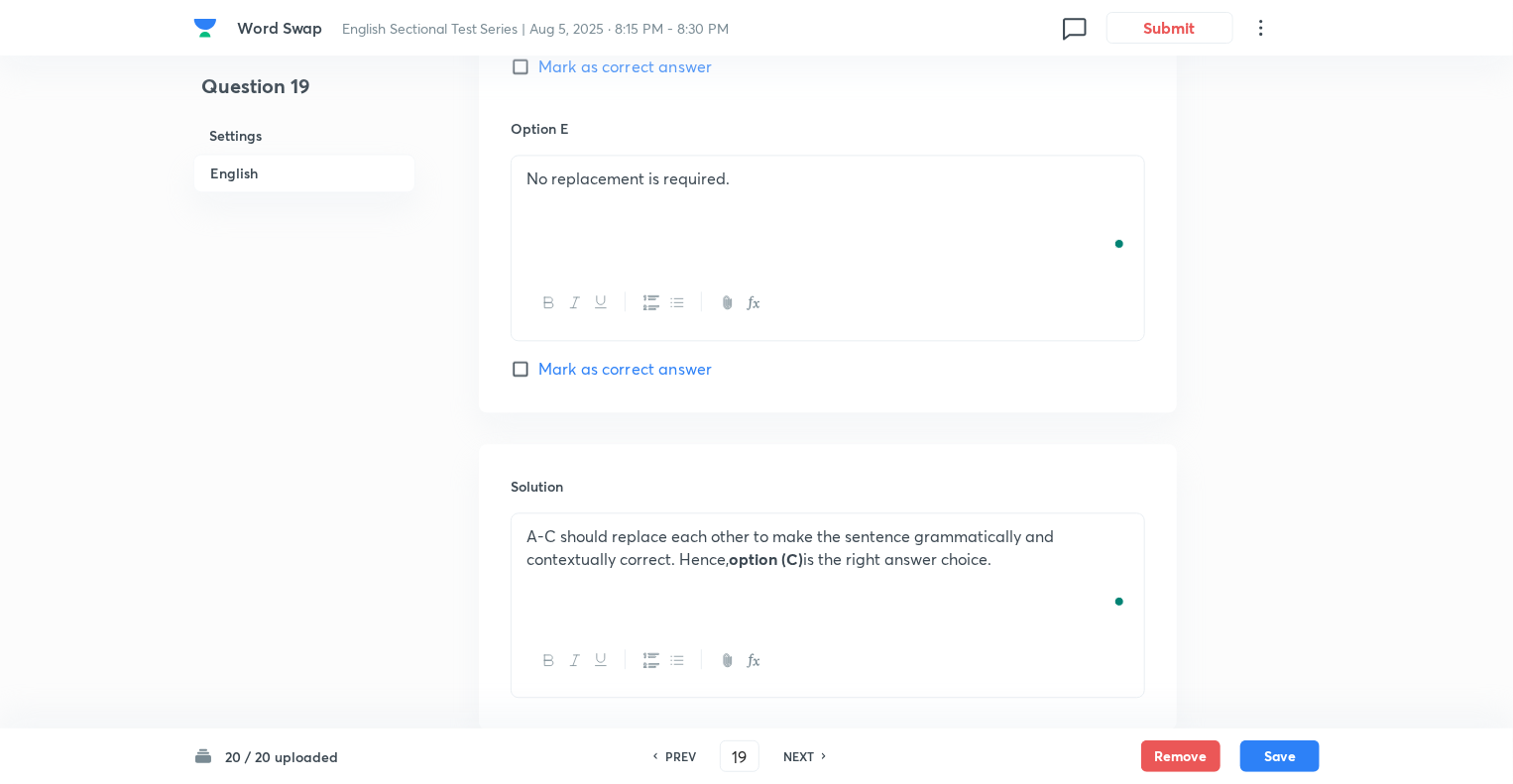 checkbox on "false" 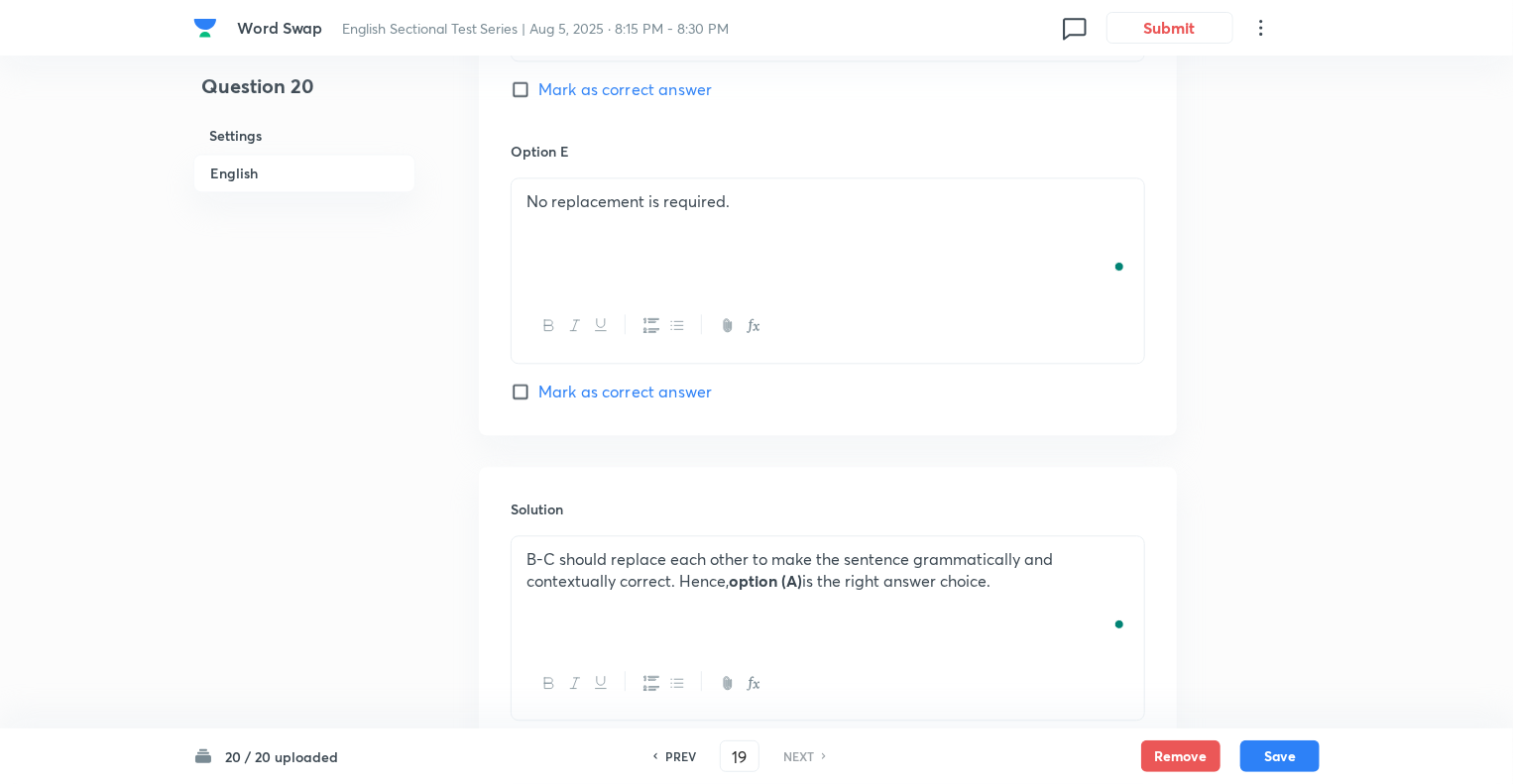 scroll, scrollTop: 2315, scrollLeft: 0, axis: vertical 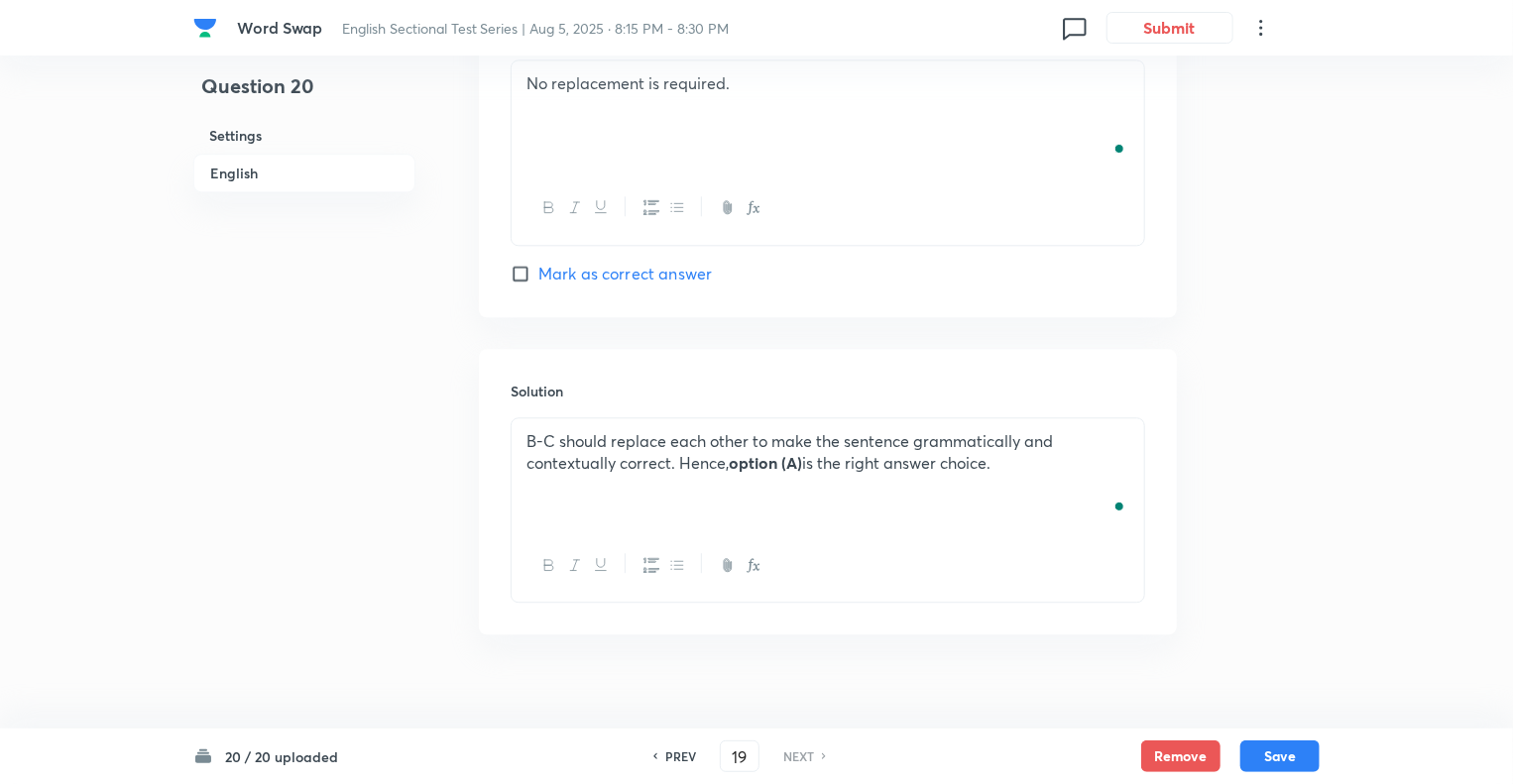 type on "20" 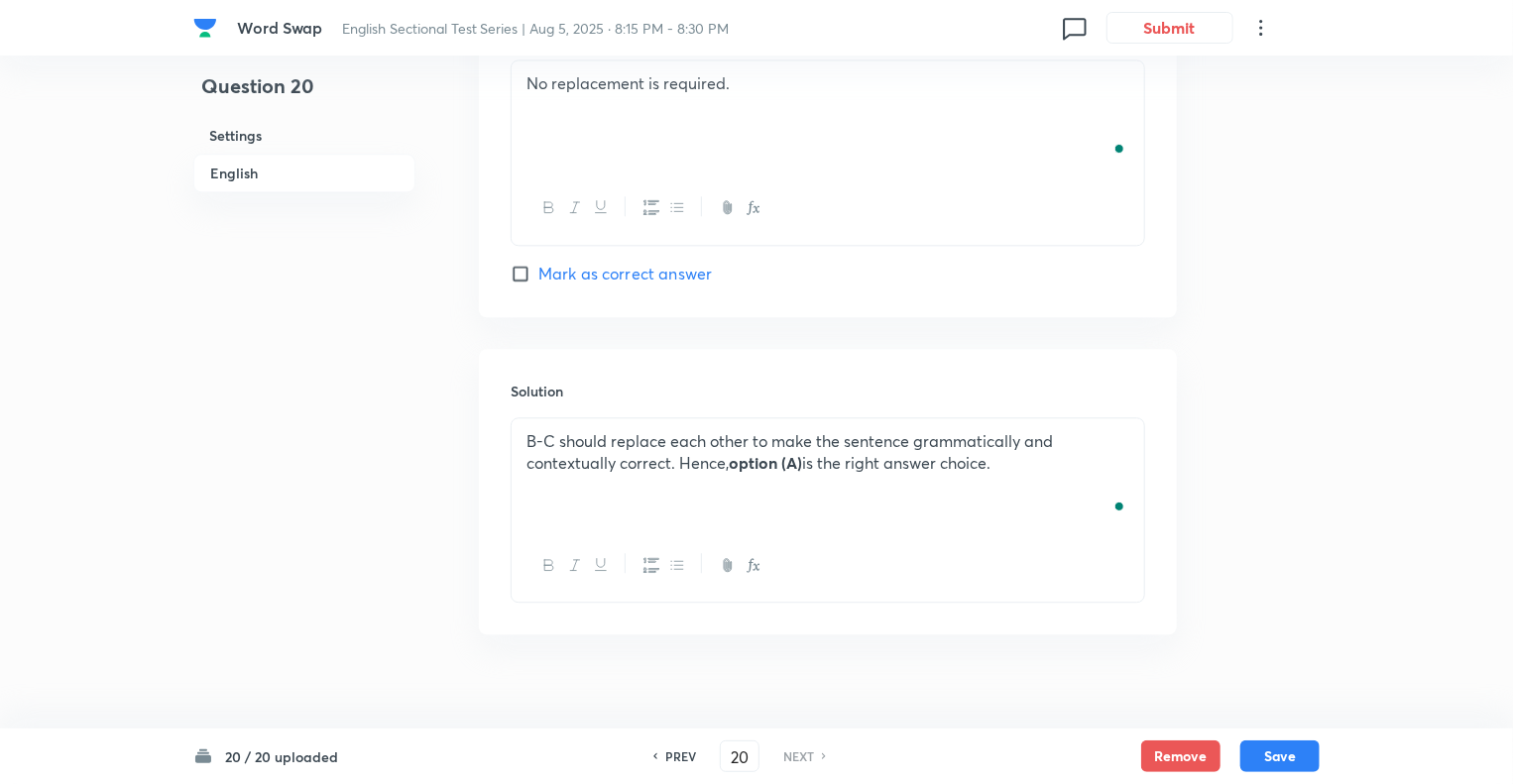 checkbox on "false" 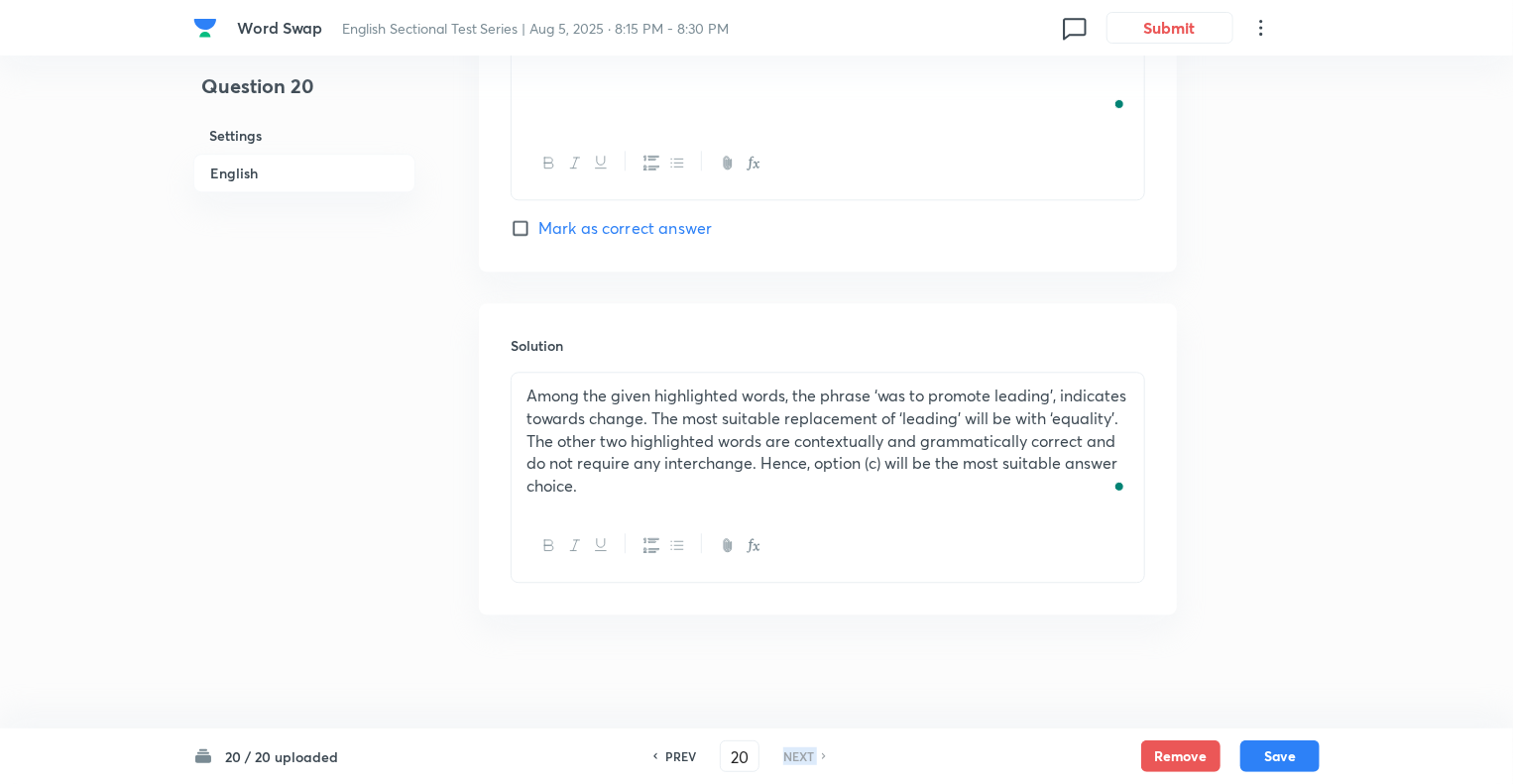 click on "NEXT" at bounding box center [798, 756] 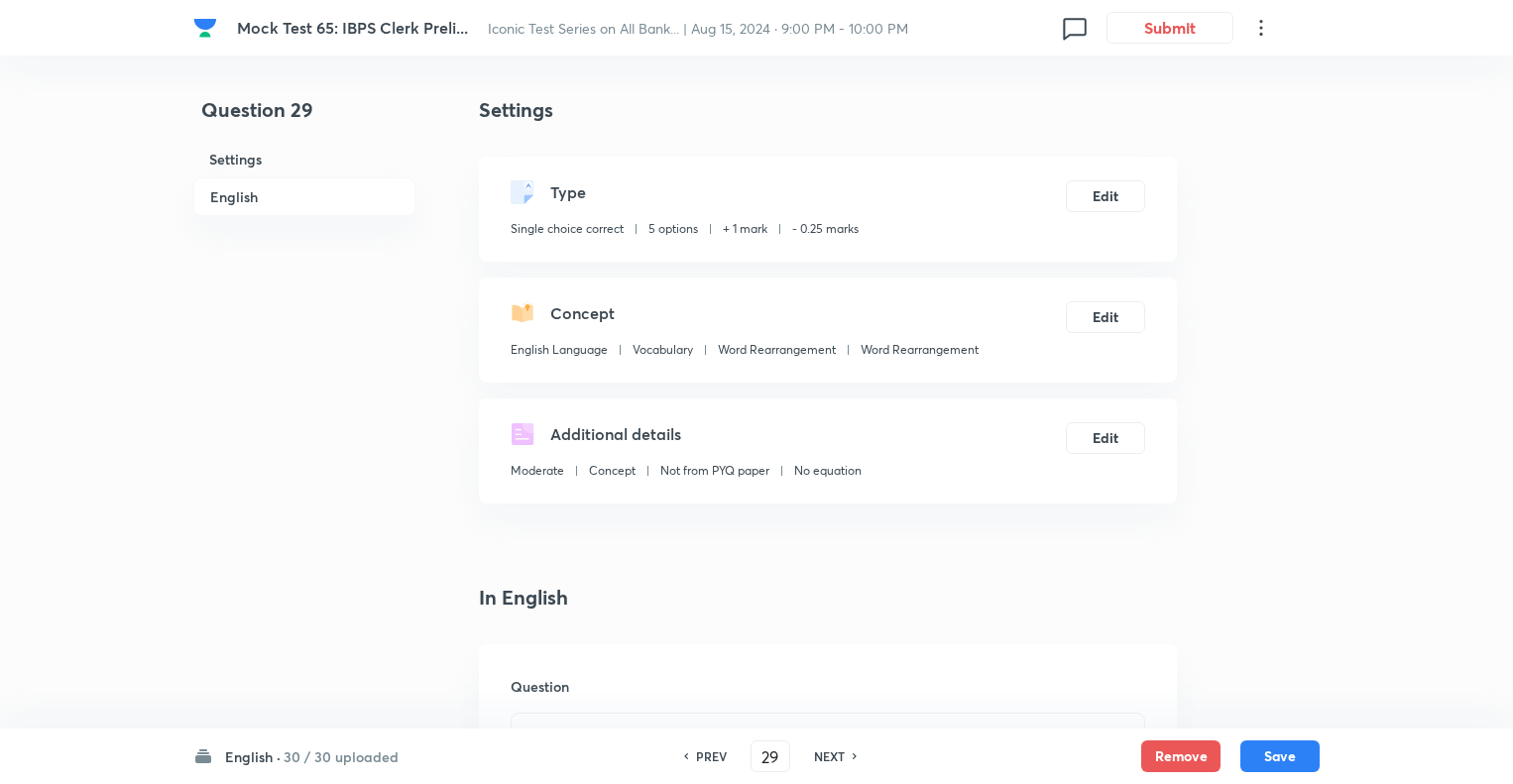 scroll, scrollTop: 2315, scrollLeft: 0, axis: vertical 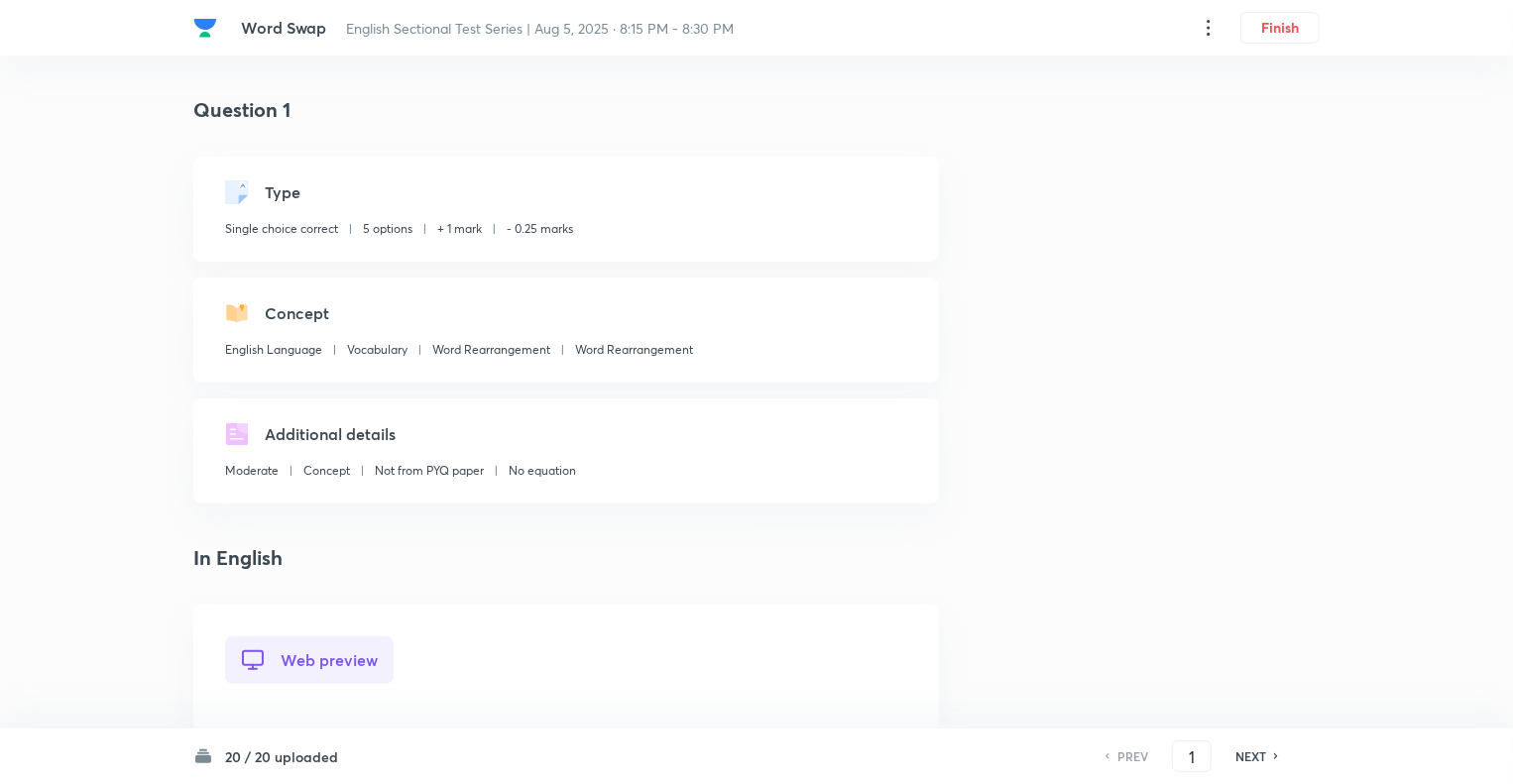 click on "Question 1 Type Single choice correct 5 options + 1 mark - 0.25 marks Concept English Language Vocabulary Word Rearrangement Word Rearrangement Additional details Moderate Concept Not from PYQ paper No equation In English Web preview Question Directions: In the following question, a sentence is given with three words marked as (A), (B), and (C). These words may or may not be placed at their correct places. Four options with different arrangements of these words are given. Mark the option with the correct arrangement as the answer. If no change is required, mark 'No rearrangement required' as your answer. Robbie's goal,  reintroducing (A)  with the National Trust and Natural Resource Wales, is to restore some of that biodiversity by  extinct (B)  the  working (C)   rosy saxifrage, a plant he calls a mountain jewel, to Eryri or Snowdonia.  BCA  CAB  Correct answer ACB  CBA  No rearrangement required  Solution The correct sentence would be:  Robbie's goal,  working (C)  reintroducing (A)  the  extinct (B)" at bounding box center (756, 1408) 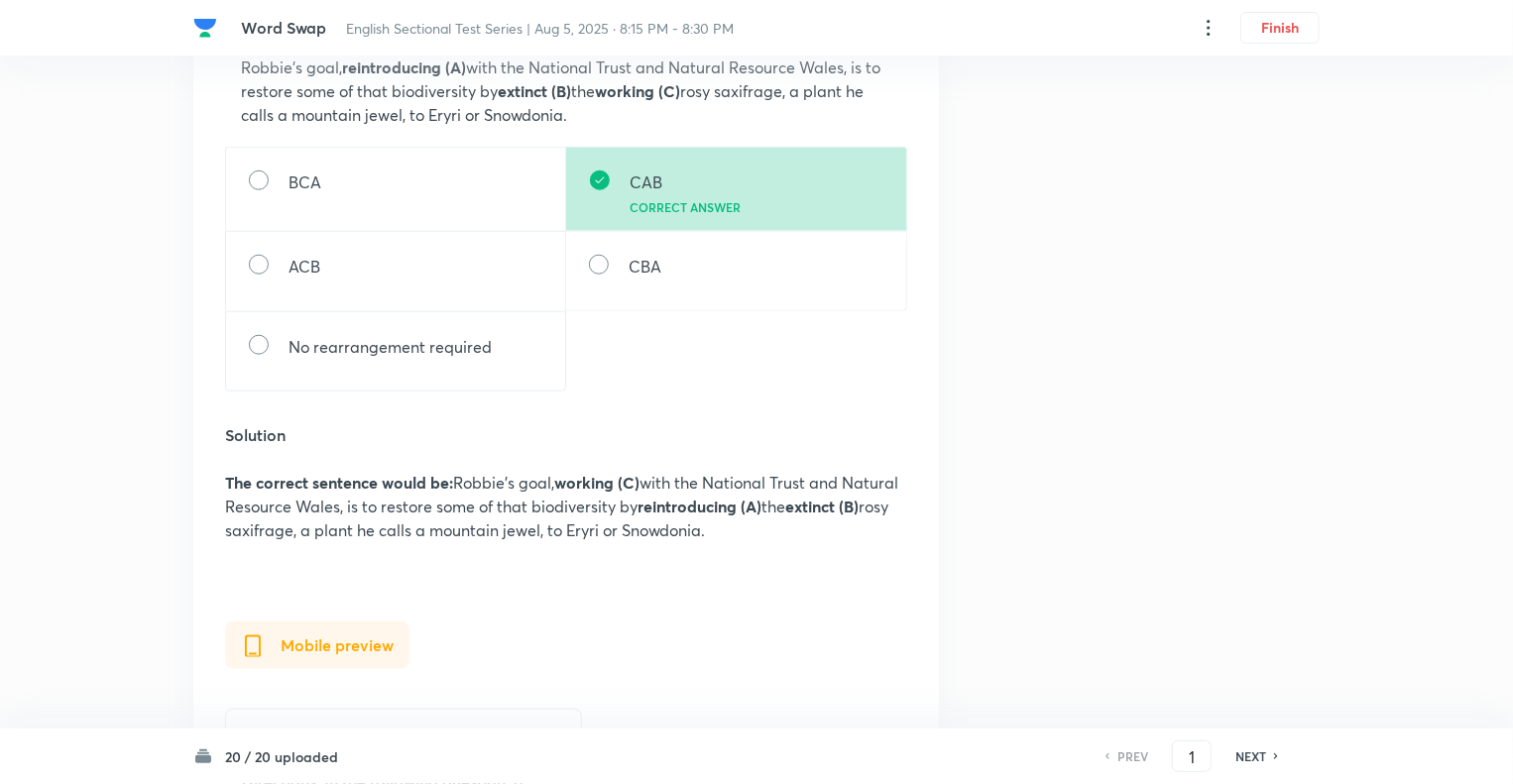 scroll, scrollTop: 872, scrollLeft: 0, axis: vertical 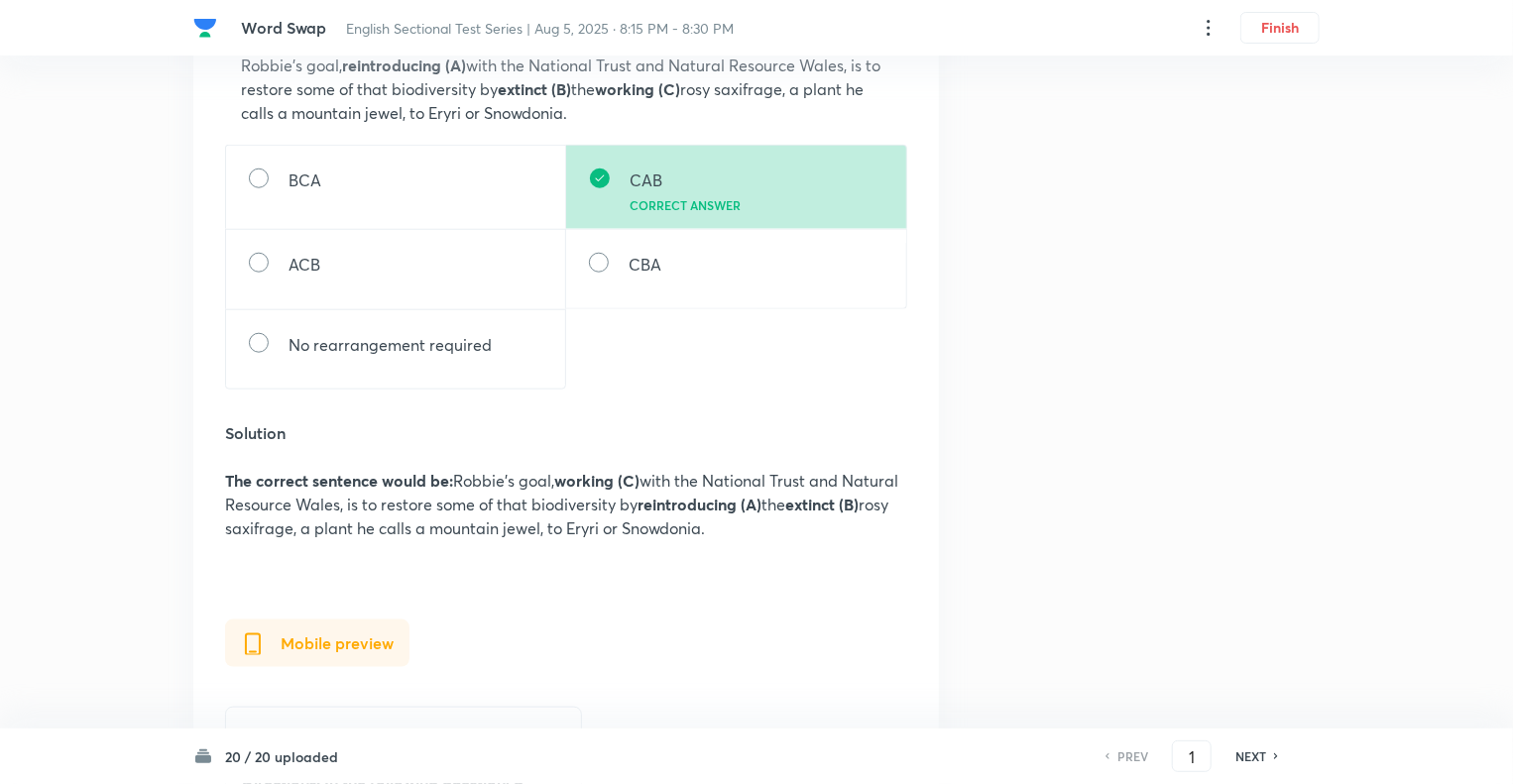 click on "NEXT" at bounding box center [1250, 756] 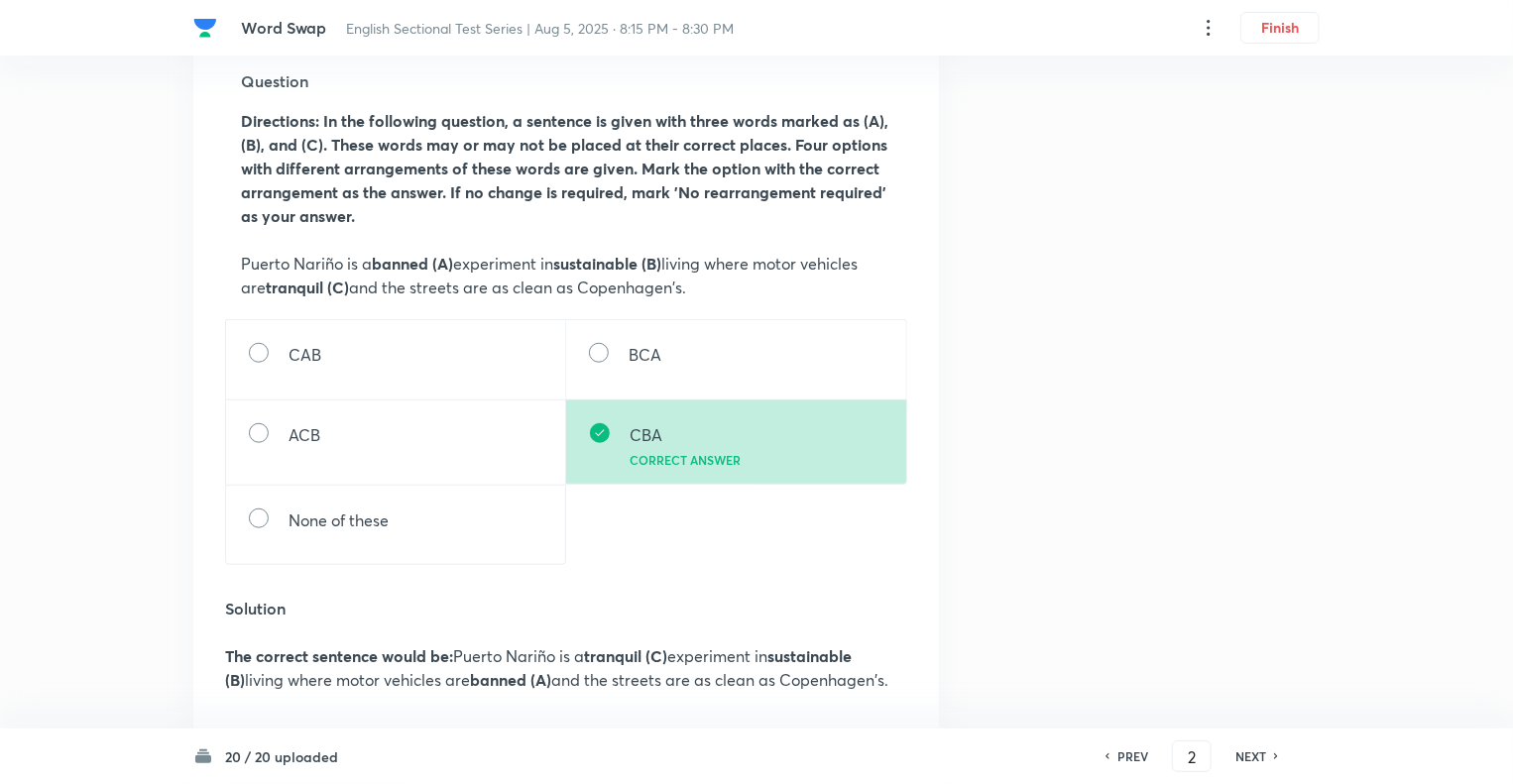 scroll, scrollTop: 753, scrollLeft: 0, axis: vertical 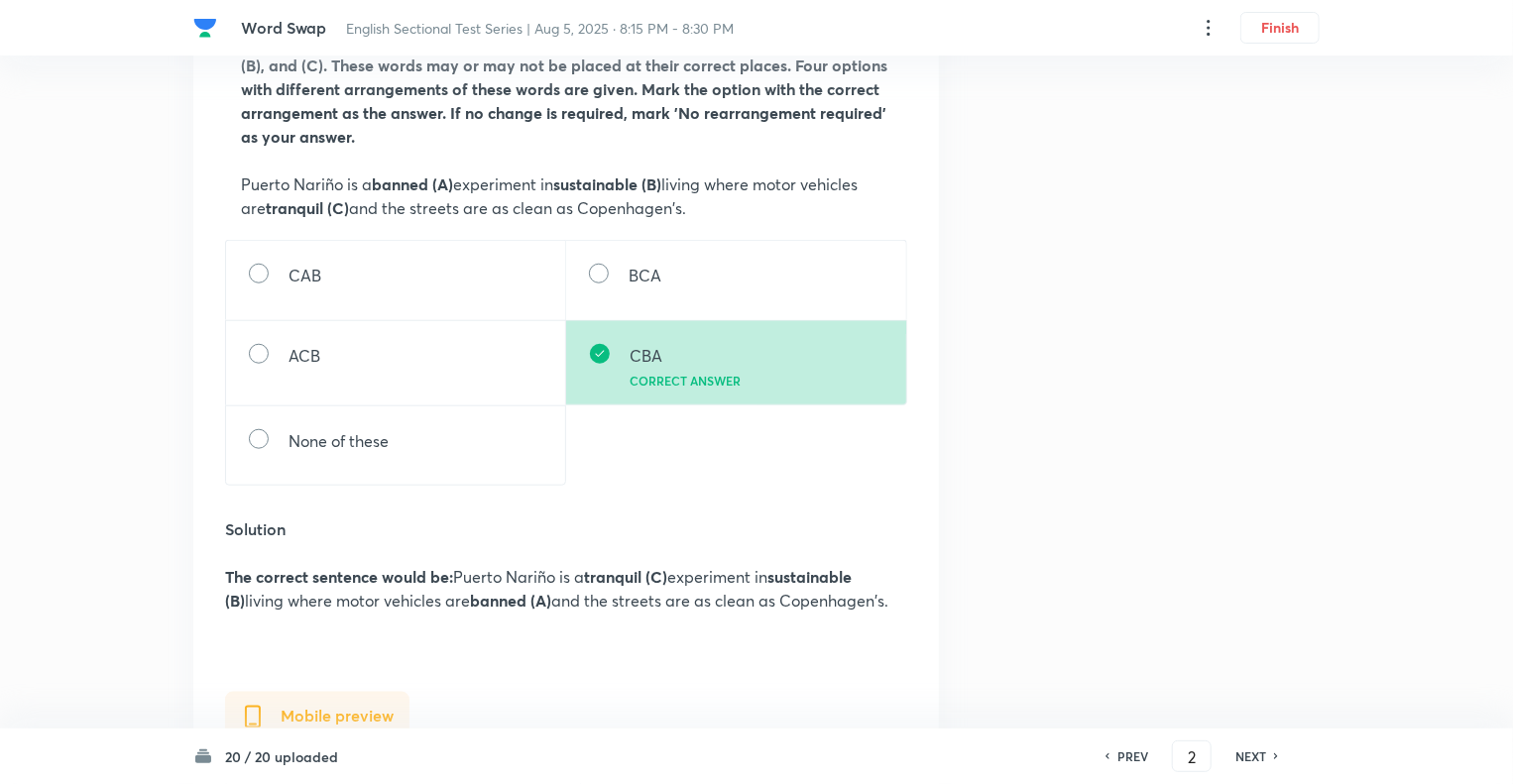 click on "NEXT" at bounding box center (1250, 756) 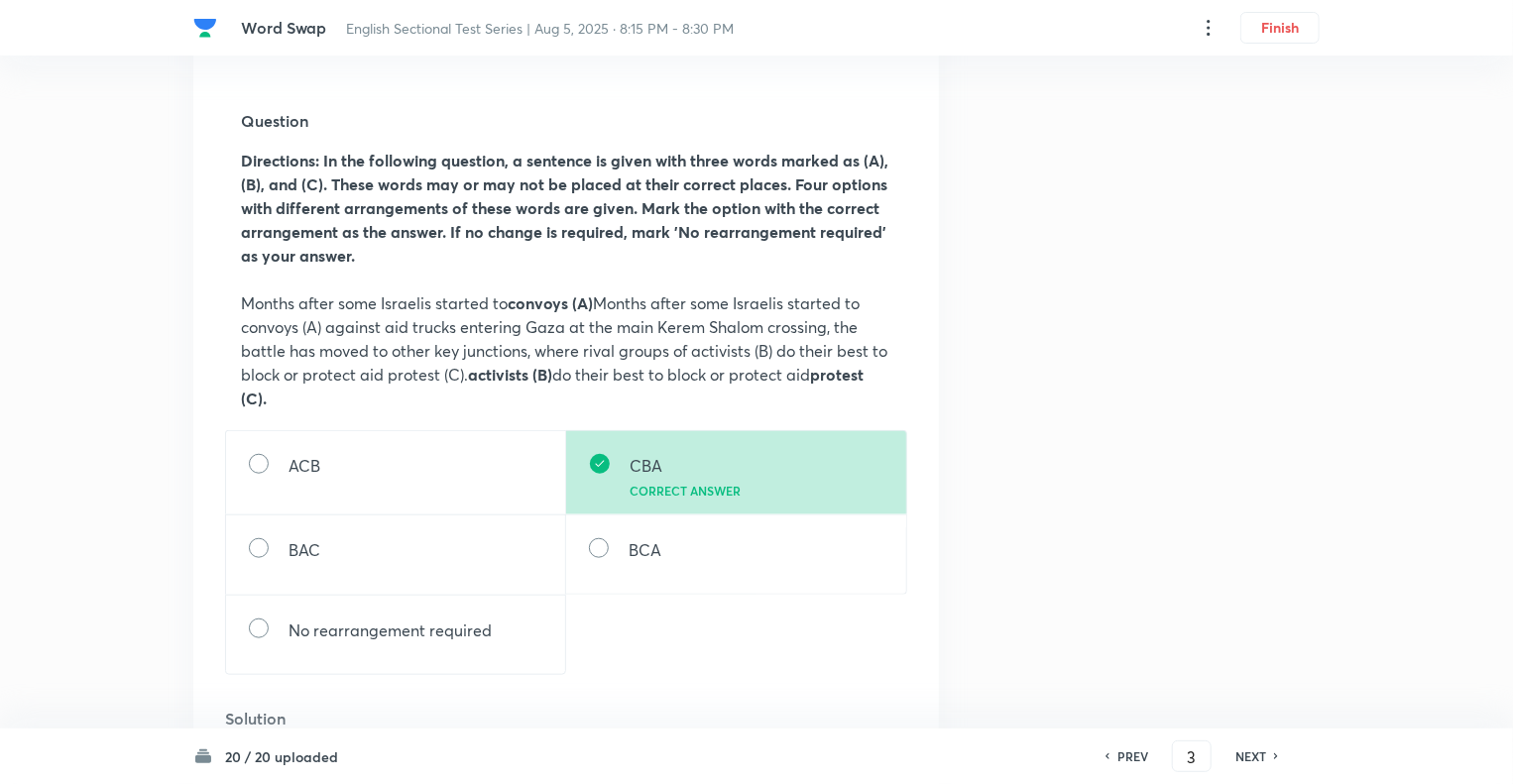 scroll, scrollTop: 674, scrollLeft: 0, axis: vertical 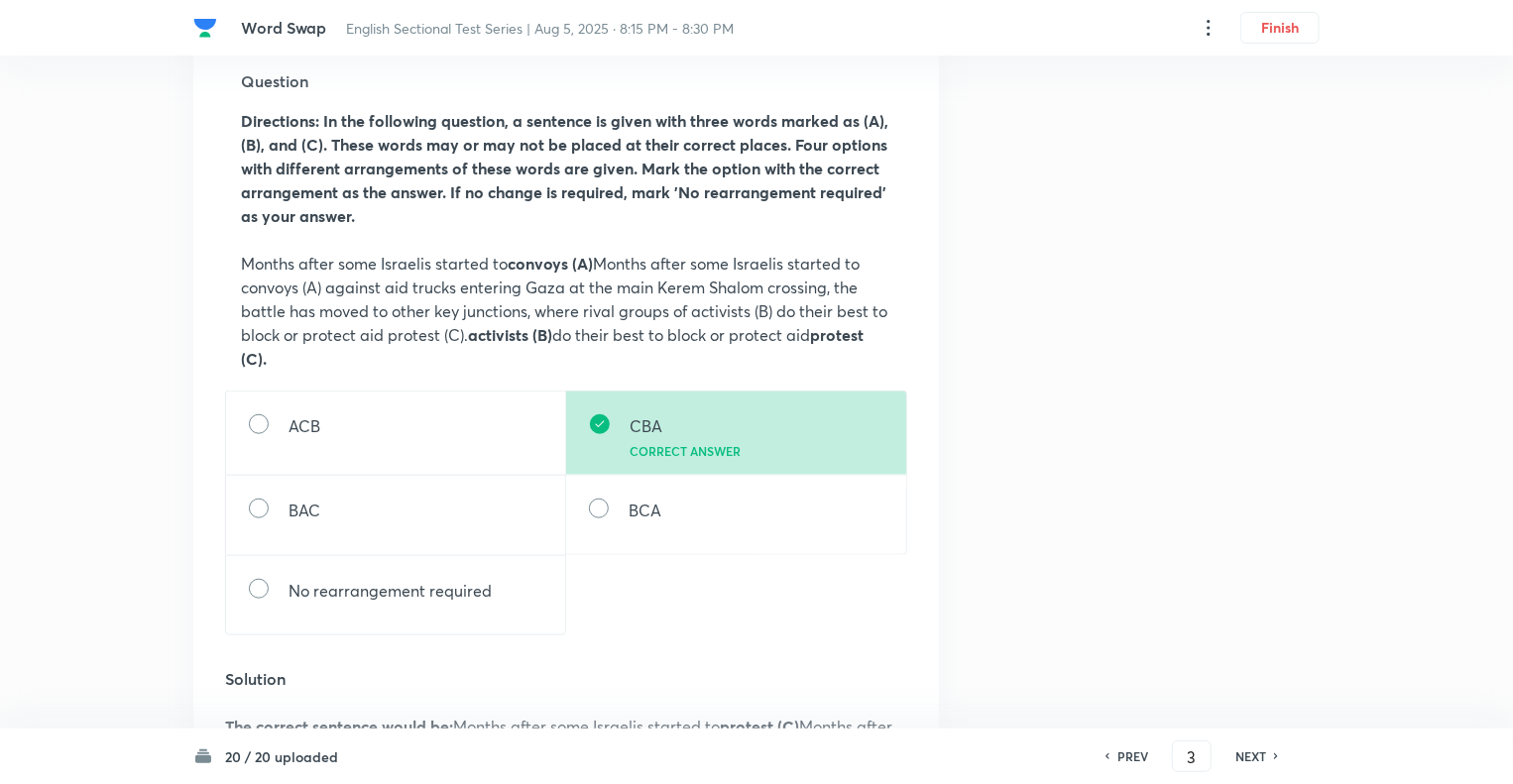 click on "Question 3 Type Single choice correct 5 options + 1 mark - 0.25 marks Concept English Language Vocabulary Word Rearrangement Word Rearrangement Additional details Moderate Concept Not from PYQ paper No equation In English Web preview Question Directions: In the following question, a sentence is given with three words marked as (A), (B), and (C). These words may or may not be placed at their correct places. Four options with different arrangements of these words are given. Mark the option with the correct arrangement as the answer. If no change is required, mark 'No rearrangement required' as your answer. Months after some Israelis started to  convoys (A)  against aid trucks entering Gaza at the main Kerem Shalom crossing, the battle has moved to other key junctions, where rival groups of  activists (B)  do their best to block or protect aid  protest (C). ACB  CBA  Correct answer BAC  BCA  No rearrangement required  Solution The correct sentence would be:  Months after some Israelis started to  protest (C)" at bounding box center [756, 853] 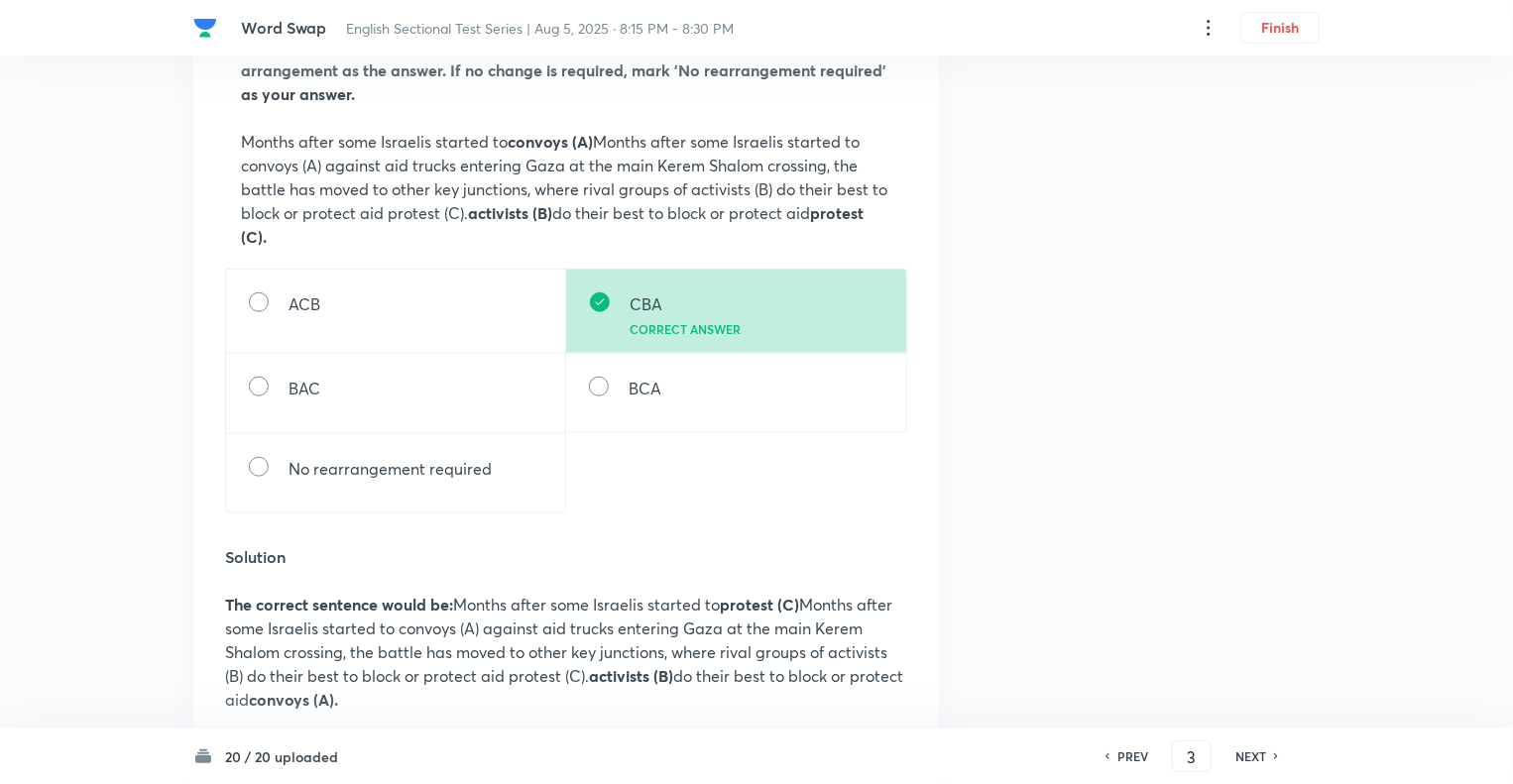 scroll, scrollTop: 833, scrollLeft: 0, axis: vertical 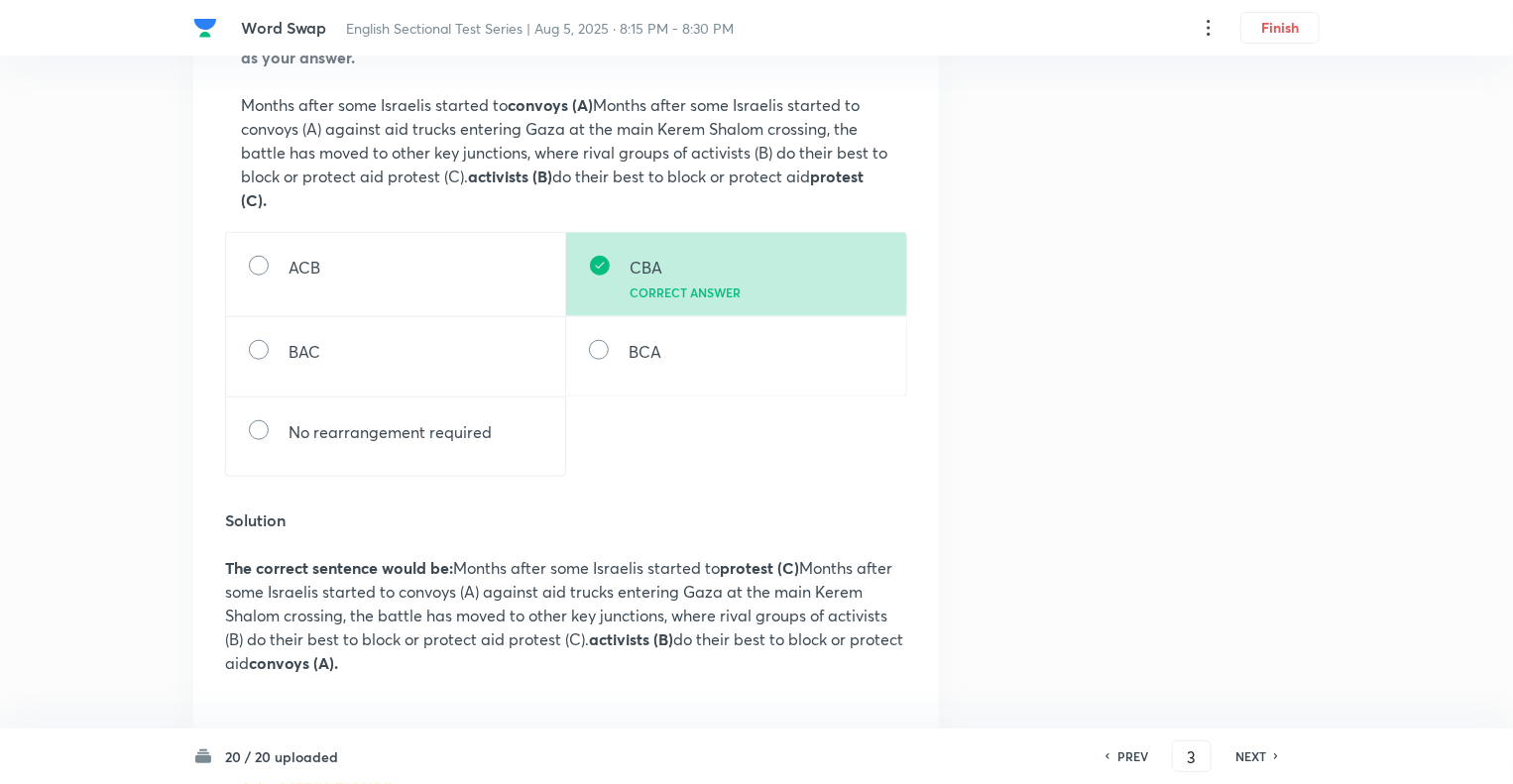 click on "NEXT" at bounding box center [1250, 756] 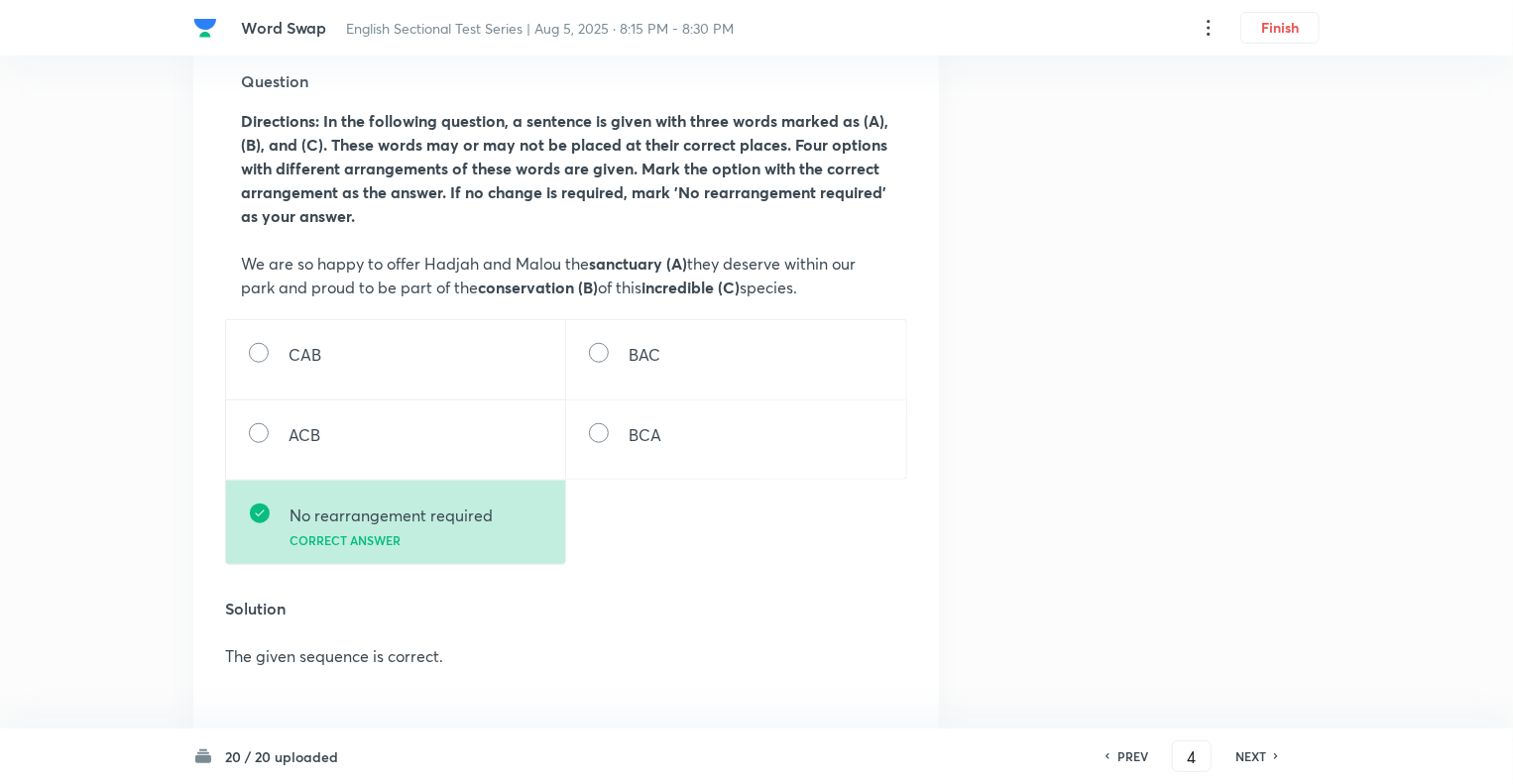 scroll, scrollTop: 714, scrollLeft: 0, axis: vertical 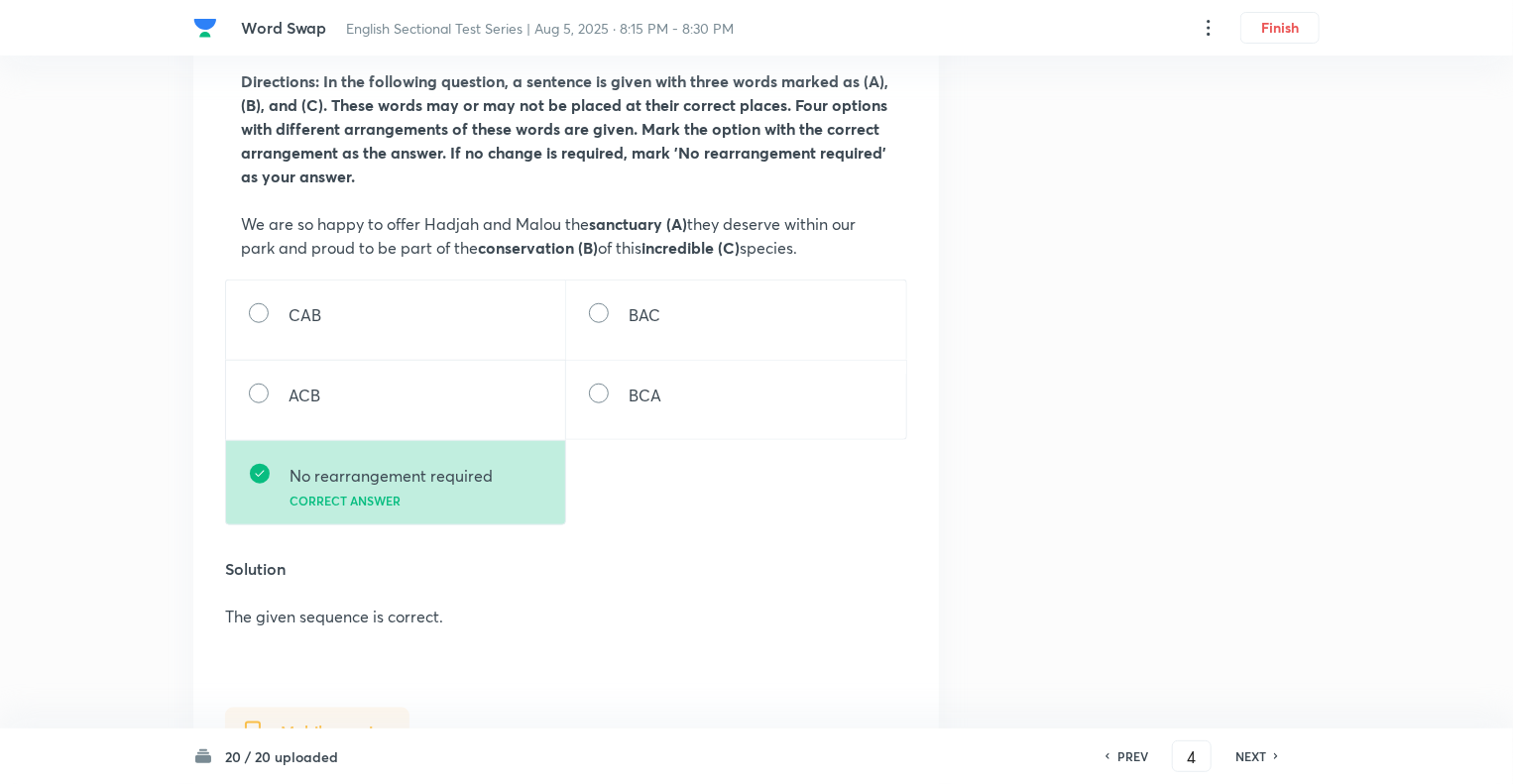click on "NEXT" at bounding box center (1250, 756) 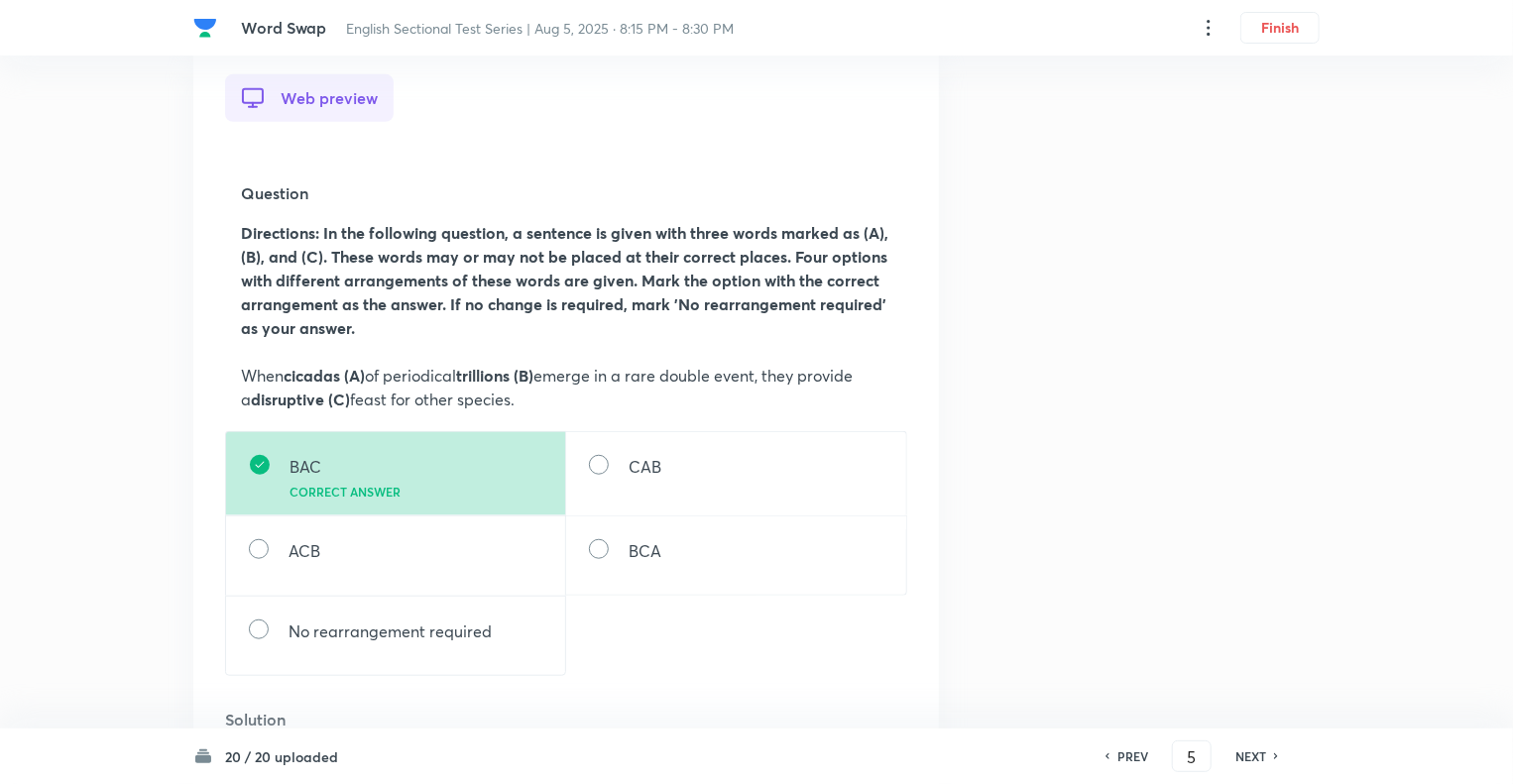scroll, scrollTop: 714, scrollLeft: 0, axis: vertical 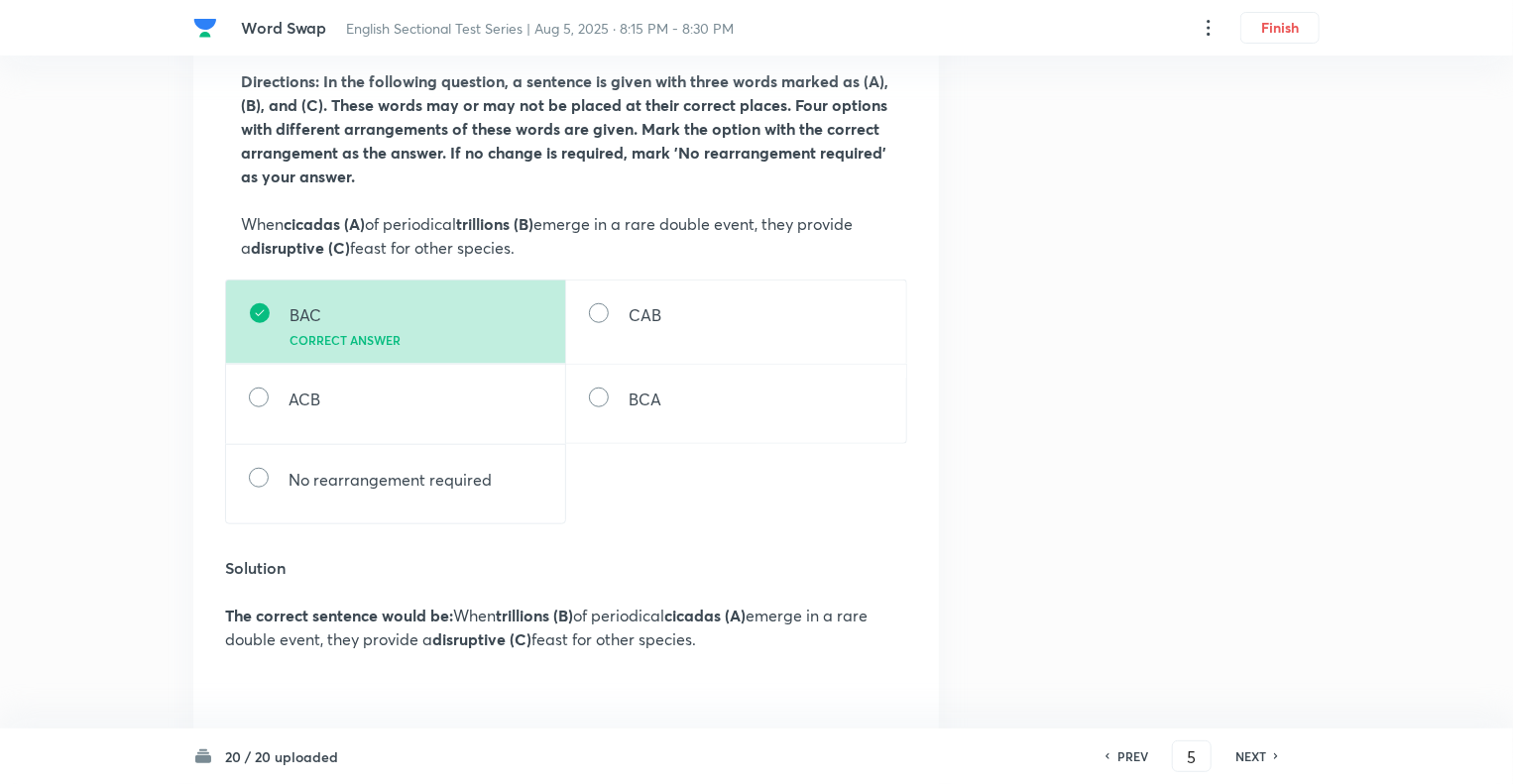 click on "NEXT" at bounding box center (1250, 756) 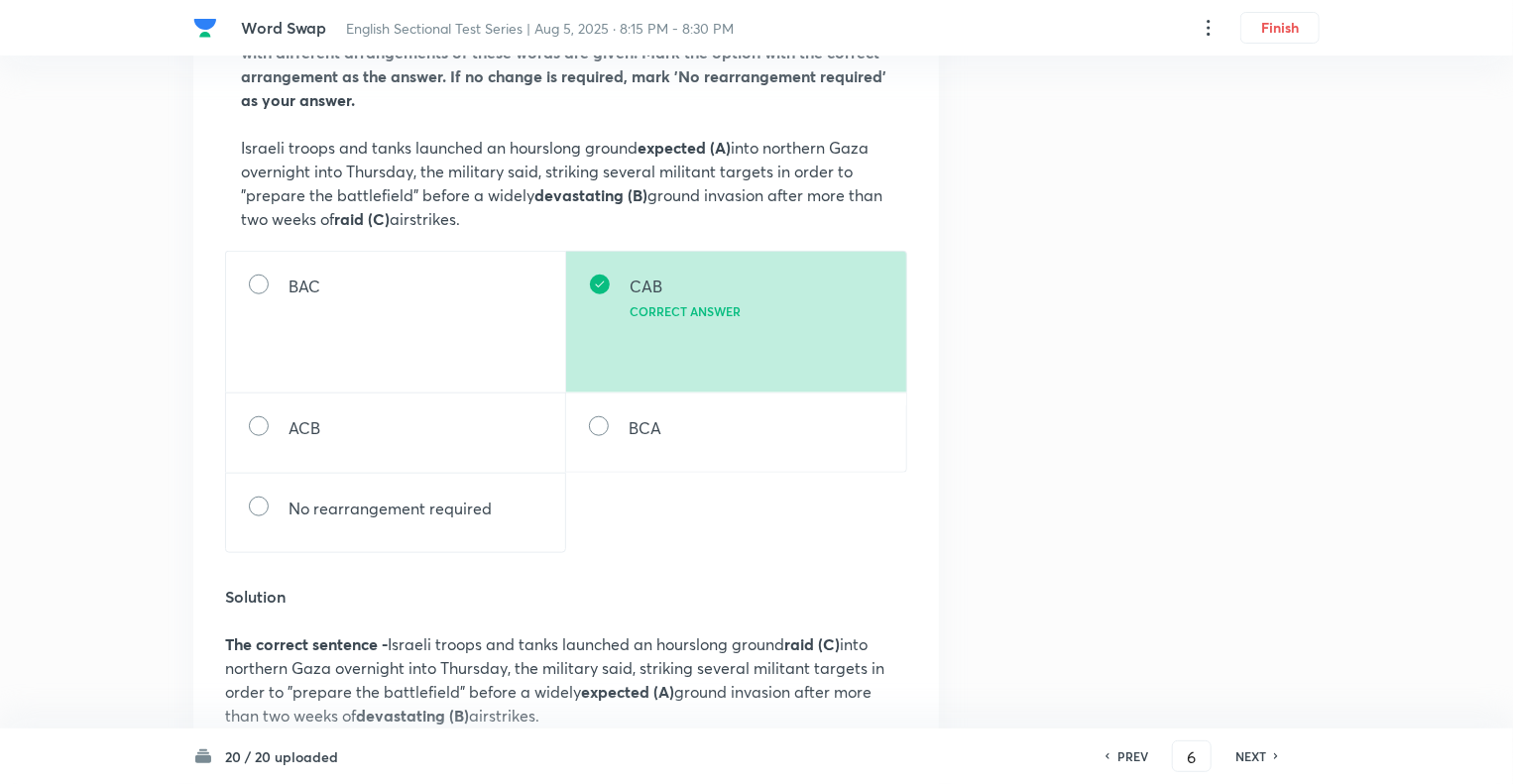 scroll, scrollTop: 793, scrollLeft: 0, axis: vertical 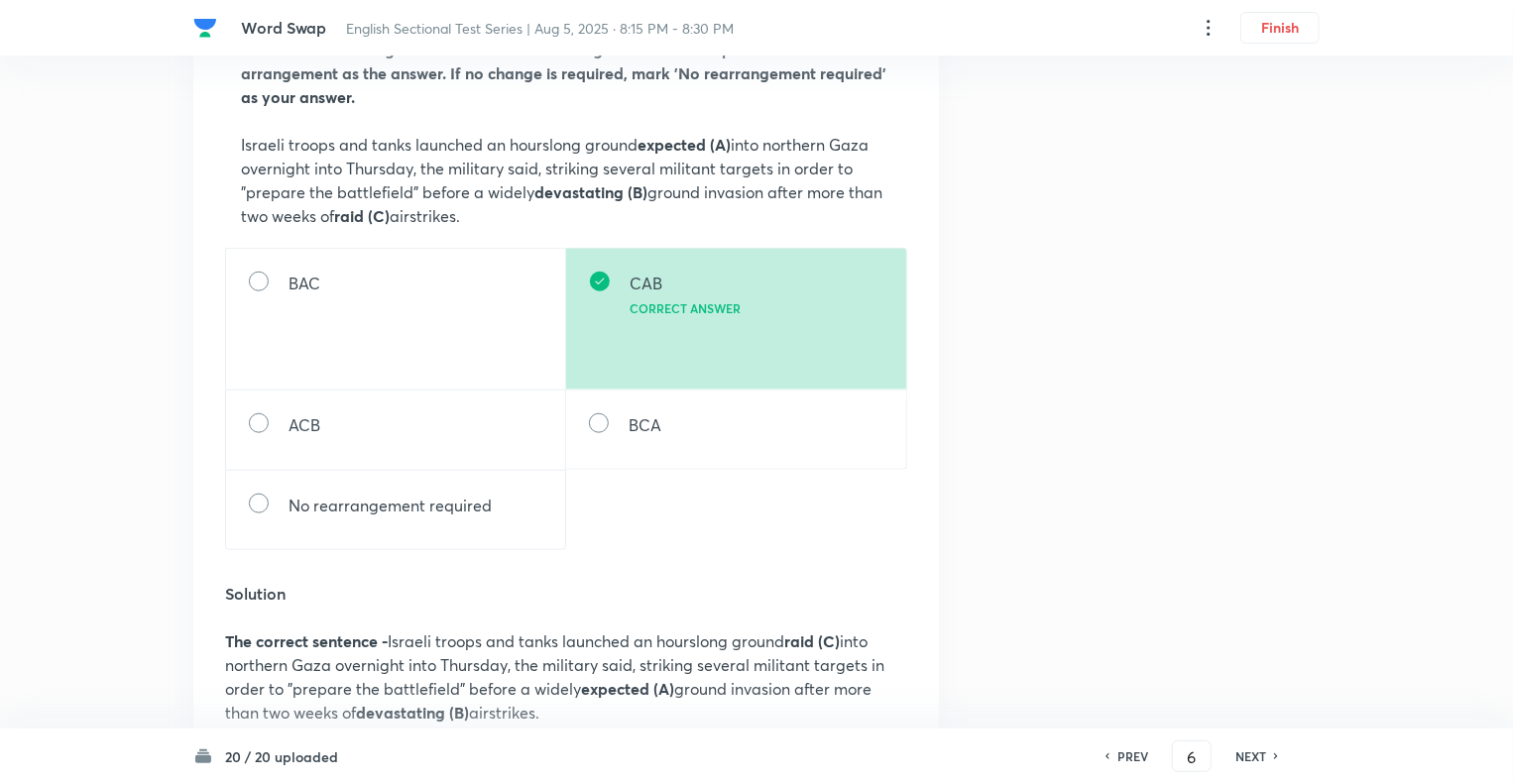 click on "Question 6 Type Single choice correct 5 options + 1 mark - 0.25 marks Concept English Language Vocabulary Word Rearrangement Word Rearrangement Additional details Moderate Concept Not from PYQ paper No equation In English Web preview Question Directions: In the following question, a sentence is given with three words marked as (A), (B), and (C). These words may or may not be placed at their correct places. Four options with different arrangements of these words are given. Mark the option with the correct arrangement as the answer. If no change is required, mark 'No rearrangement required' as your answer. Israeli troops and tanks launched an hourslong ground  expected (A)  into northern Gaza overnight into Thursday, the military said, striking several militant targets in order to "prepare the battlefield" before a widely  devastating (B)  ground invasion after more than two weeks of   raid (C)  airstrikes. BAC CAB  Correct answer ACB  BCA  No rearrangement required  Solution The correct sentence -  BAC" at bounding box center (756, 751) 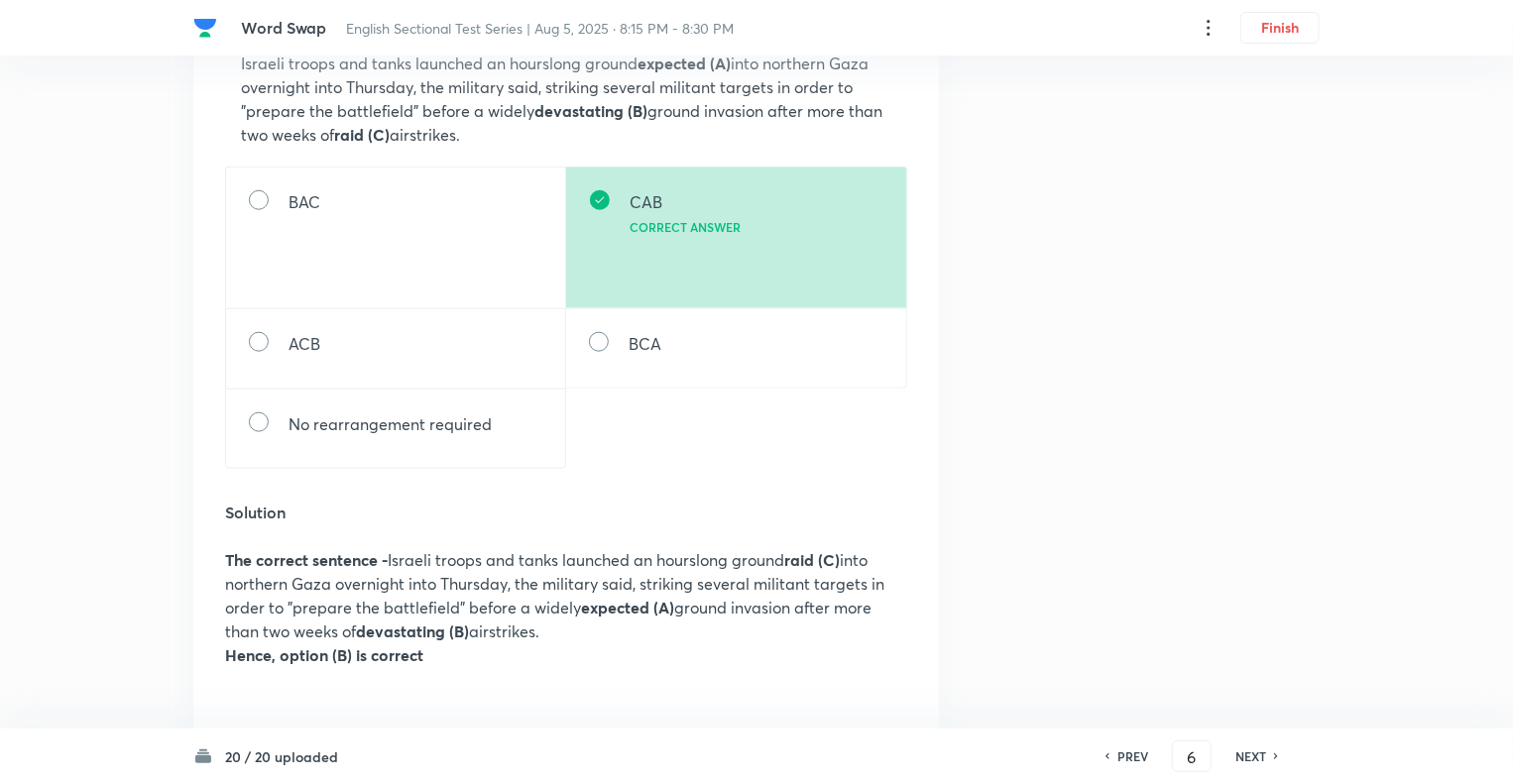 scroll, scrollTop: 872, scrollLeft: 0, axis: vertical 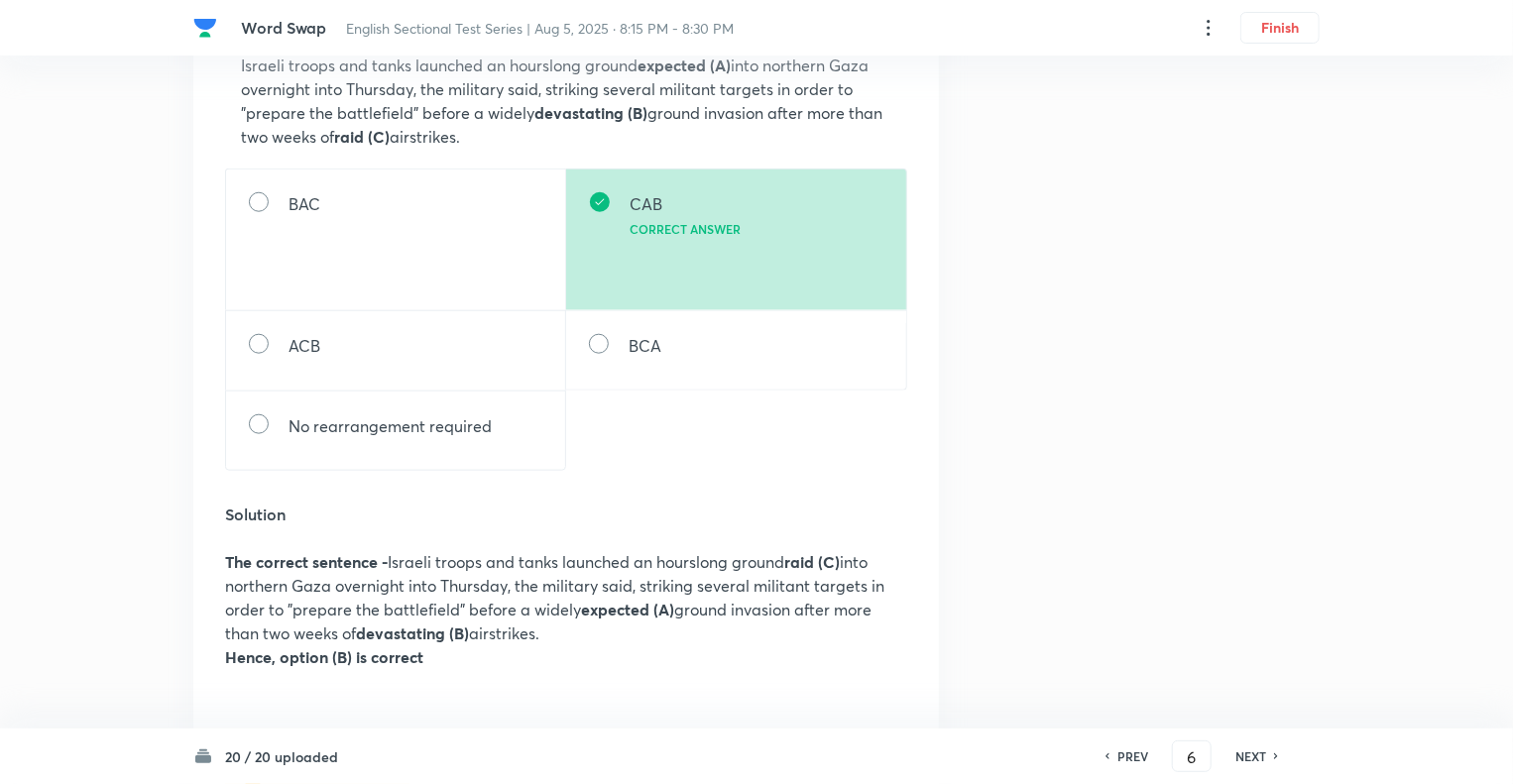 click on "NEXT" at bounding box center (1250, 756) 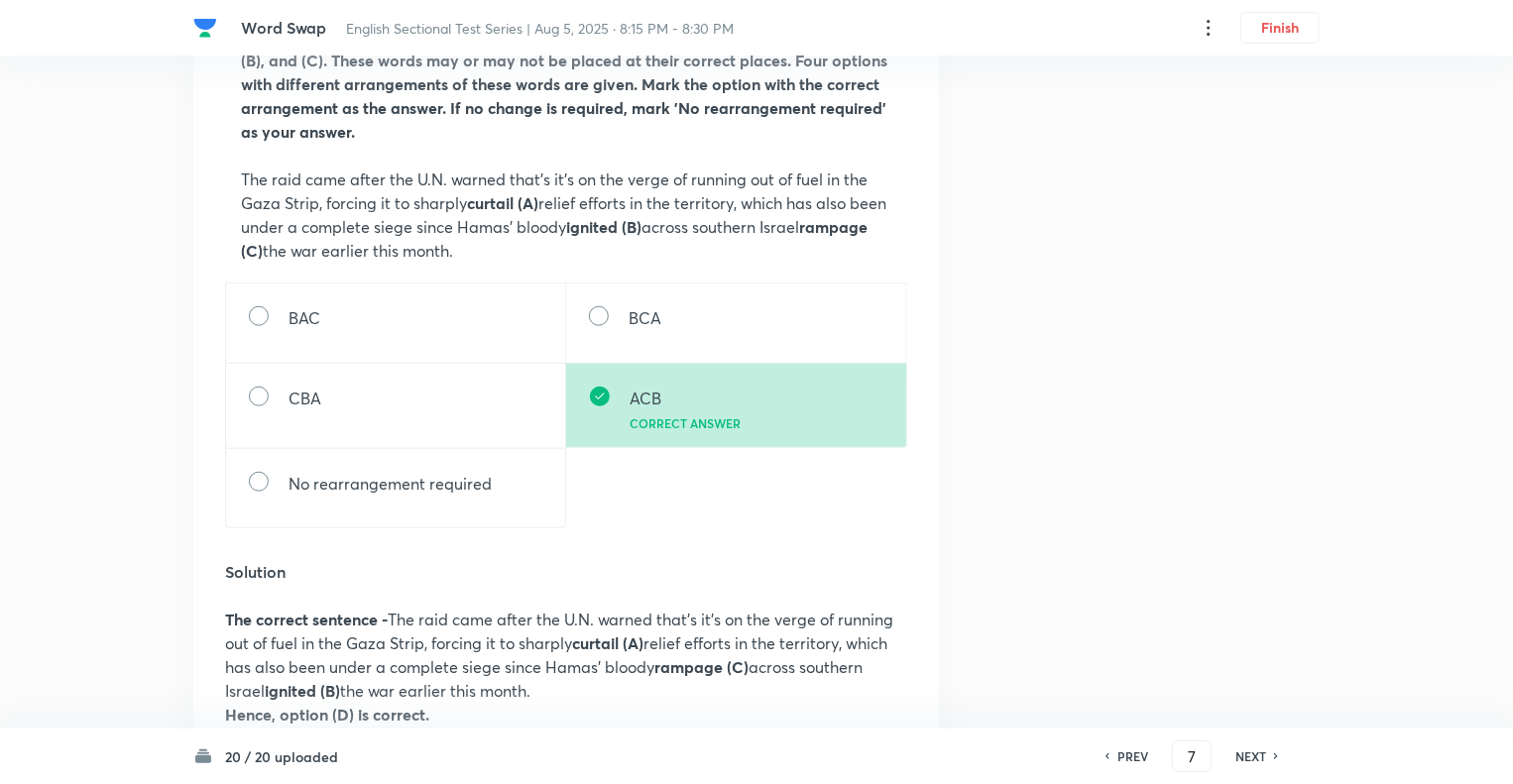 scroll, scrollTop: 793, scrollLeft: 0, axis: vertical 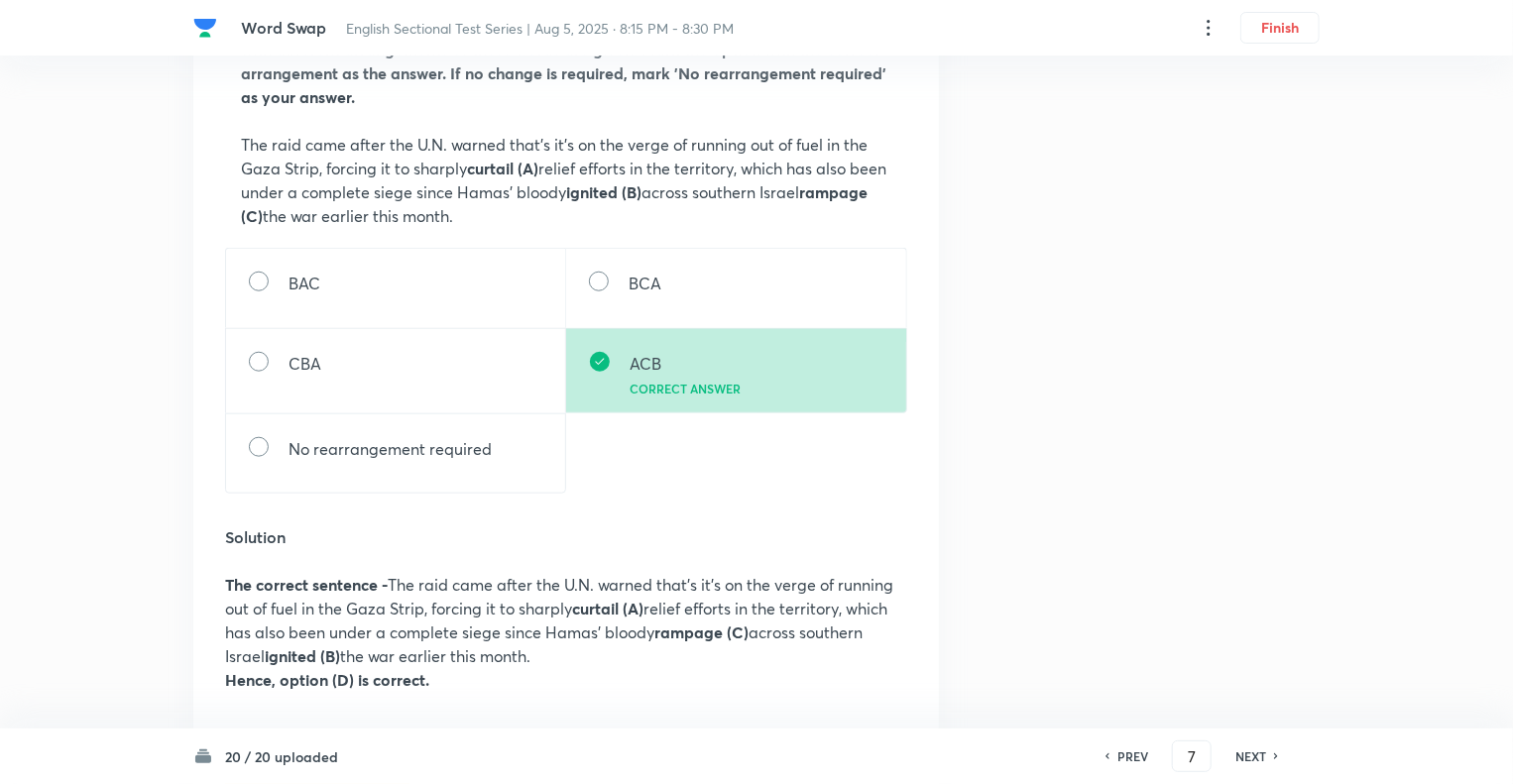 click on "NEXT" at bounding box center (1250, 756) 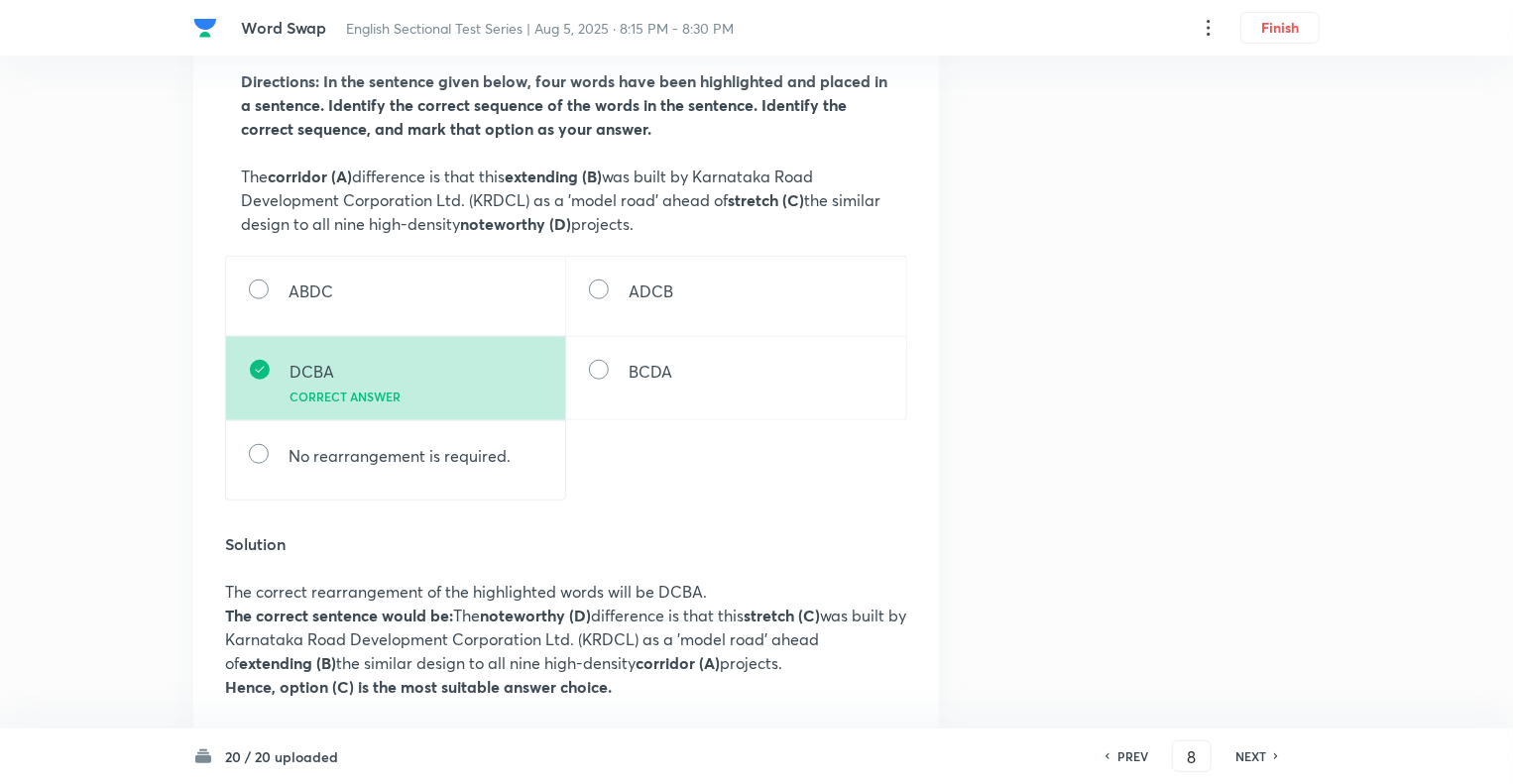 scroll, scrollTop: 753, scrollLeft: 0, axis: vertical 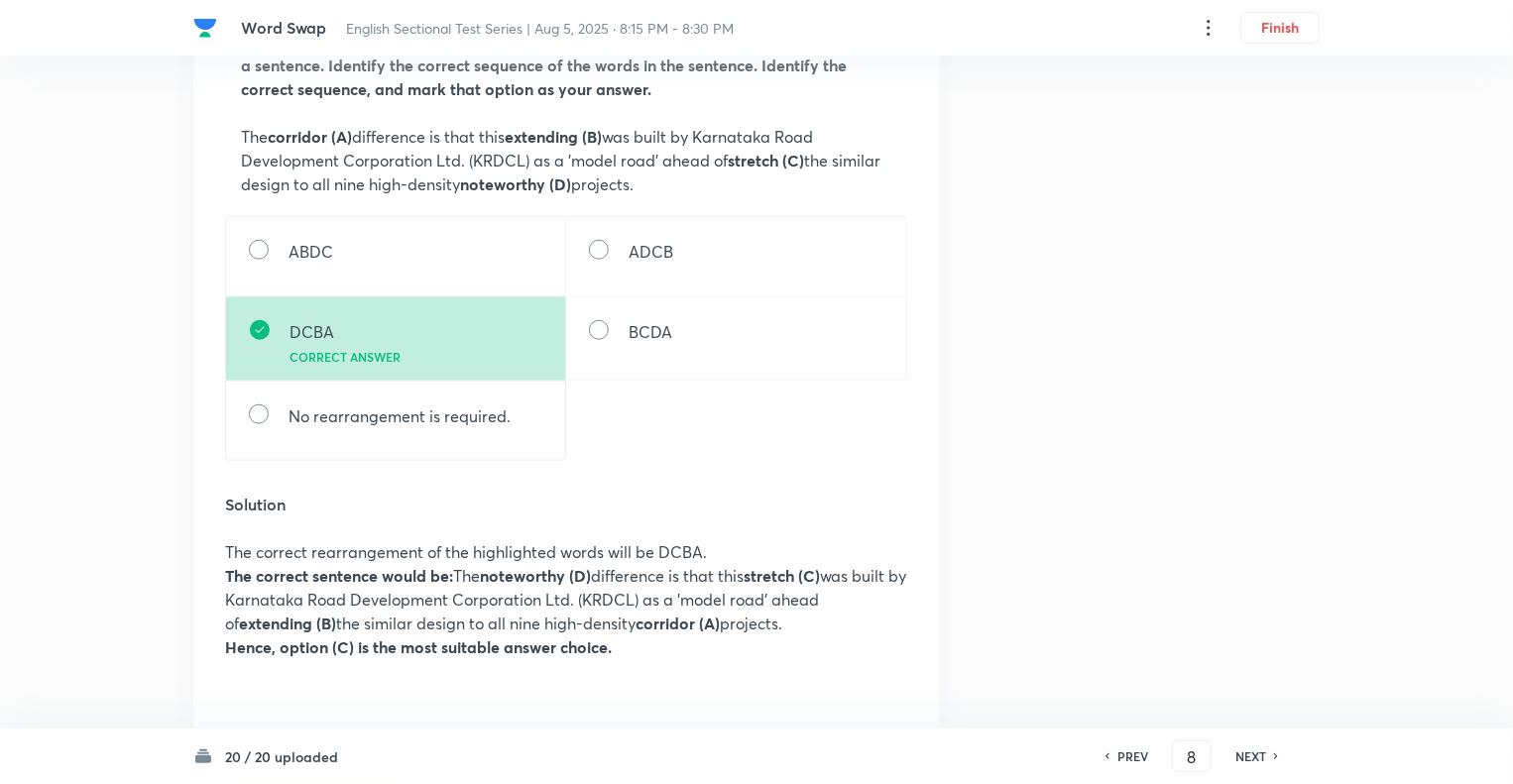 click on "NEXT" at bounding box center (1250, 756) 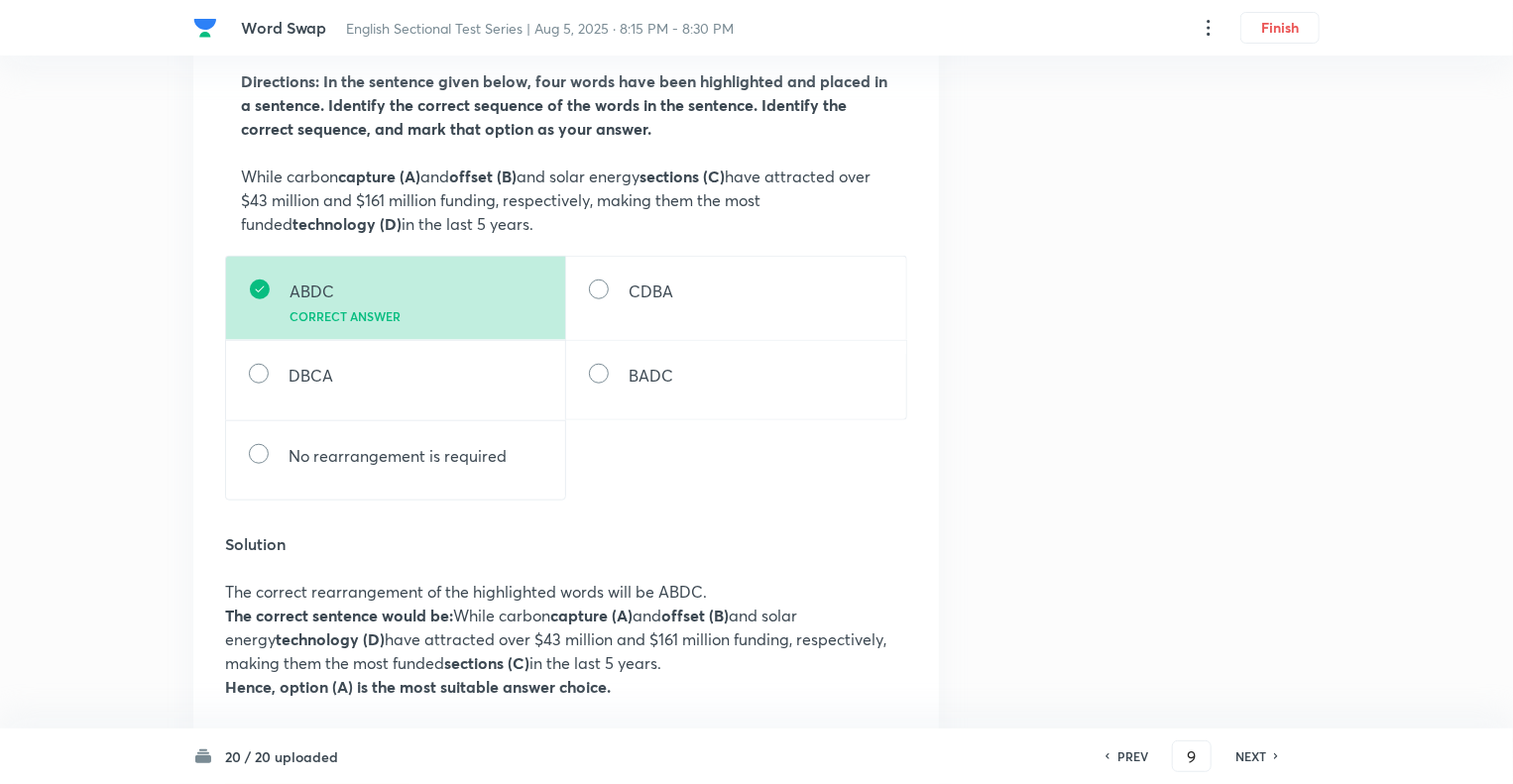 scroll, scrollTop: 753, scrollLeft: 0, axis: vertical 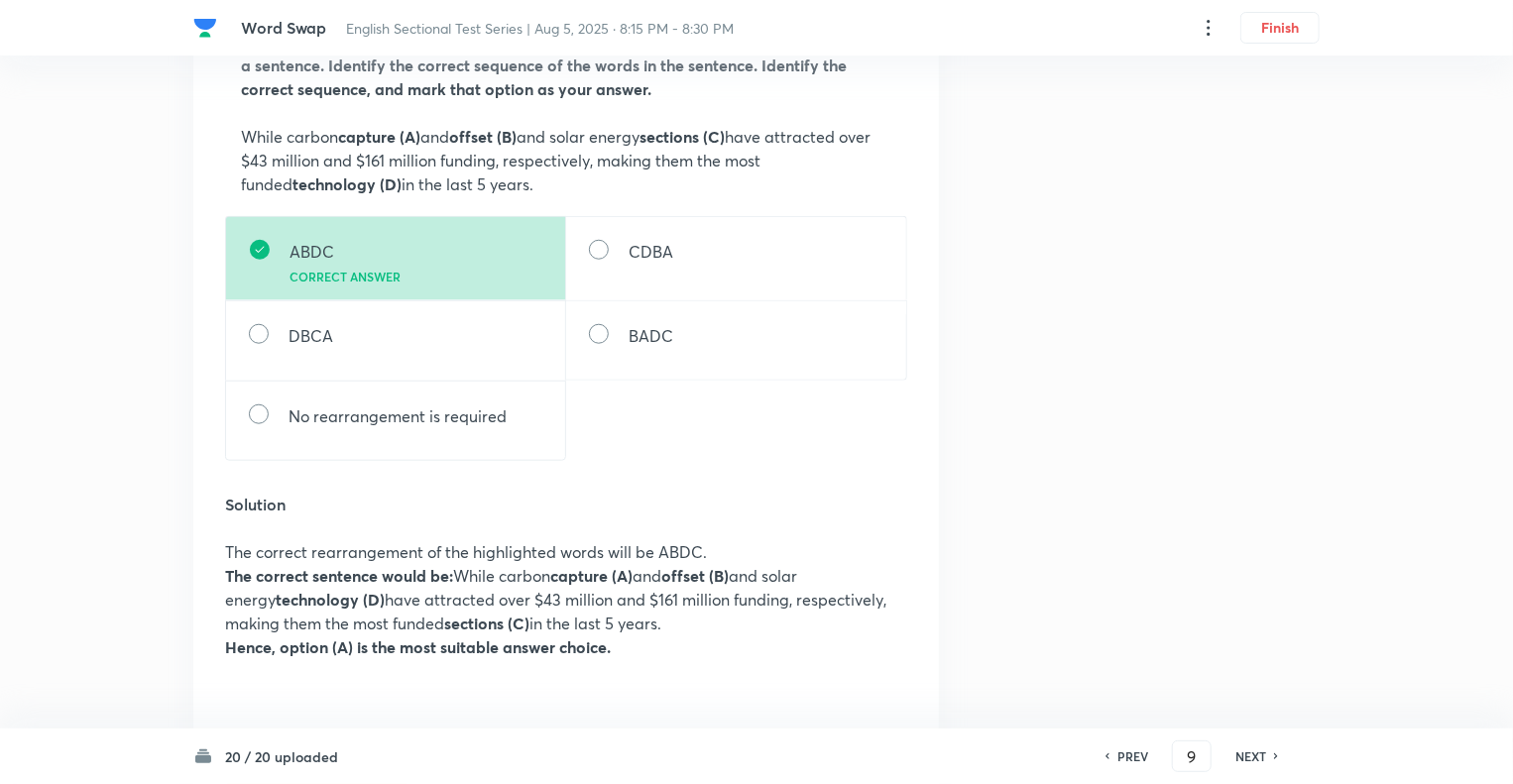 click on "NEXT" at bounding box center (1250, 756) 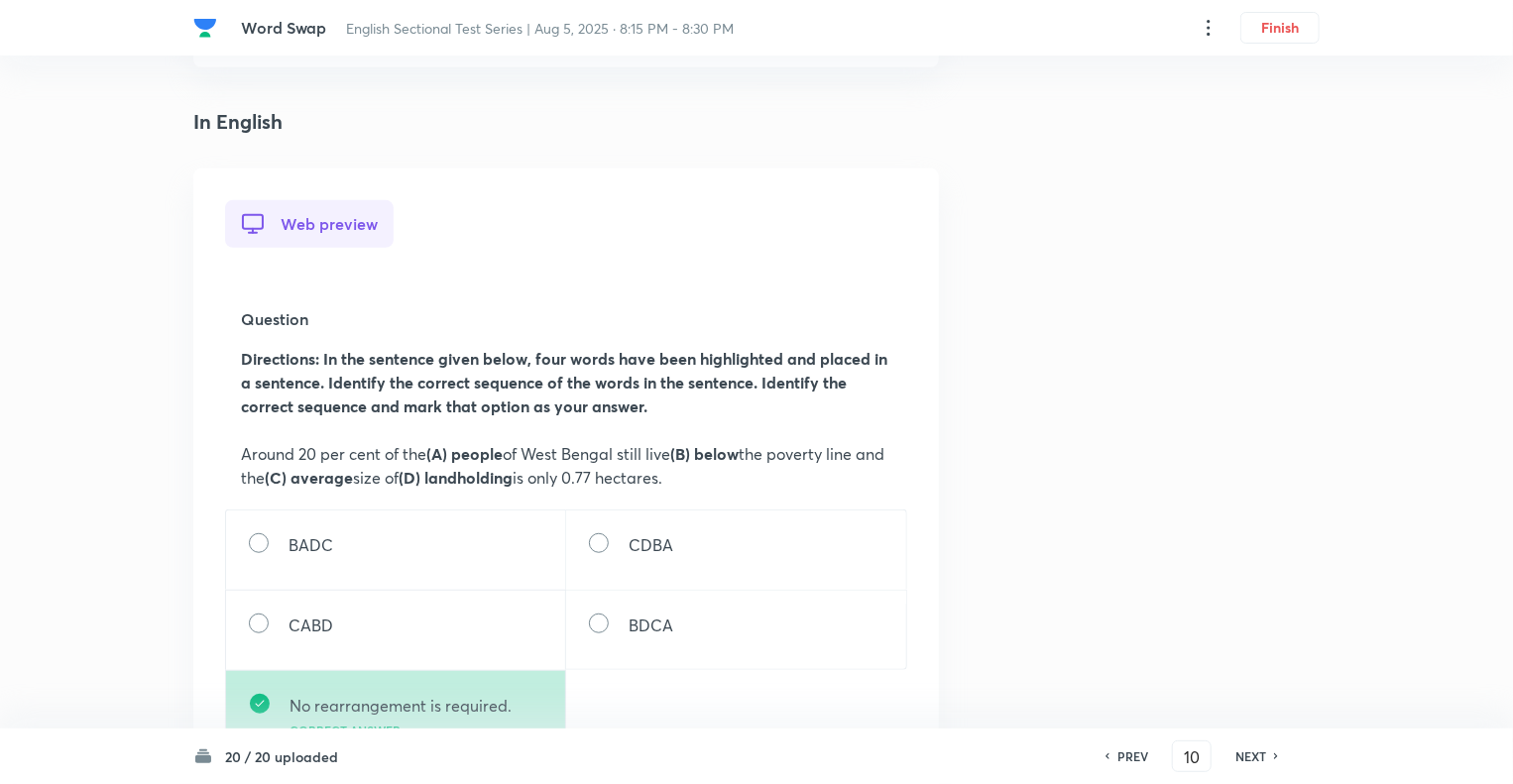 scroll, scrollTop: 634, scrollLeft: 0, axis: vertical 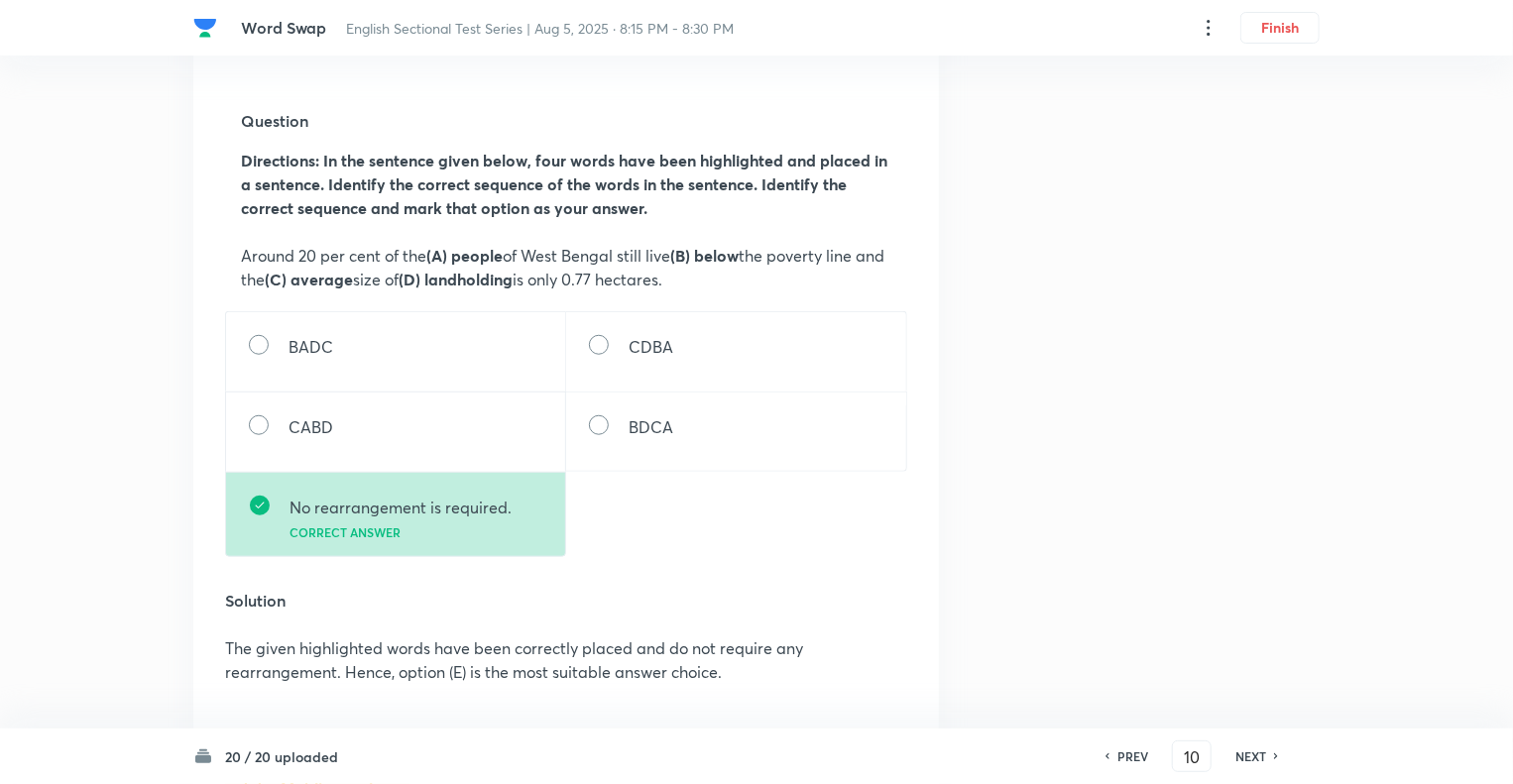 click on "PREV" at bounding box center (1132, 756) 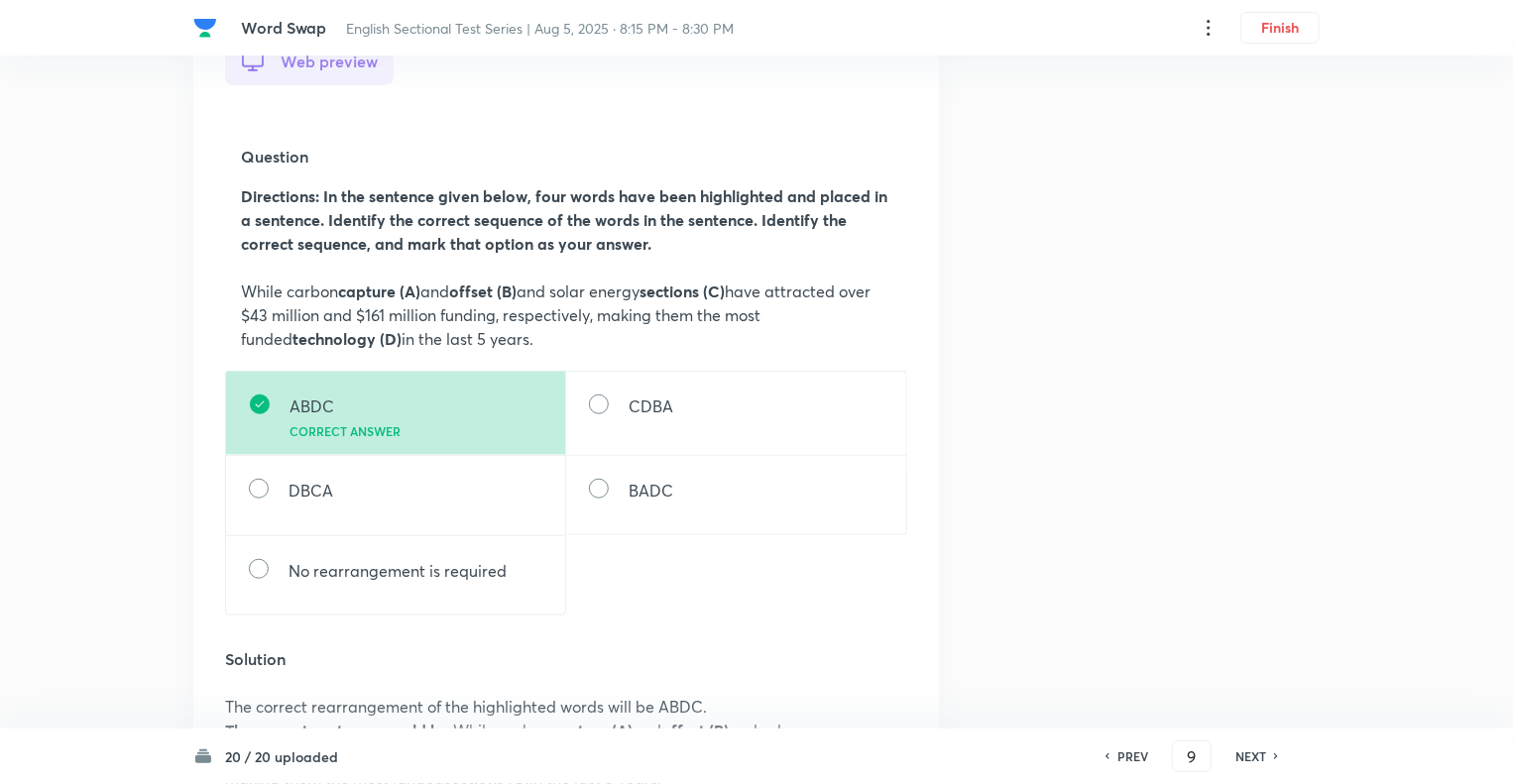scroll, scrollTop: 634, scrollLeft: 0, axis: vertical 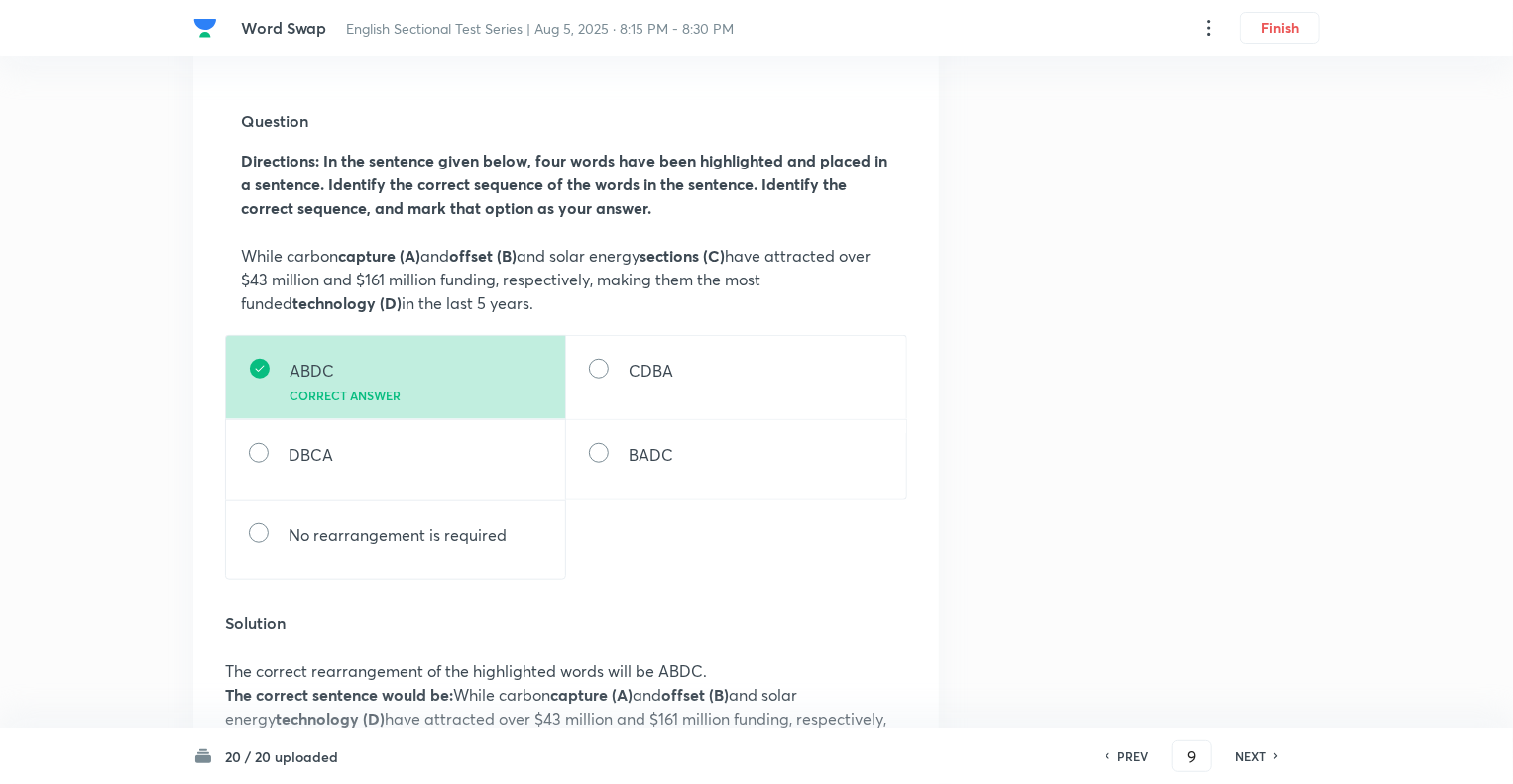 click on "Question 9 Type Single choice correct 5 options + 1 mark - 0.25 marks Concept English Language Vocabulary Word Rearrangement Word Rearrangement Additional details Moderate Concept Not from PYQ paper No equation In English Web preview Question Directions: In the sentence given below, four words have been highlighted and placed in a sentence. Identify the correct sequence of the words in the sentence. Identify the correct sequence, and mark that option as your answer. While carbon  capture (A)  and  offset (B)  and solar energy  sections (C)  have attracted over $43 million and $161 million funding, respectively, making them the most funded  technology (D)  in the last 5 years. ABDC  Correct answer CDBA  DBCA  BADC  No rearrangement is required  Solution The correct rearrangement of the highlighted words will be ABDC. The correct sentence would be:  While carbon  capture (A)  and  offset (B)  and solar energy  technology (D) sections (C)  in the last 5 years. Mobile preview Question While carbon  and  ABDC" at bounding box center [756, 762] 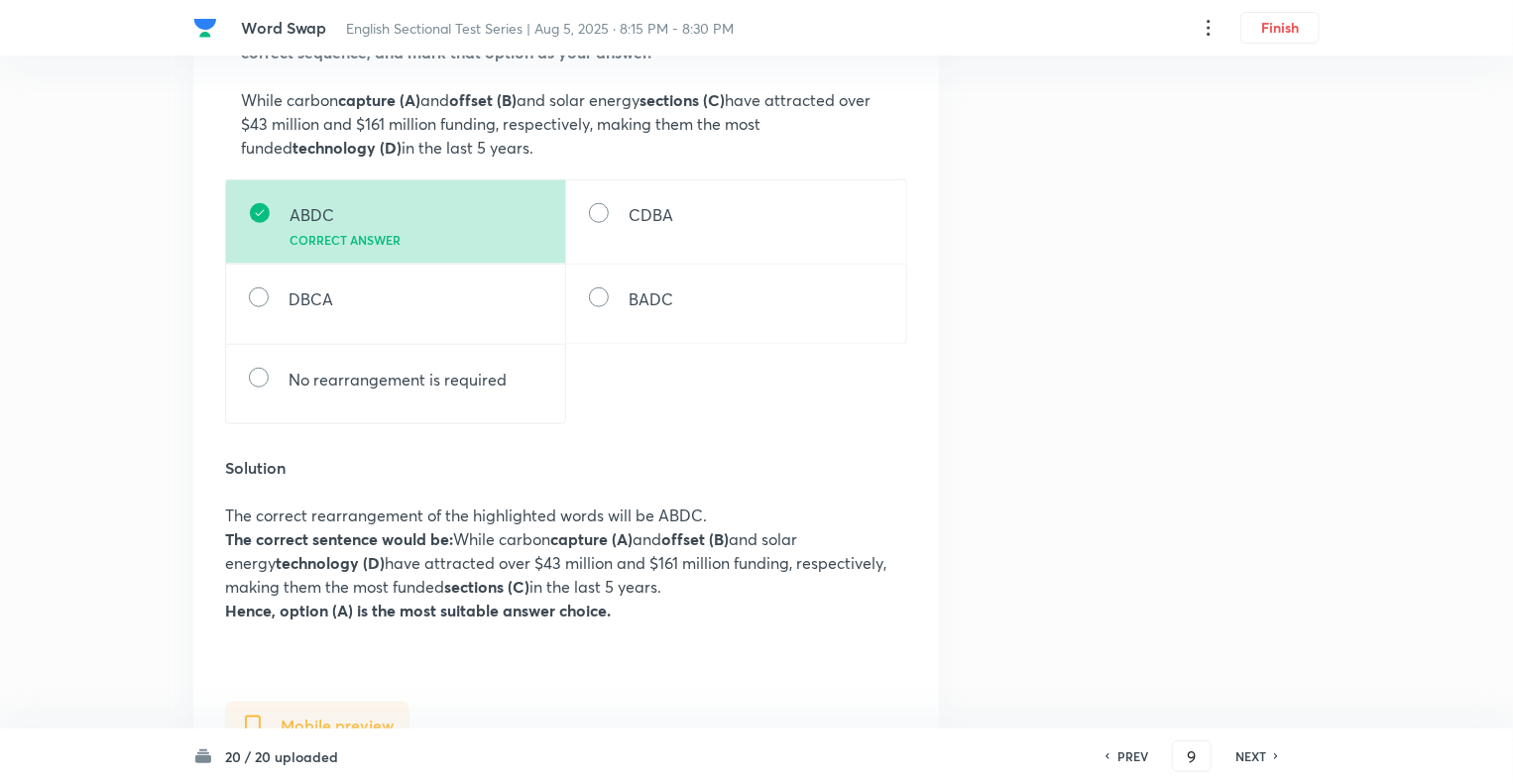 scroll, scrollTop: 793, scrollLeft: 0, axis: vertical 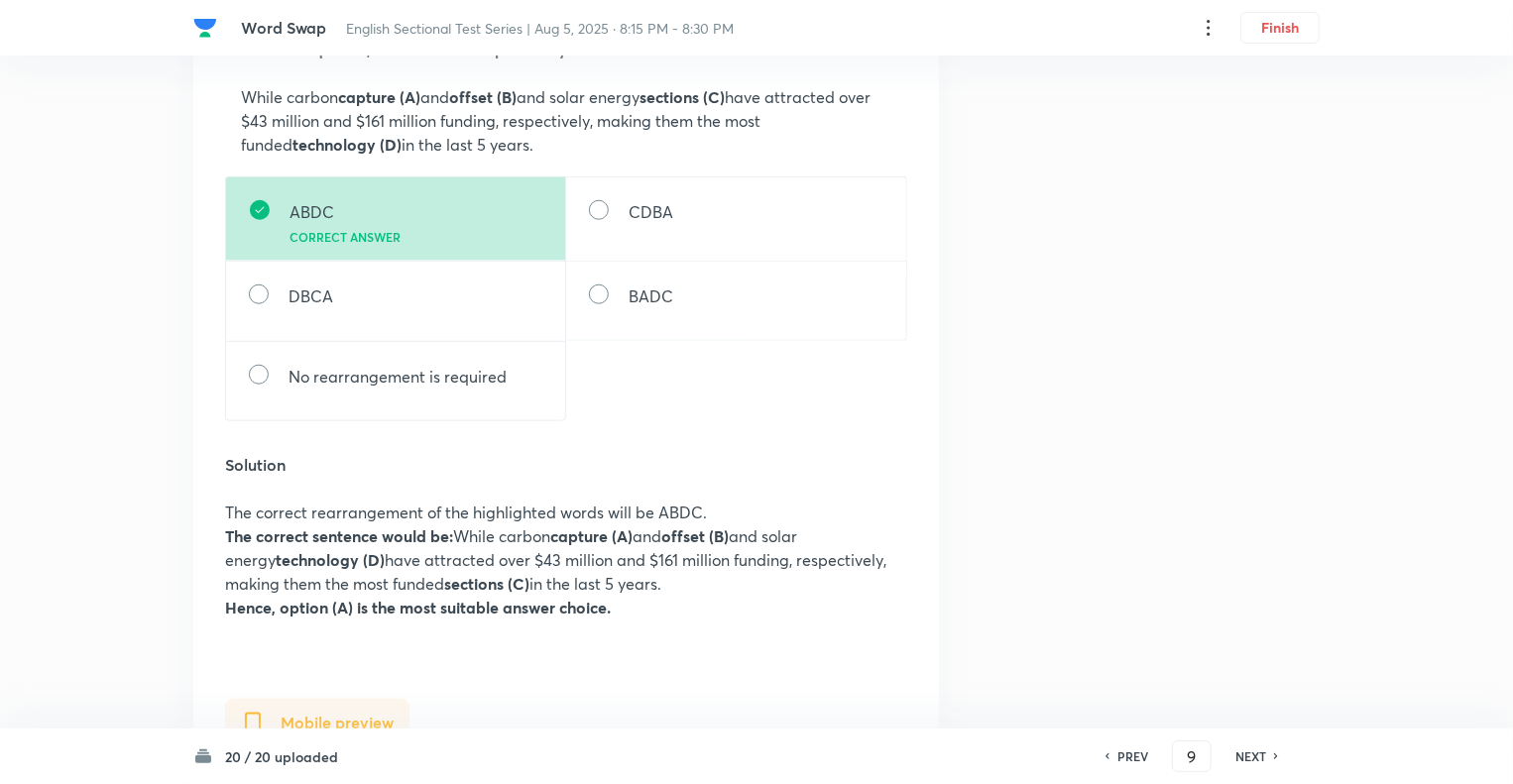 click on "NEXT" at bounding box center [1250, 756] 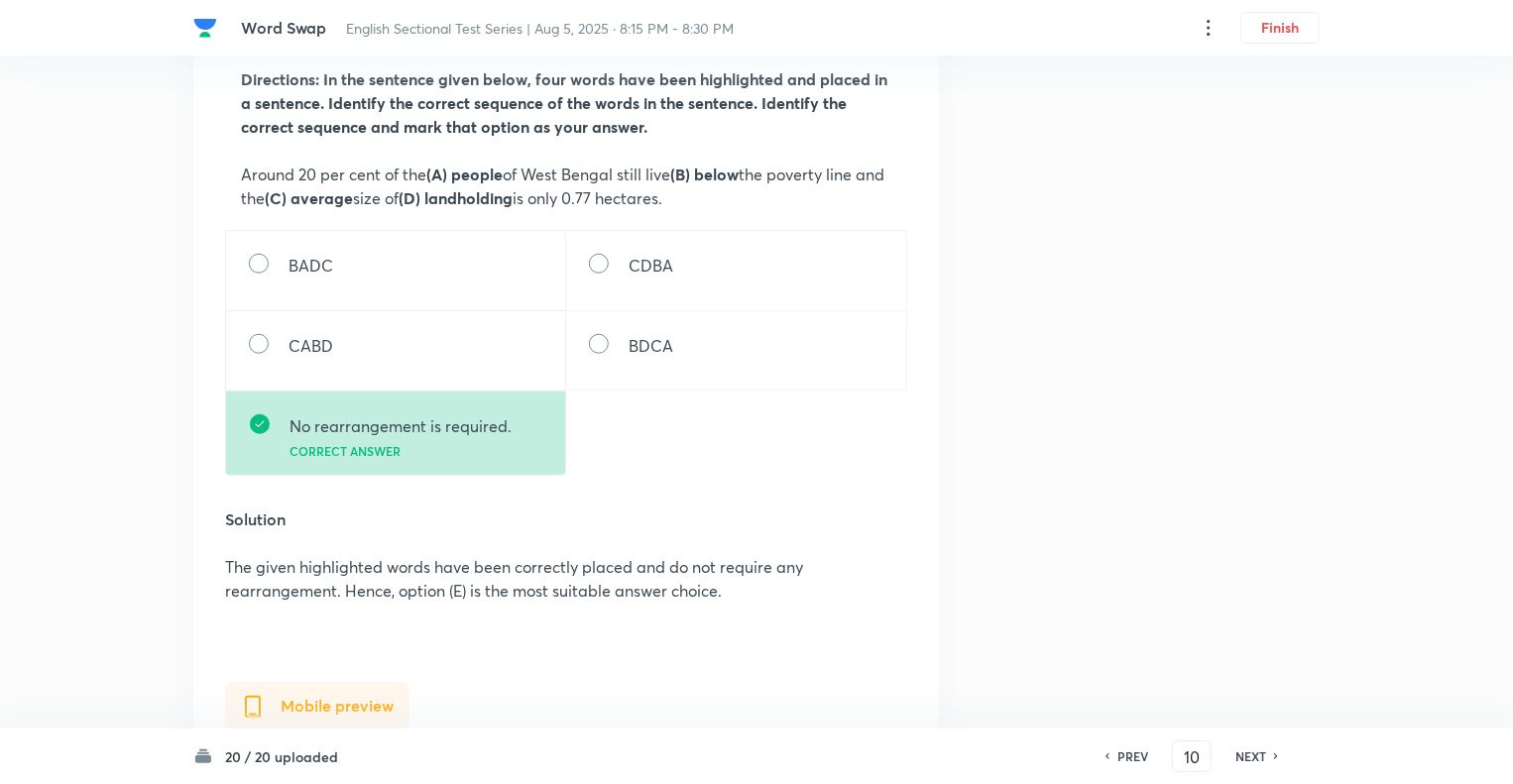 scroll, scrollTop: 674, scrollLeft: 0, axis: vertical 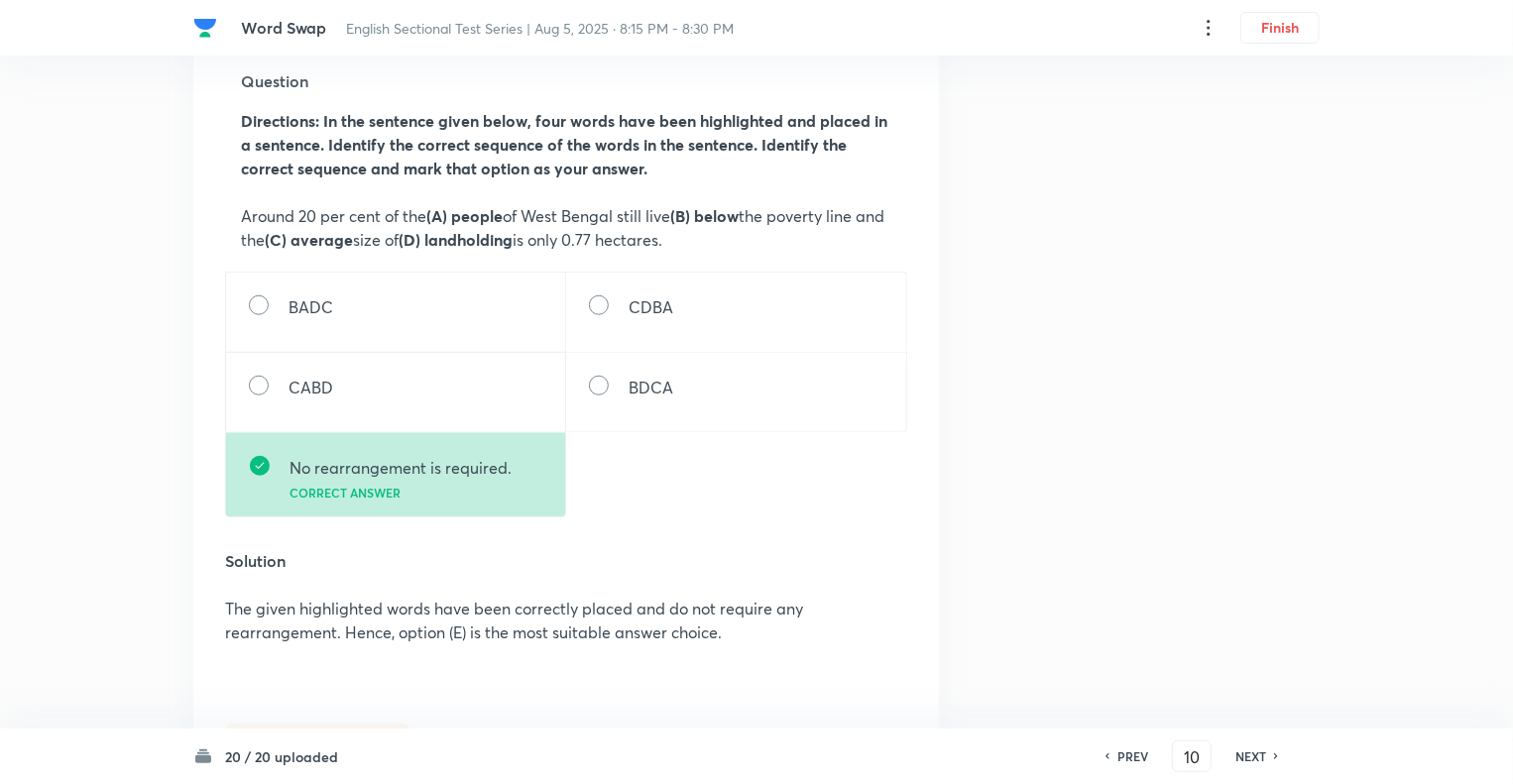 click on "NEXT" at bounding box center [1250, 756] 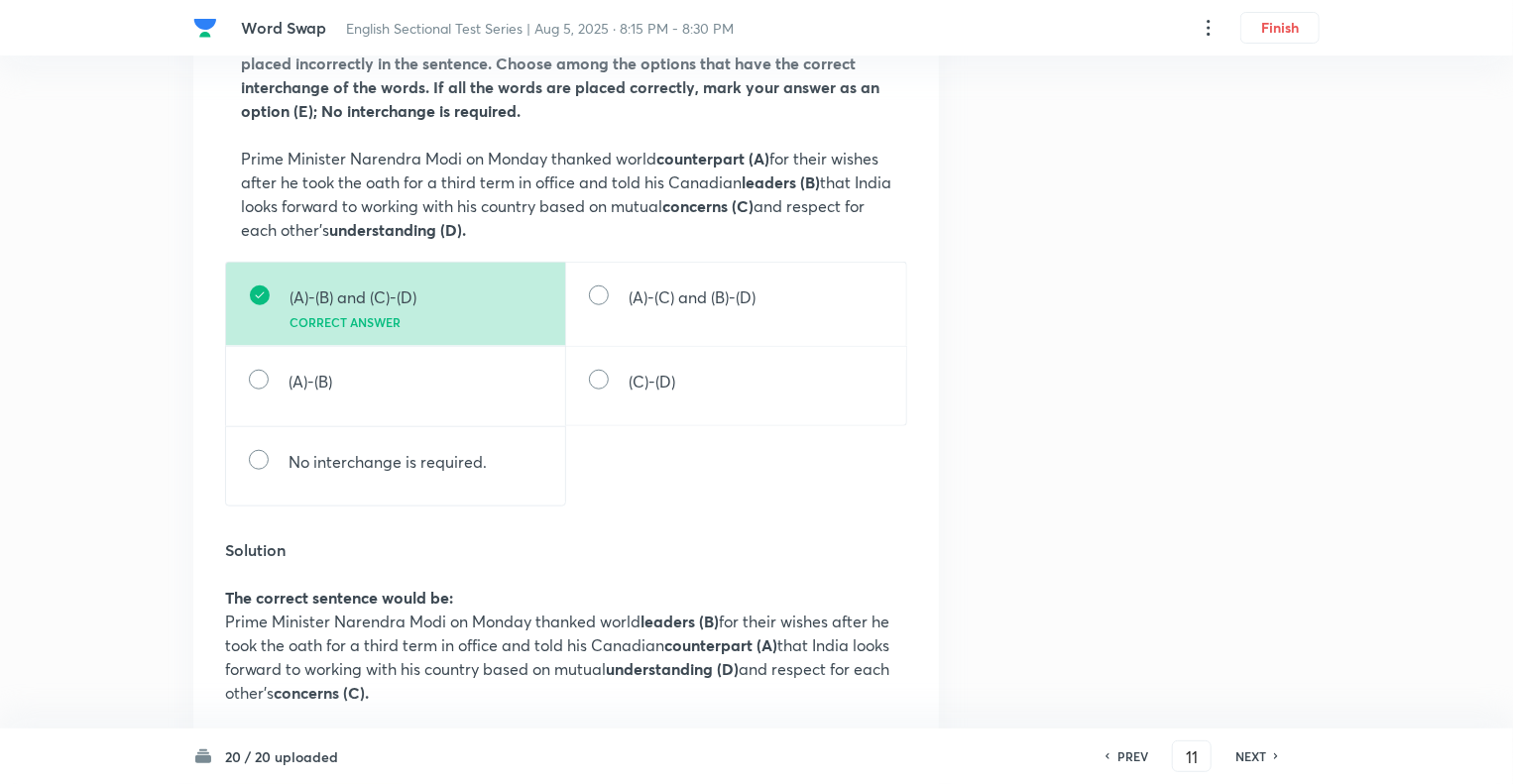 scroll, scrollTop: 793, scrollLeft: 0, axis: vertical 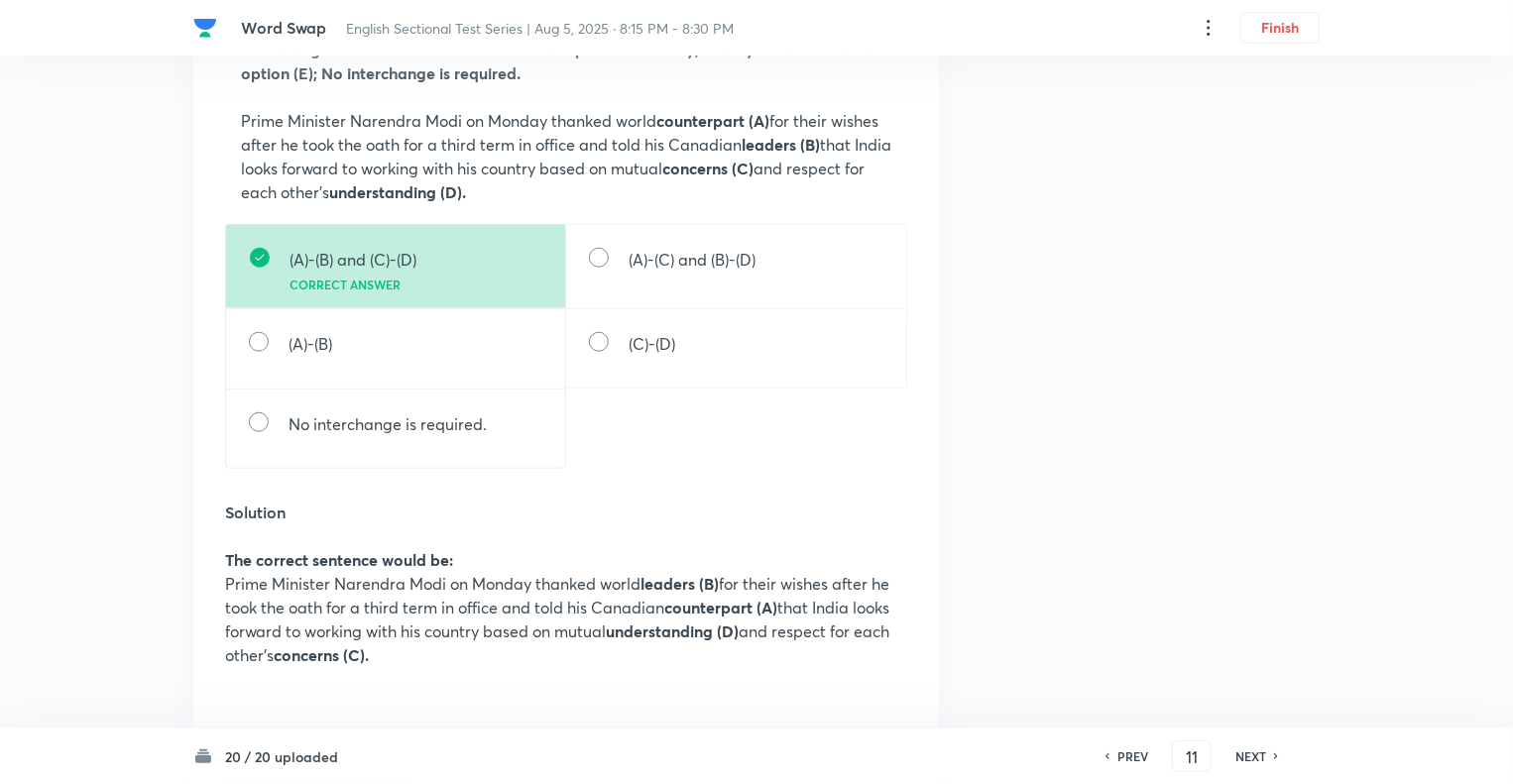 click on "NEXT" at bounding box center [1250, 756] 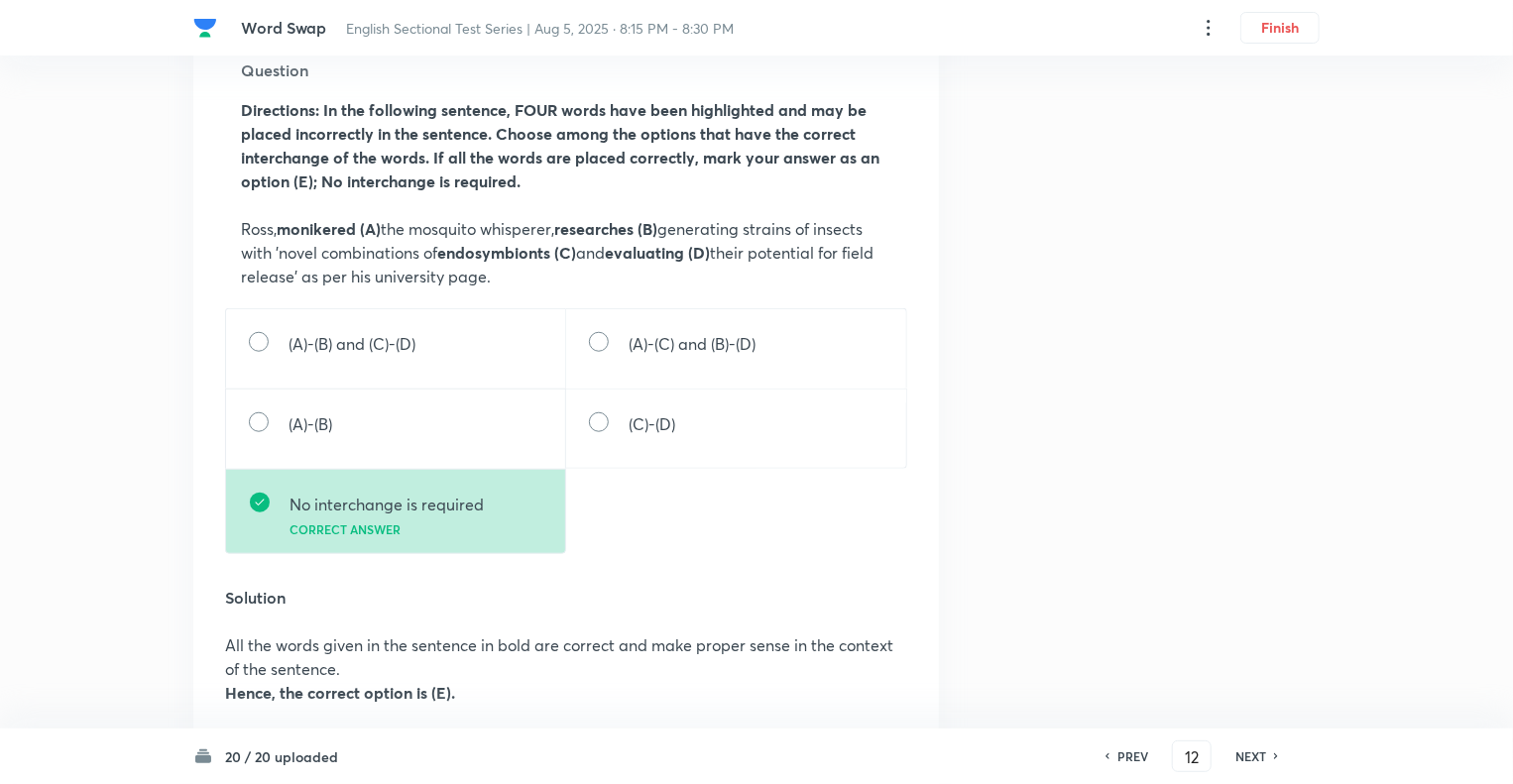 scroll, scrollTop: 714, scrollLeft: 0, axis: vertical 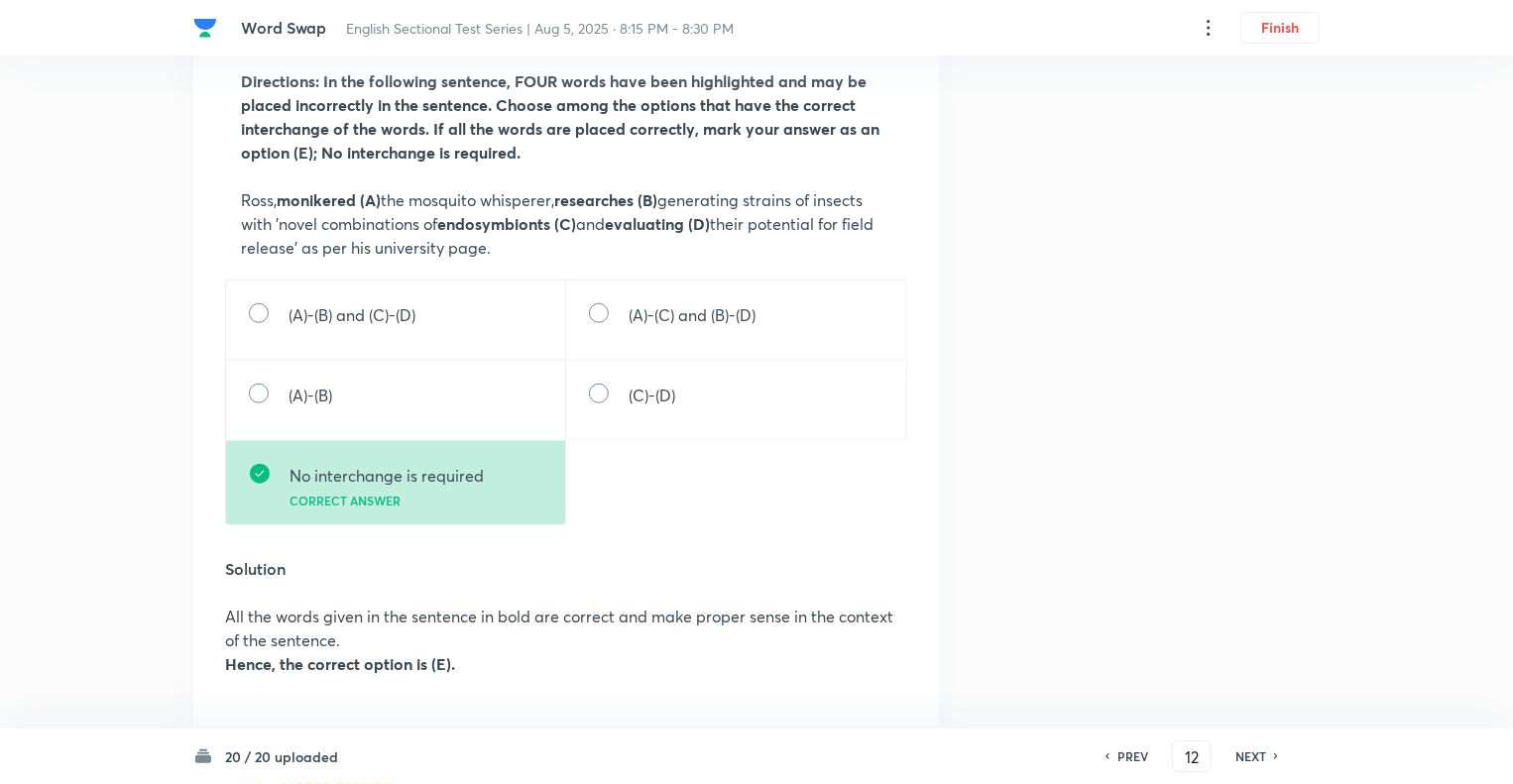 click on "NEXT" at bounding box center (1250, 756) 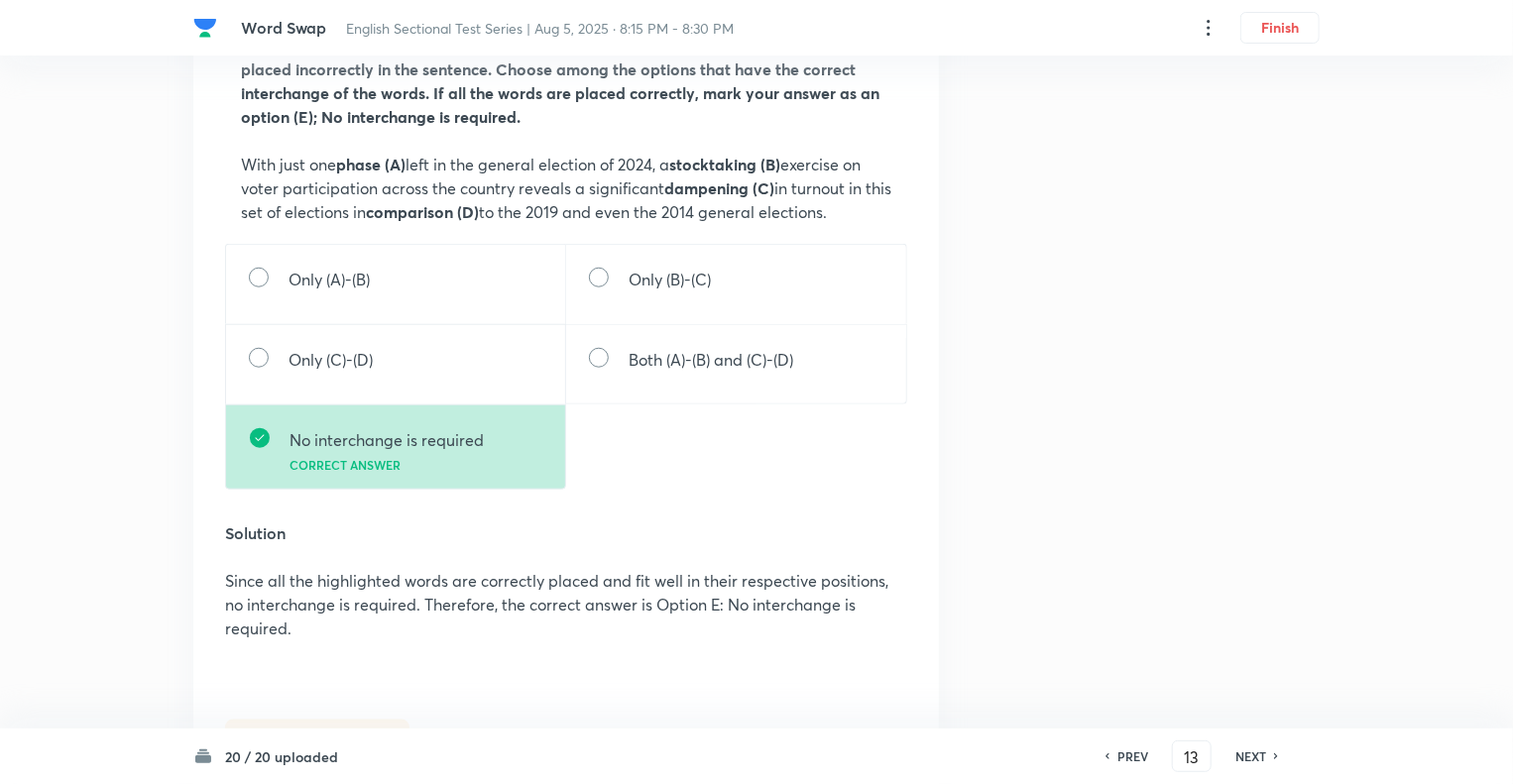 scroll, scrollTop: 753, scrollLeft: 0, axis: vertical 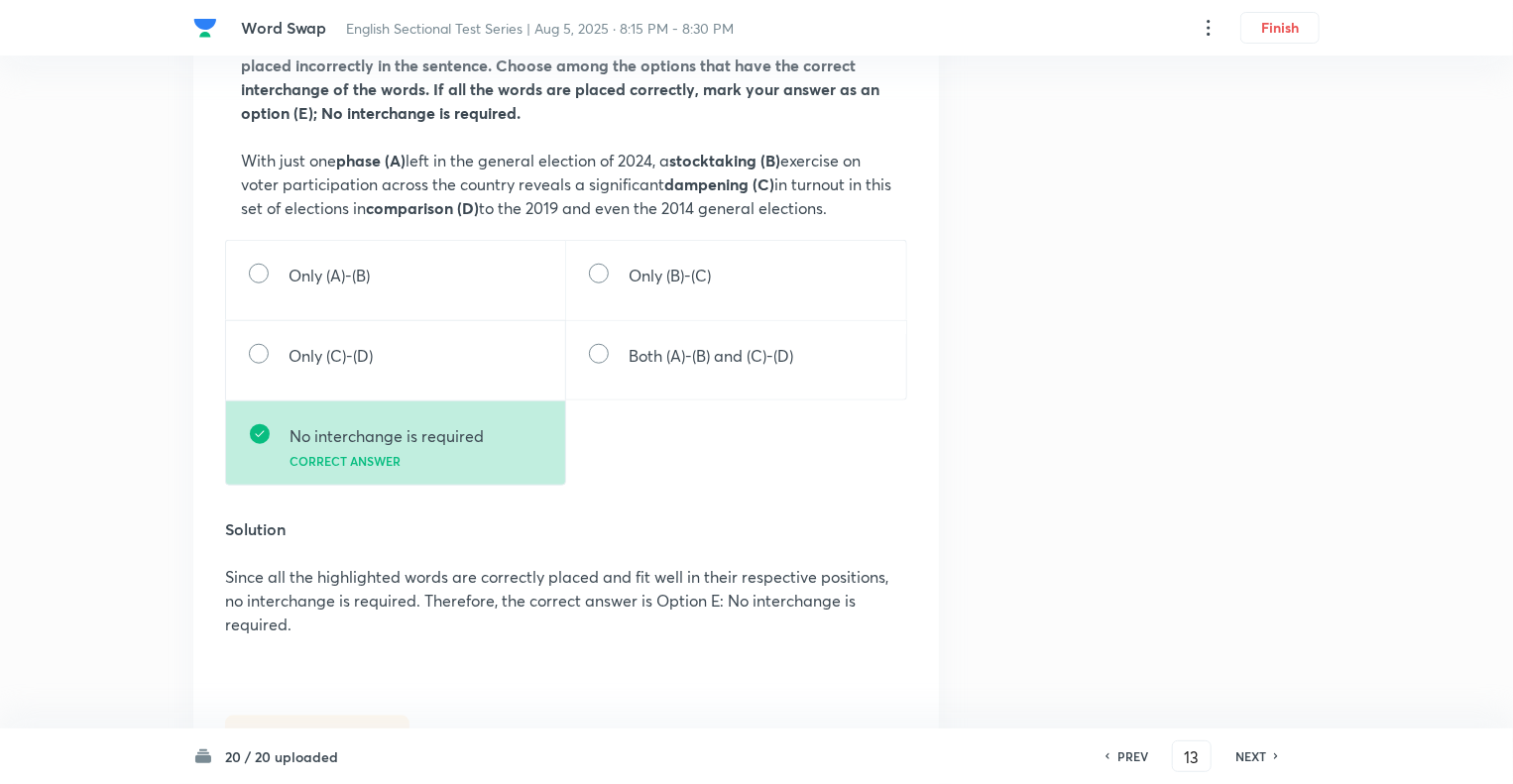 click on "NEXT" at bounding box center [1250, 756] 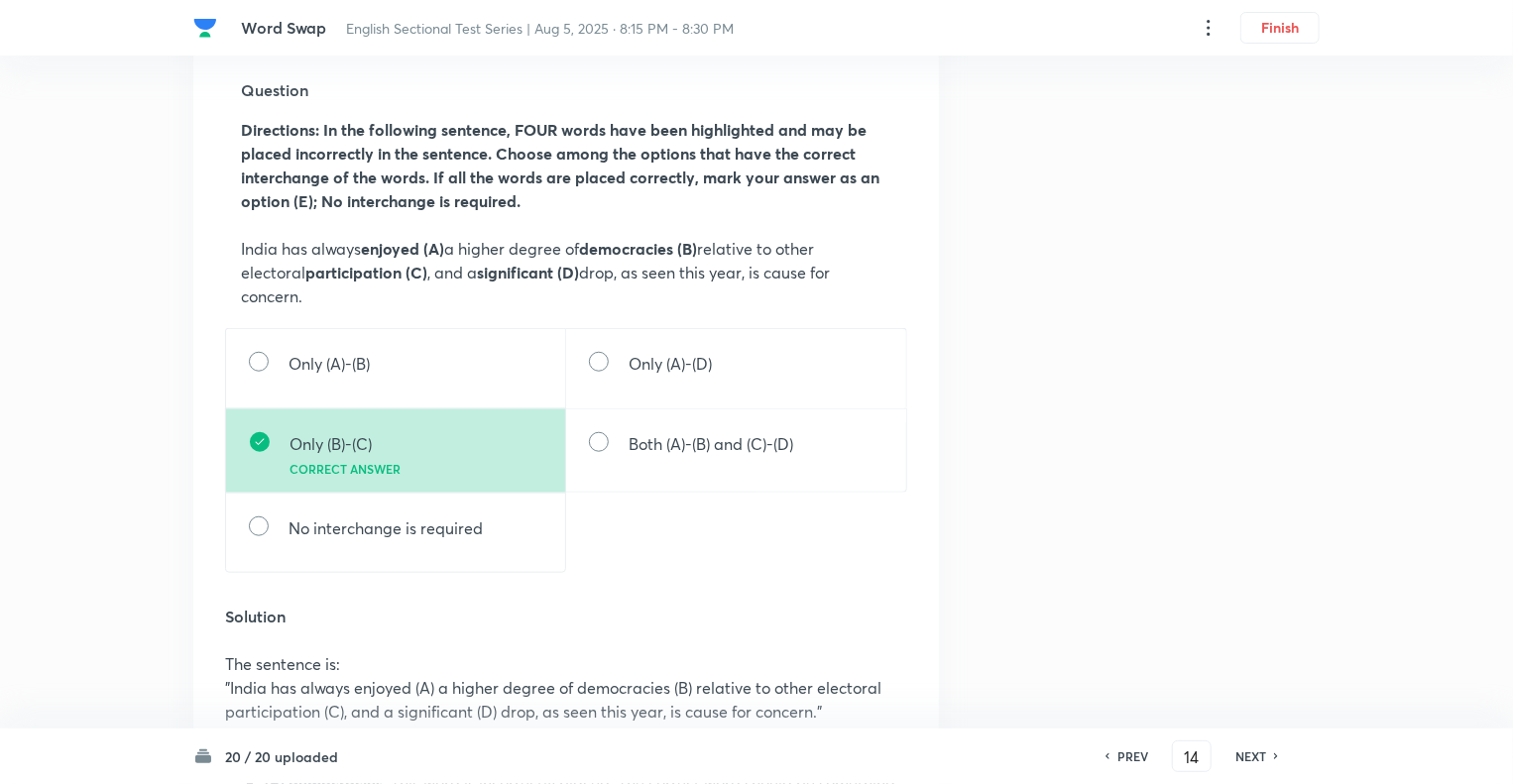 scroll, scrollTop: 595, scrollLeft: 0, axis: vertical 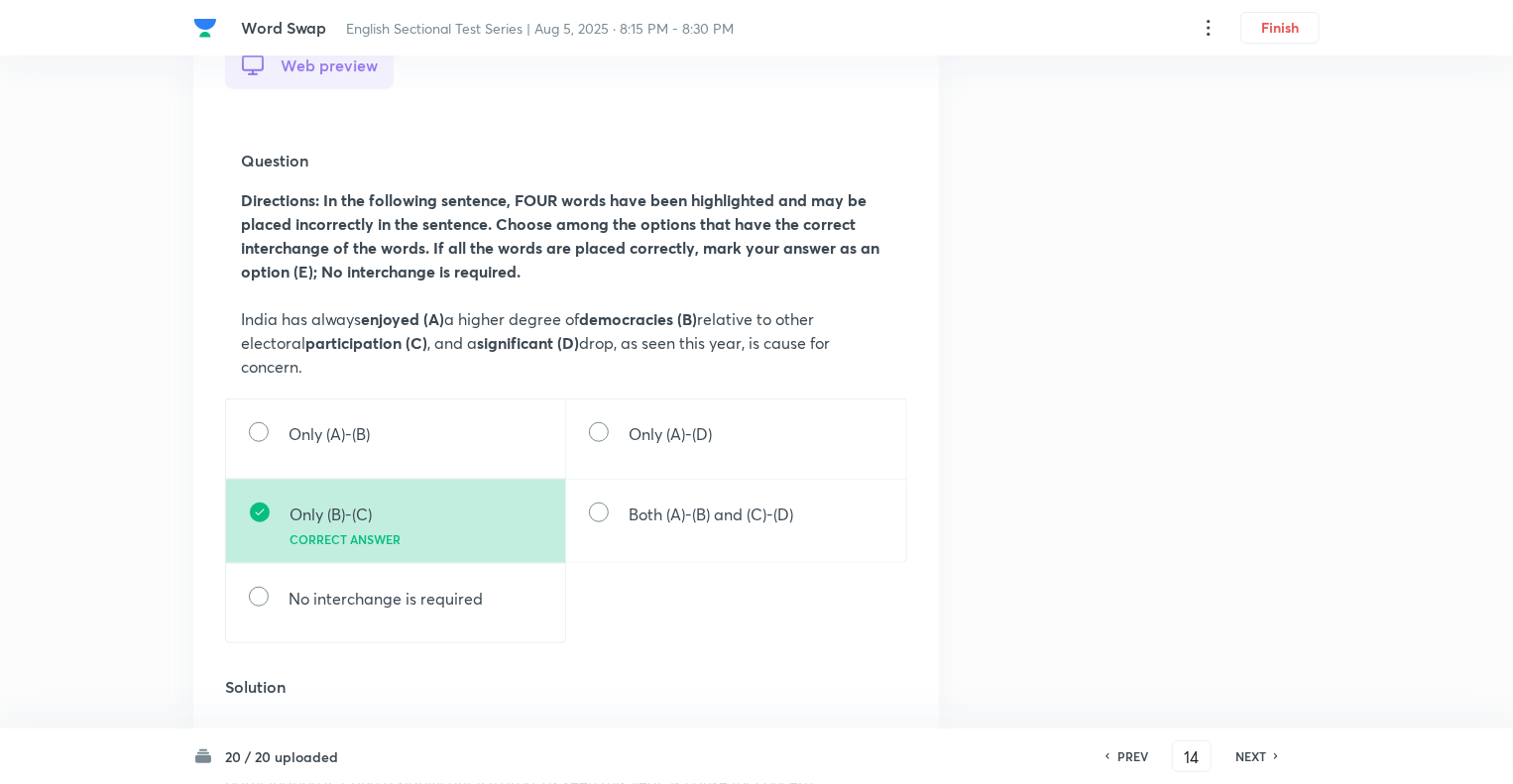 click on "NEXT" at bounding box center [1250, 756] 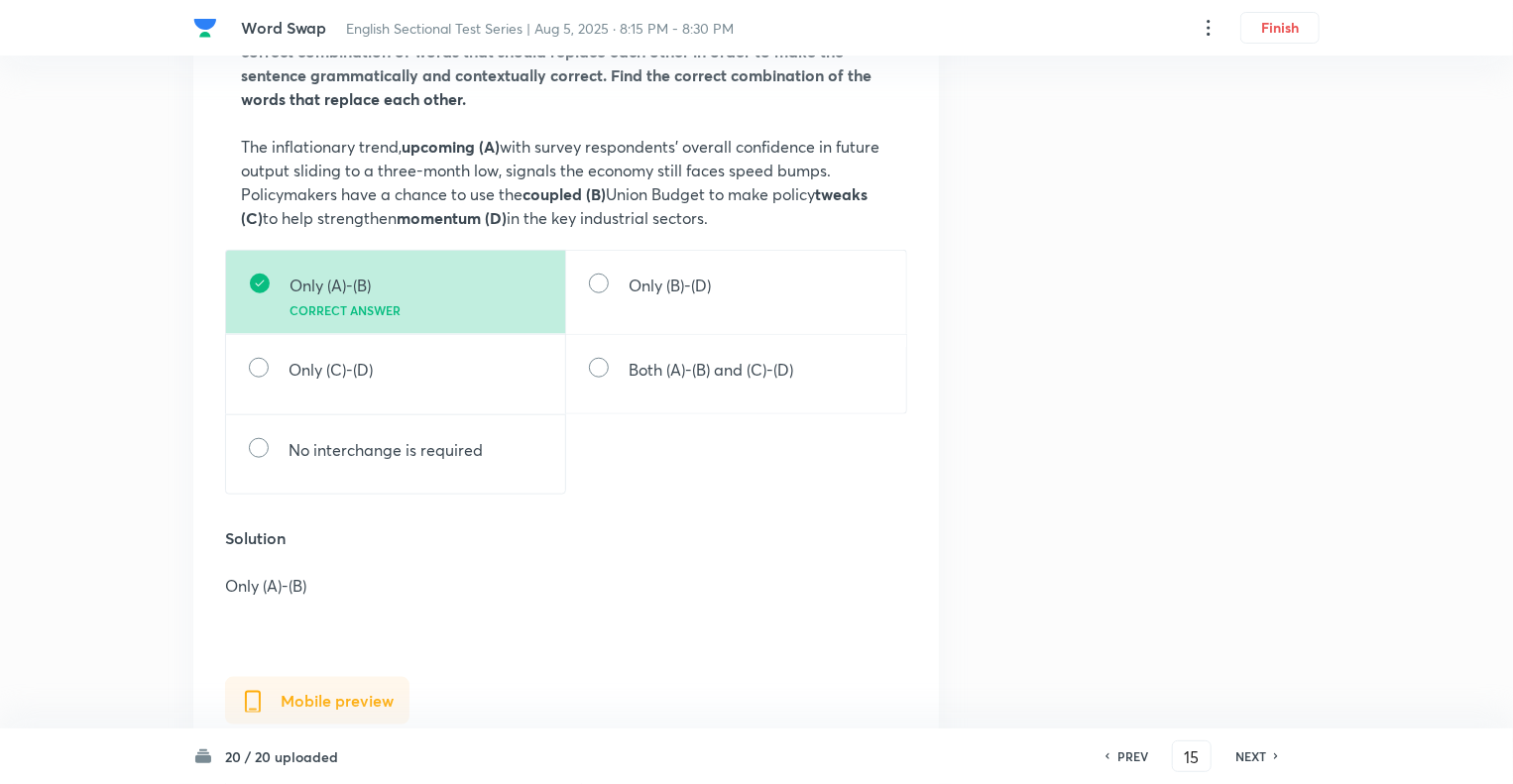 scroll, scrollTop: 793, scrollLeft: 0, axis: vertical 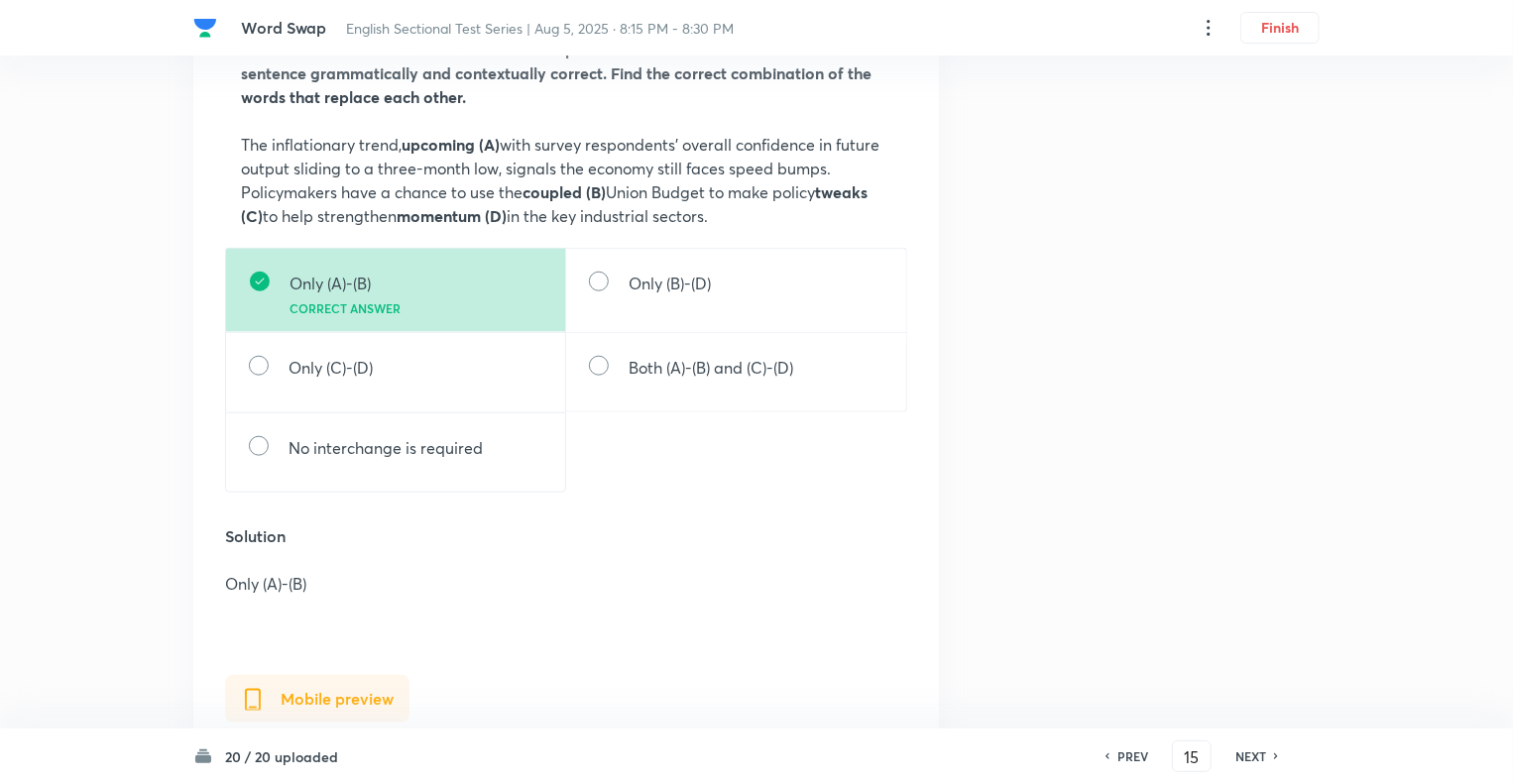 click on "NEXT" at bounding box center [1250, 756] 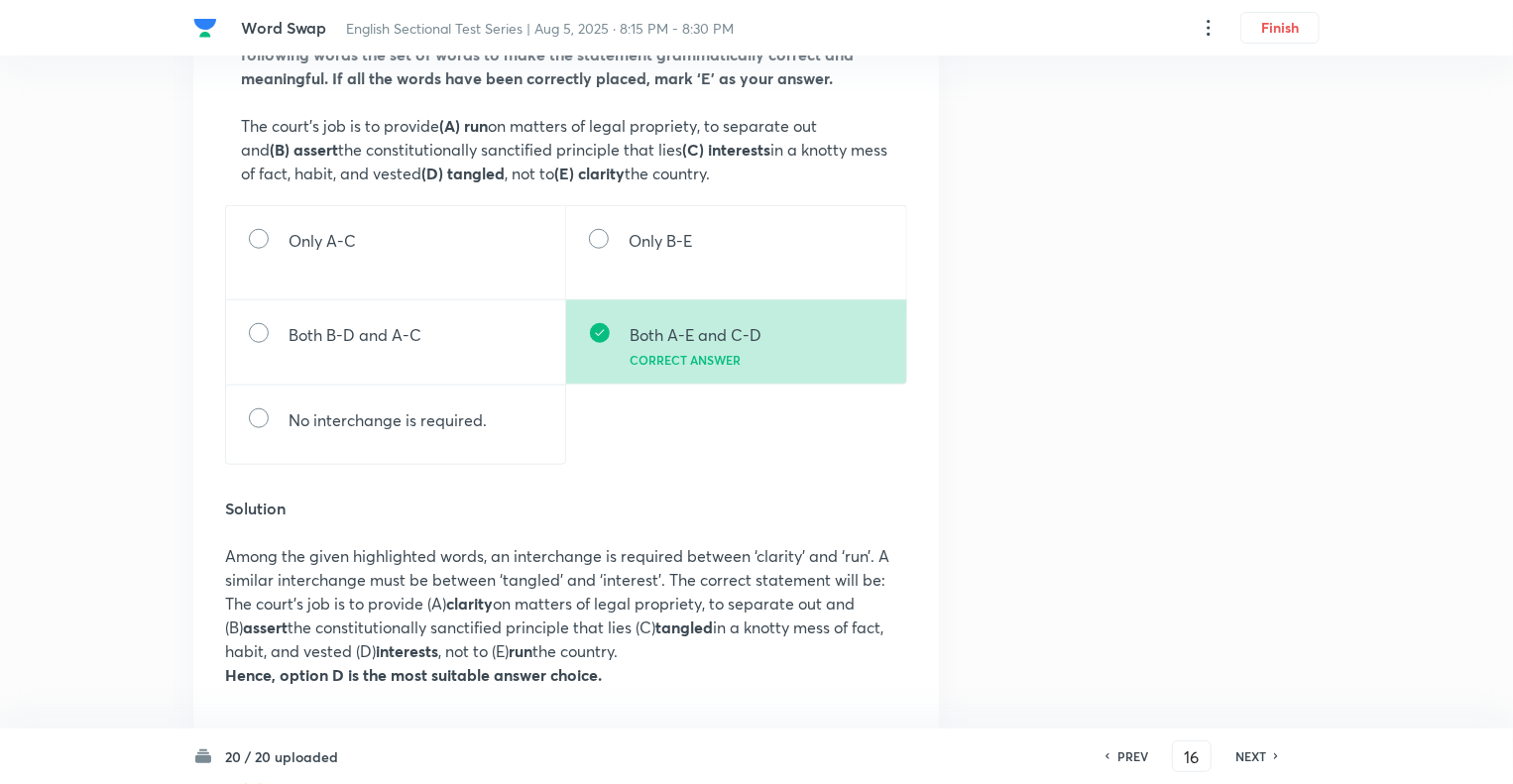 scroll, scrollTop: 793, scrollLeft: 0, axis: vertical 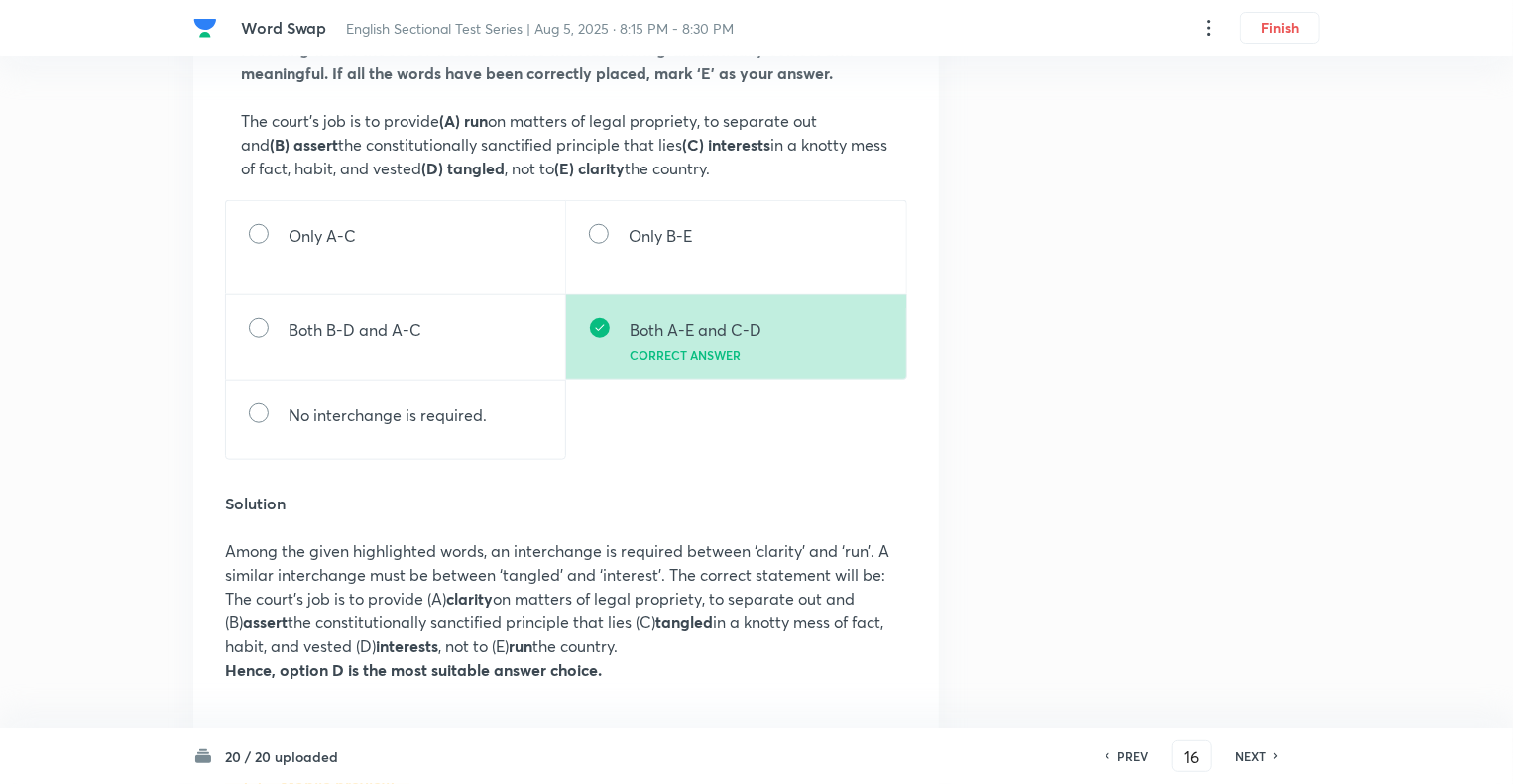 click on "PREV" at bounding box center (1132, 756) 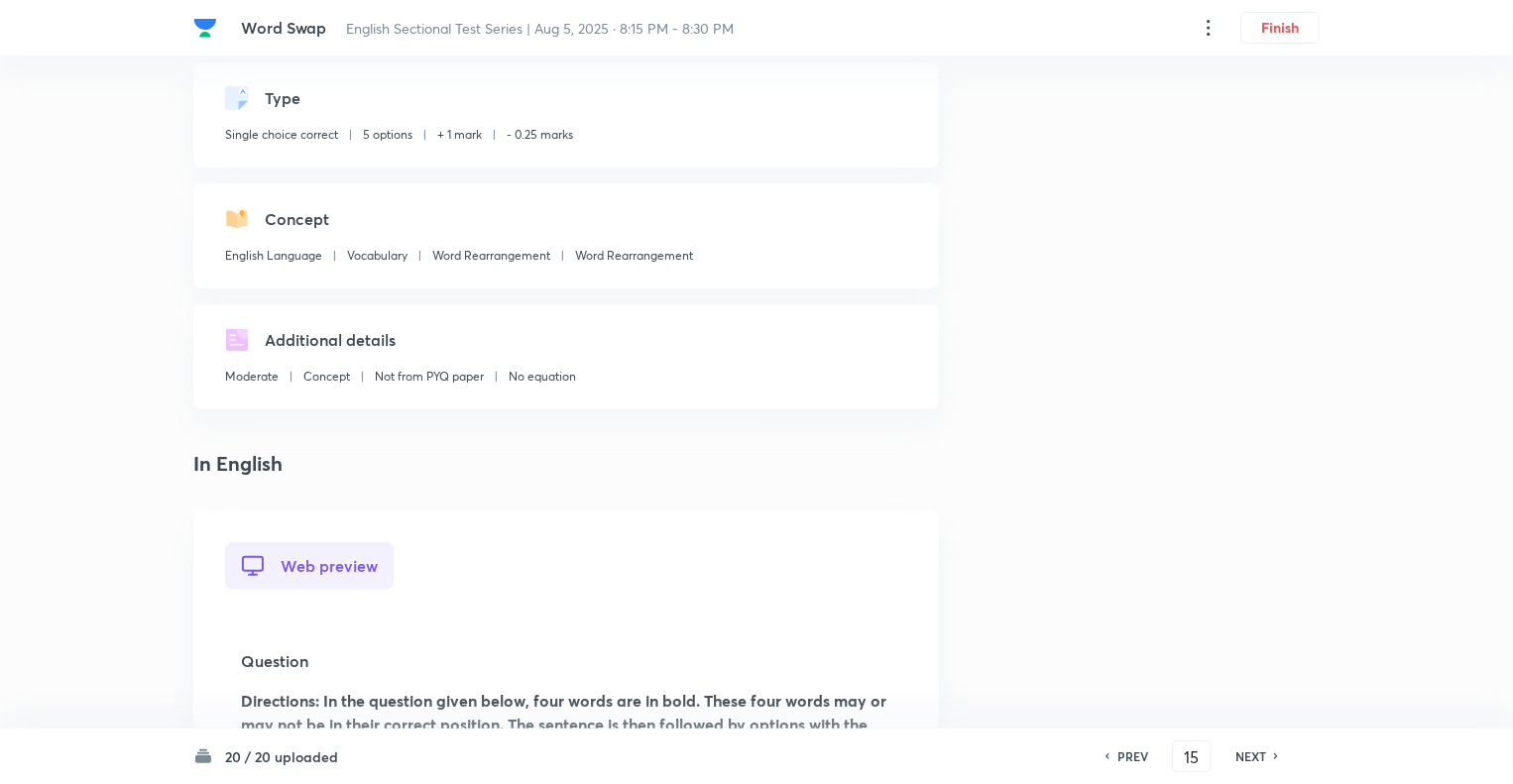 scroll, scrollTop: 119, scrollLeft: 0, axis: vertical 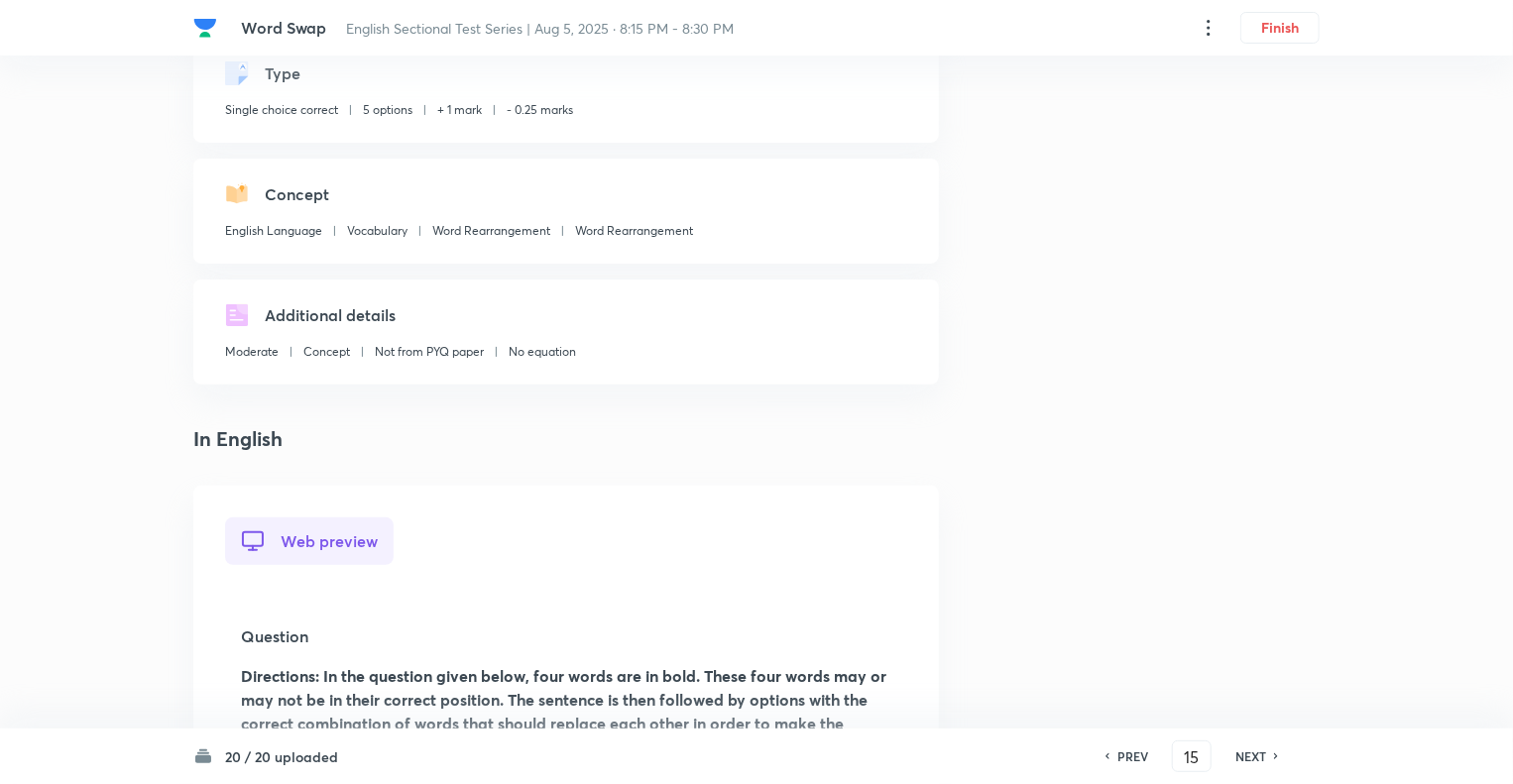 click on "NEXT" at bounding box center (1250, 756) 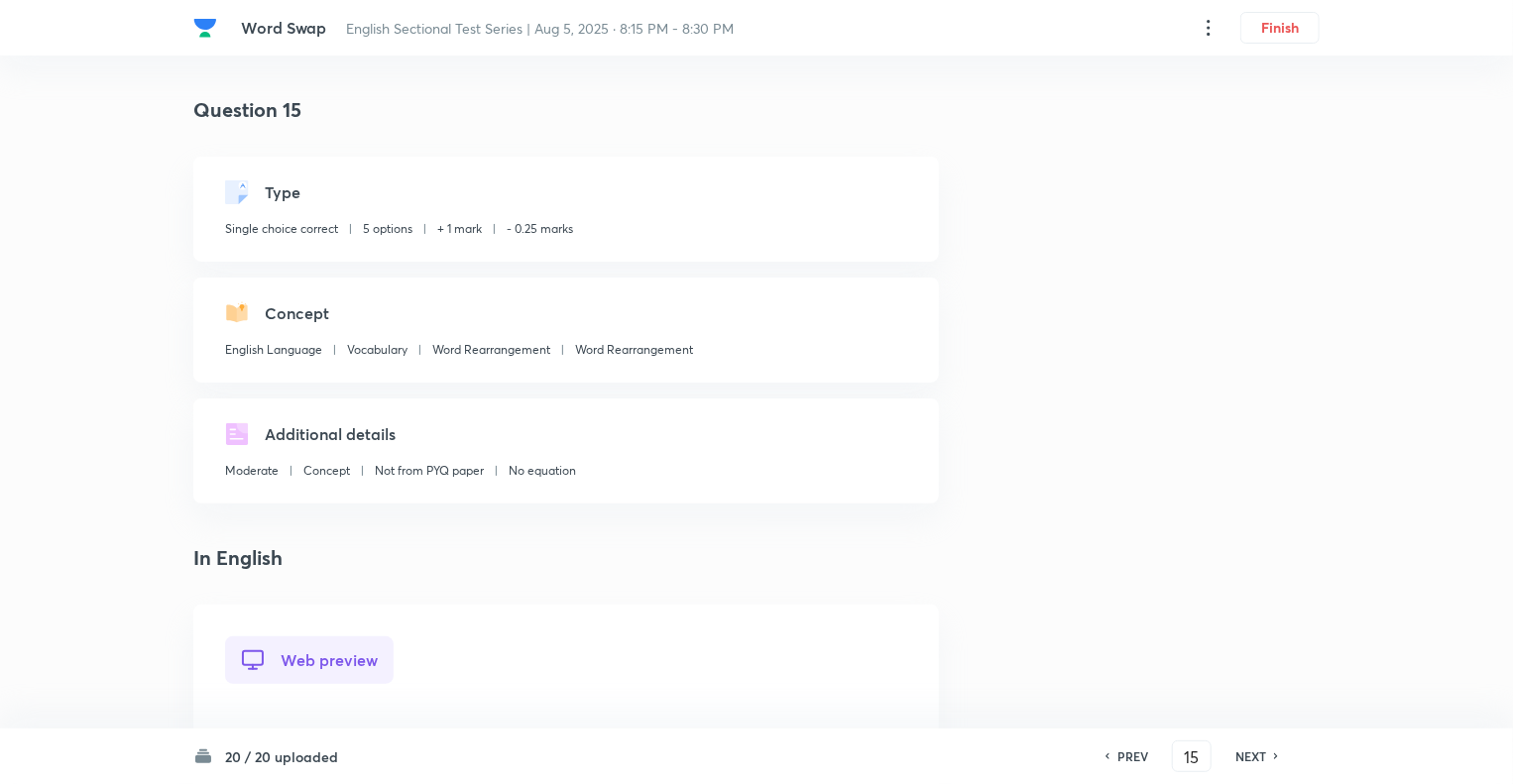 type on "16" 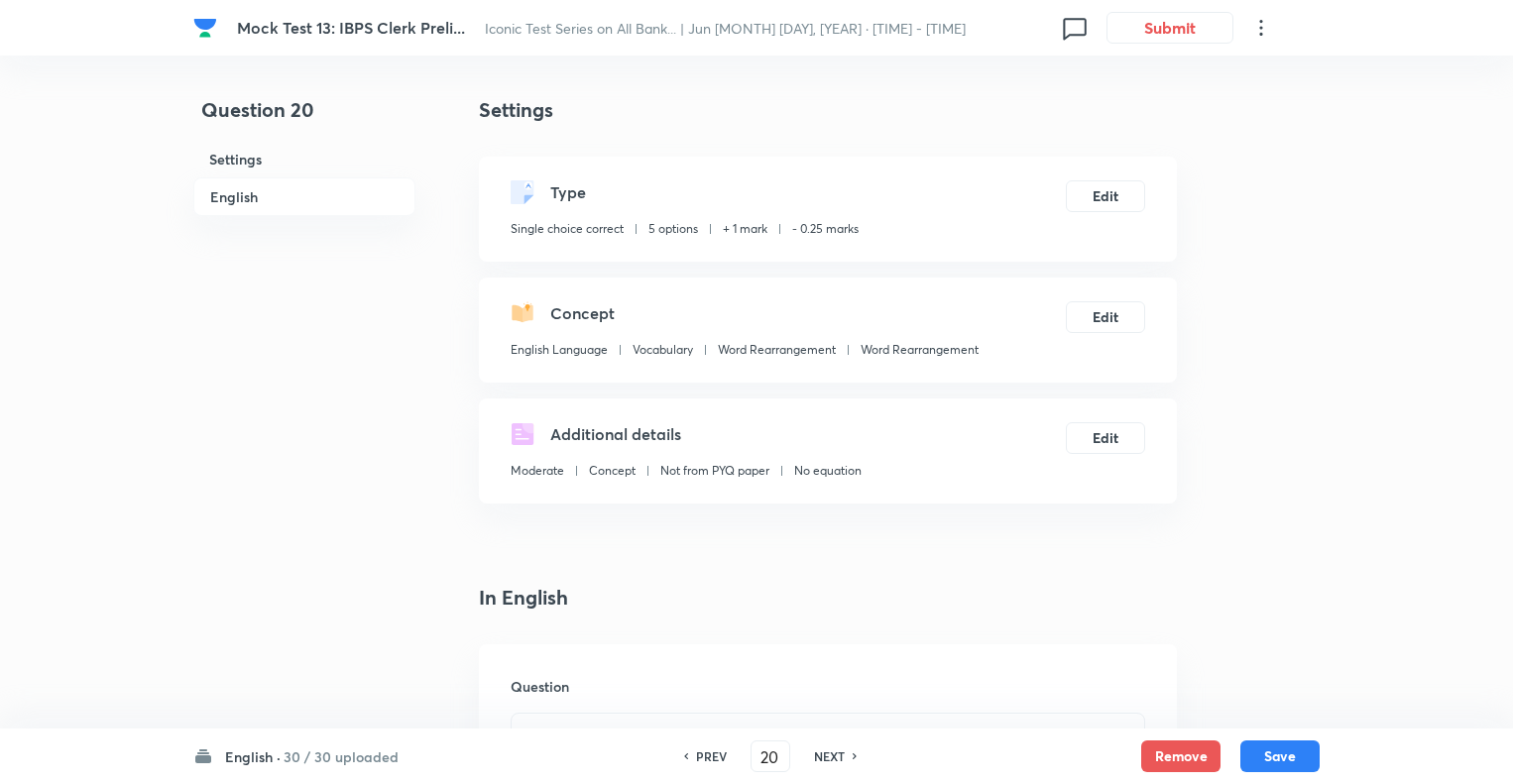 scroll, scrollTop: 515, scrollLeft: 0, axis: vertical 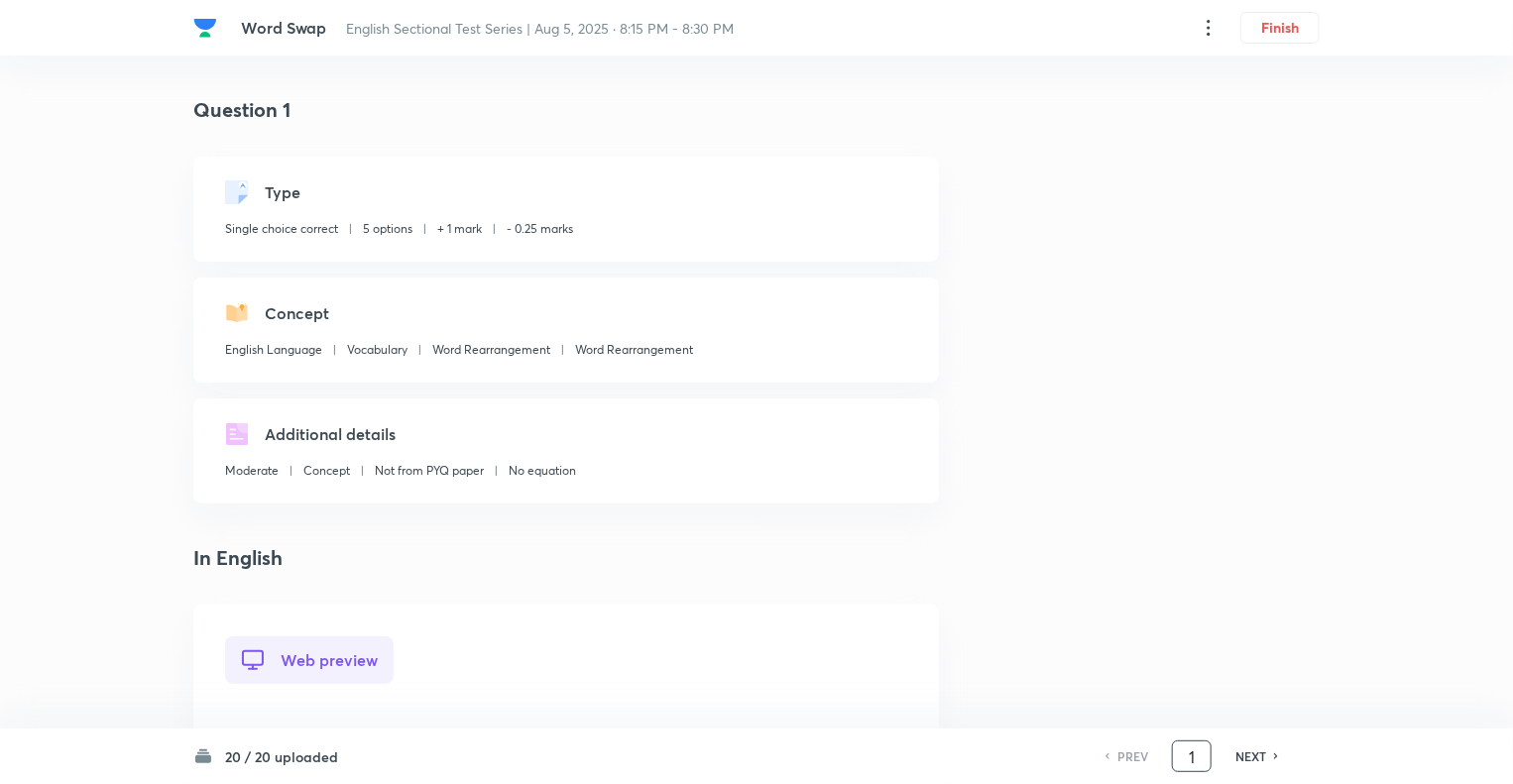 click on "1" at bounding box center (1192, 756) 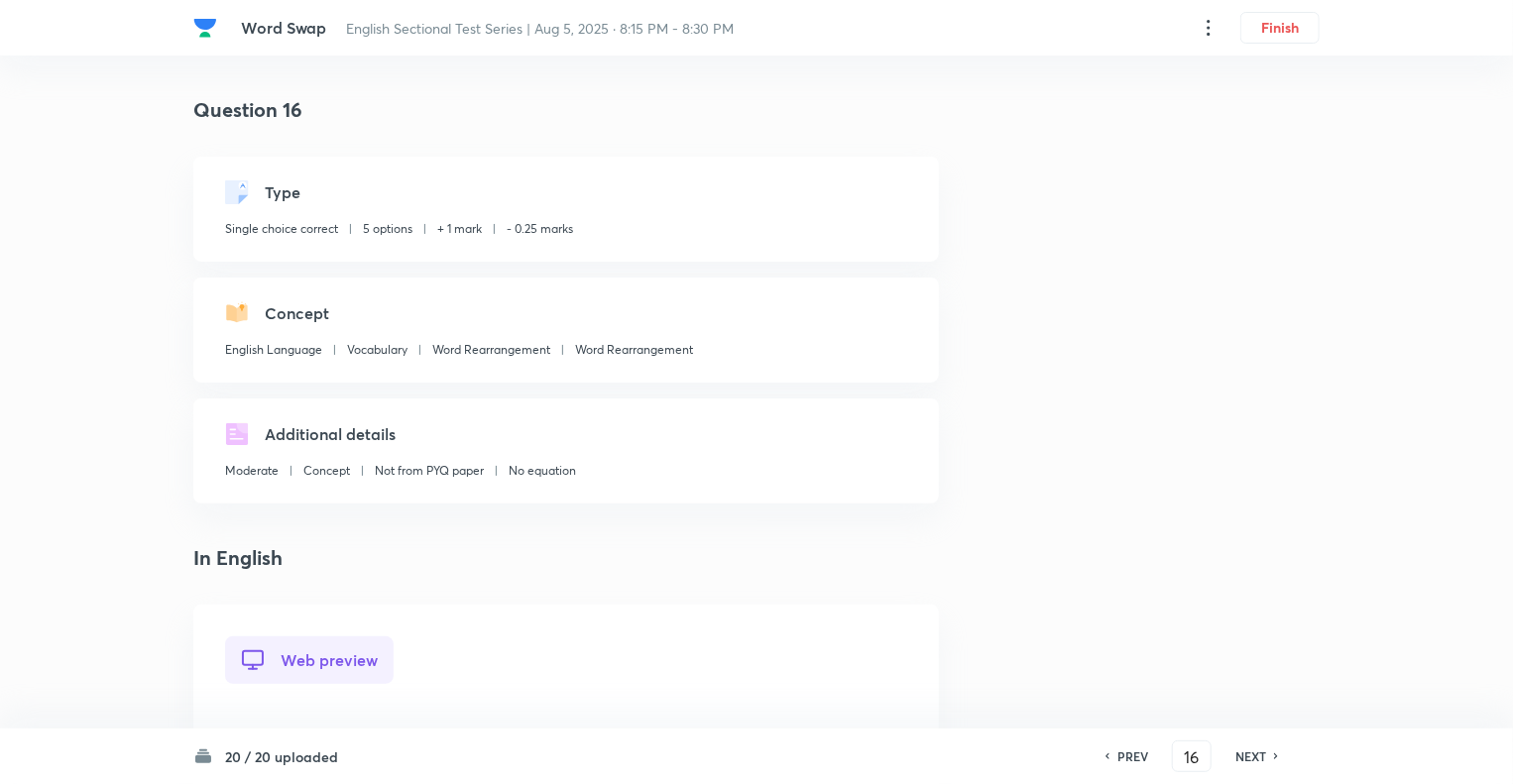 click on "The court’s job is to provide (E) clarity (A) run on matters of legal propriety, to separate out and (B) assert the constitutionally sanctified principle that lies (C) interests in a knotty mess of fact, habit, and vested (D) tangled , not to (E) clarity the country." at bounding box center [756, 1492] 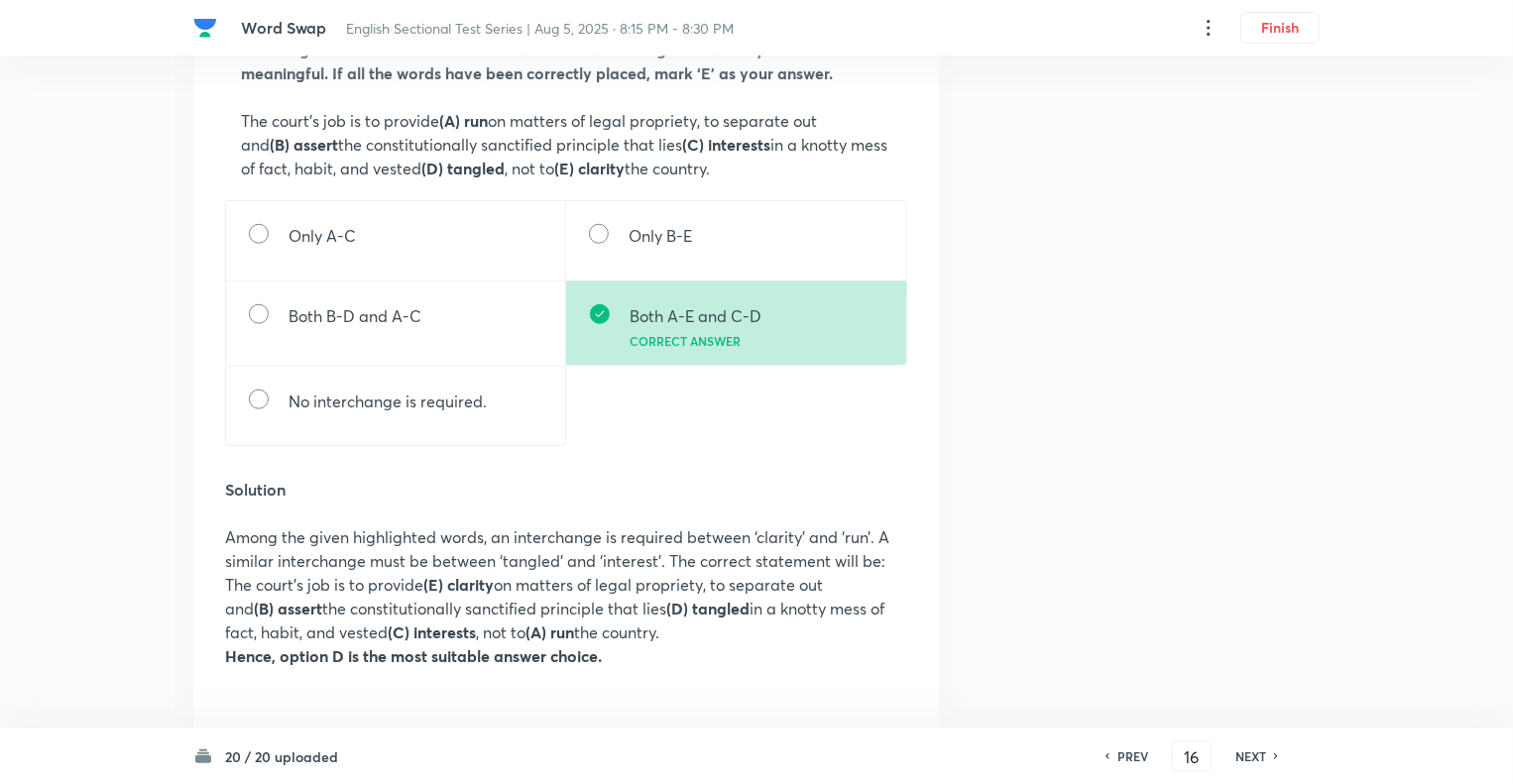 scroll, scrollTop: 753, scrollLeft: 0, axis: vertical 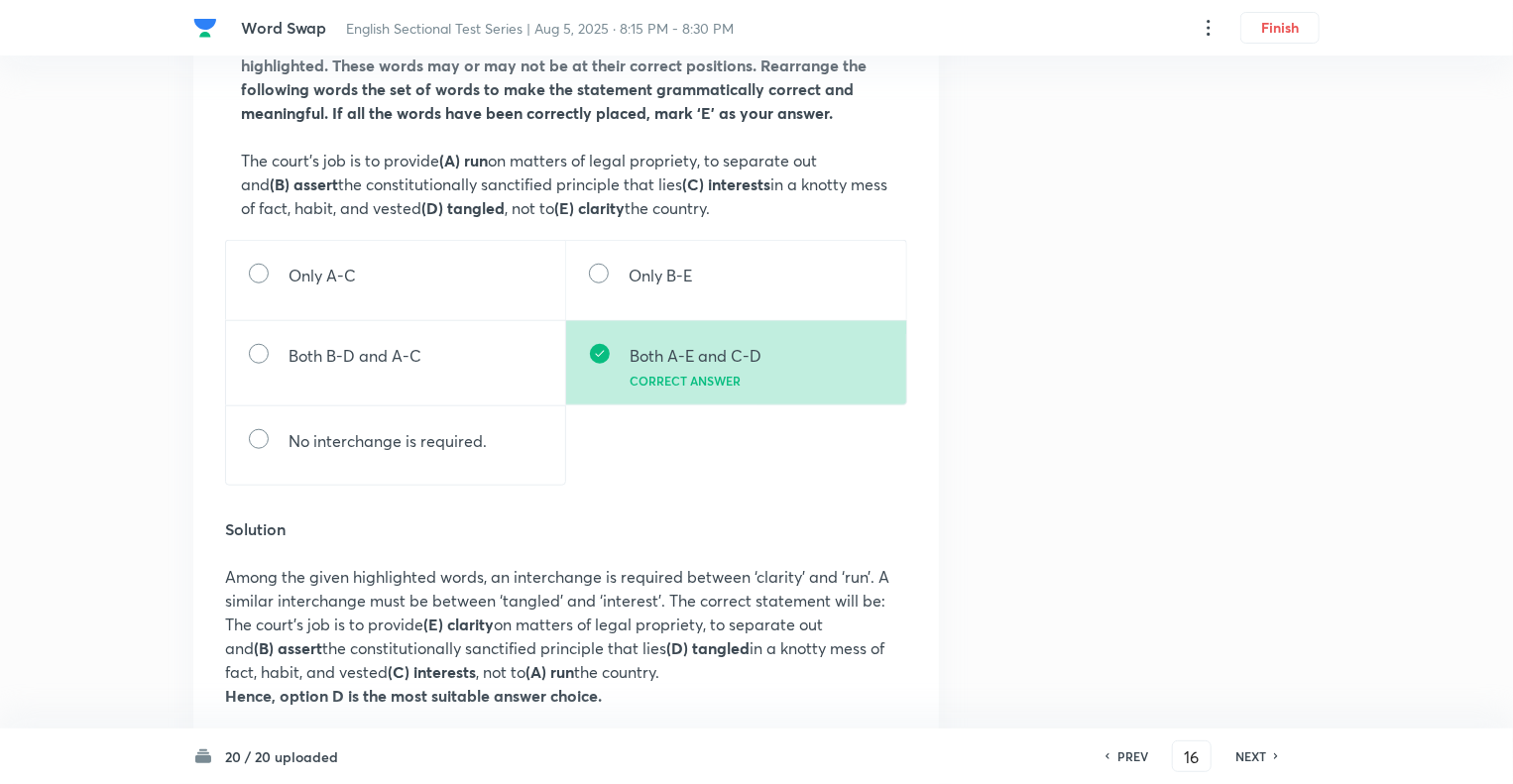 click on "NEXT" at bounding box center (1250, 756) 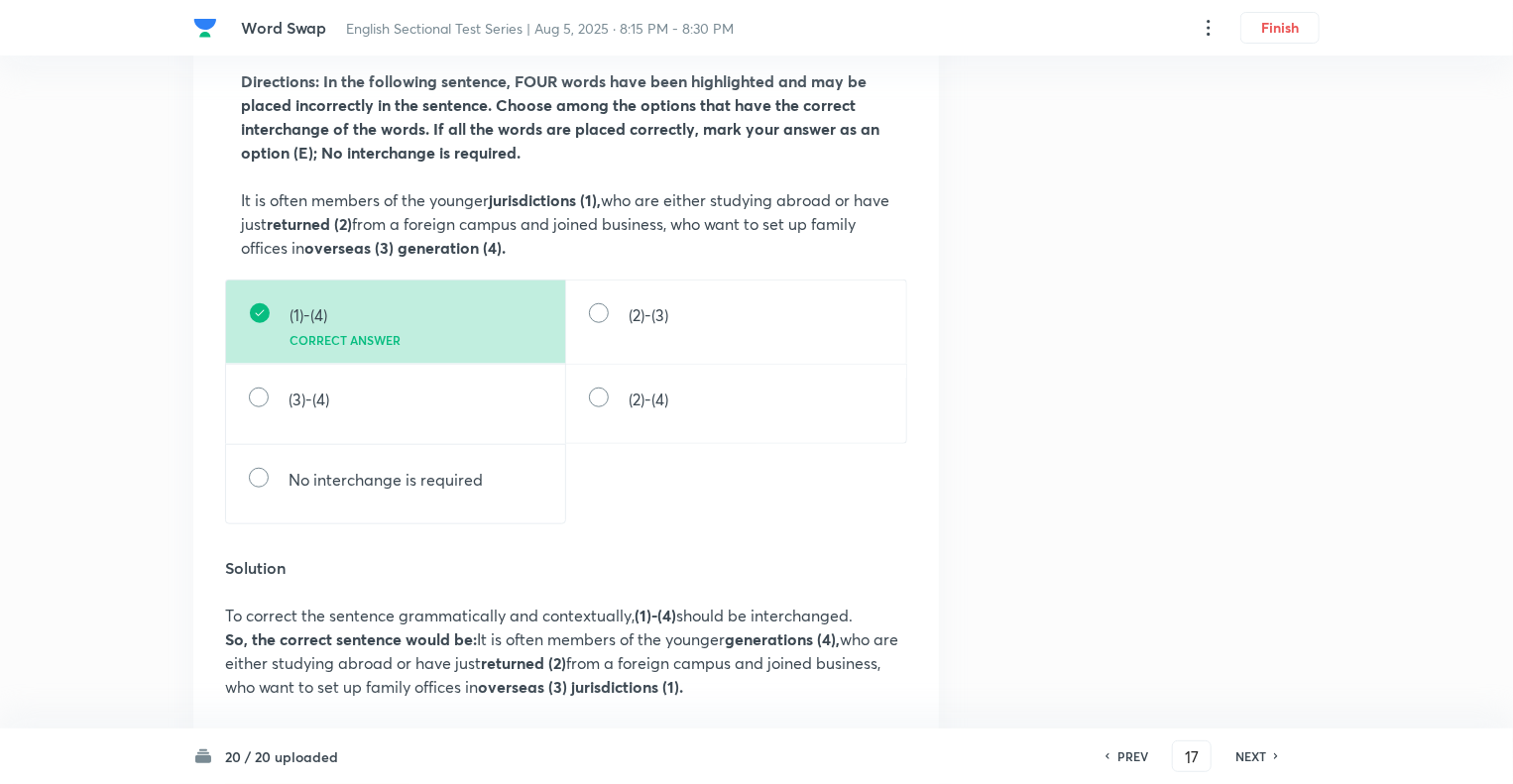 scroll, scrollTop: 753, scrollLeft: 0, axis: vertical 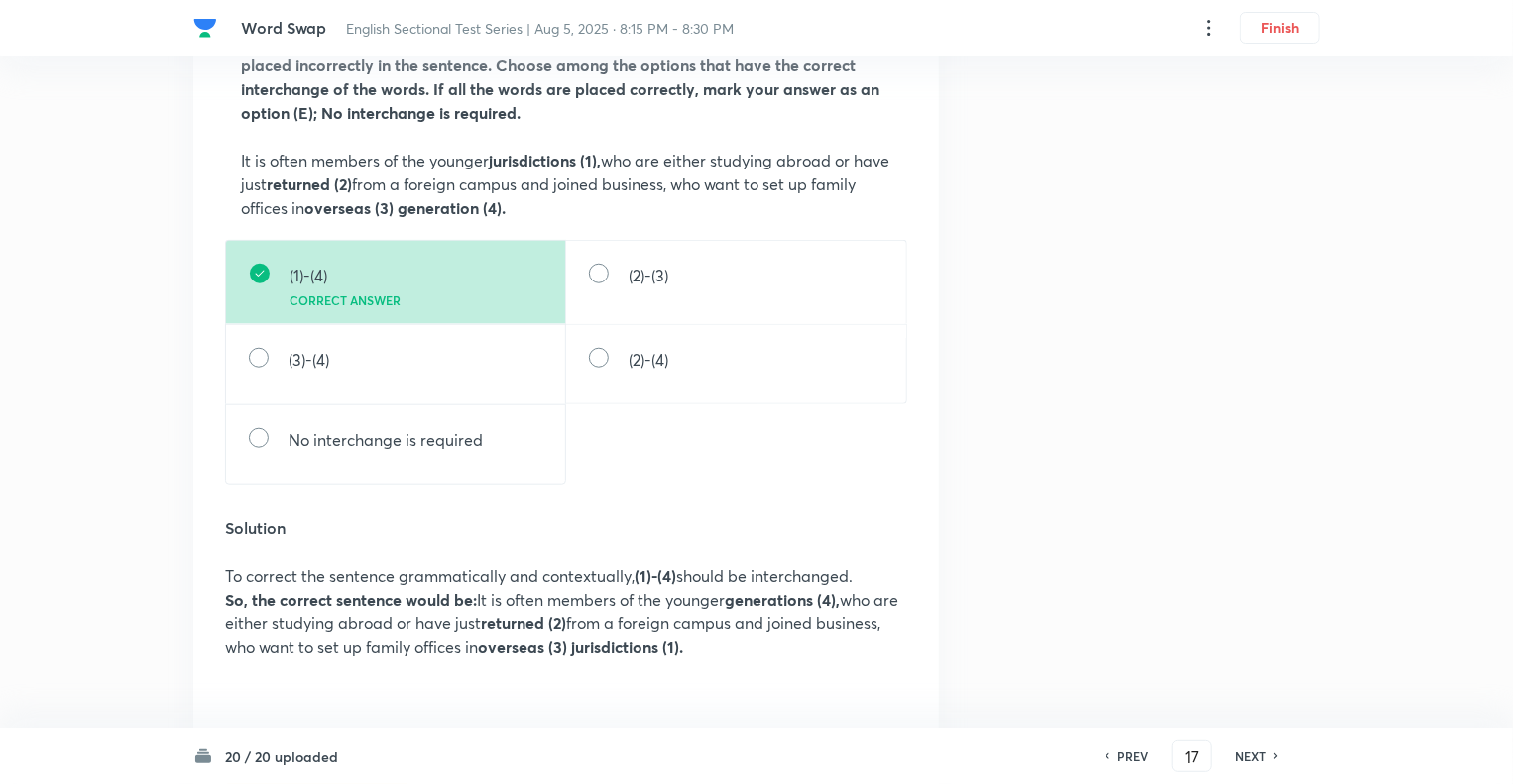 click on "NEXT" at bounding box center (1250, 756) 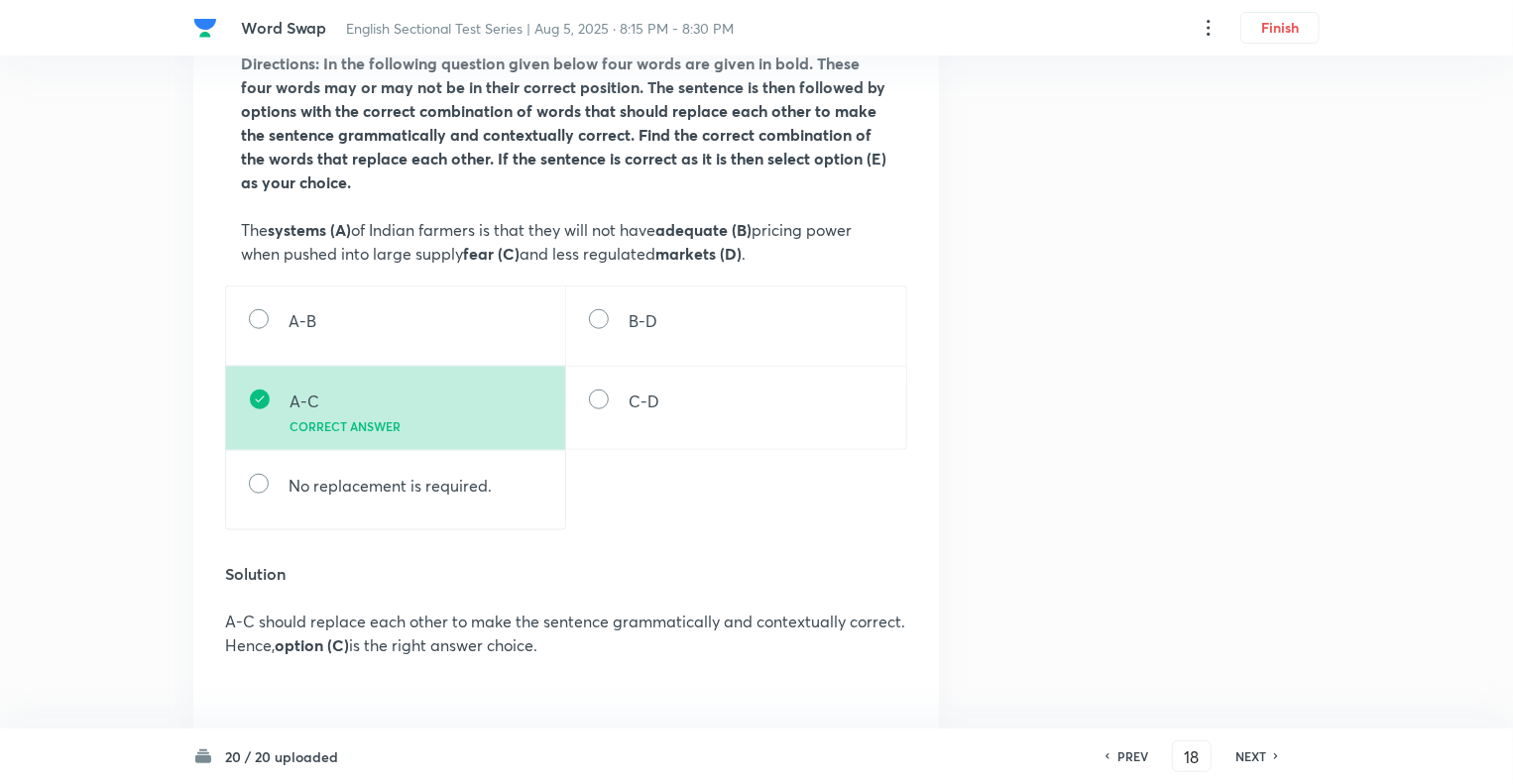 scroll, scrollTop: 753, scrollLeft: 0, axis: vertical 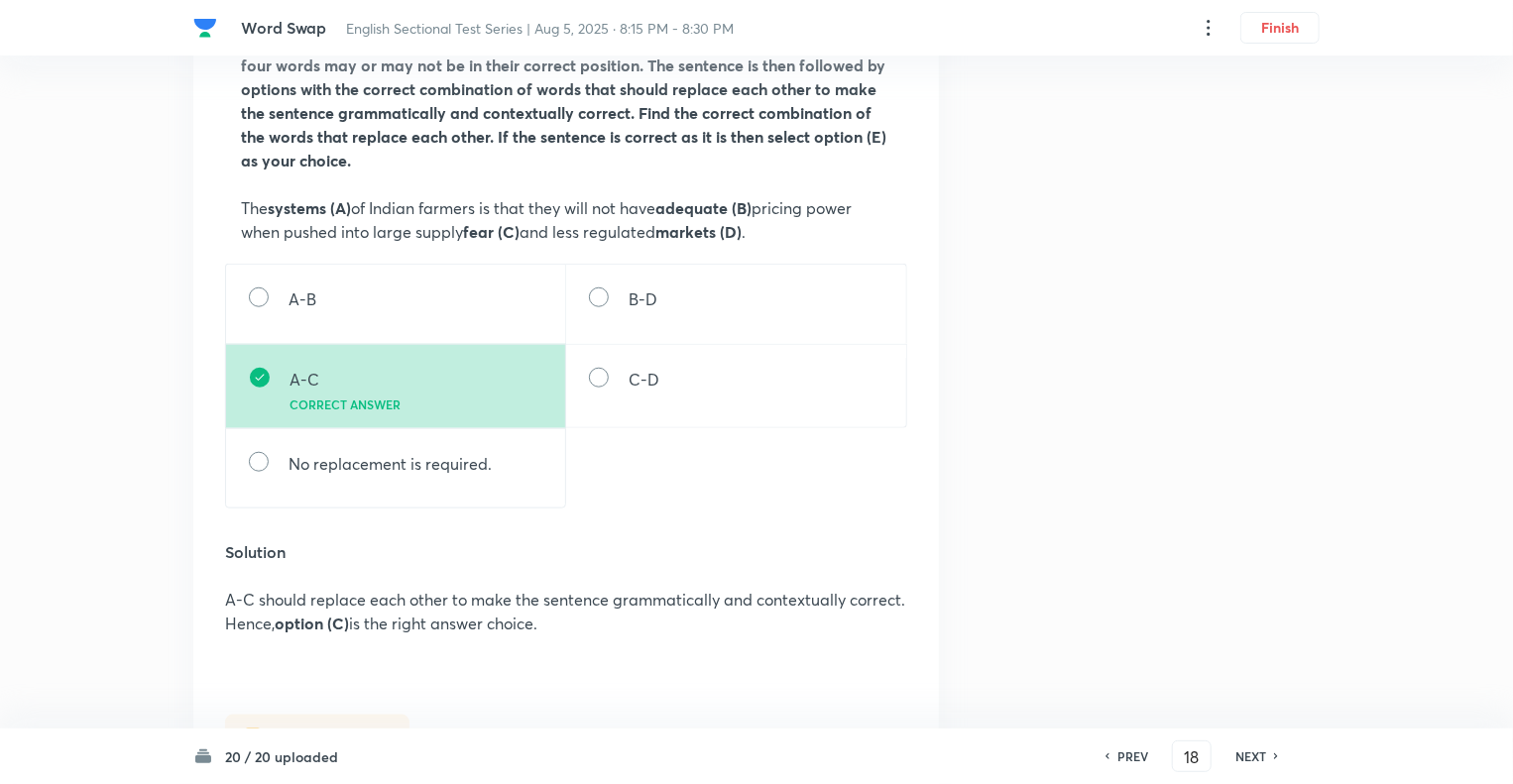 click on "PREV" at bounding box center [1132, 756] 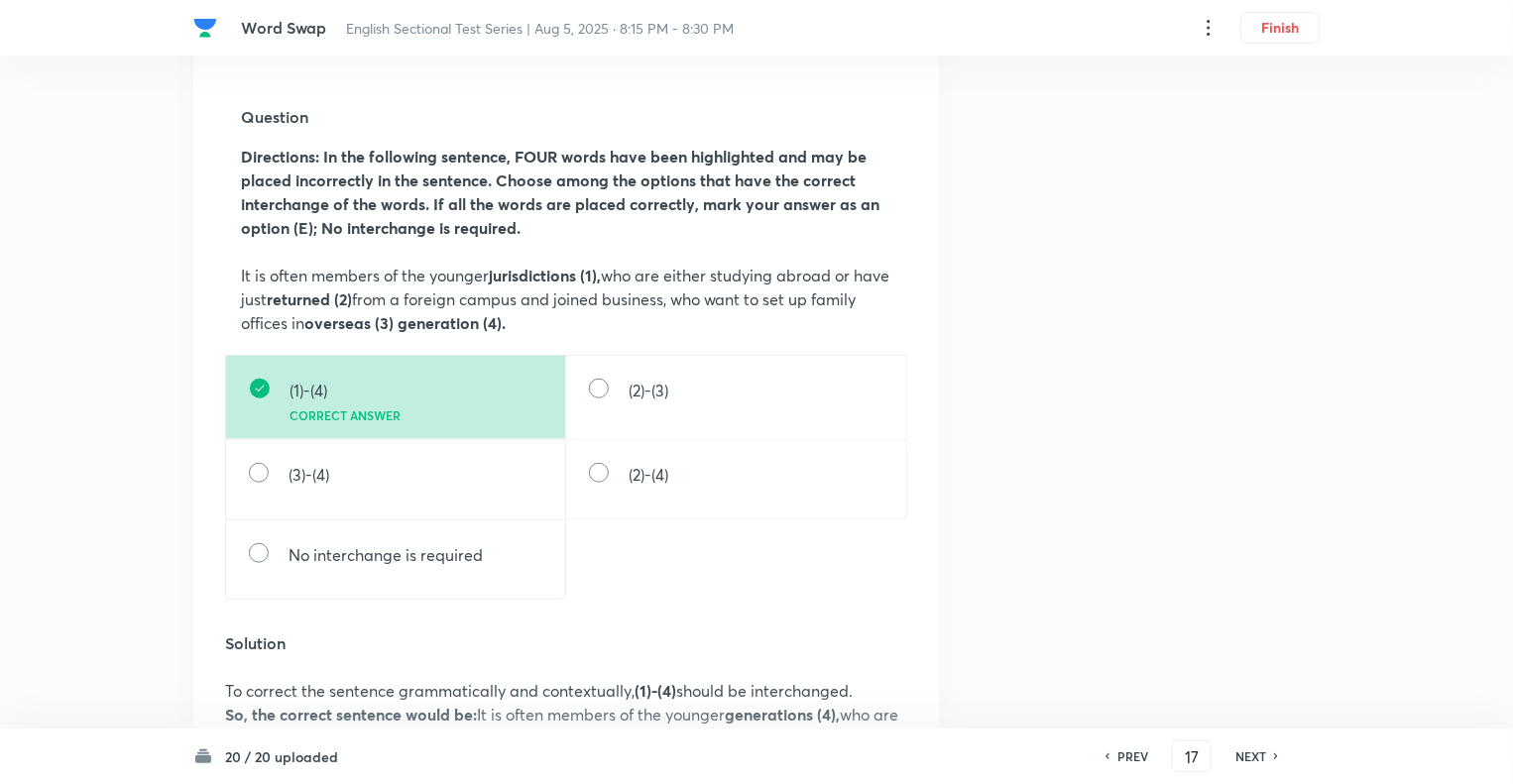scroll, scrollTop: 634, scrollLeft: 0, axis: vertical 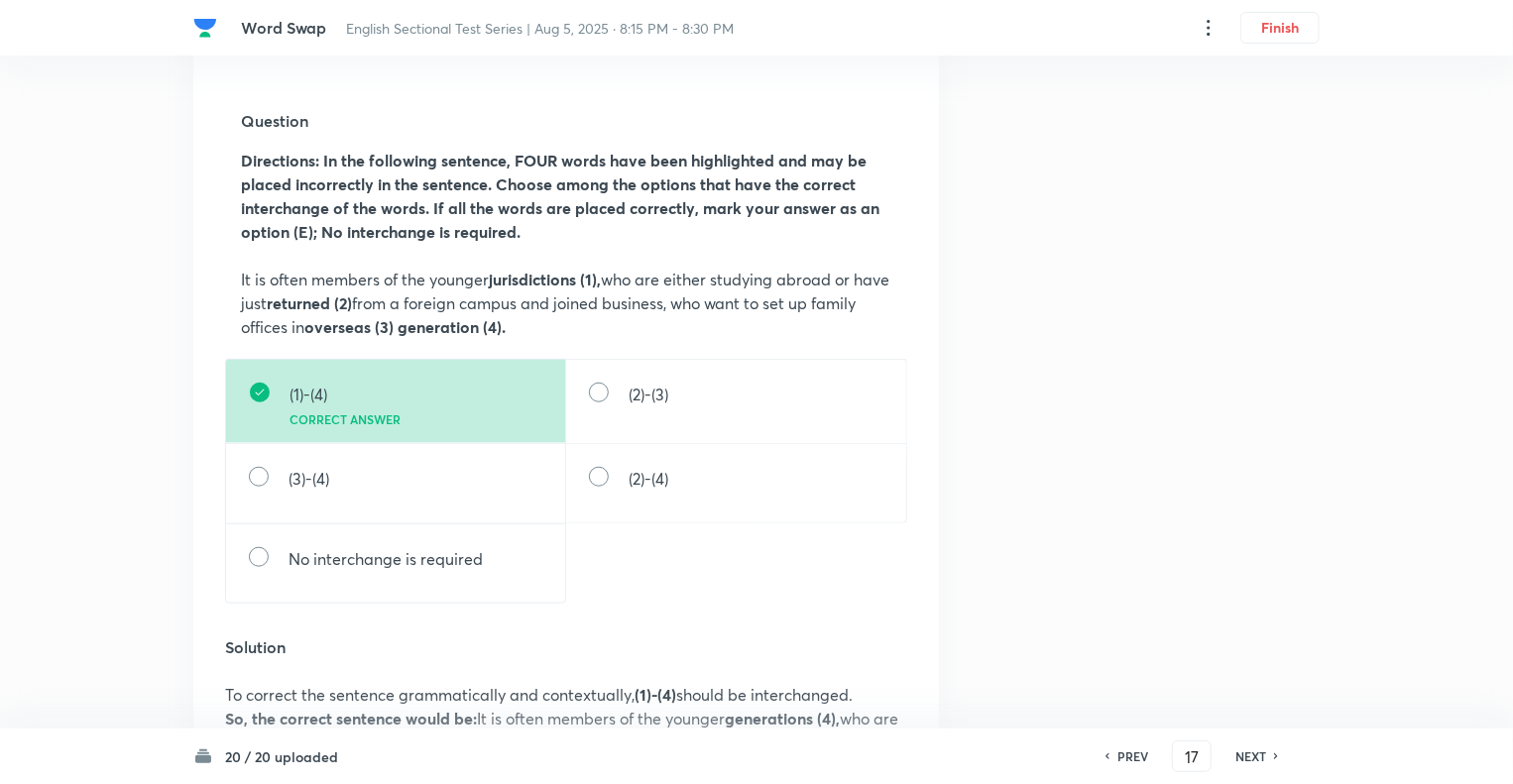click on "It is often members of the younger returned (2) , who are either studying abroad or have just jurisdictions (1) from a foreign campus and joined business, who want to set up family offices in overseas (3) generation (4)." at bounding box center (756, 762) 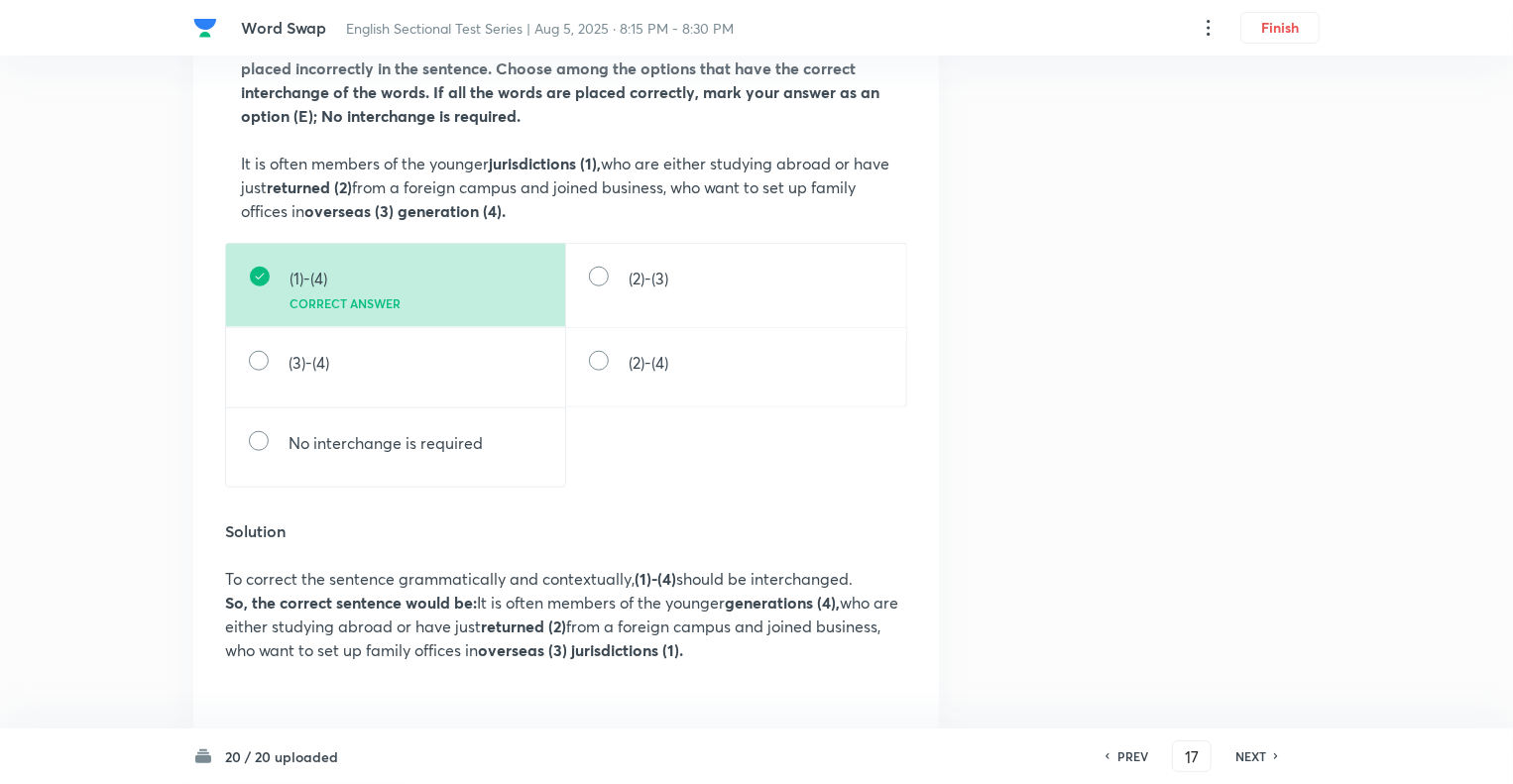 scroll, scrollTop: 753, scrollLeft: 0, axis: vertical 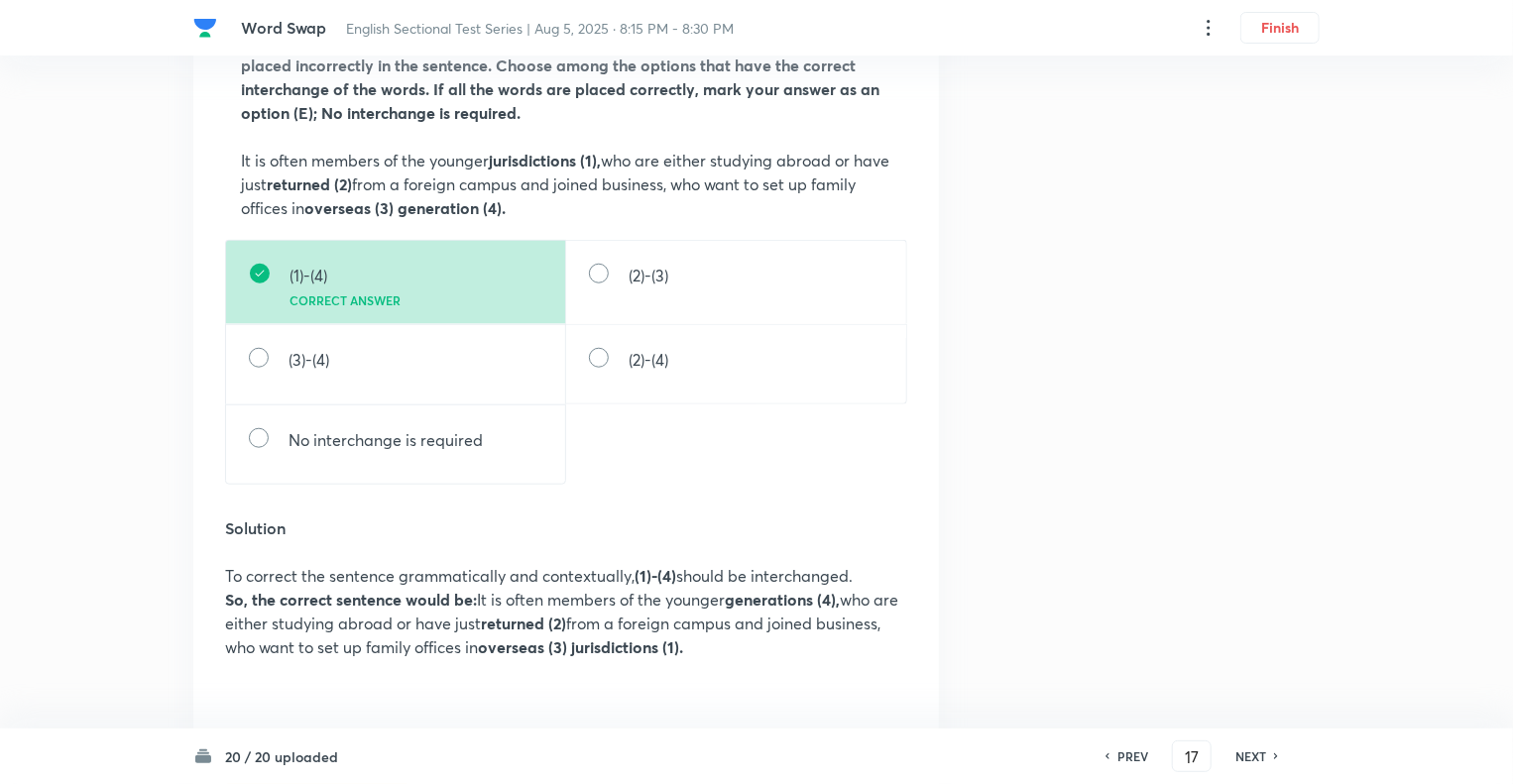 click on "NEXT" at bounding box center (1250, 756) 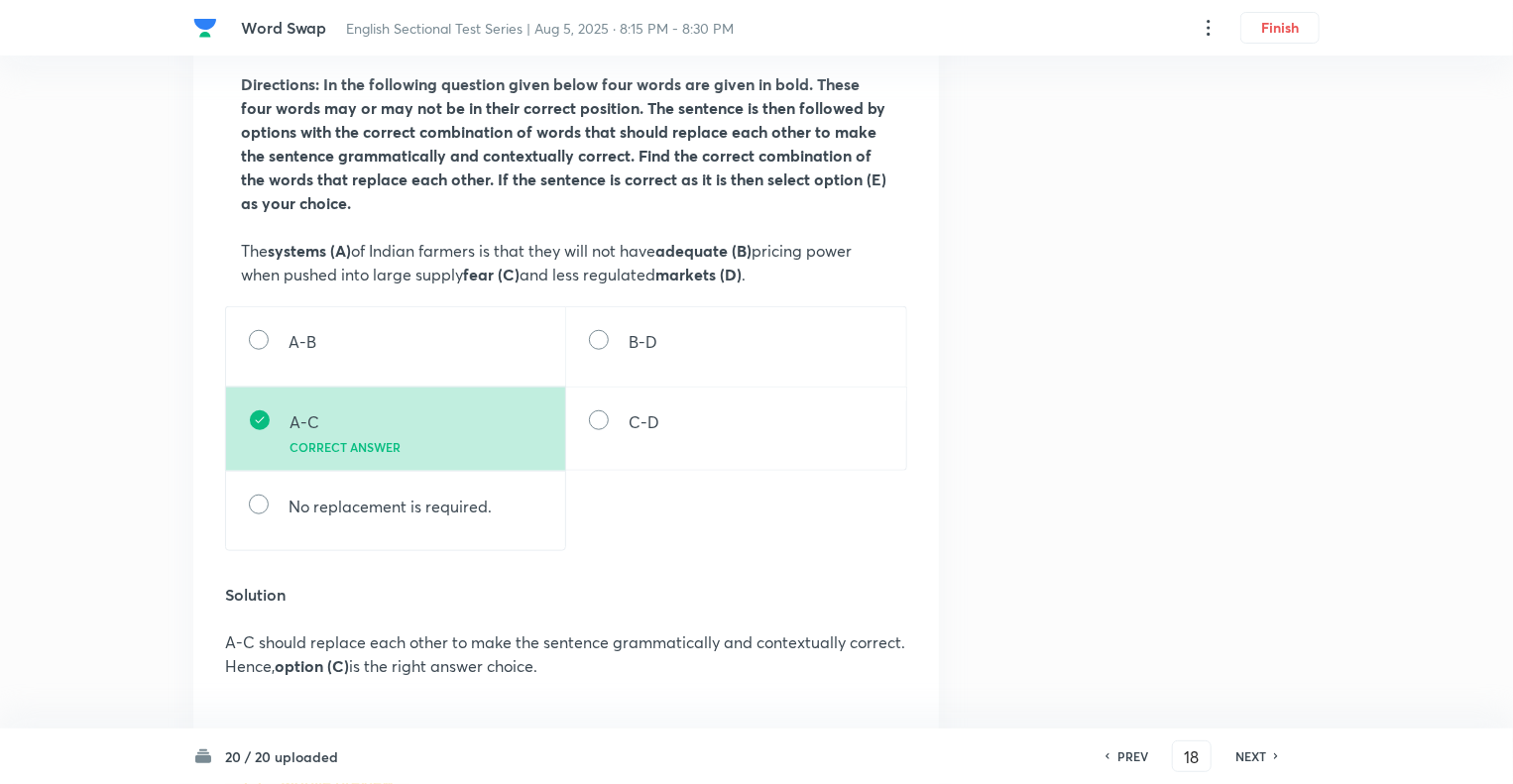 scroll, scrollTop: 714, scrollLeft: 0, axis: vertical 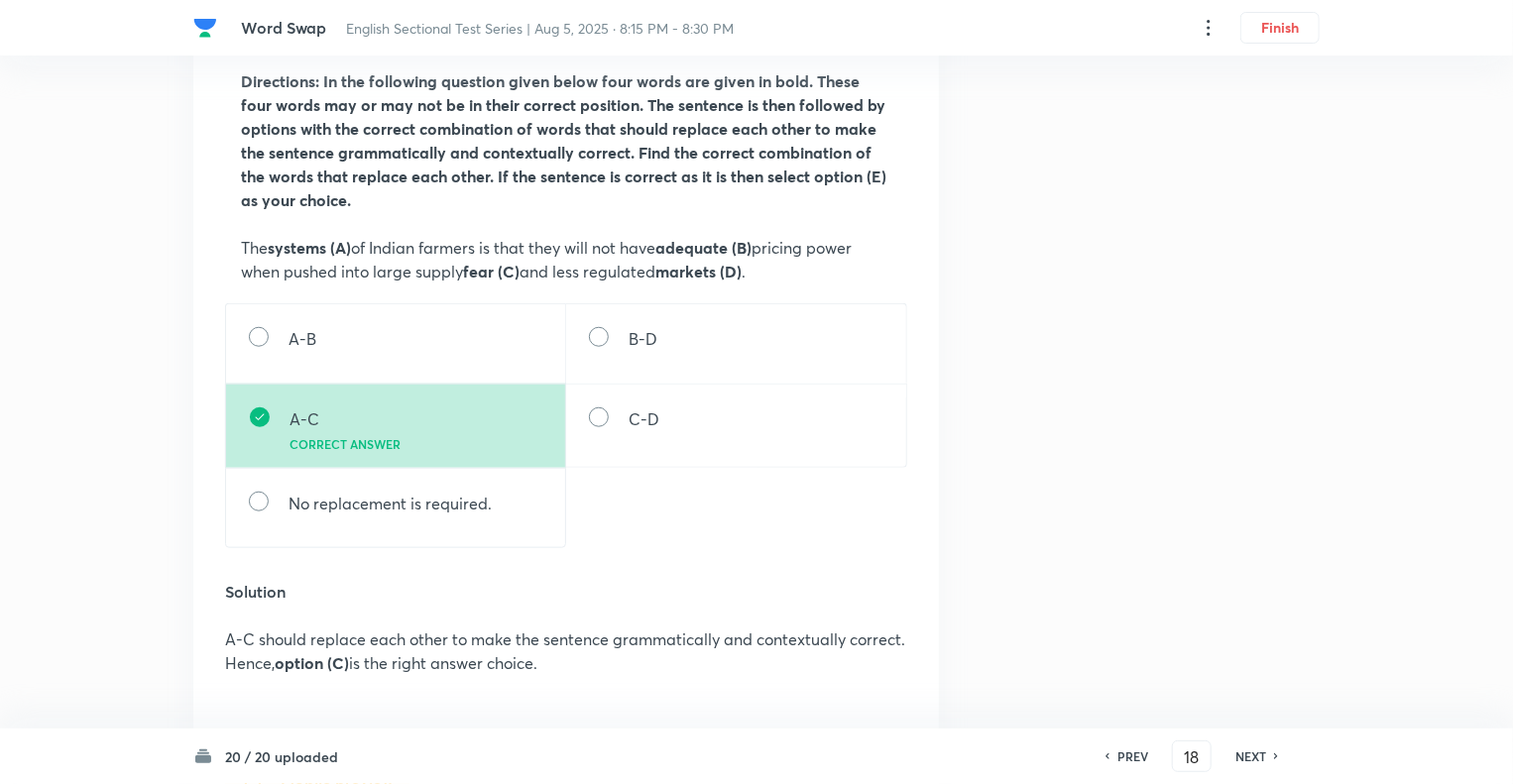 click on "NEXT" at bounding box center [1250, 756] 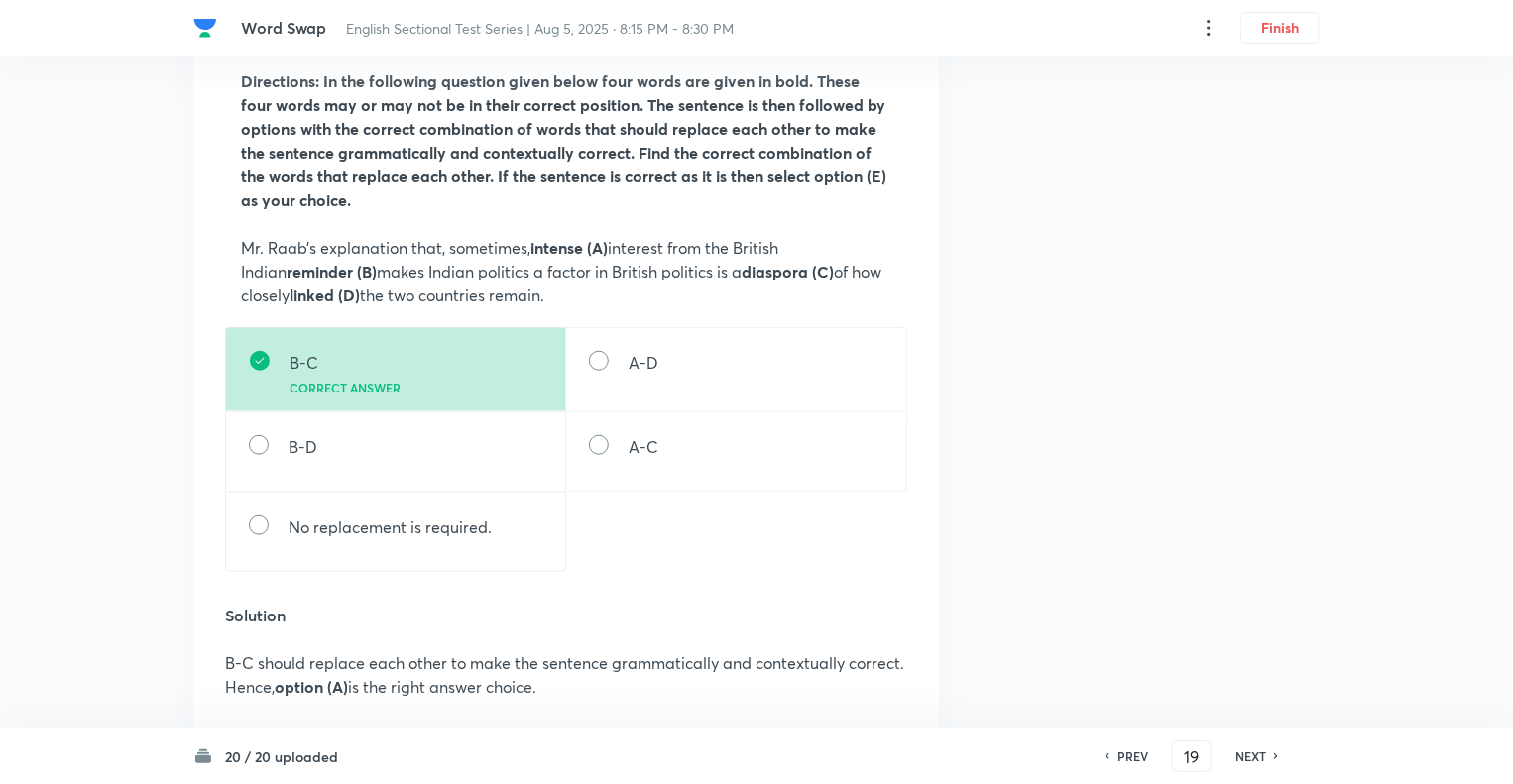 scroll, scrollTop: 753, scrollLeft: 0, axis: vertical 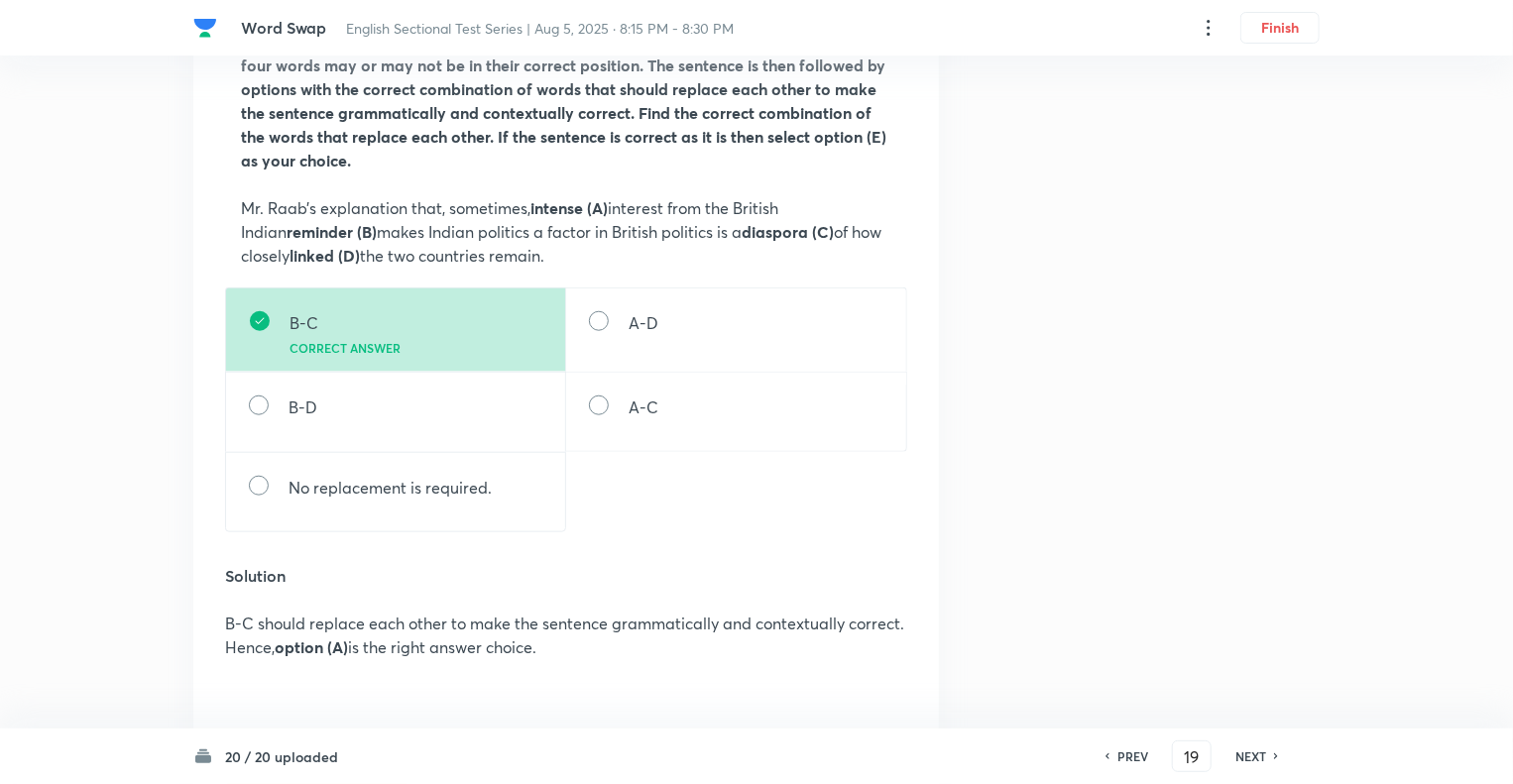 click on "NEXT" at bounding box center [1250, 756] 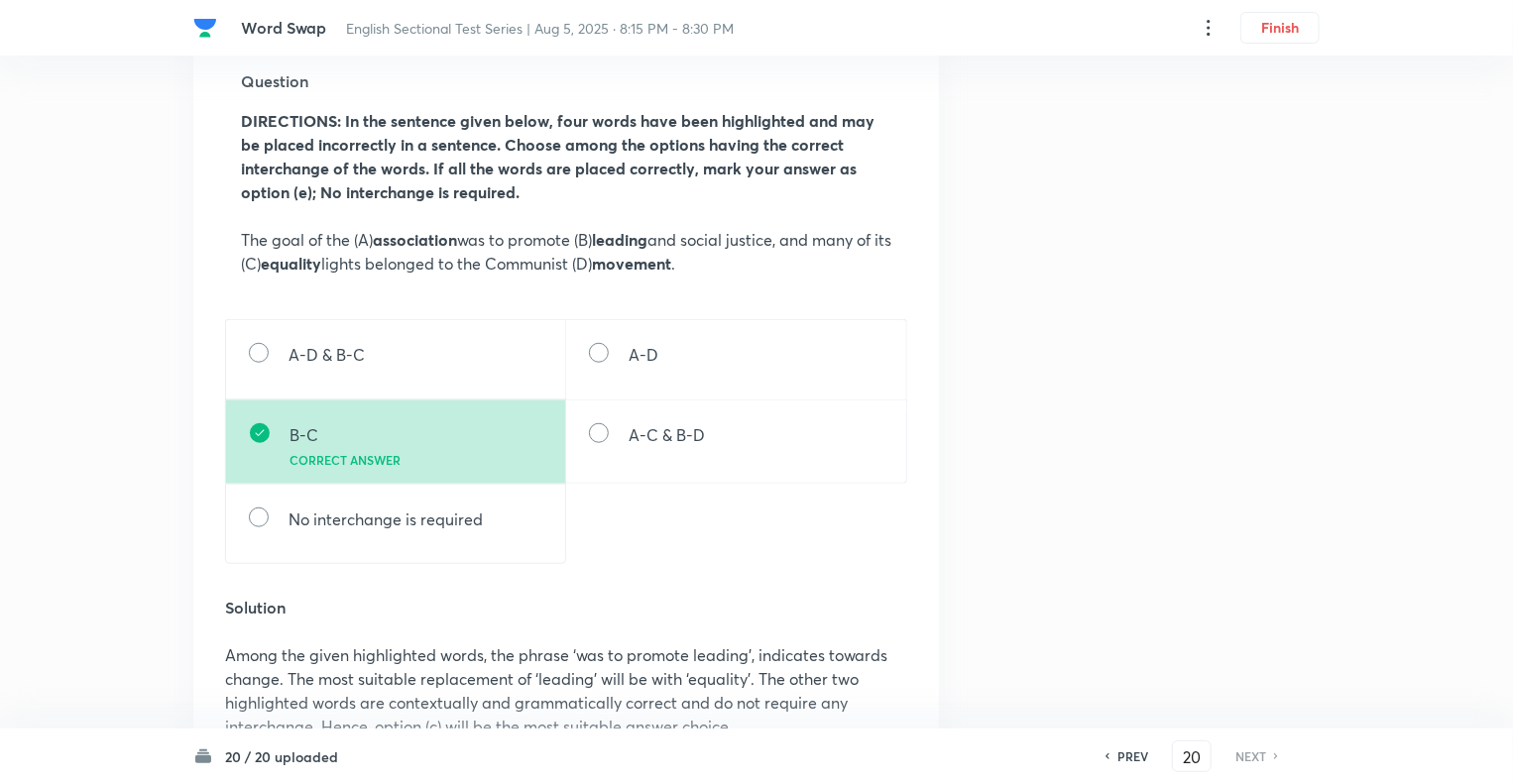 scroll, scrollTop: 714, scrollLeft: 0, axis: vertical 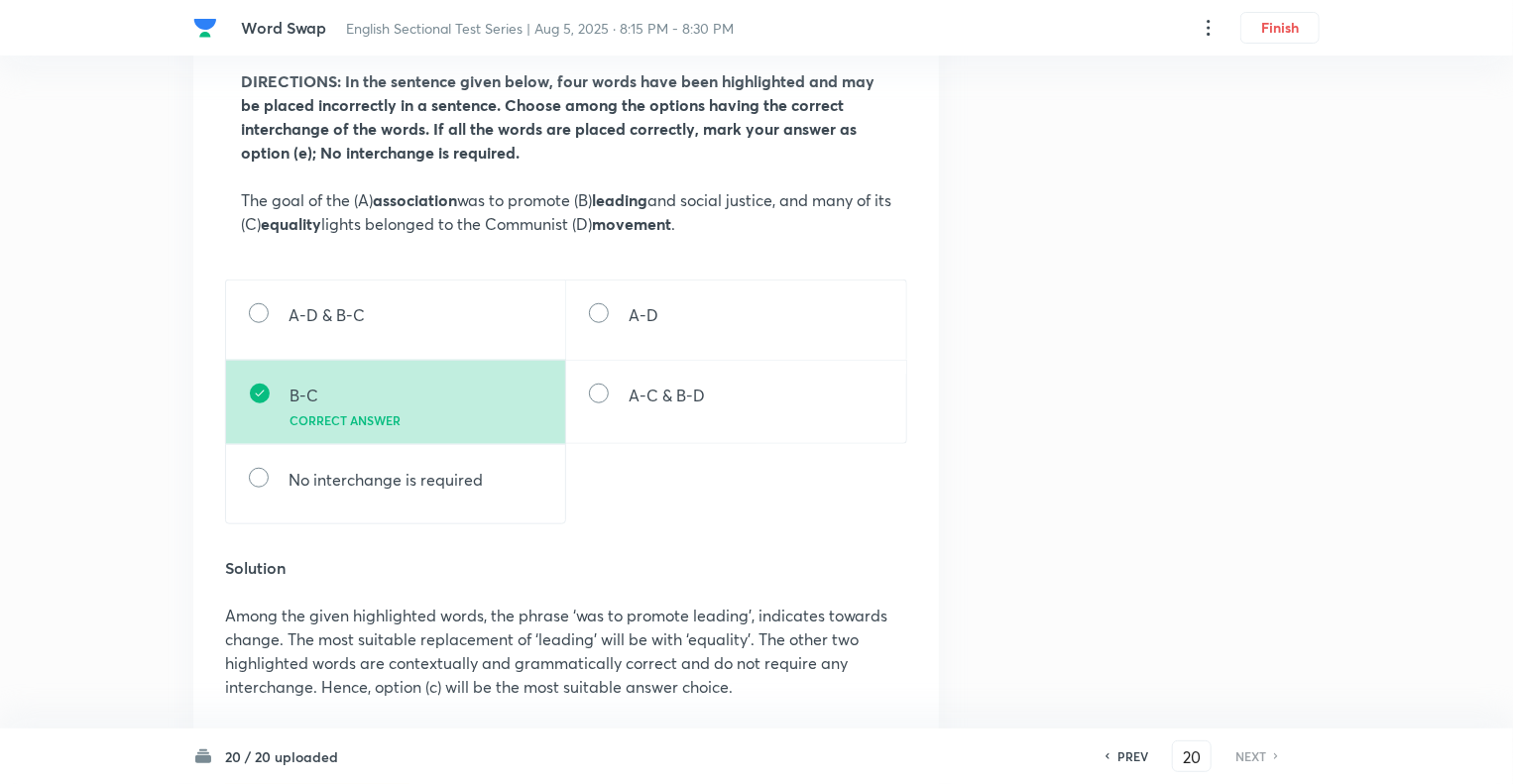 click on "Question 20 Type Single choice correct 5 options + 1 mark - 0.25 marks Concept English Language Vocabulary Word Rearrangement Word Rearrangement Additional details Moderate Concept Not from PYQ paper No equation In English Web preview Question DIRECTIONS: In the sentence given below, four words have been highlighted and may be placed incorrectly in a sentence. Choose among the options having the correct interchange of the words. If all the words are placed correctly, mark your answer as option (e); No interchange is required. The goal of the (A)  association  was to promote (B)  leading  and social justice, and many of its (C)  equality  lights belonged to the Communist (D)  movement .   A-D & B-C  A-D  B-C  Correct answer A-C & B-D  No interchange is required  Solution Mobile preview Question The goal of the (A)  association  was to promote (B)  leading  and social justice, and many of its (C)  equality  lights belonged to the Communist (D)  movement .   A-D & B-C  A-D  B-C  Correct answer A-C & B-D" at bounding box center (756, 683) 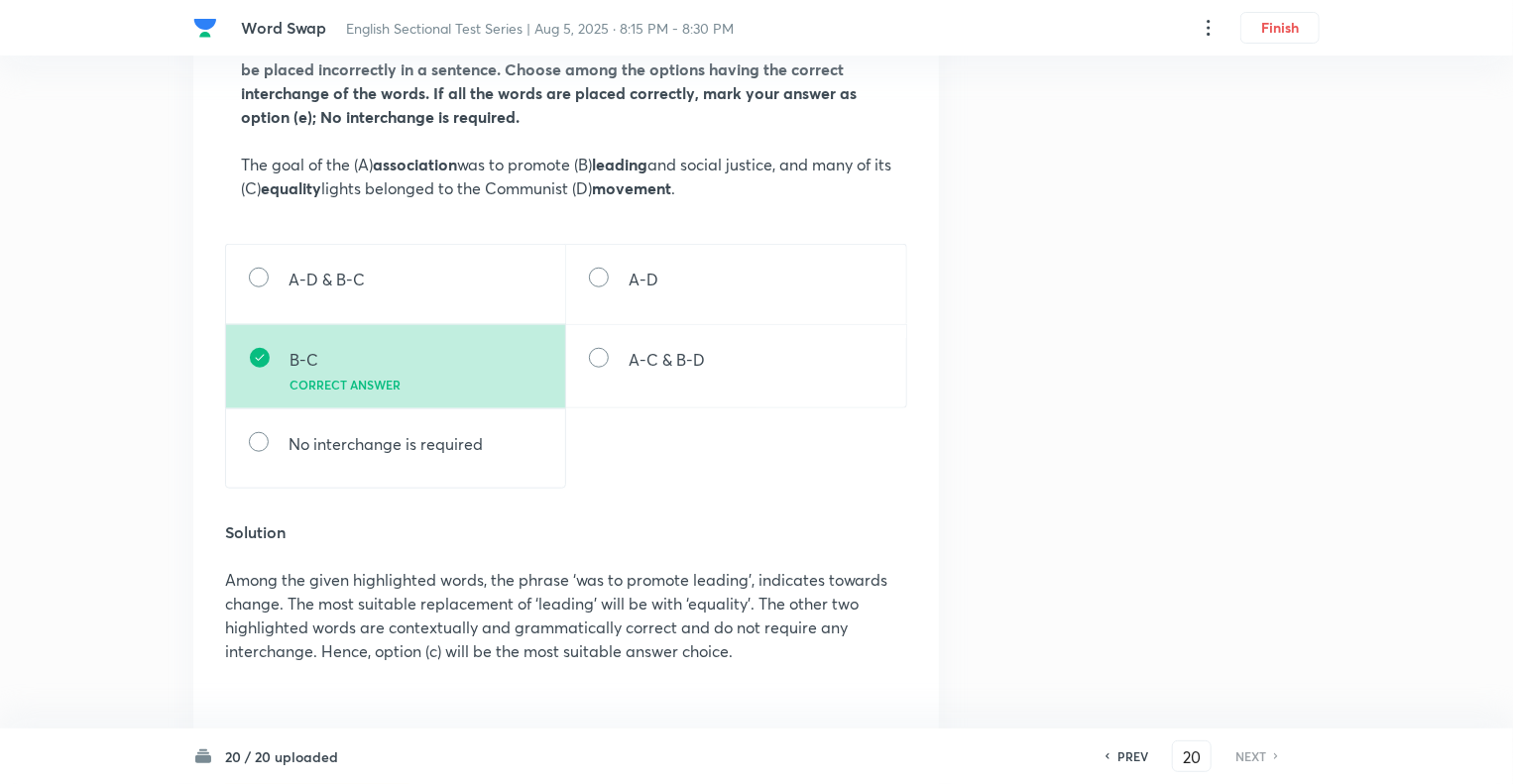 scroll, scrollTop: 753, scrollLeft: 0, axis: vertical 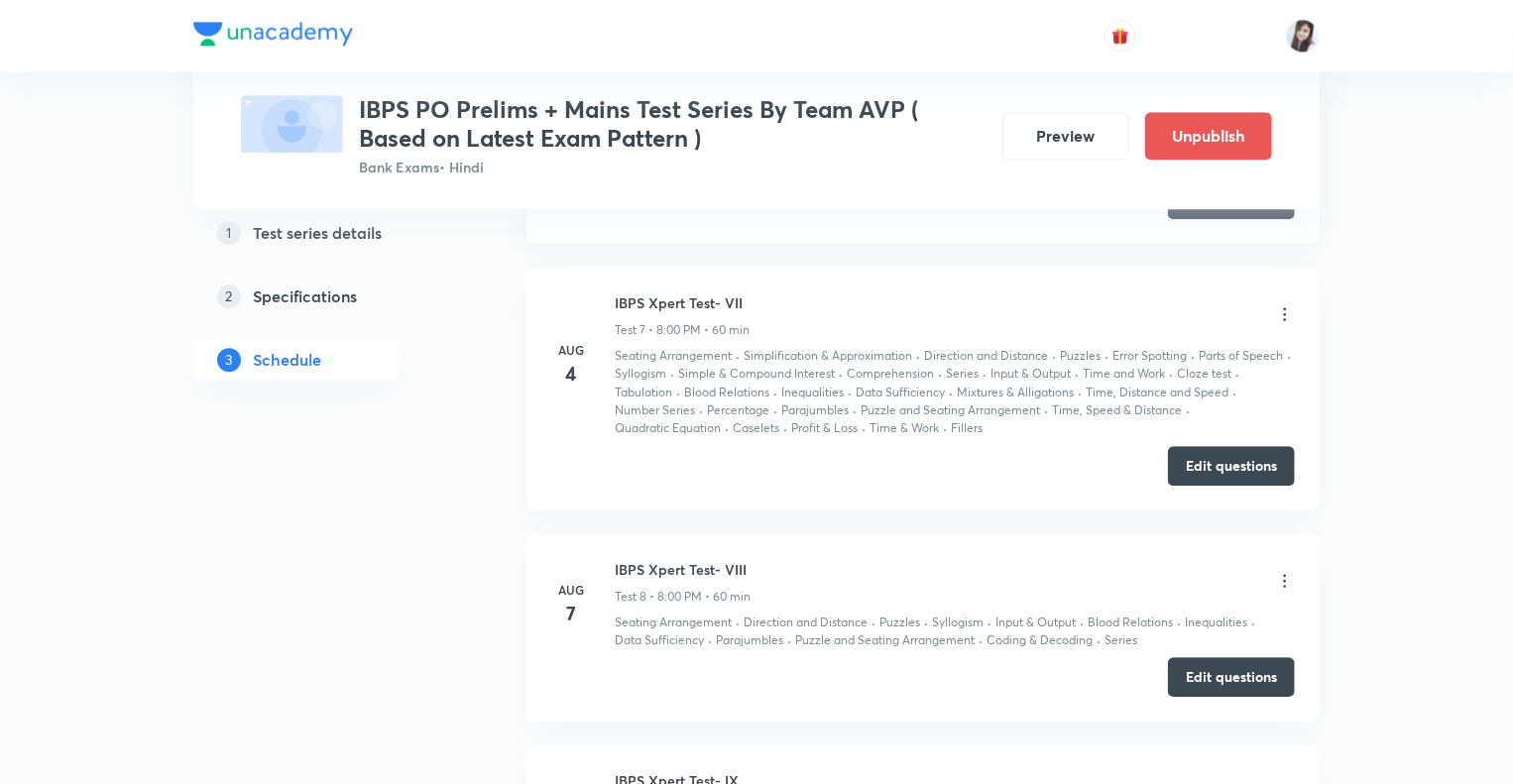 click on "Edit questions" at bounding box center (1231, 466) 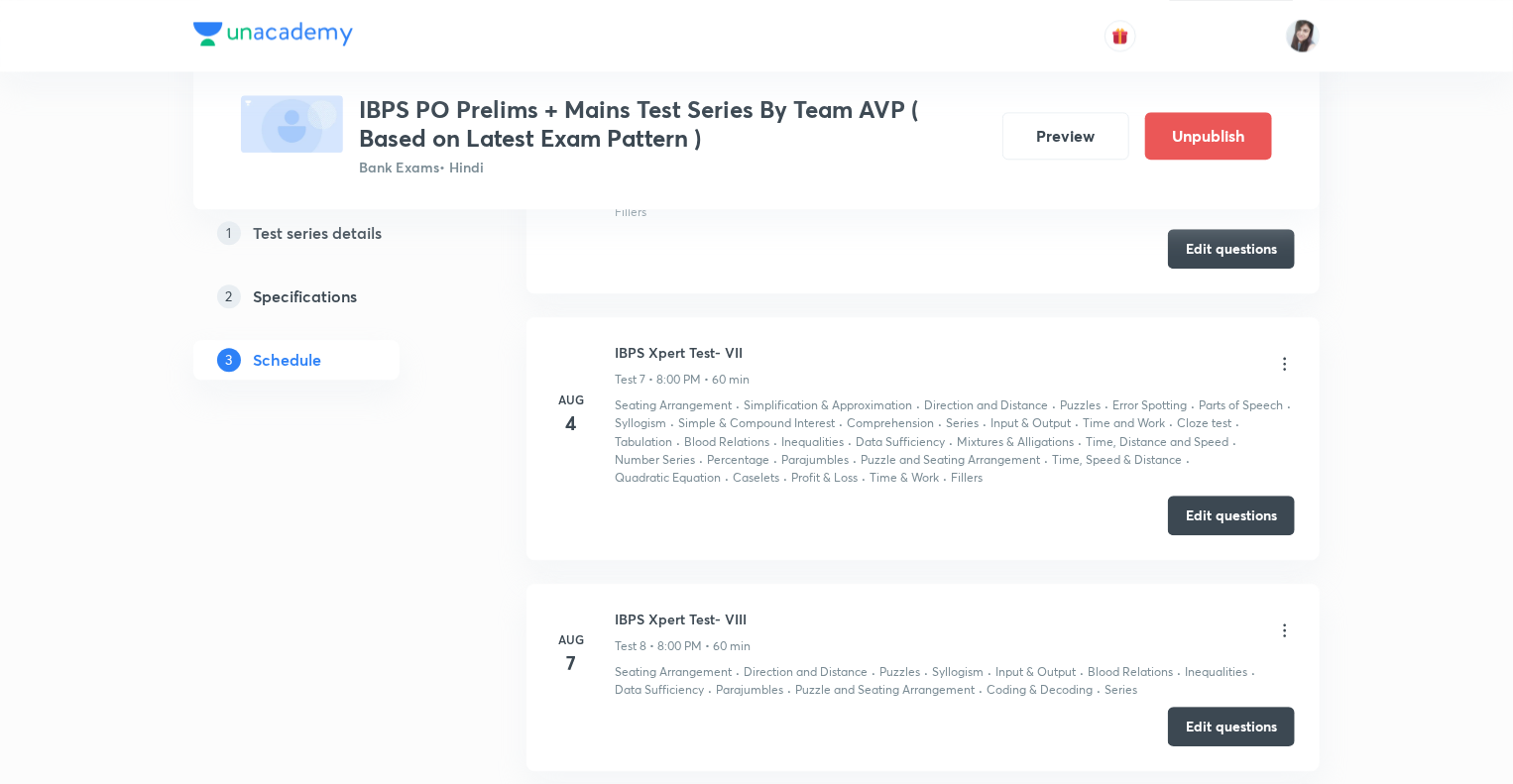 scroll, scrollTop: 2537, scrollLeft: 0, axis: vertical 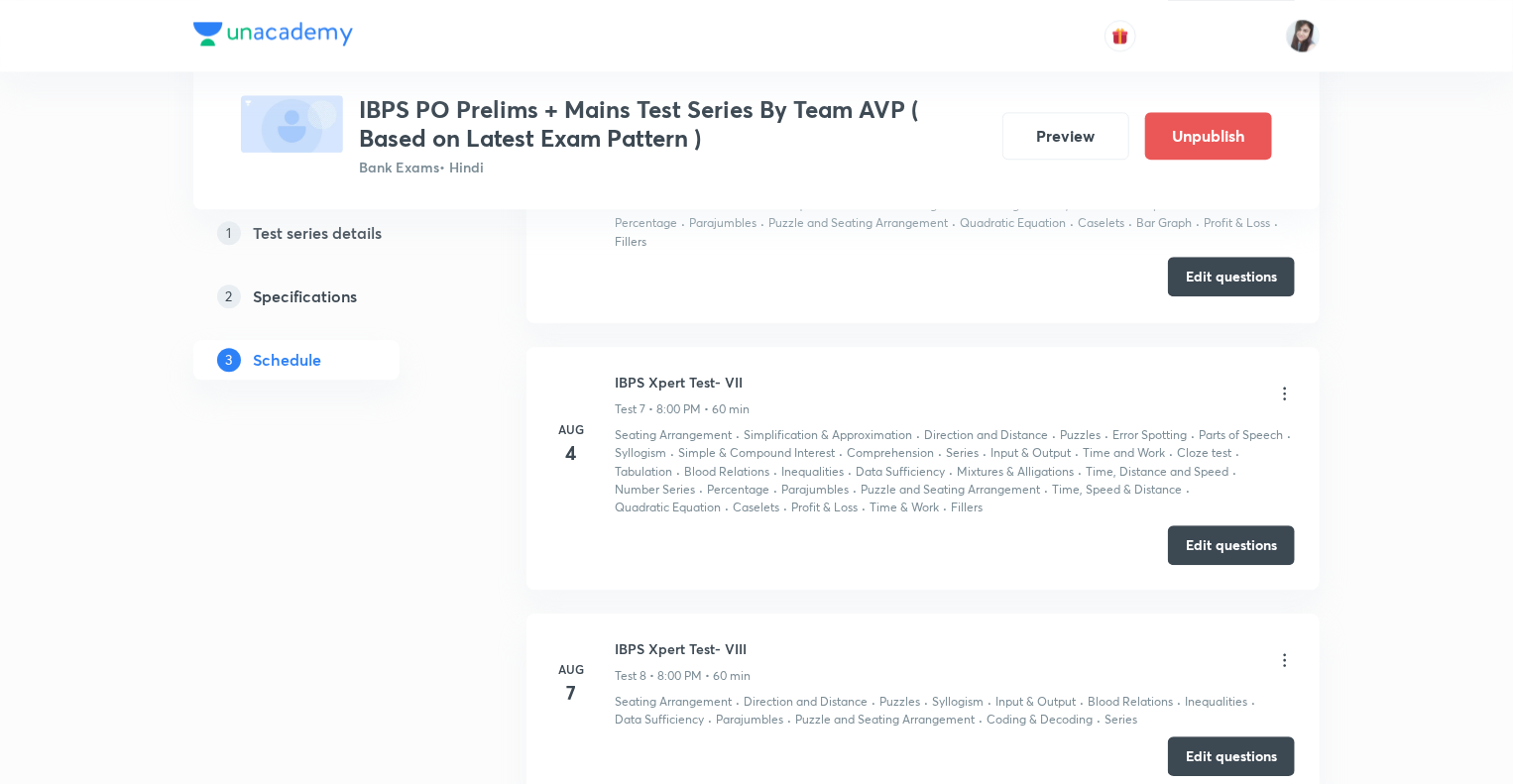 click on "Edit questions" at bounding box center (1231, 277) 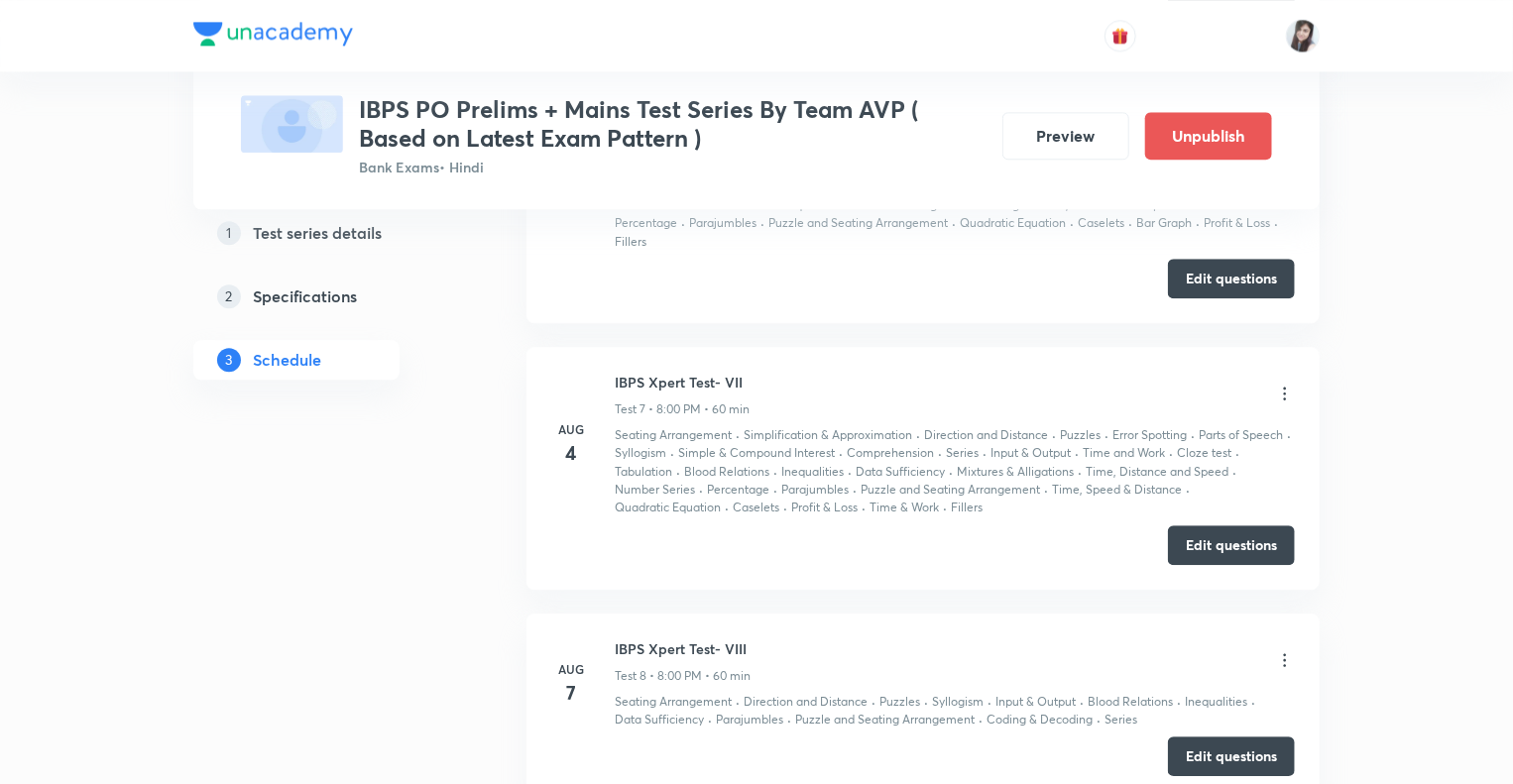 click on "1 Test series details 2 Specifications 3 Schedule" at bounding box center (328, -415) 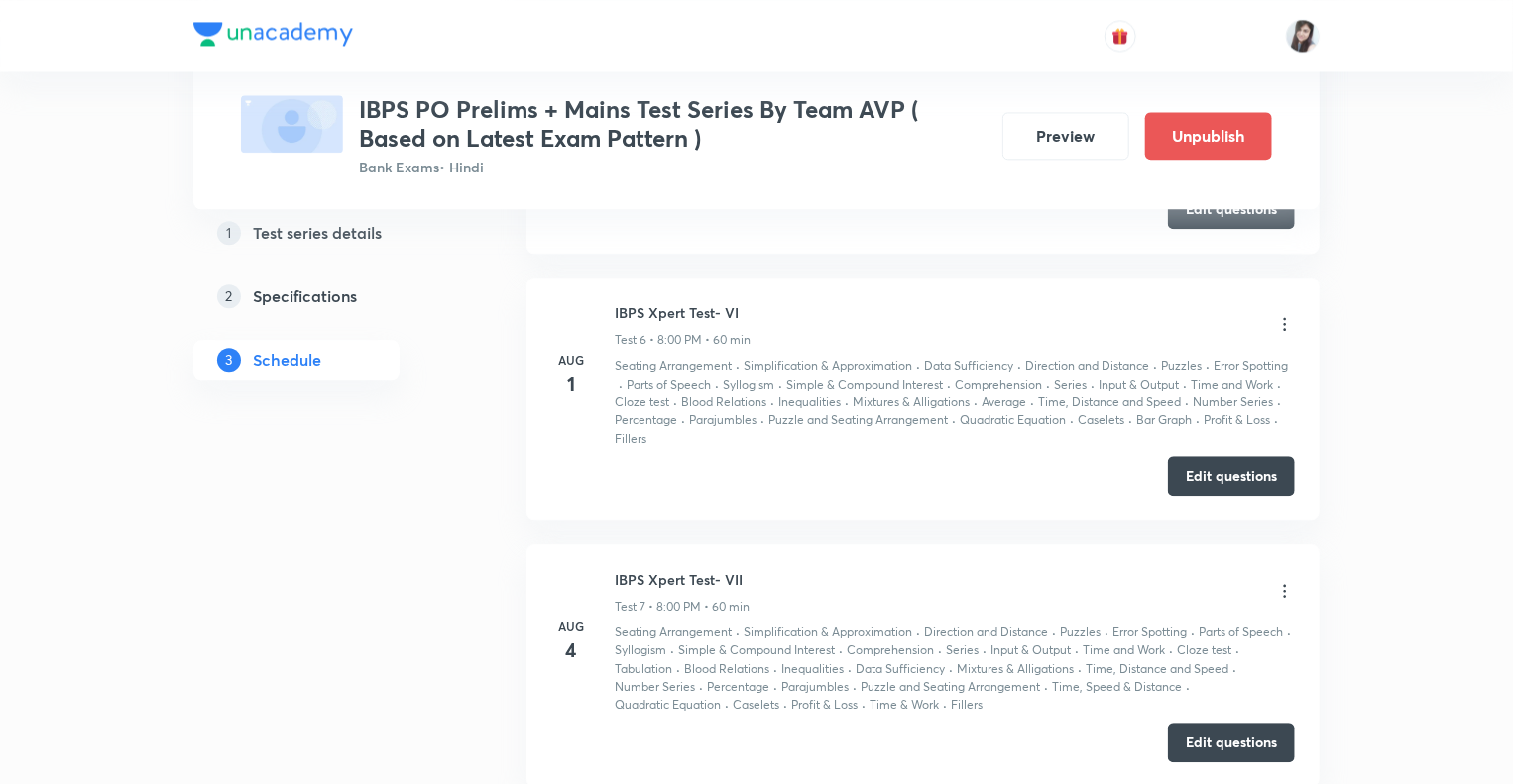 scroll, scrollTop: 2101, scrollLeft: 0, axis: vertical 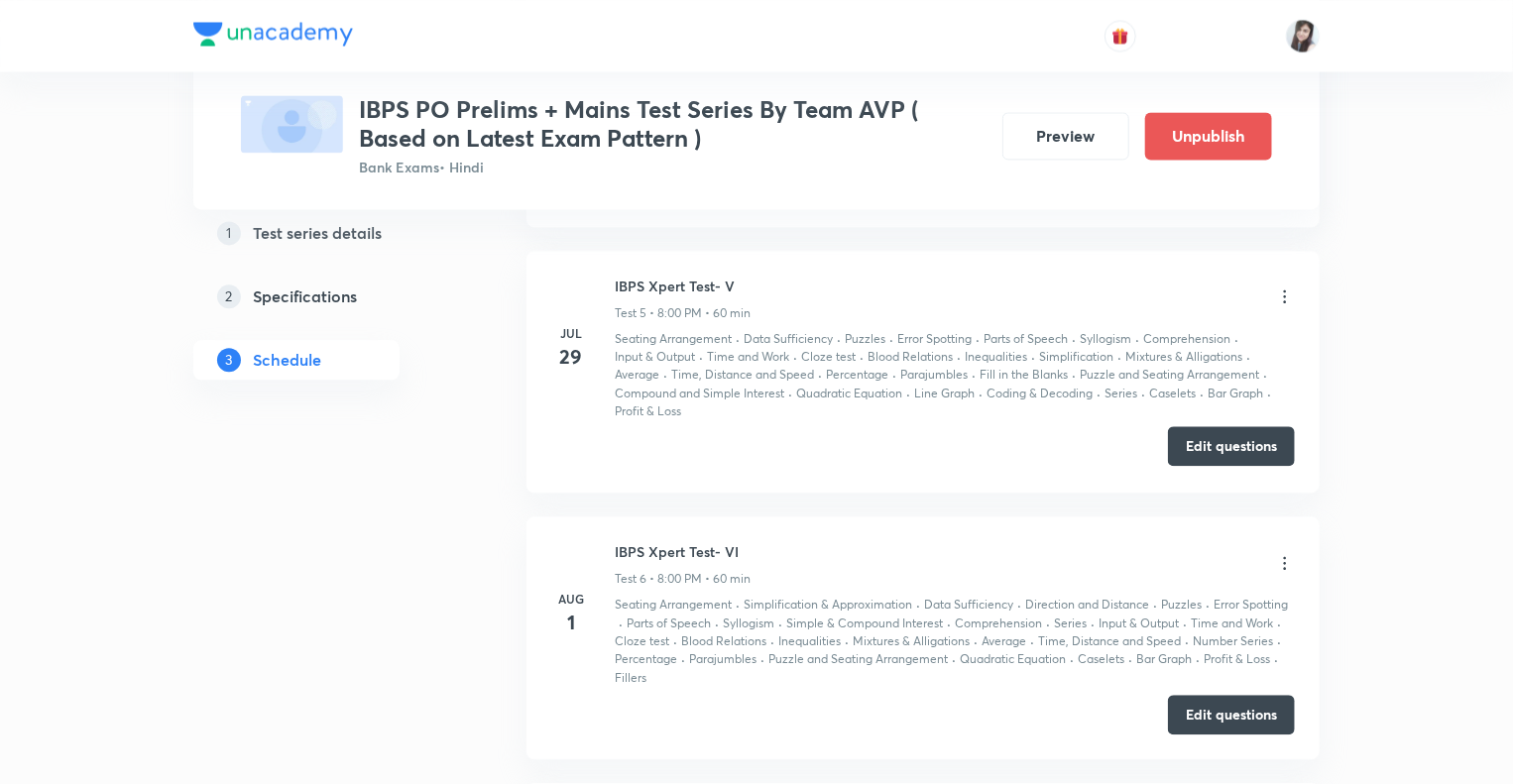 click on "Edit questions" at bounding box center (1231, 446) 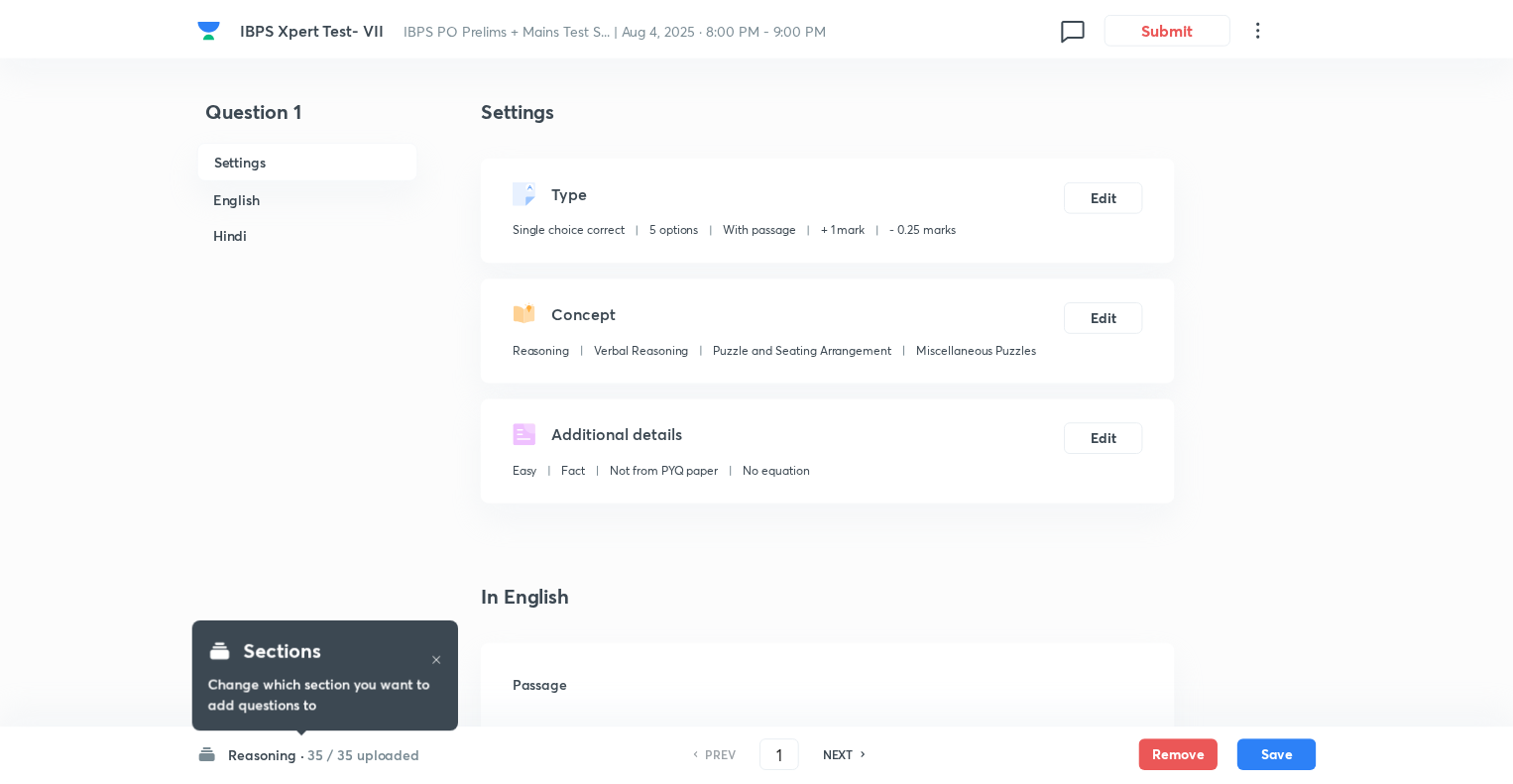 scroll, scrollTop: 0, scrollLeft: 0, axis: both 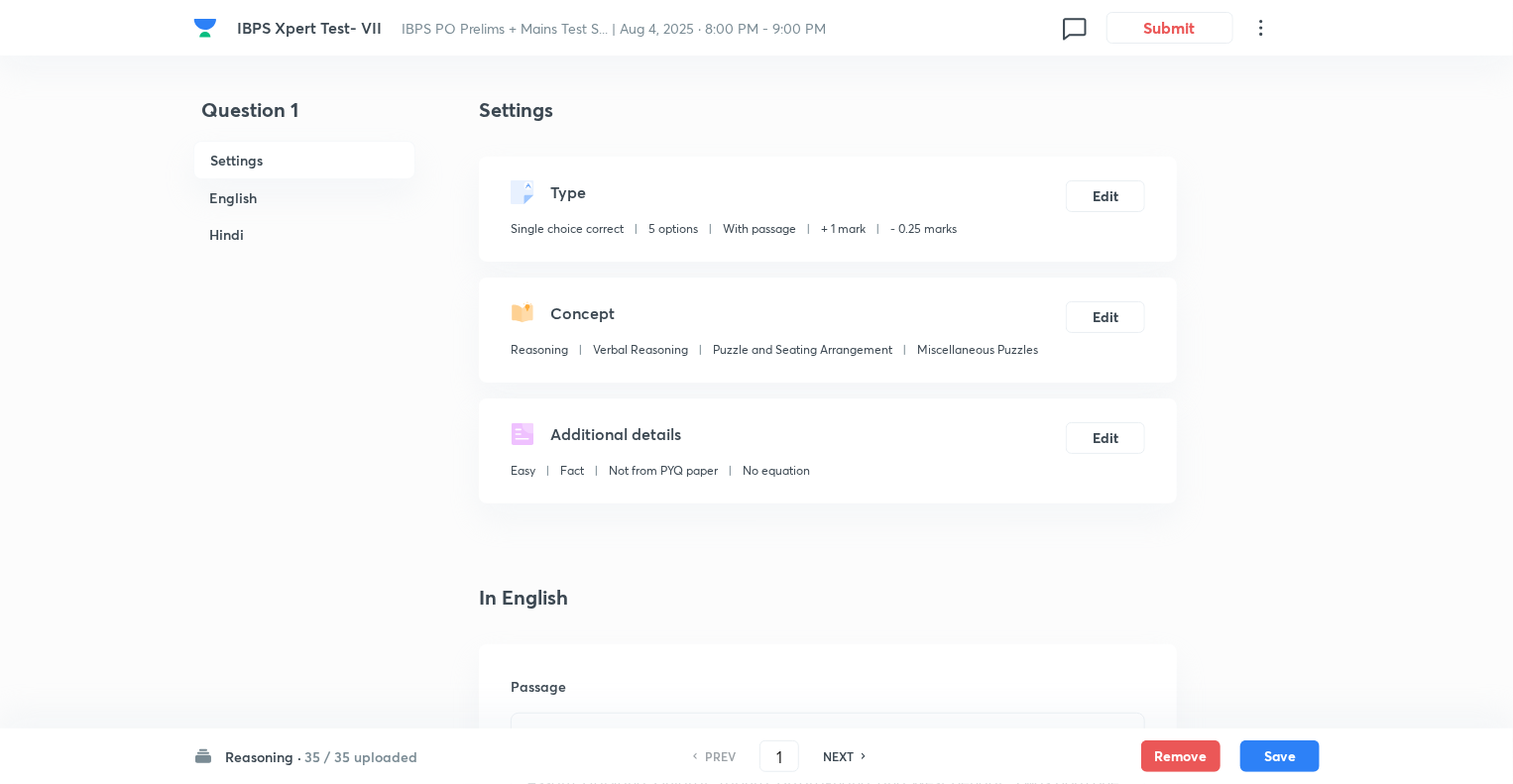 click on "Reasoning  ·" at bounding box center (263, 756) 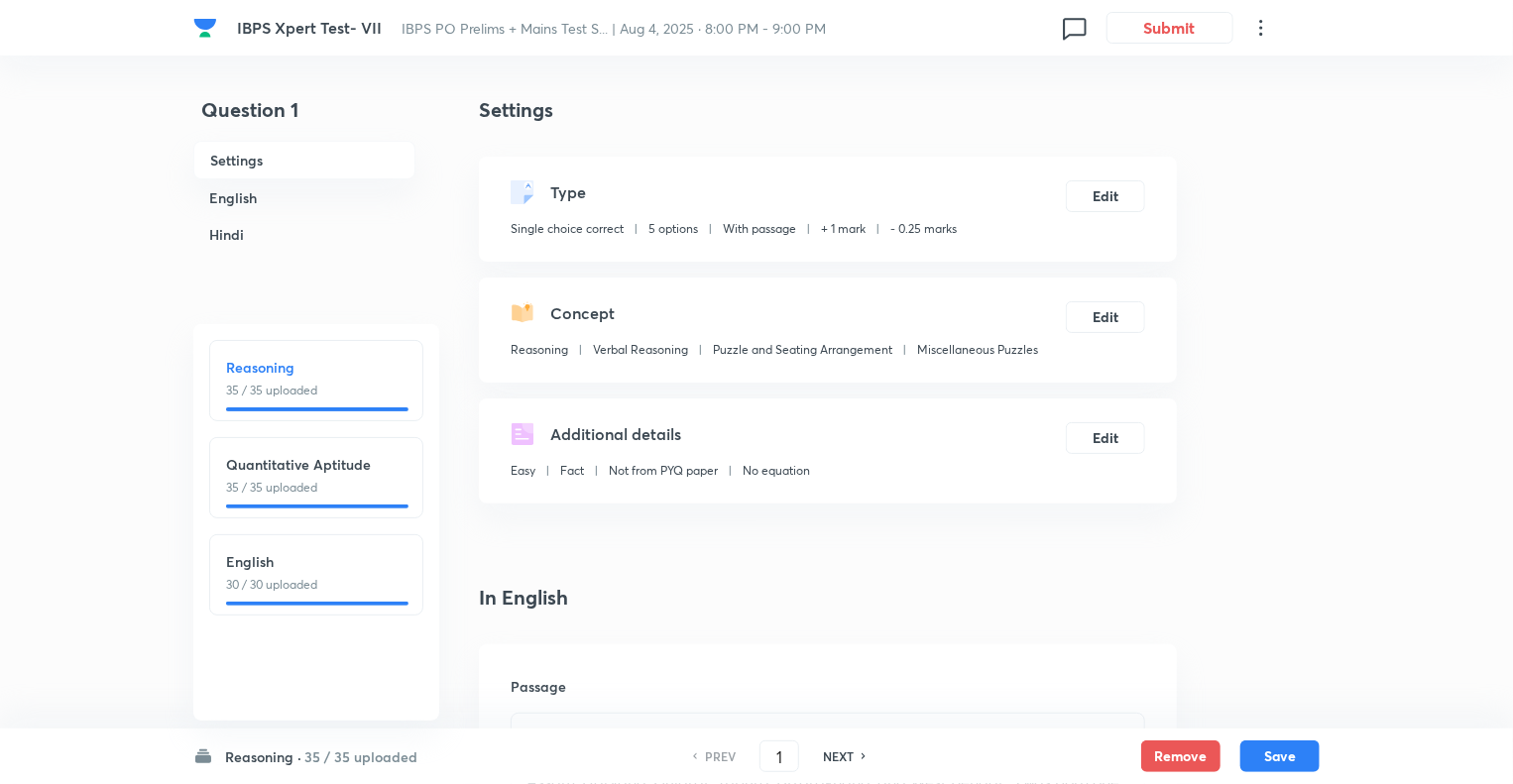 click on "English" at bounding box center (316, 561) 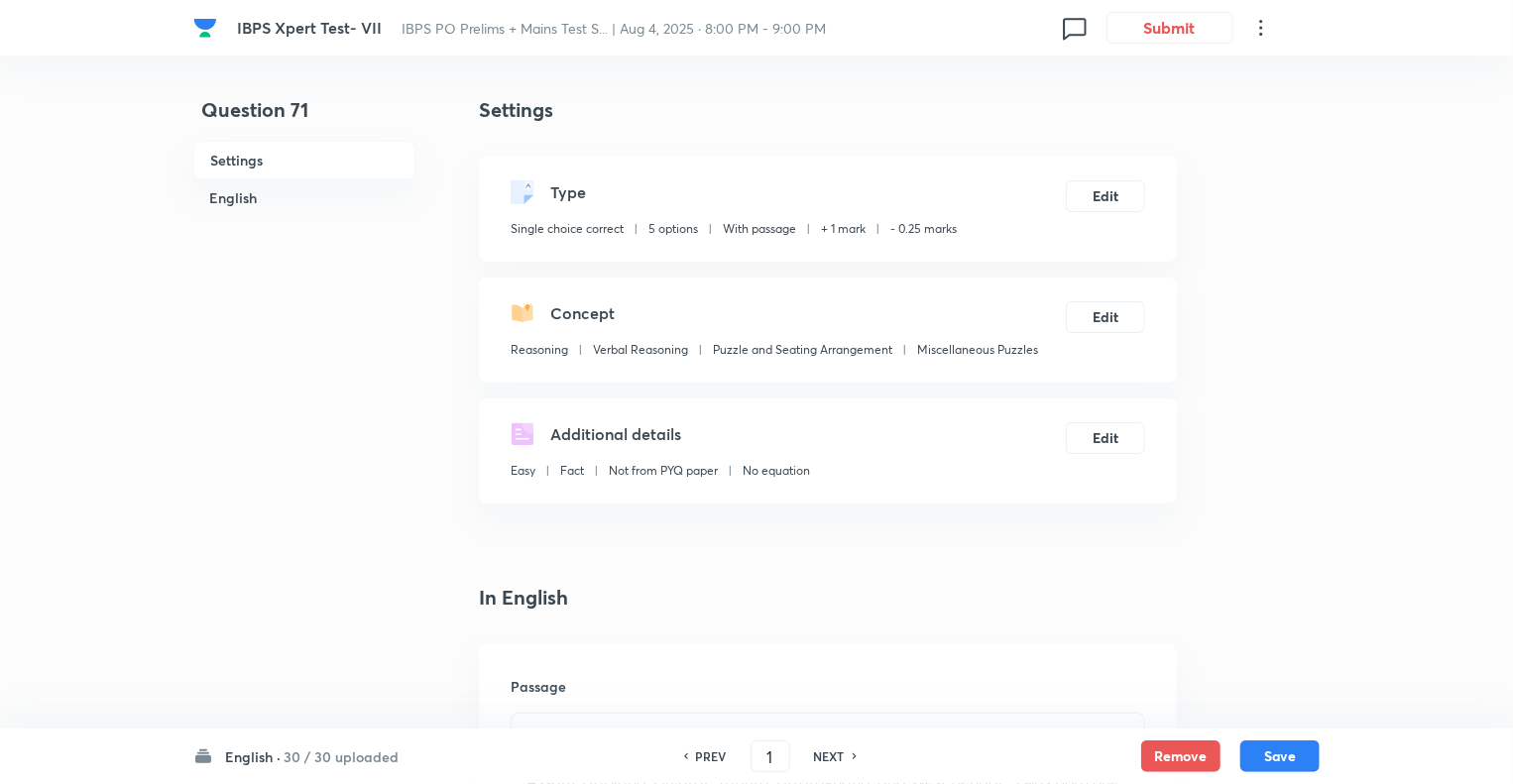 type on "71" 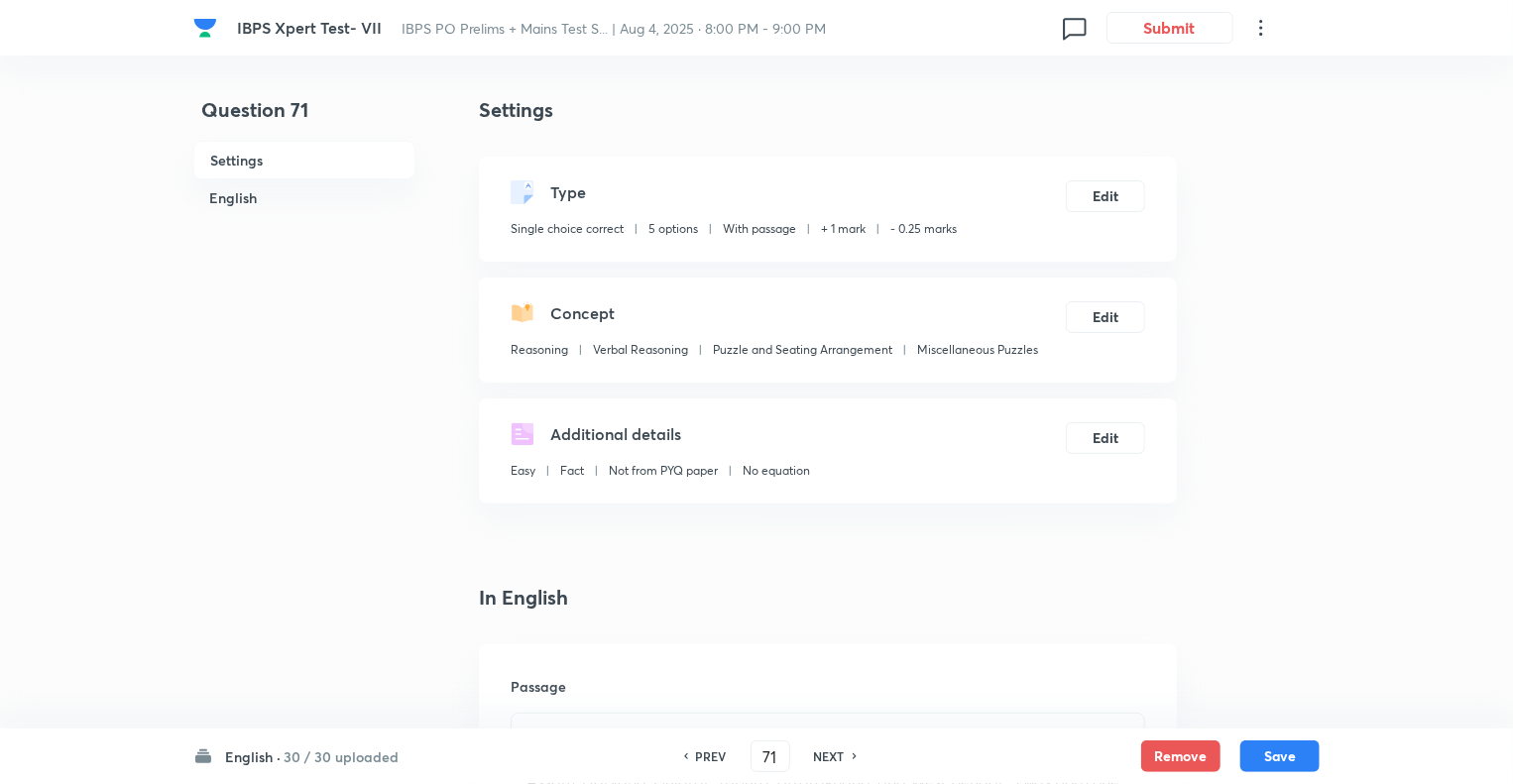 checkbox on "false" 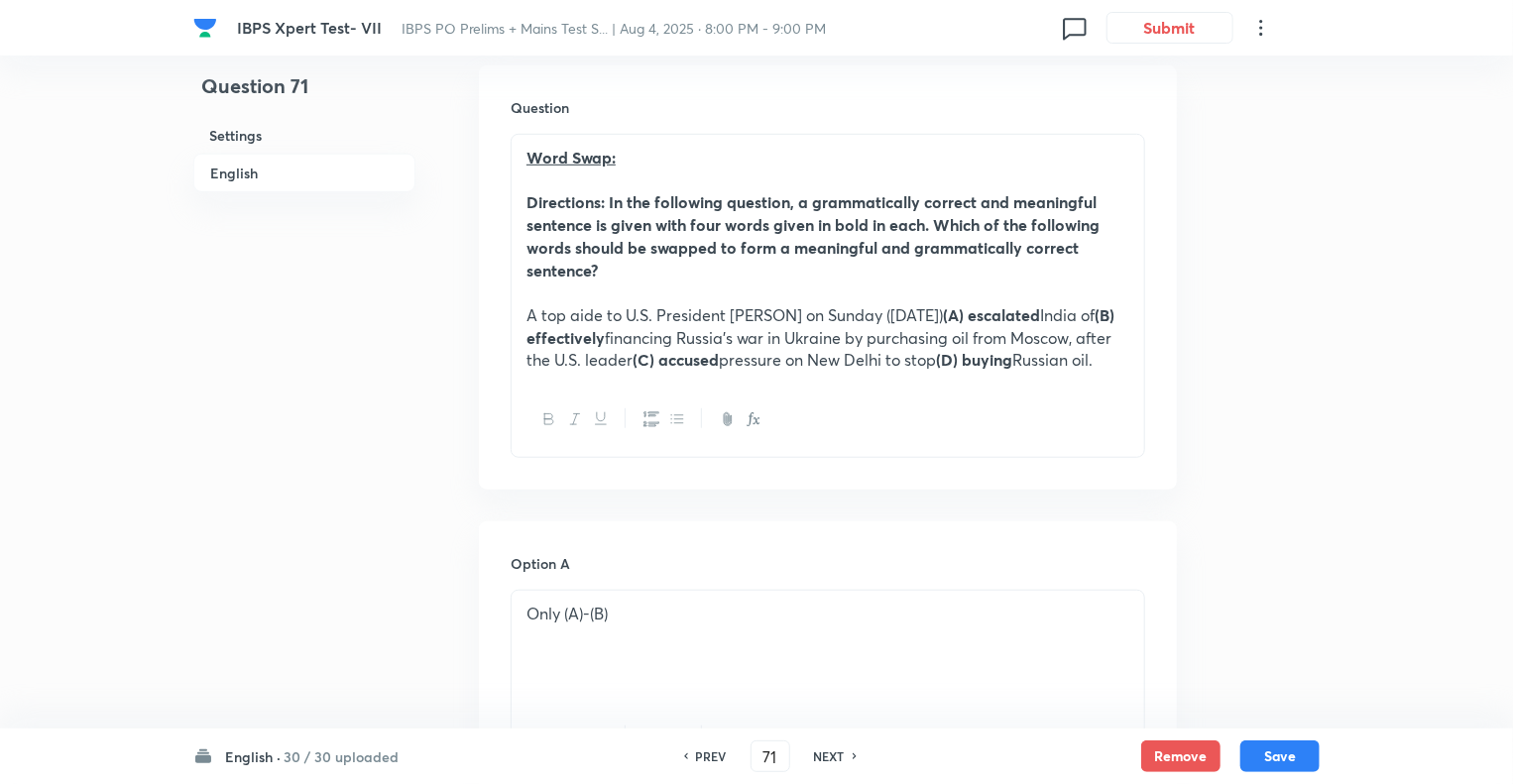 scroll, scrollTop: 634, scrollLeft: 0, axis: vertical 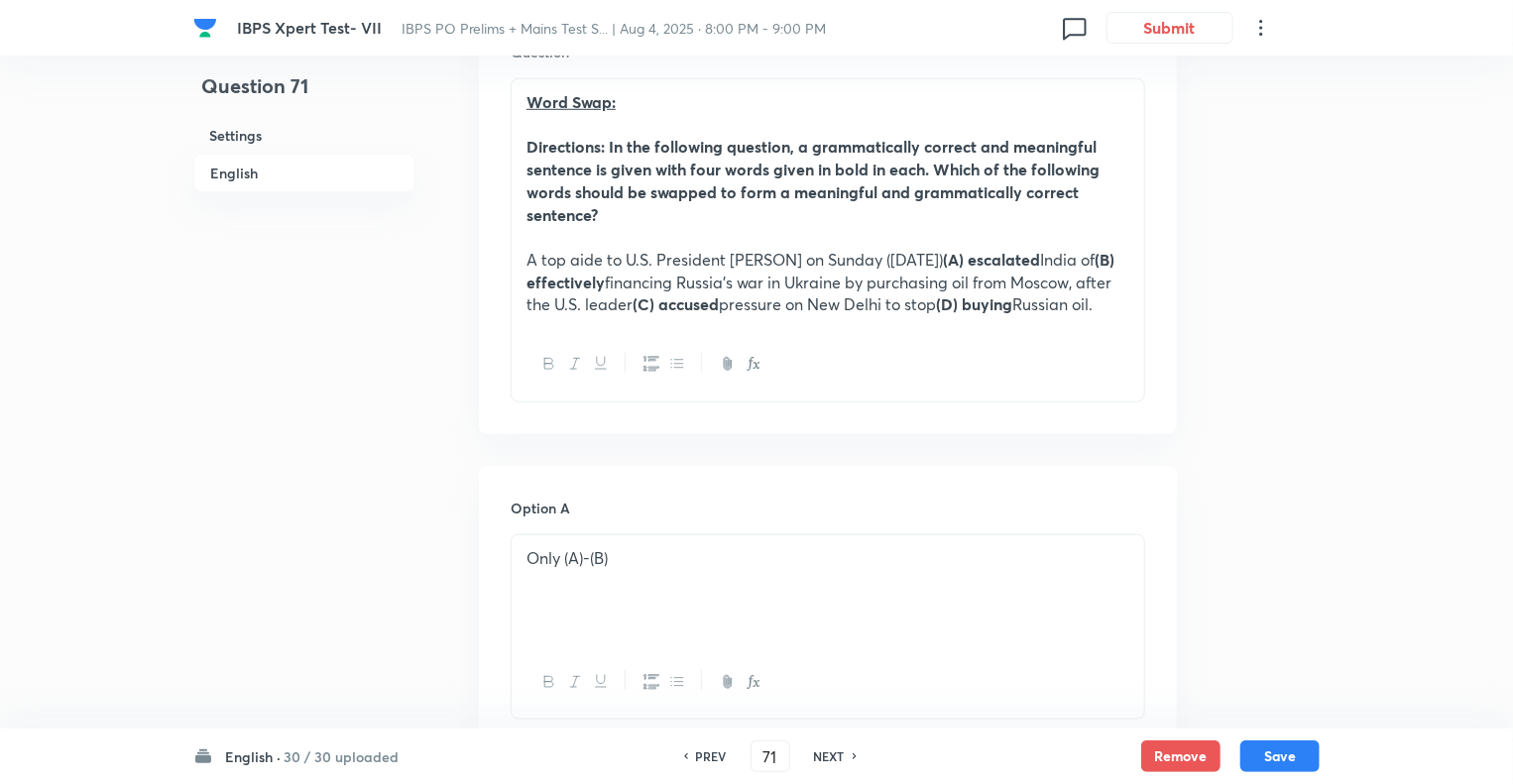 click on "Question 71 Settings English" at bounding box center (304, 928) 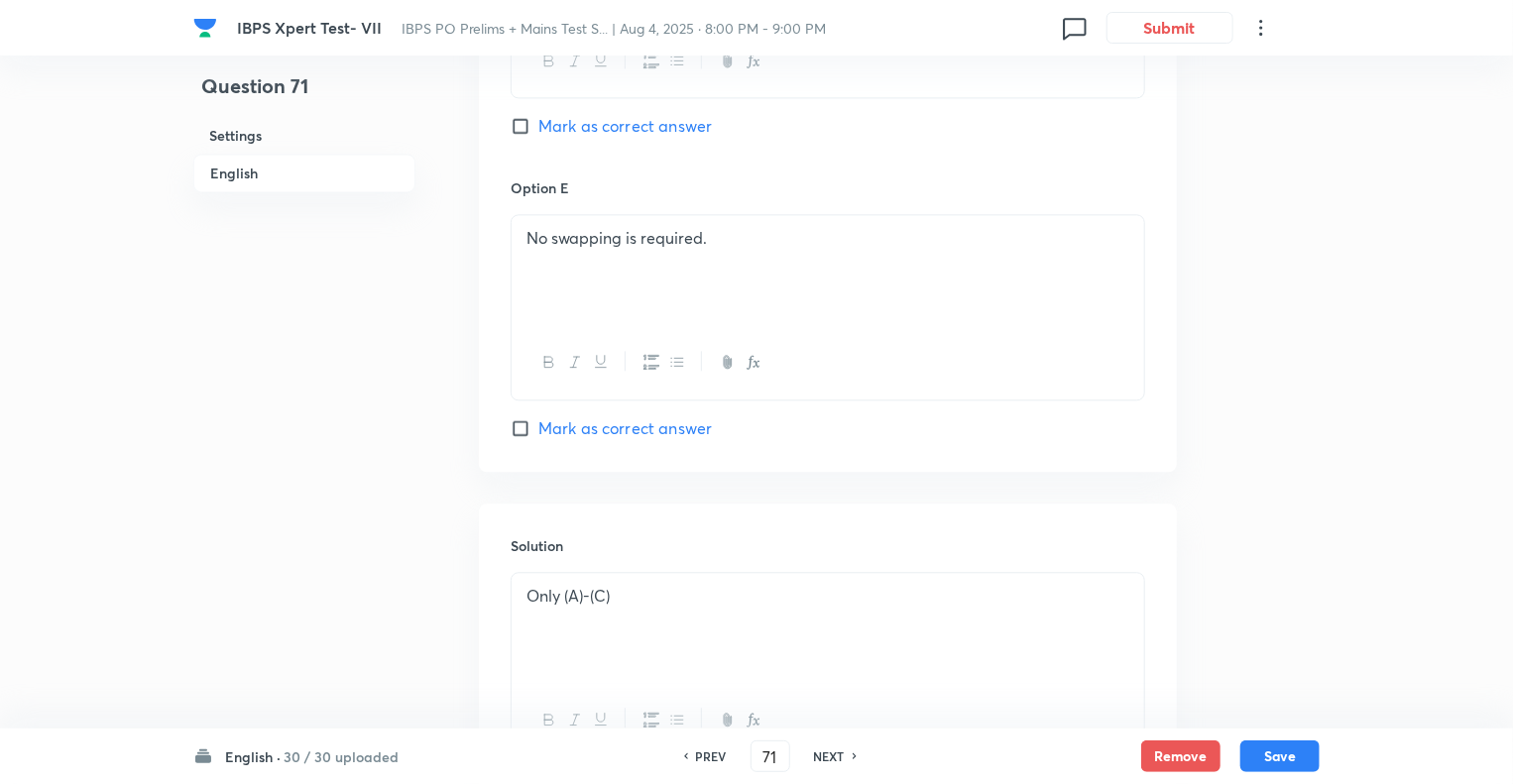 scroll, scrollTop: 2160, scrollLeft: 0, axis: vertical 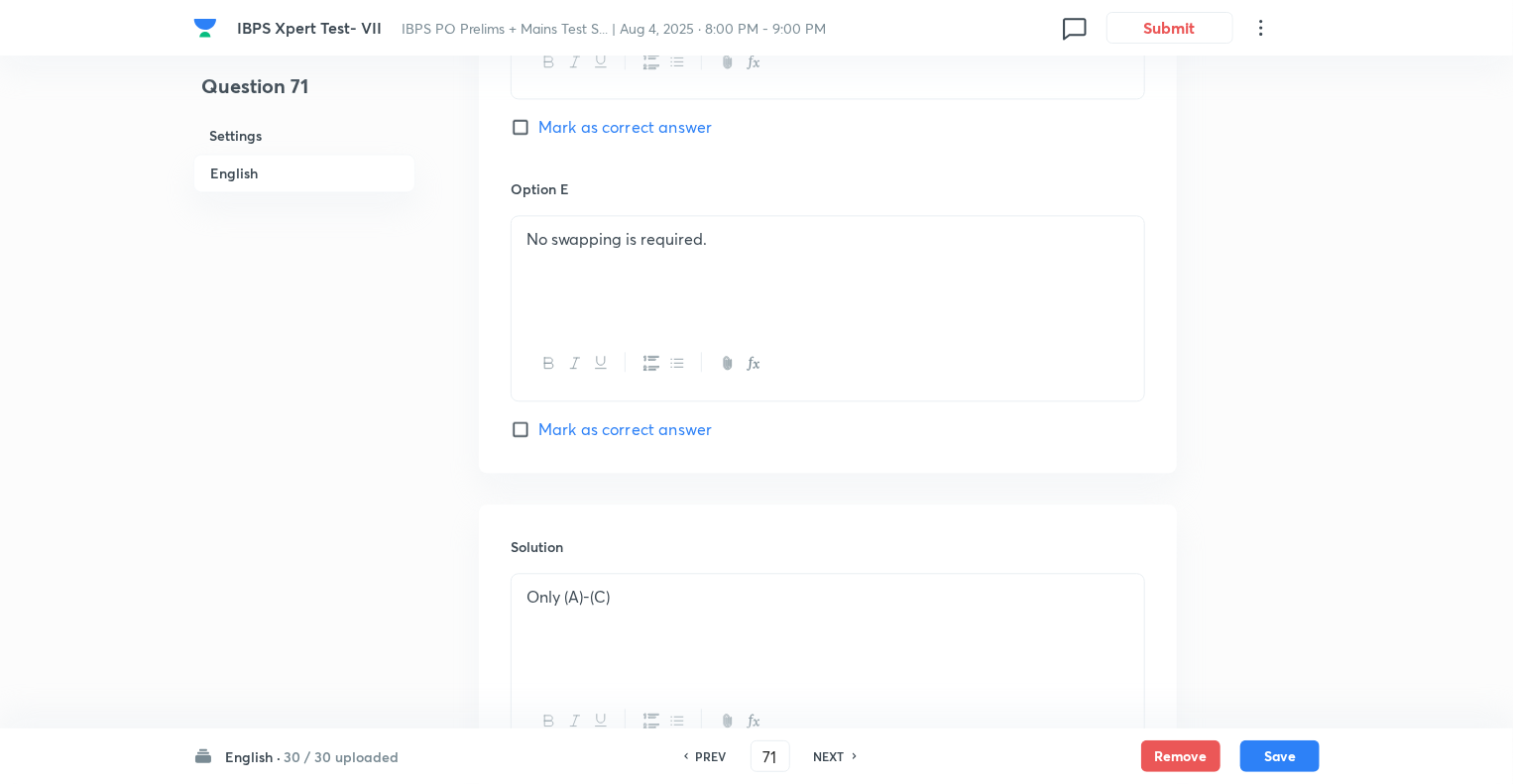 click on "No swapping is required." at bounding box center [828, 272] 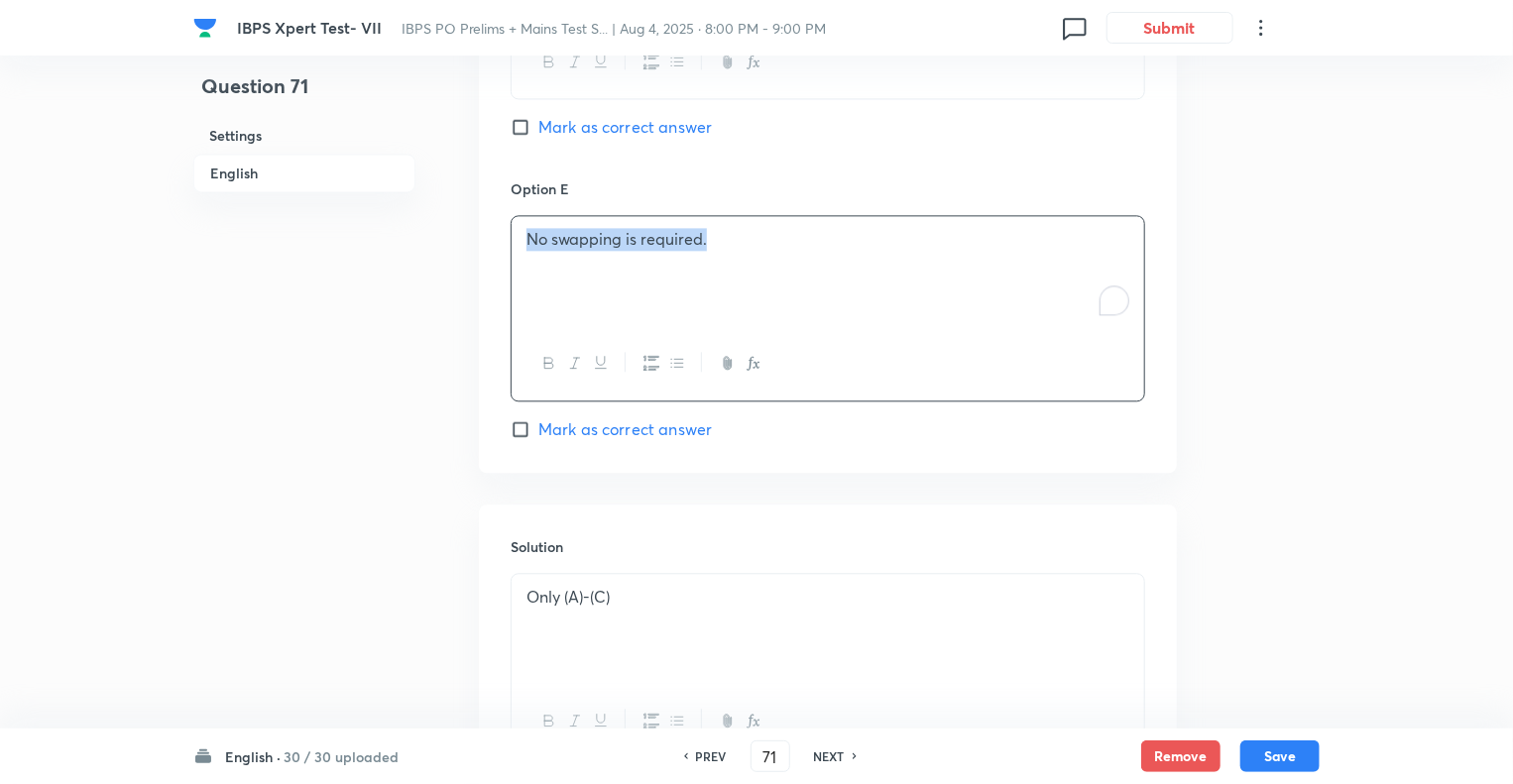 copy on "No swapping is required." 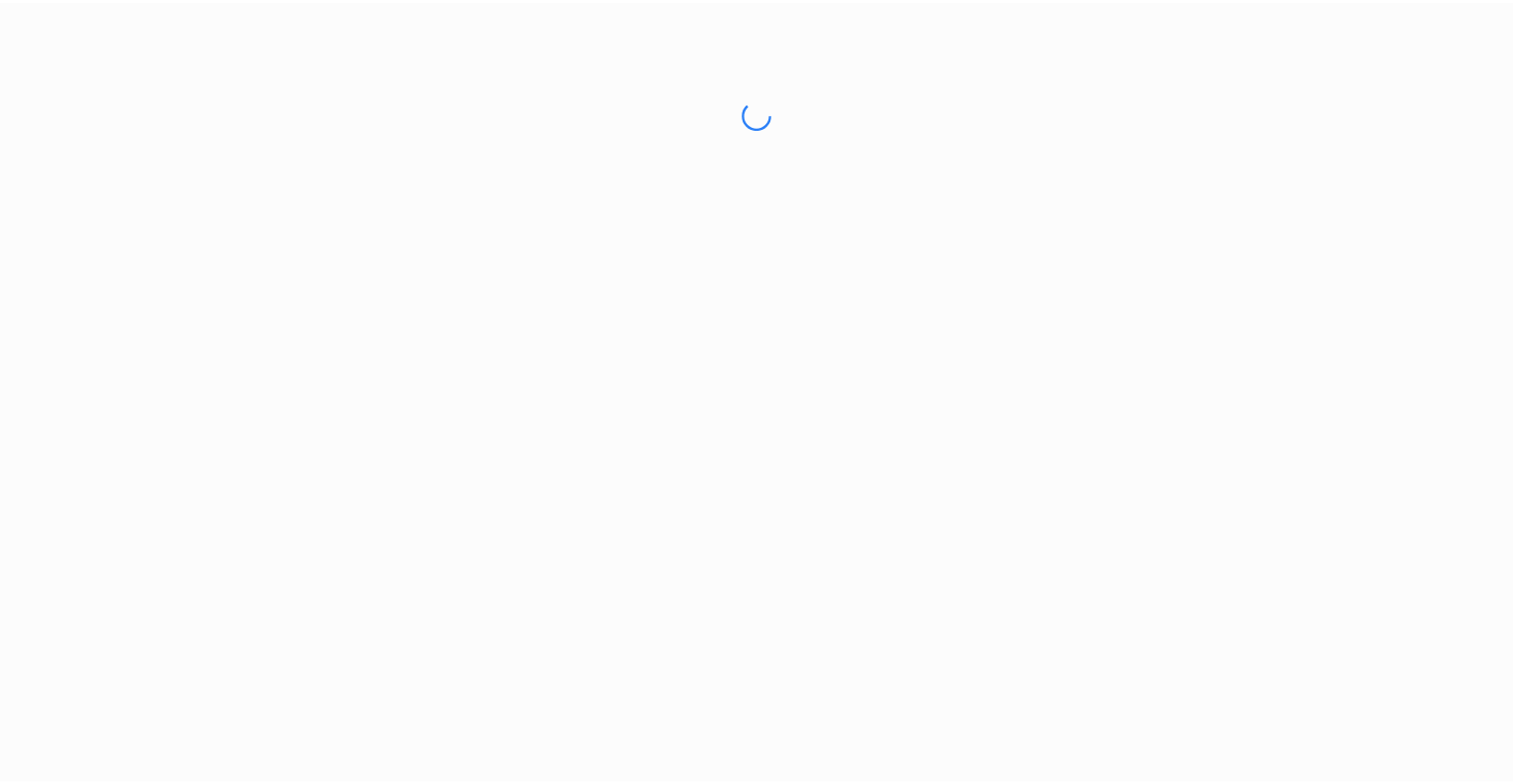 scroll, scrollTop: 0, scrollLeft: 0, axis: both 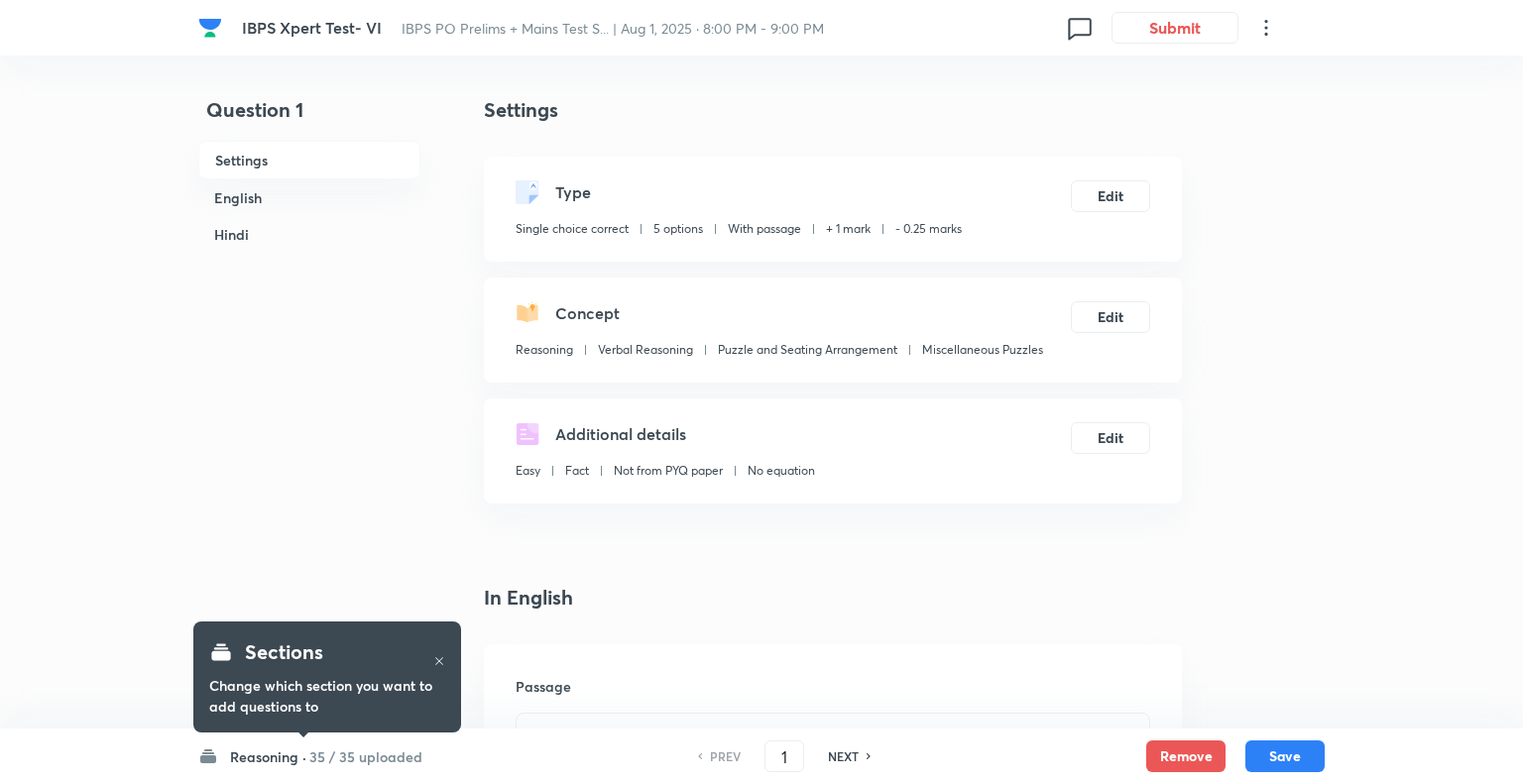checkbox on "true" 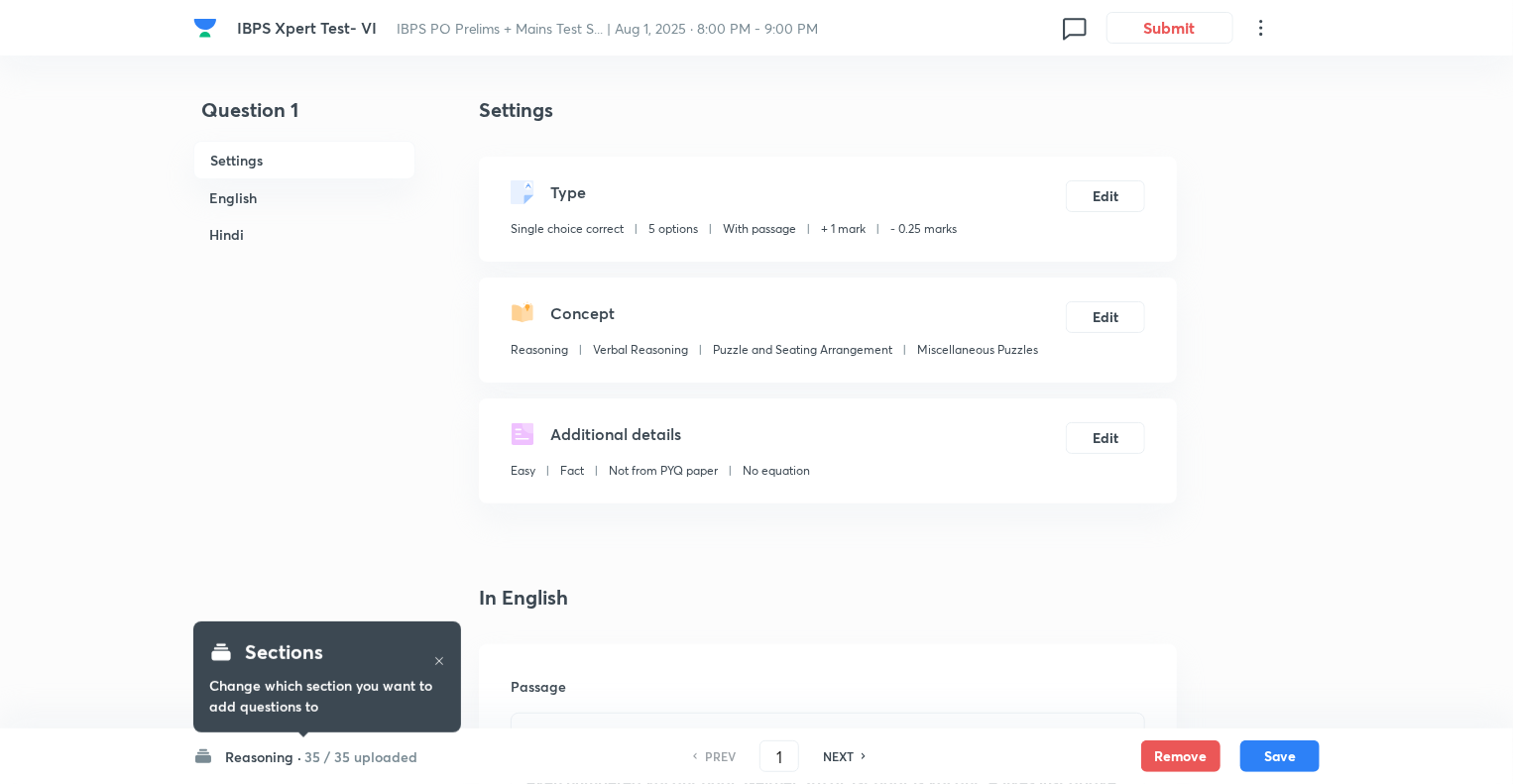 scroll, scrollTop: 0, scrollLeft: 0, axis: both 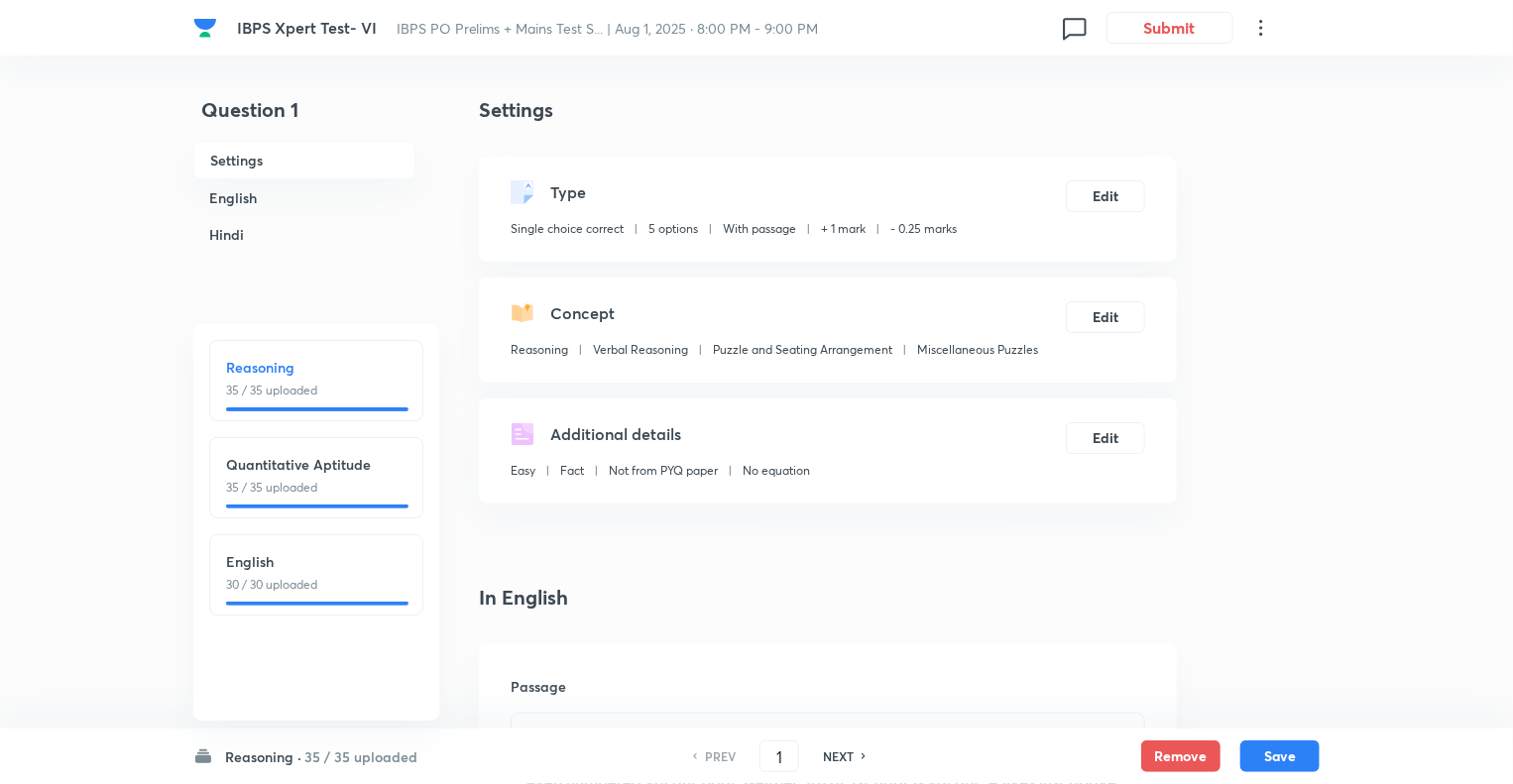 click on "30 / 30 uploaded" at bounding box center (316, 585) 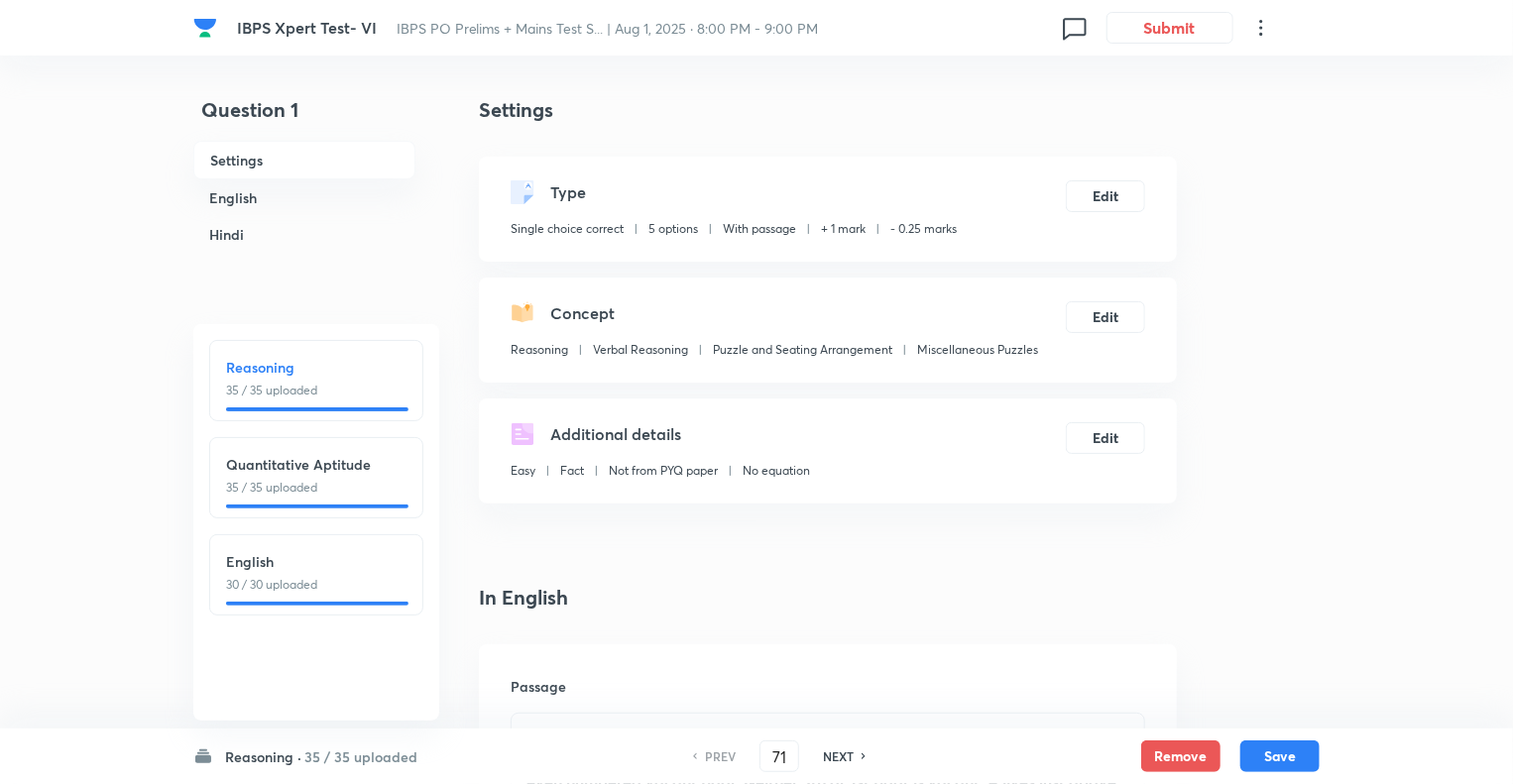 checkbox on "false" 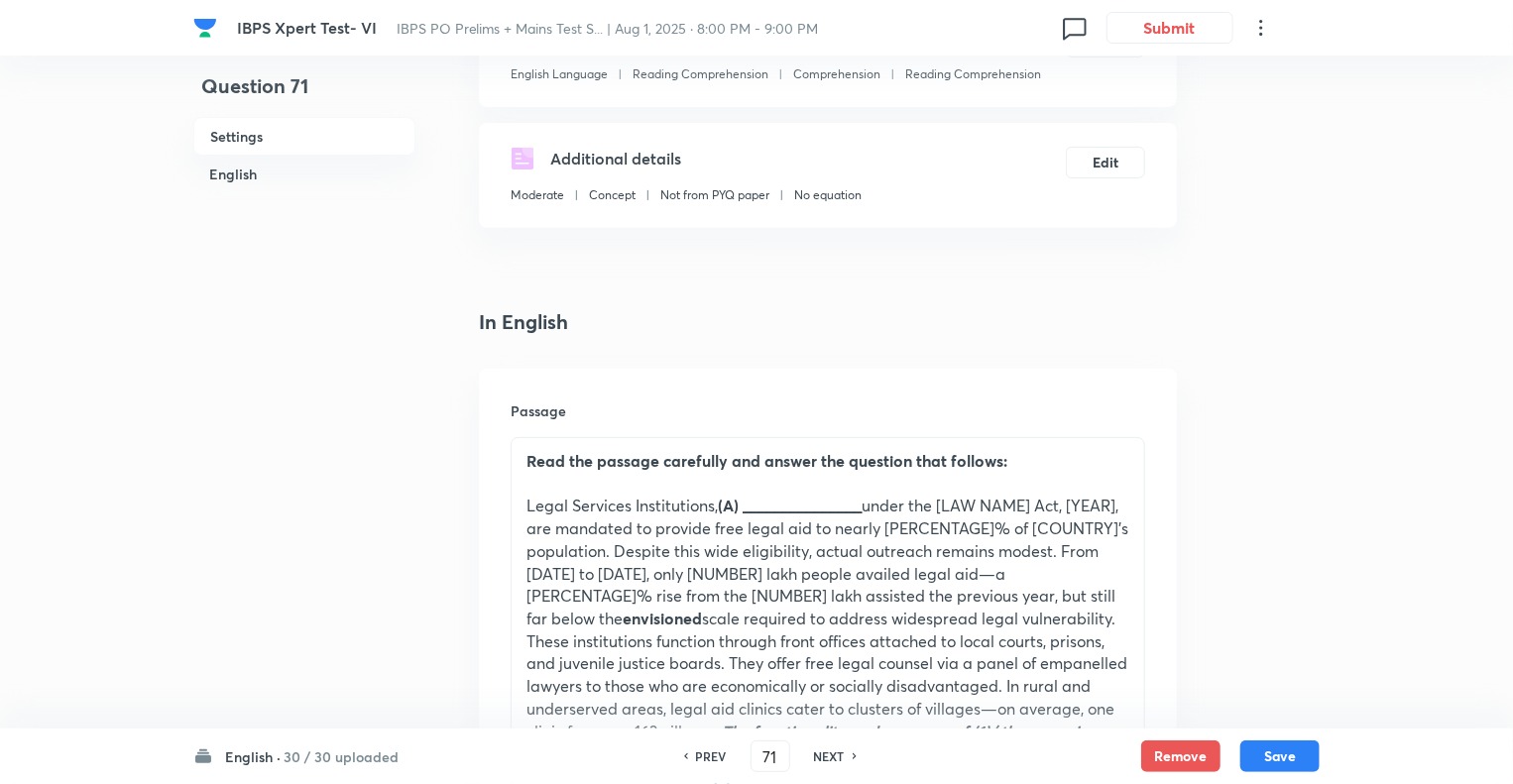 scroll, scrollTop: 436, scrollLeft: 0, axis: vertical 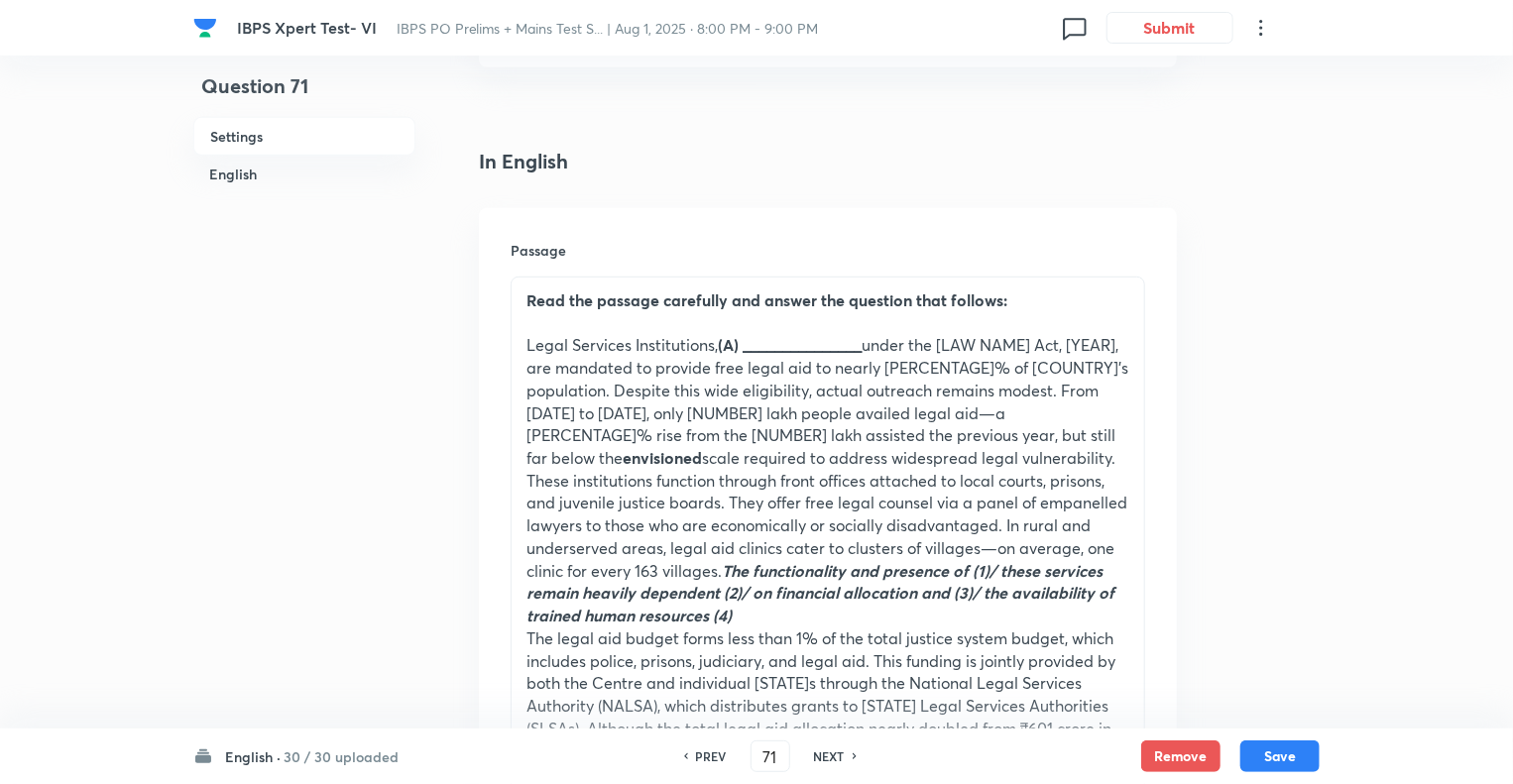 click on "NEXT" at bounding box center (829, 756) 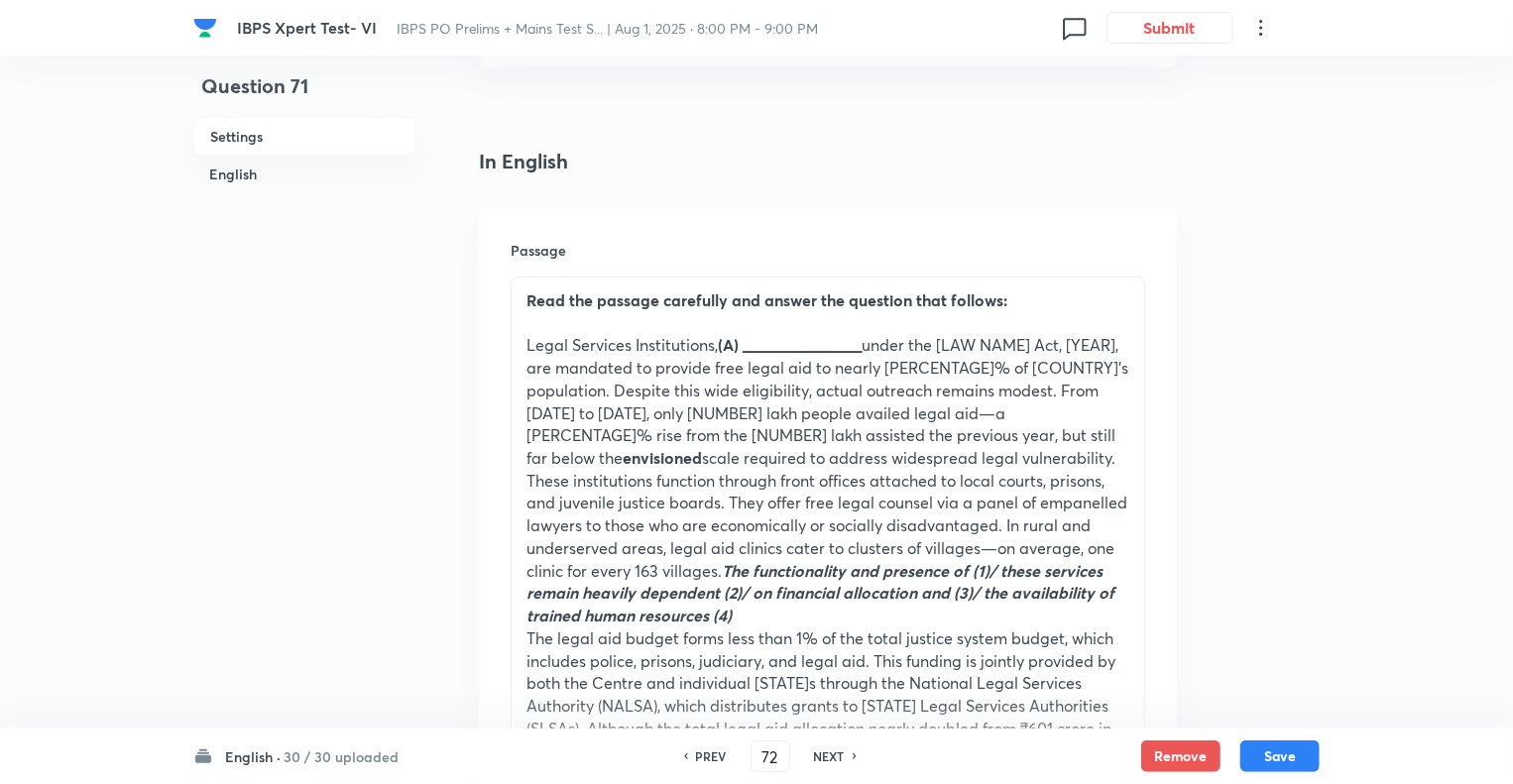 checkbox on "false" 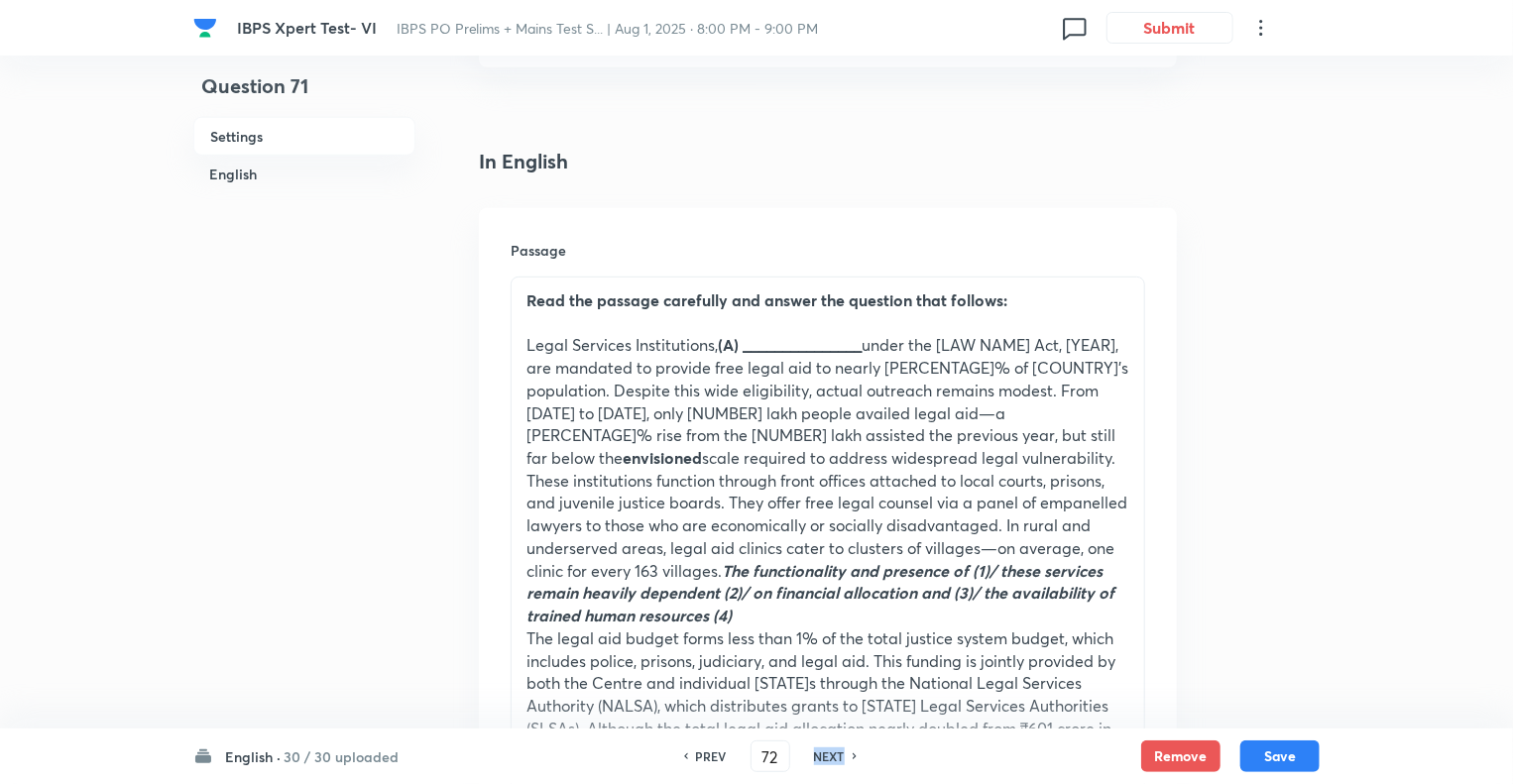 checkbox on "true" 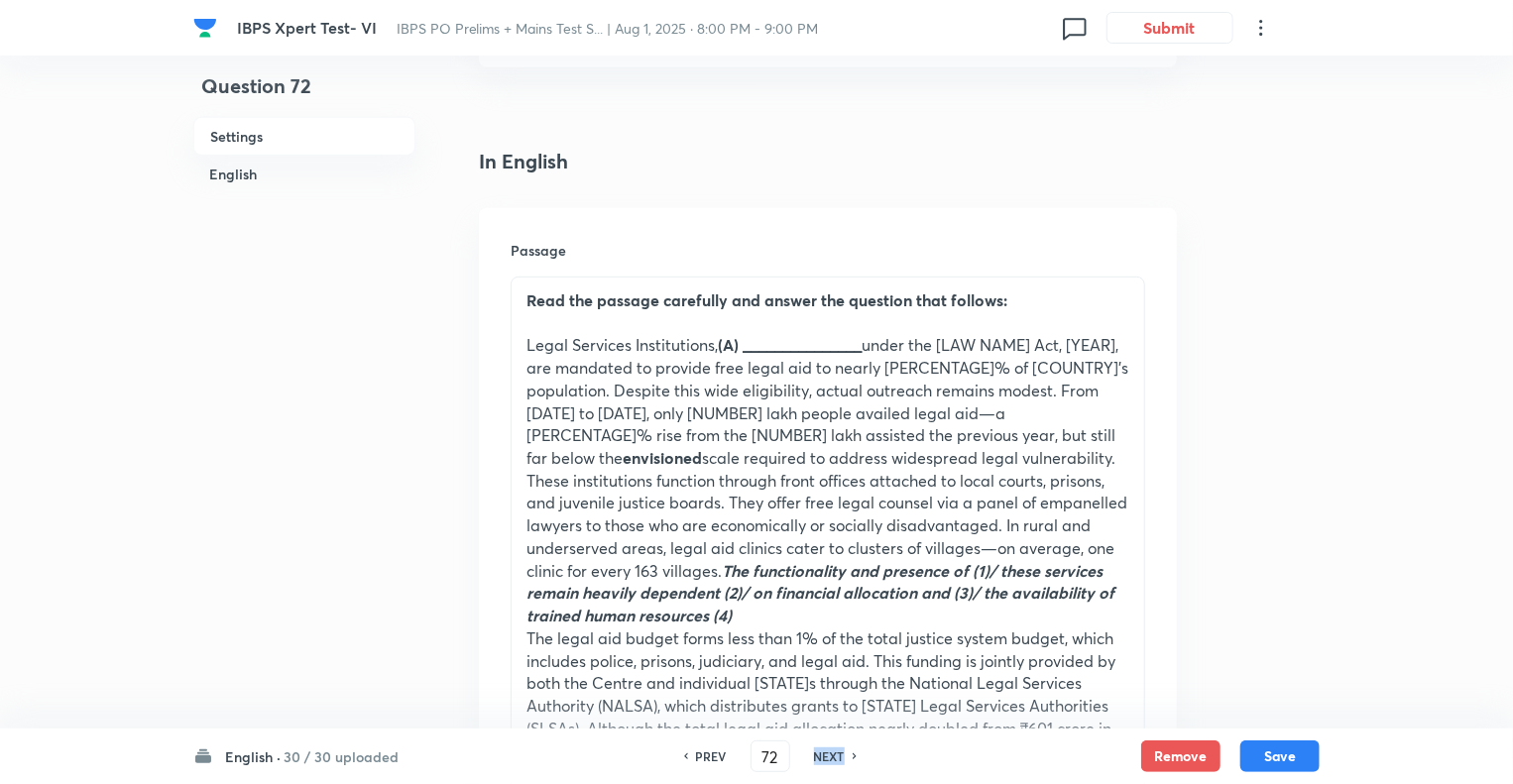 click on "NEXT" at bounding box center [829, 756] 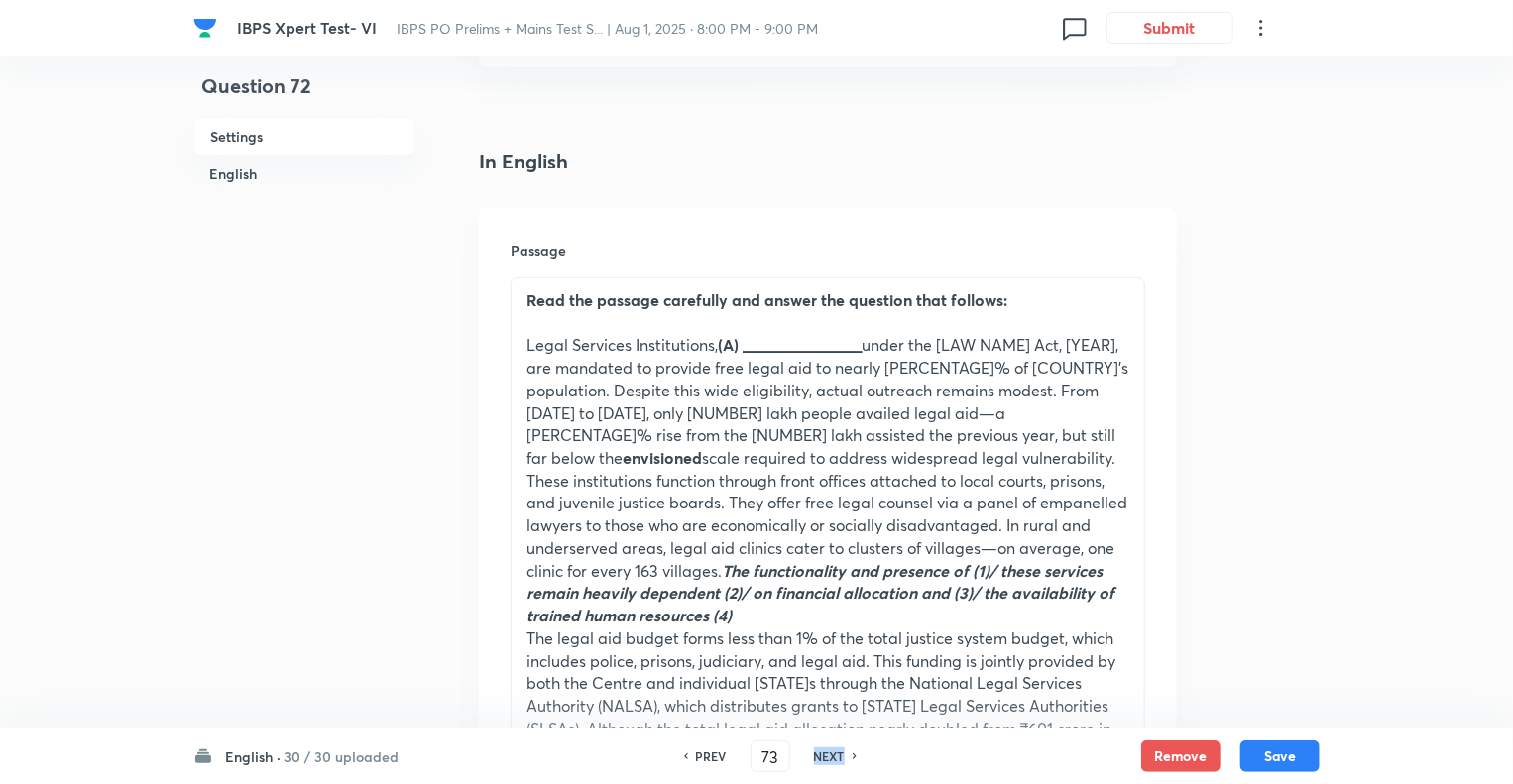 checkbox on "false" 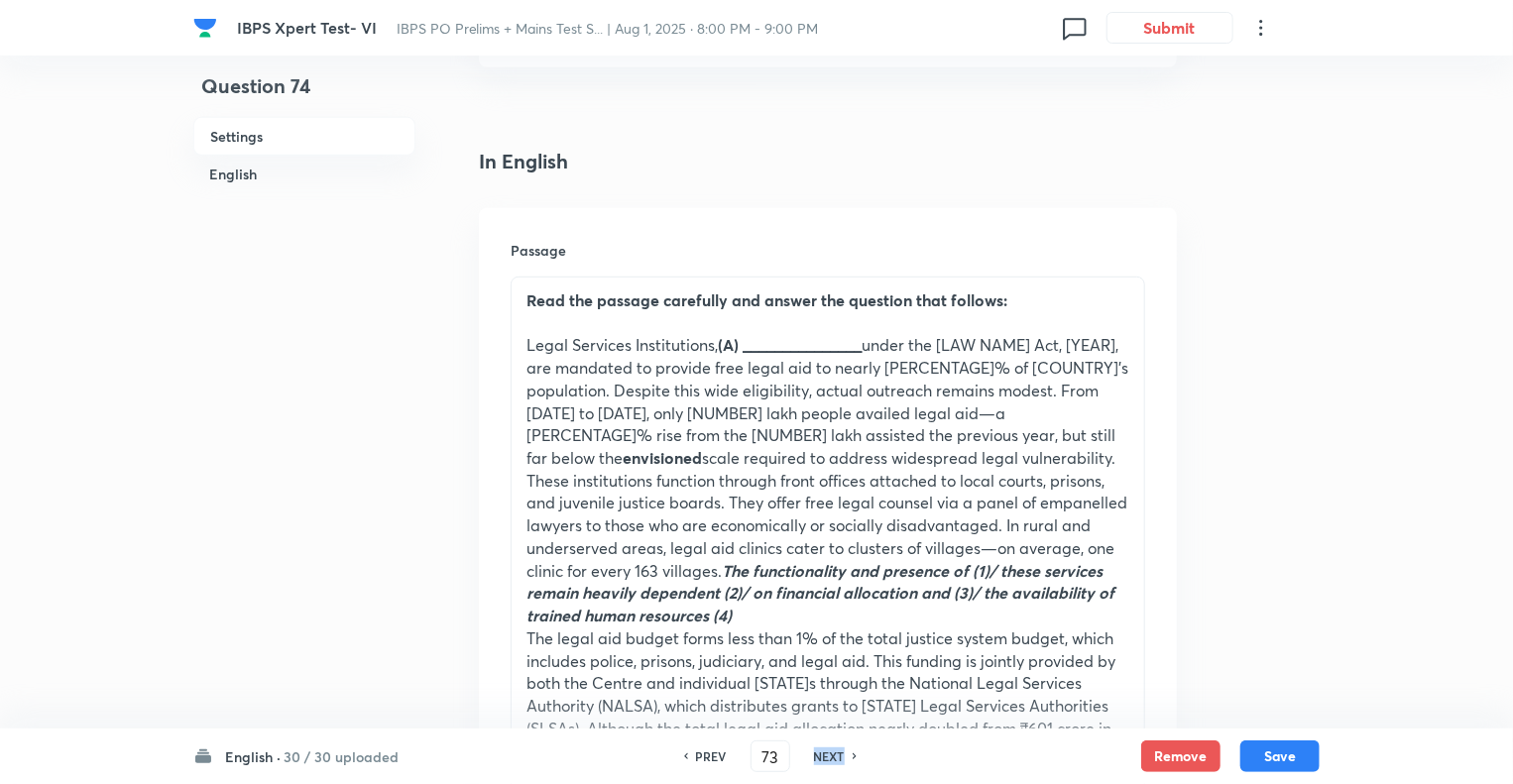 type on "74" 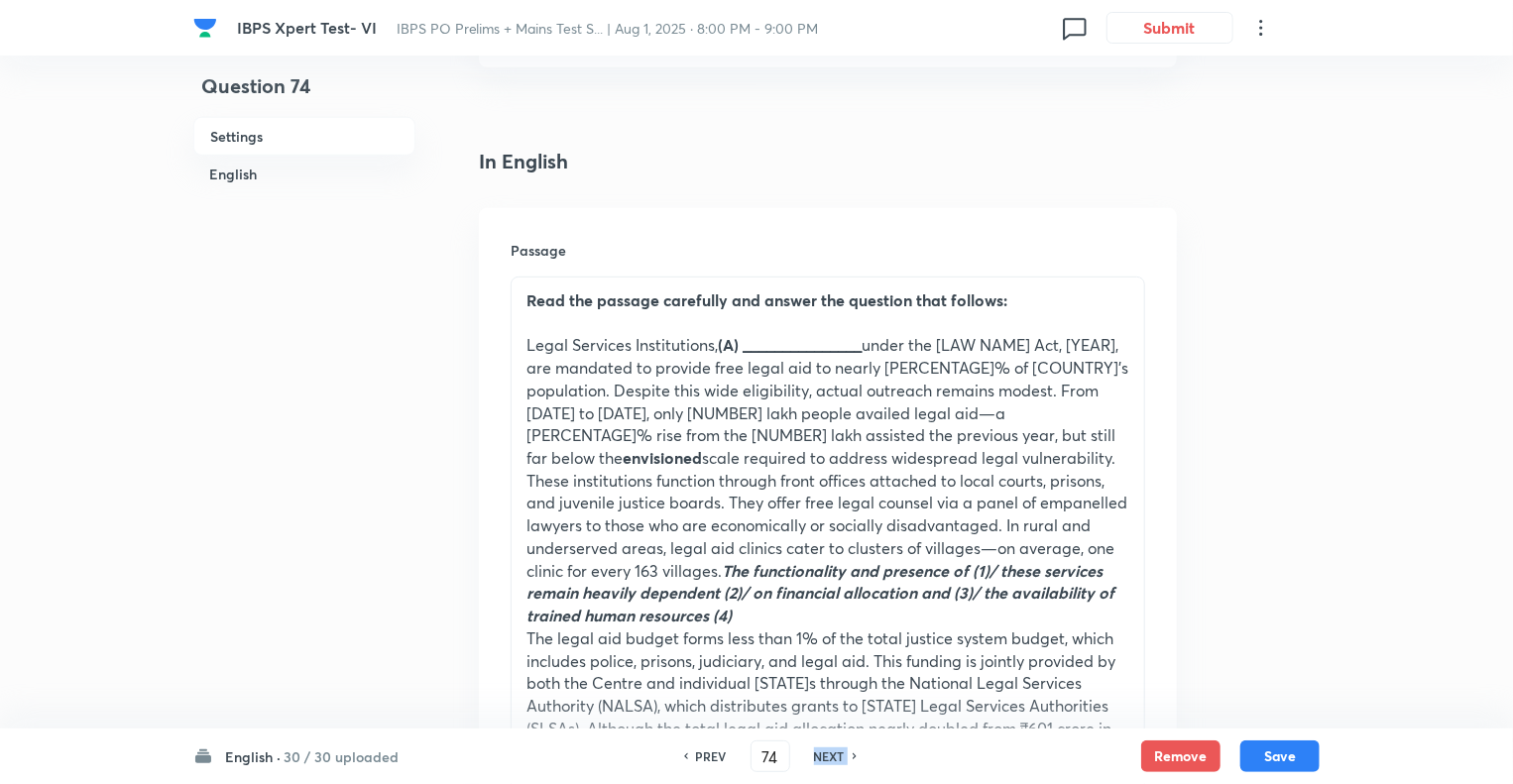 checkbox on "false" 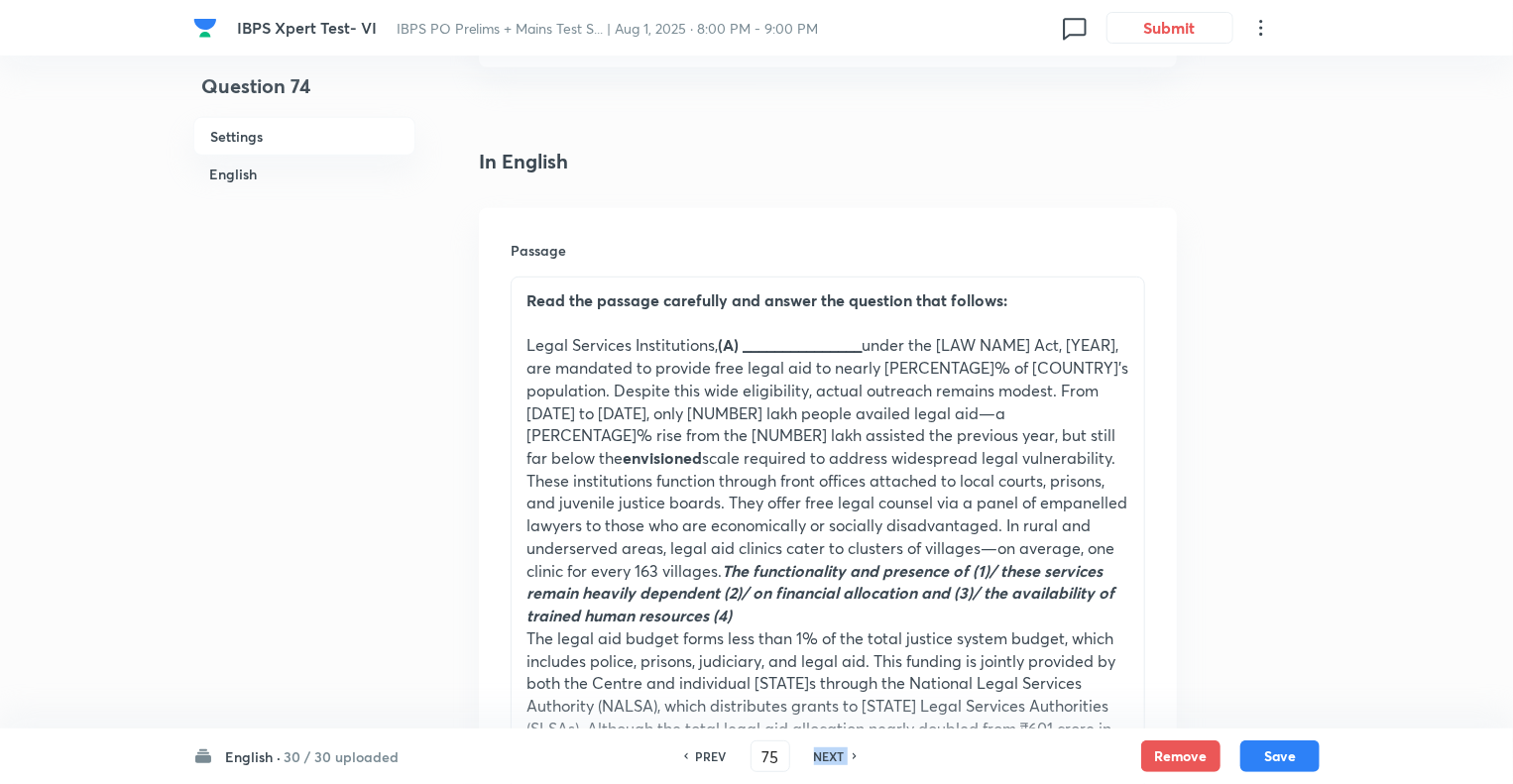 checkbox on "false" 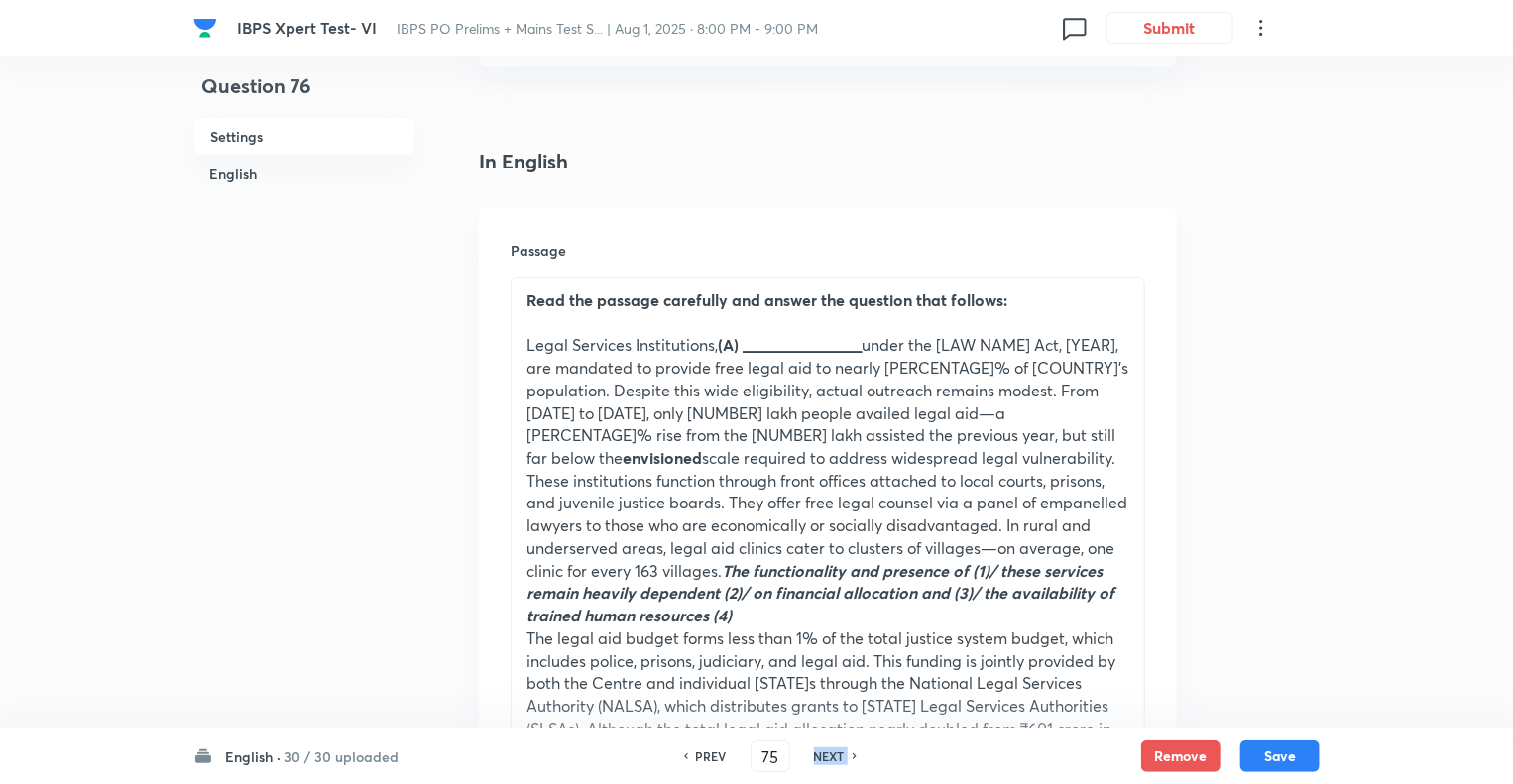 checkbox on "true" 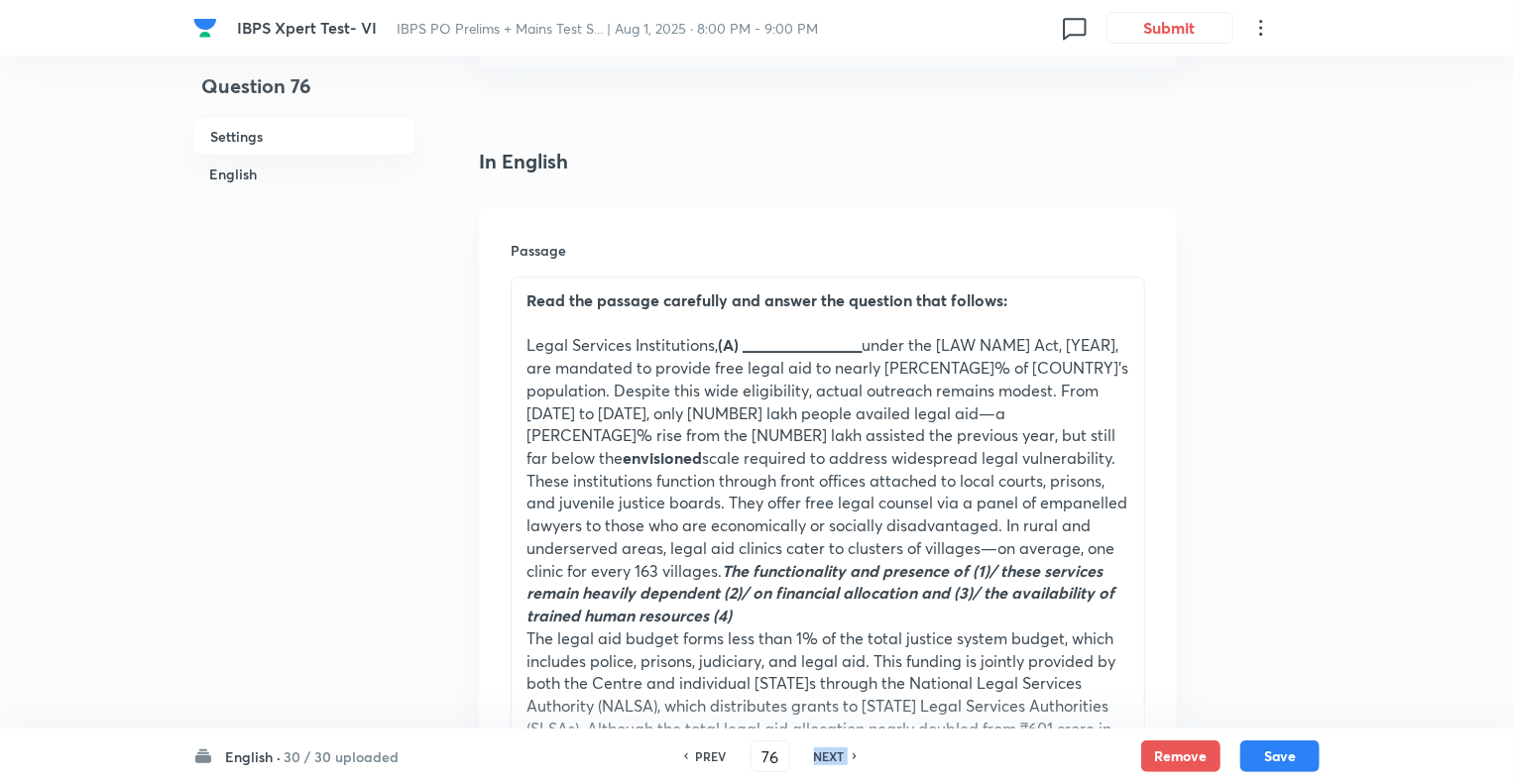 checkbox on "false" 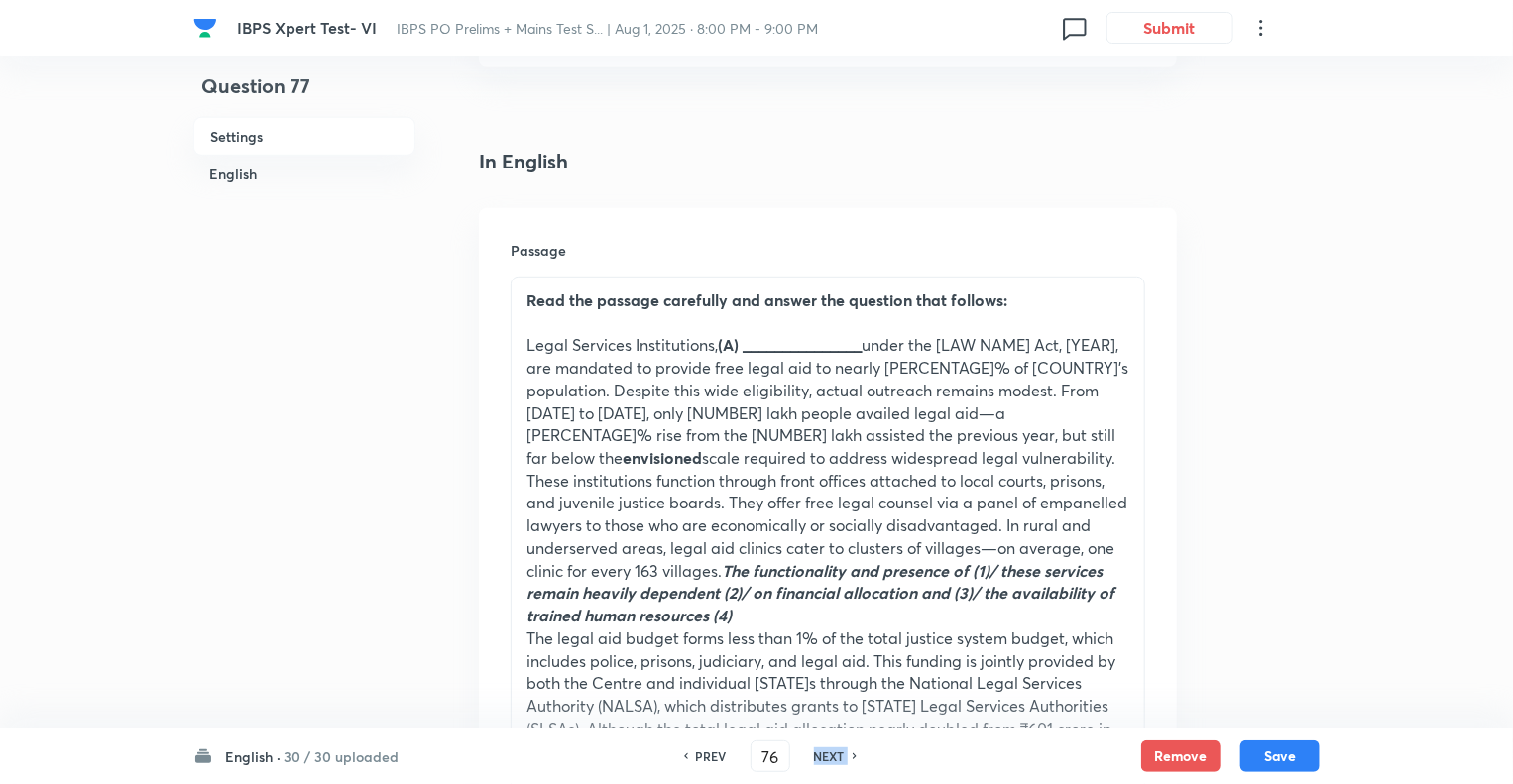 type on "77" 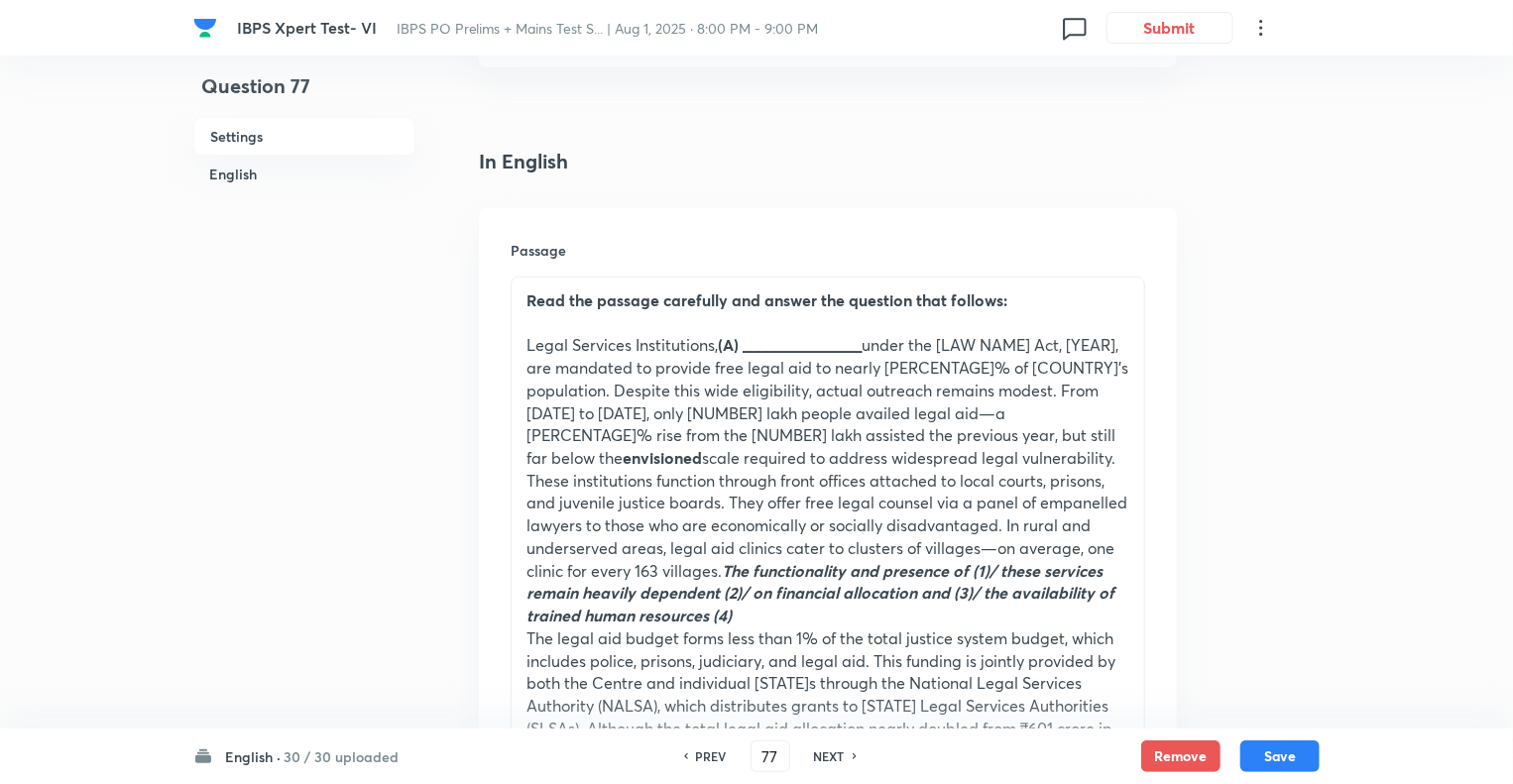 checkbox on "true" 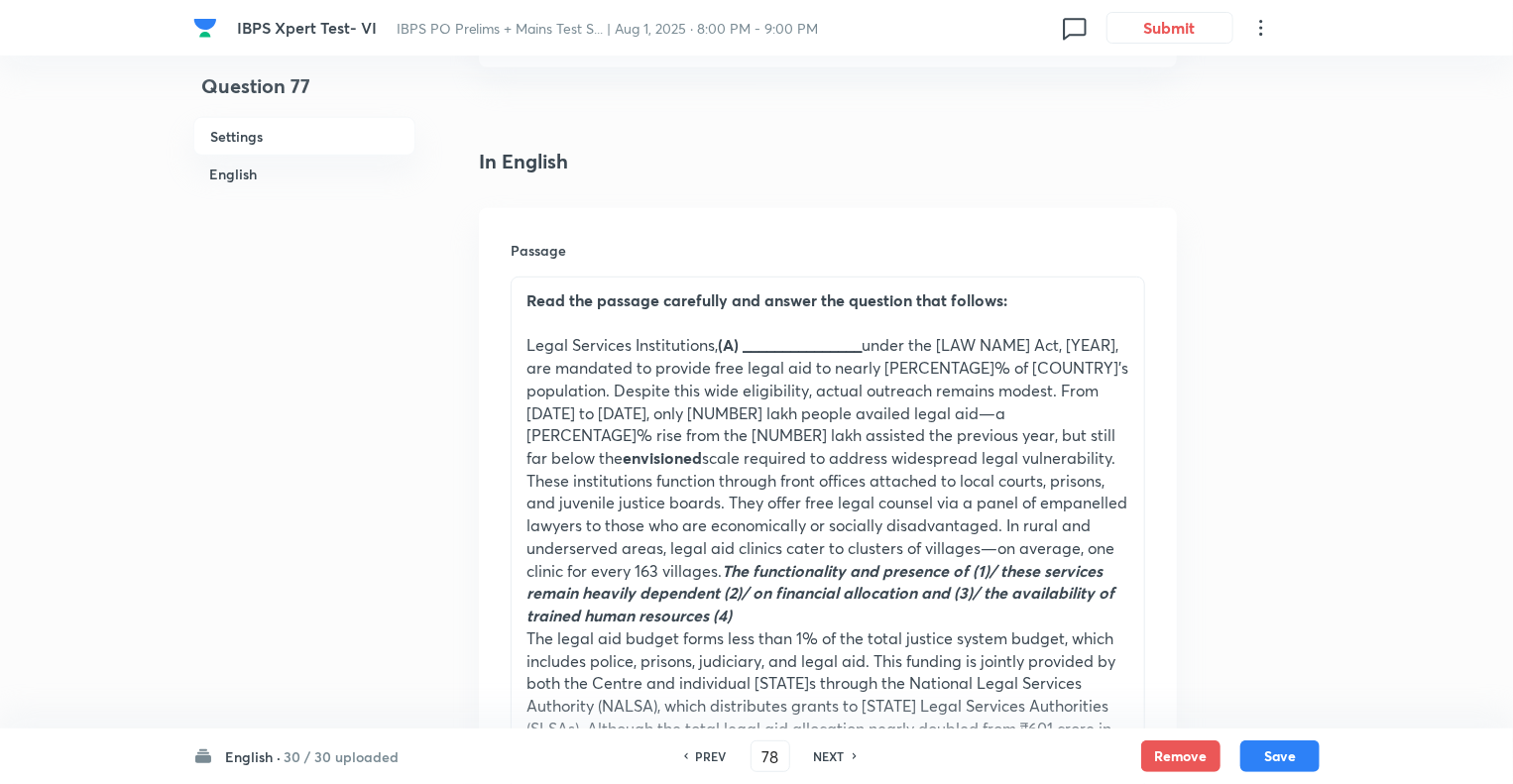 checkbox on "false" 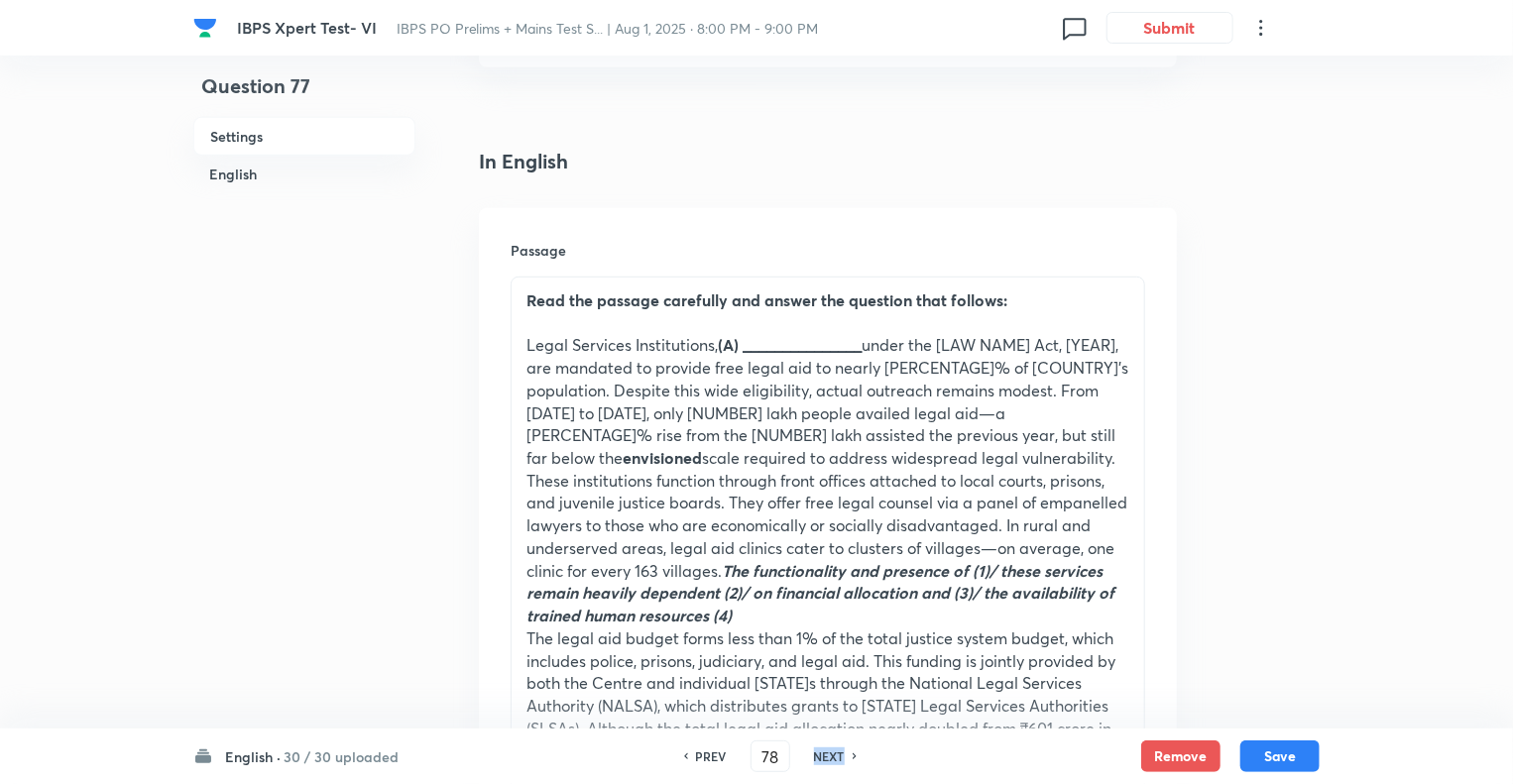 checkbox on "true" 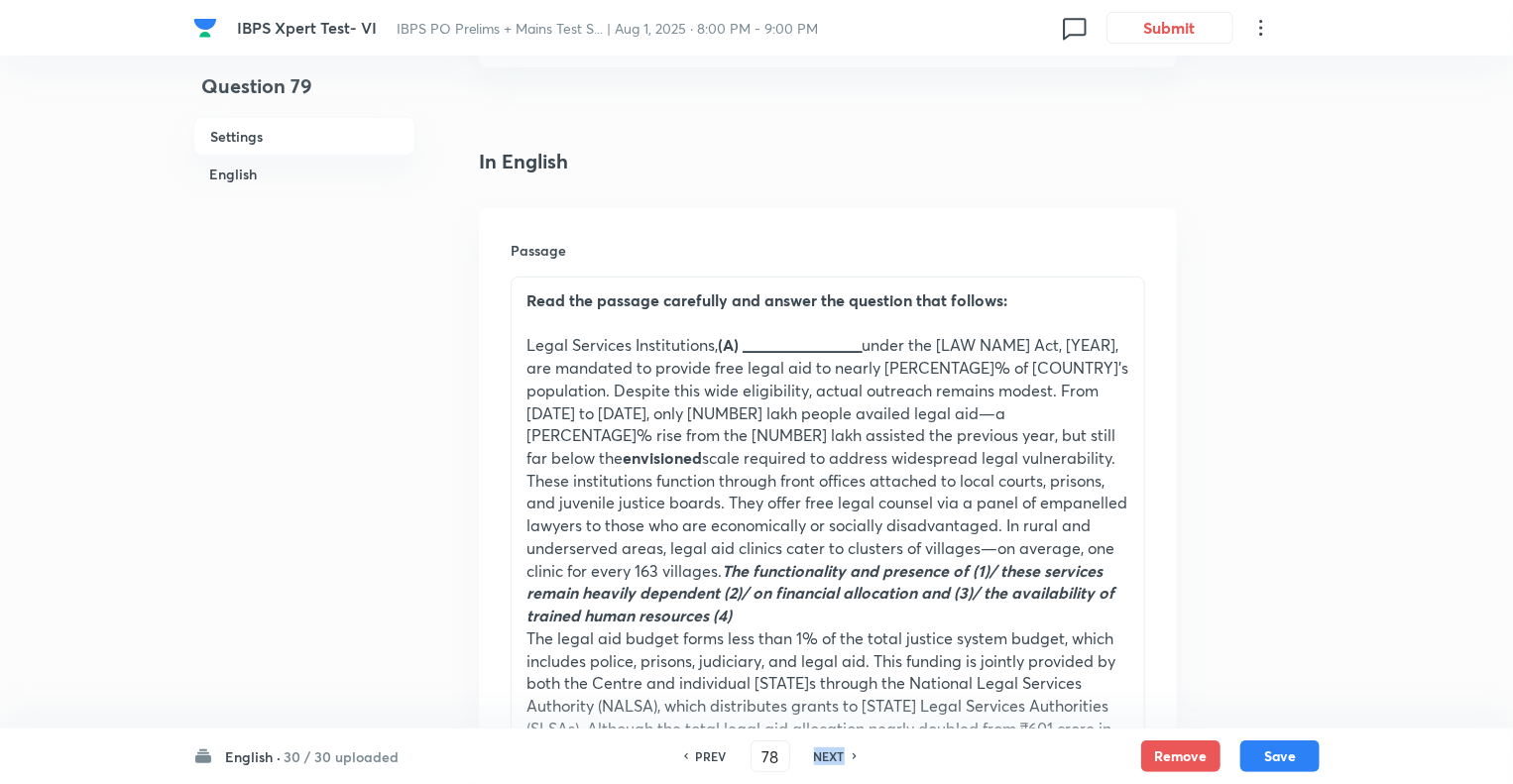 type on "79" 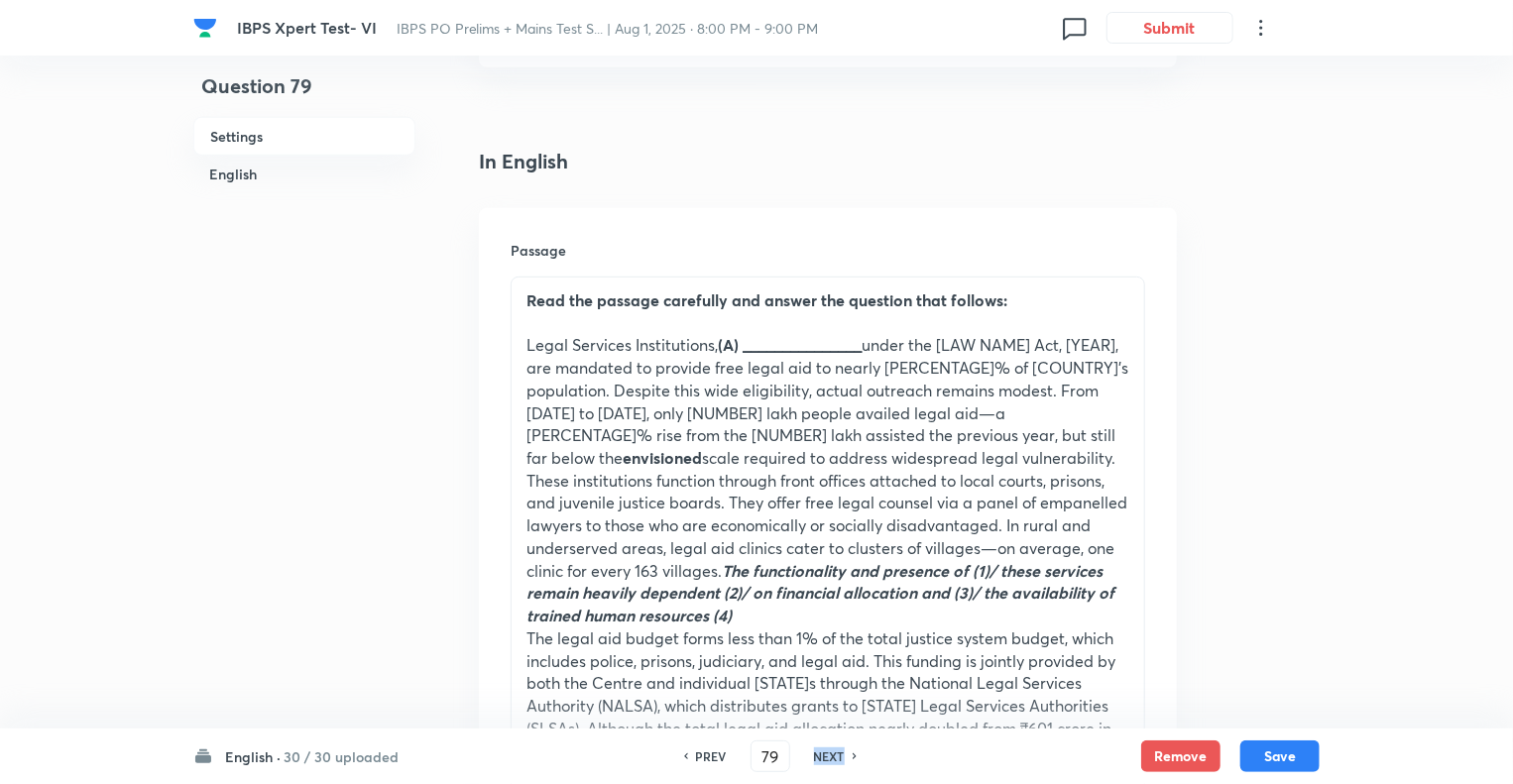 checkbox on "false" 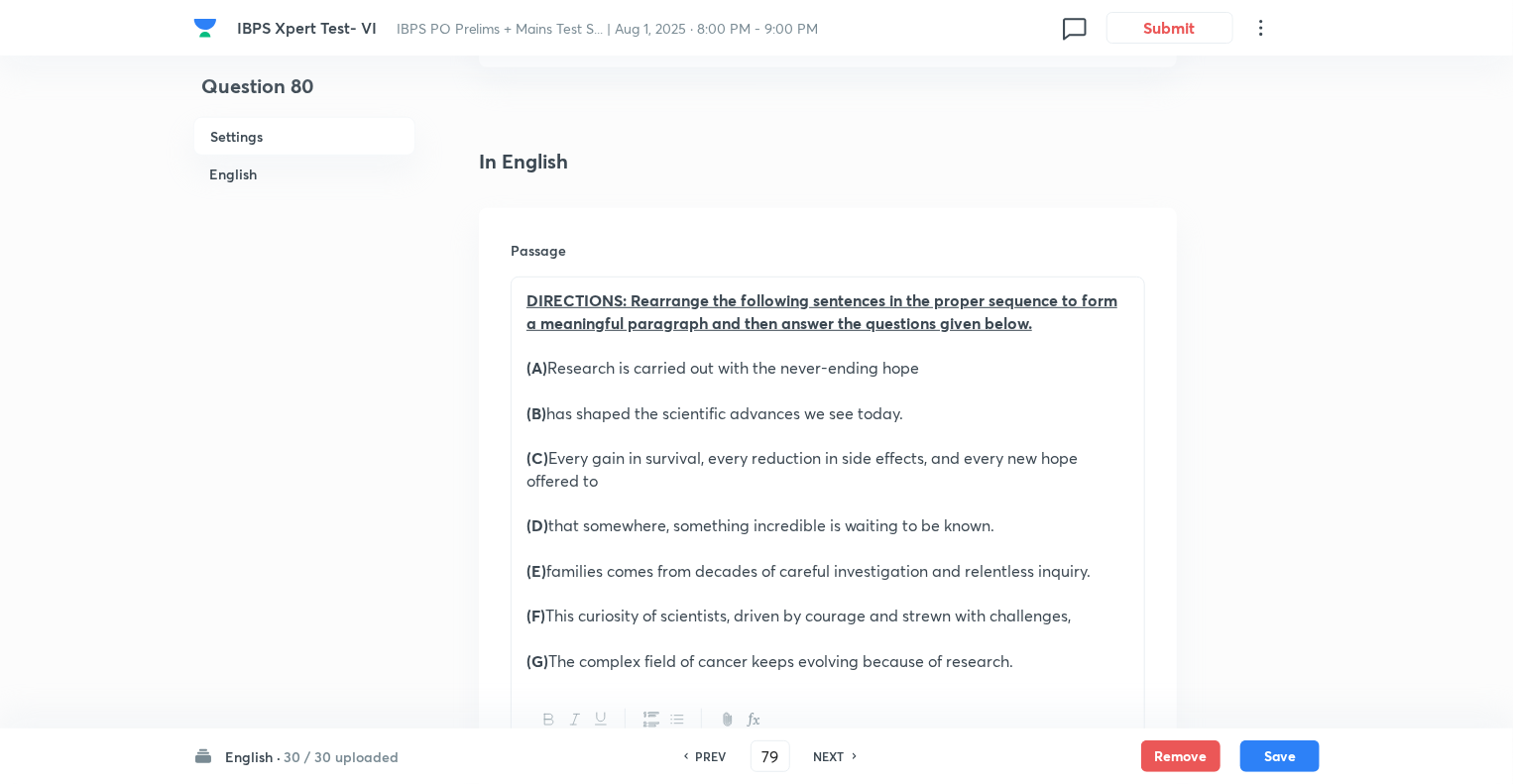 type on "80" 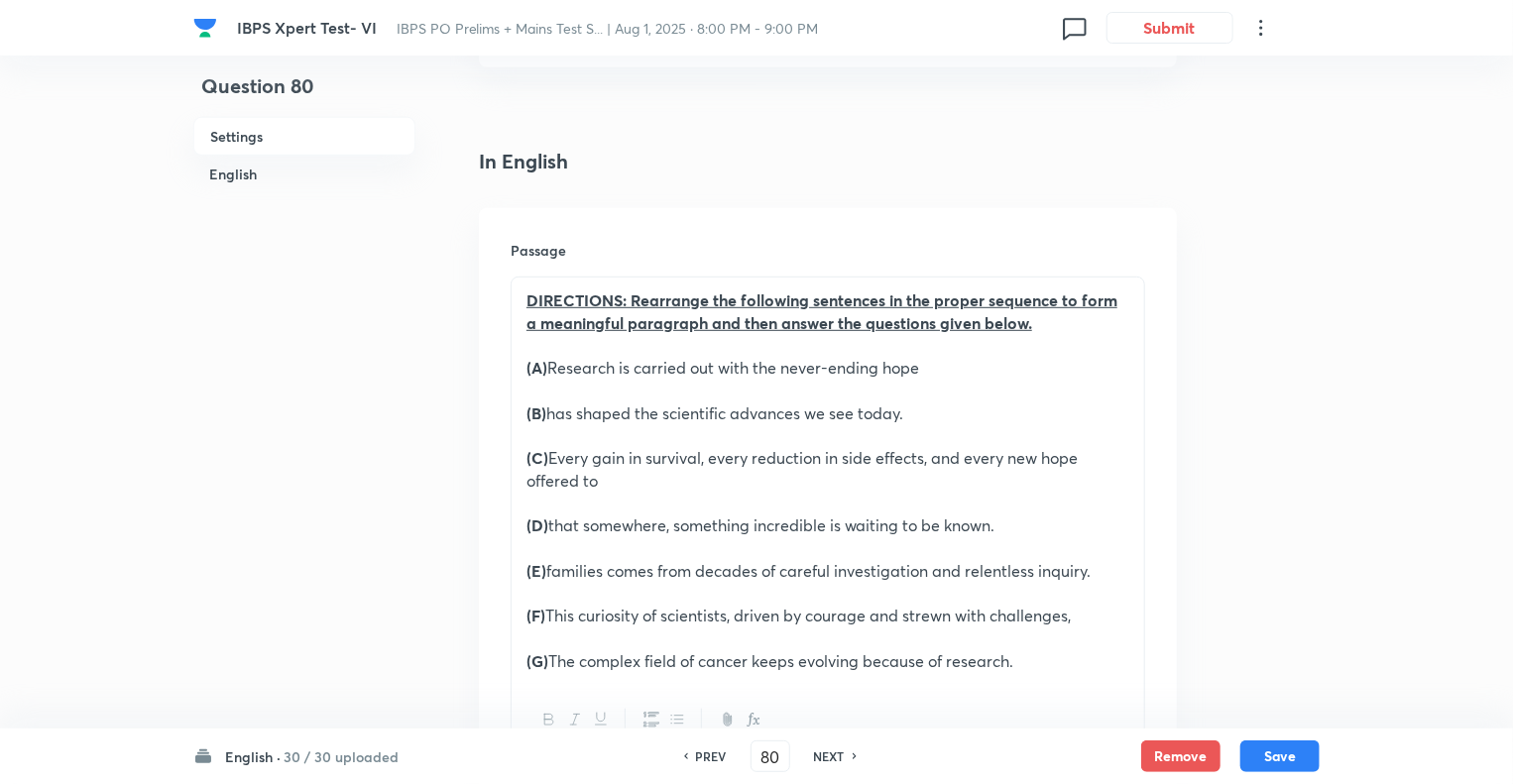 checkbox on "false" 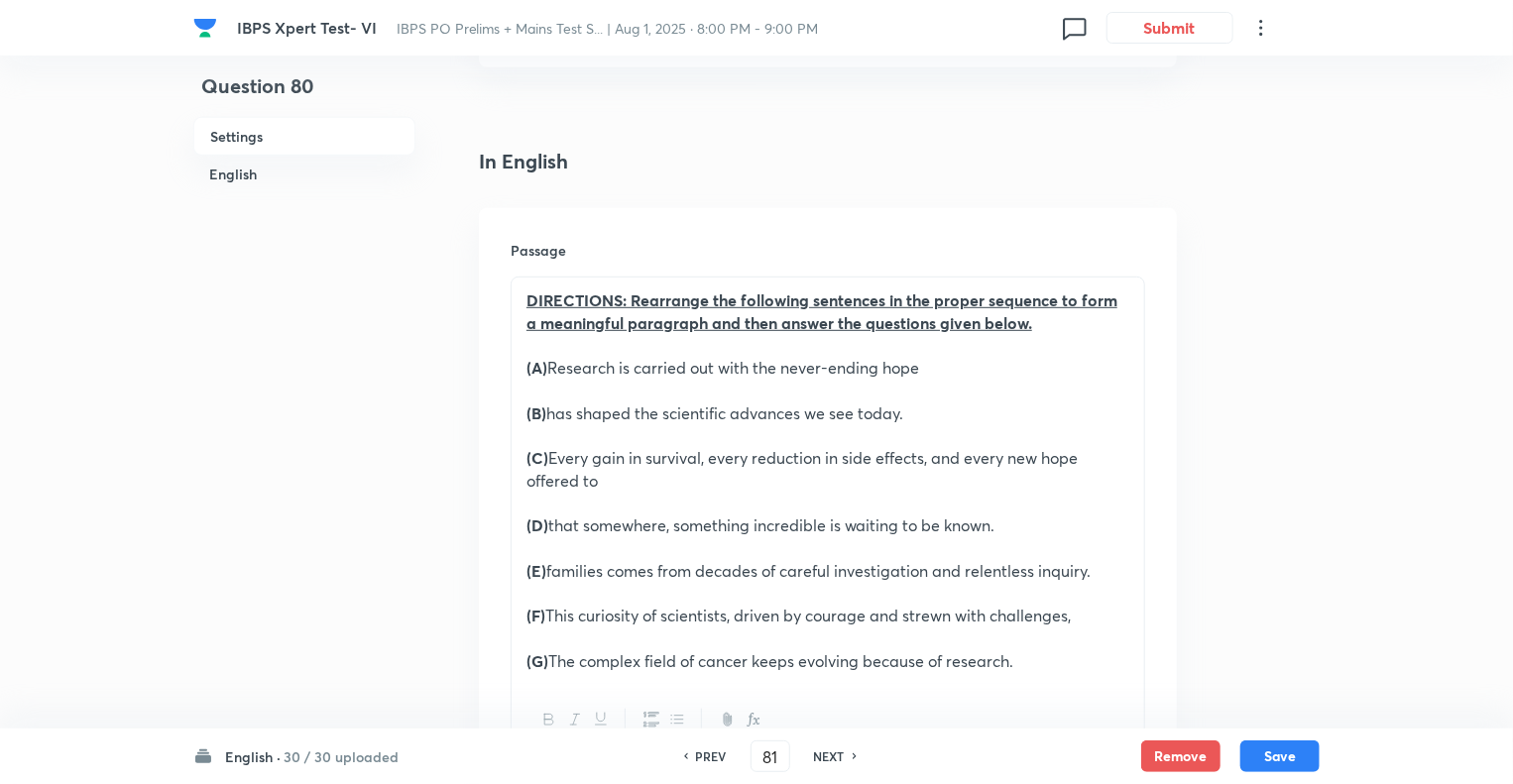 checkbox on "false" 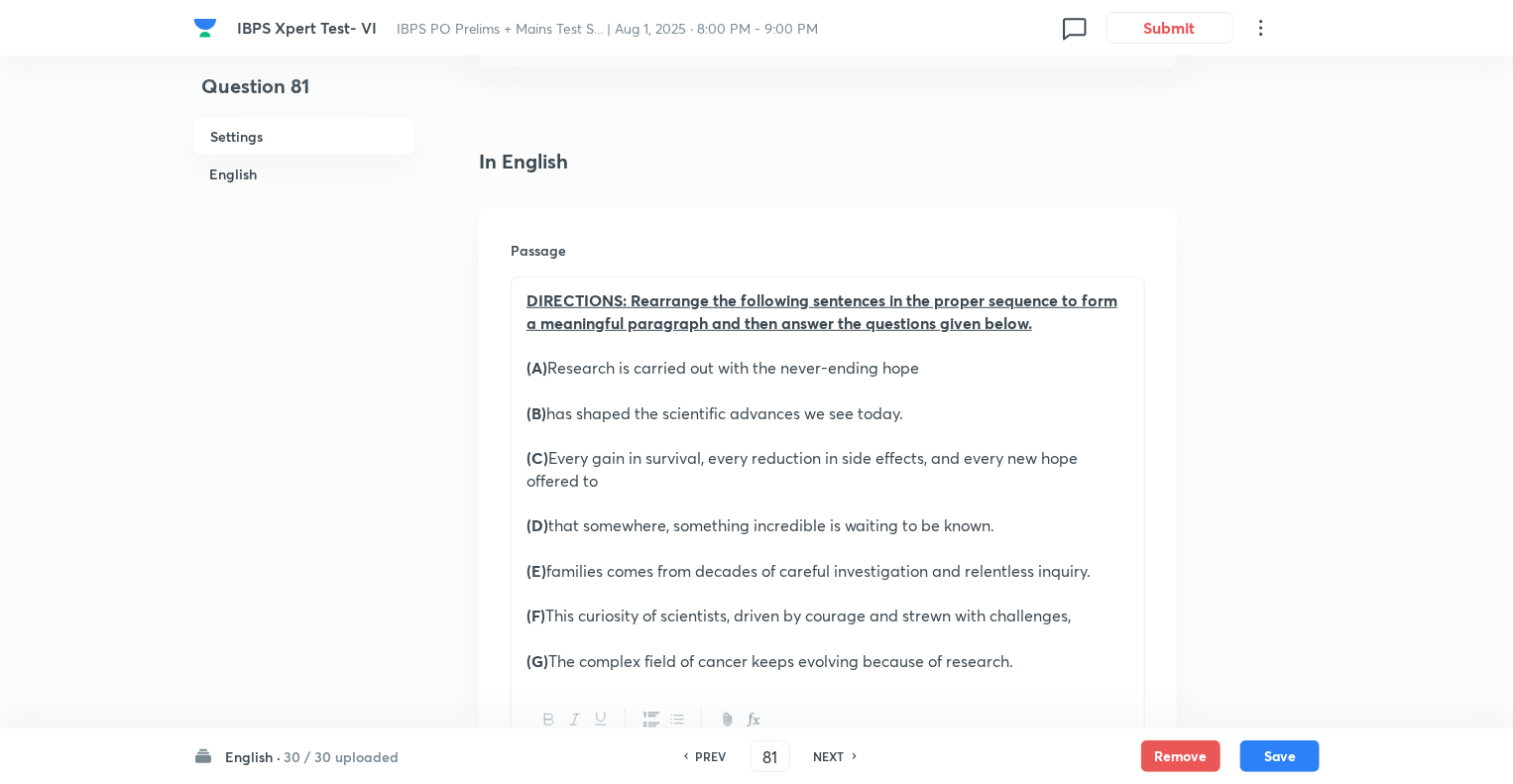 click on "NEXT" at bounding box center [829, 756] 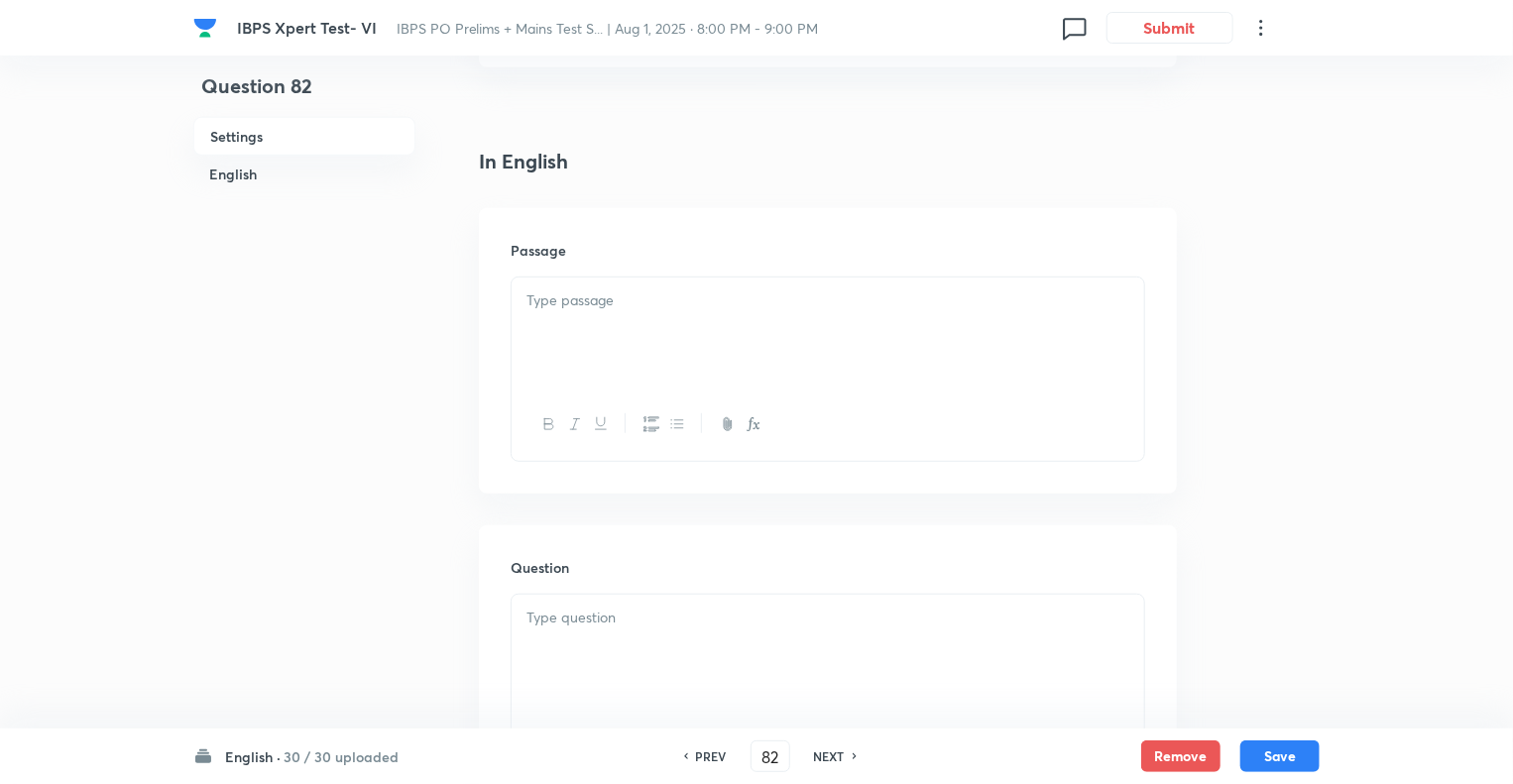 checkbox on "false" 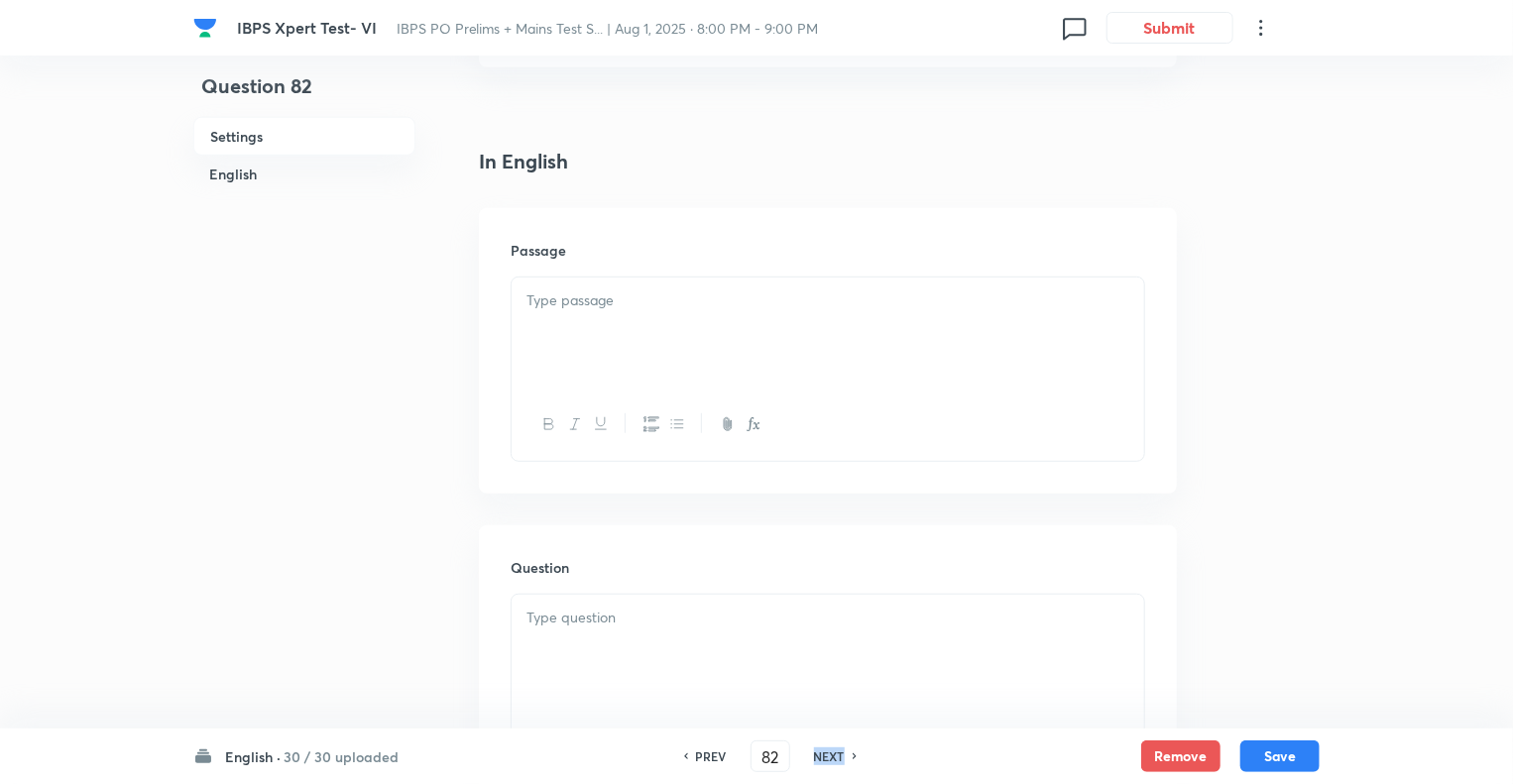 click on "NEXT" at bounding box center [829, 756] 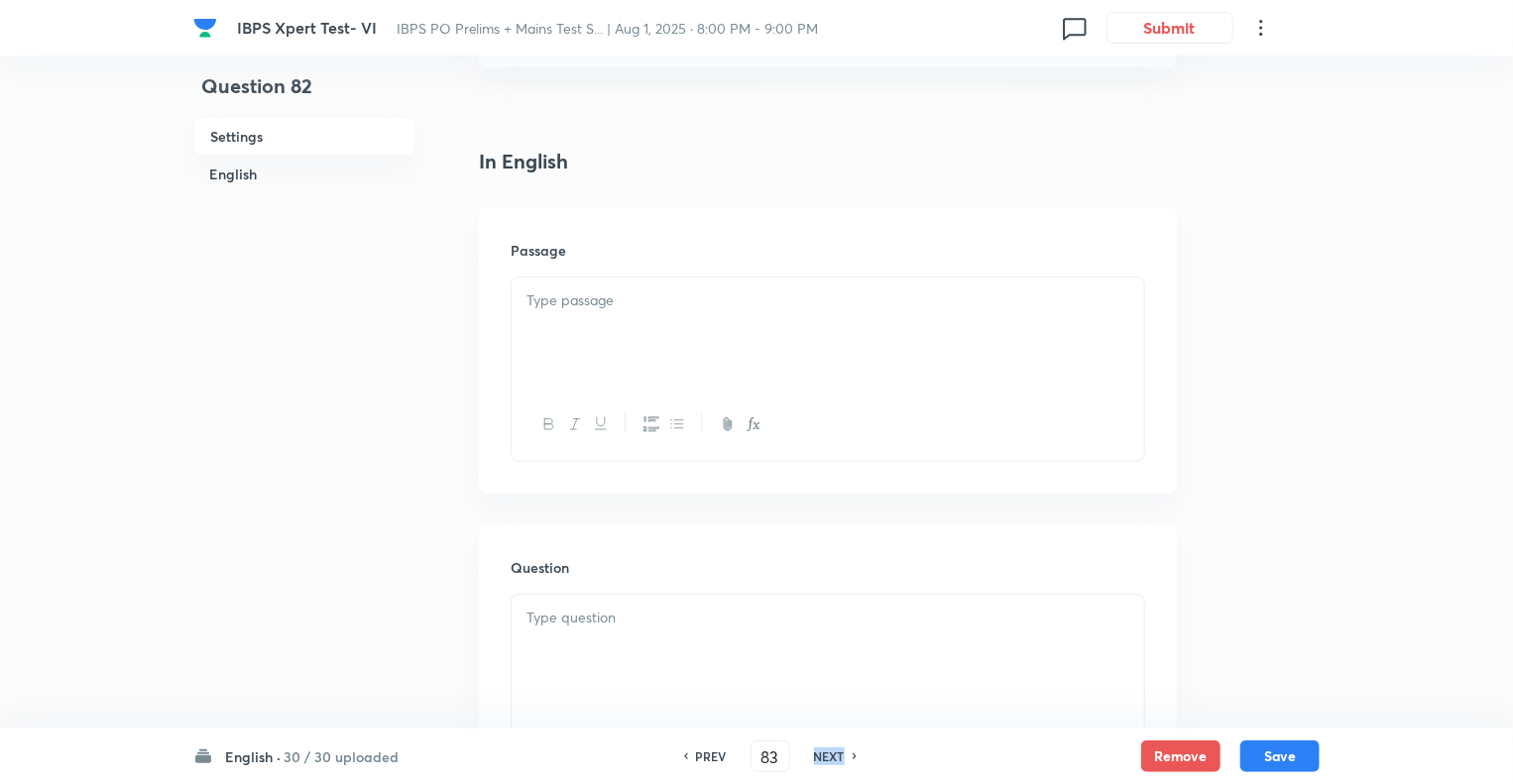 checkbox on "false" 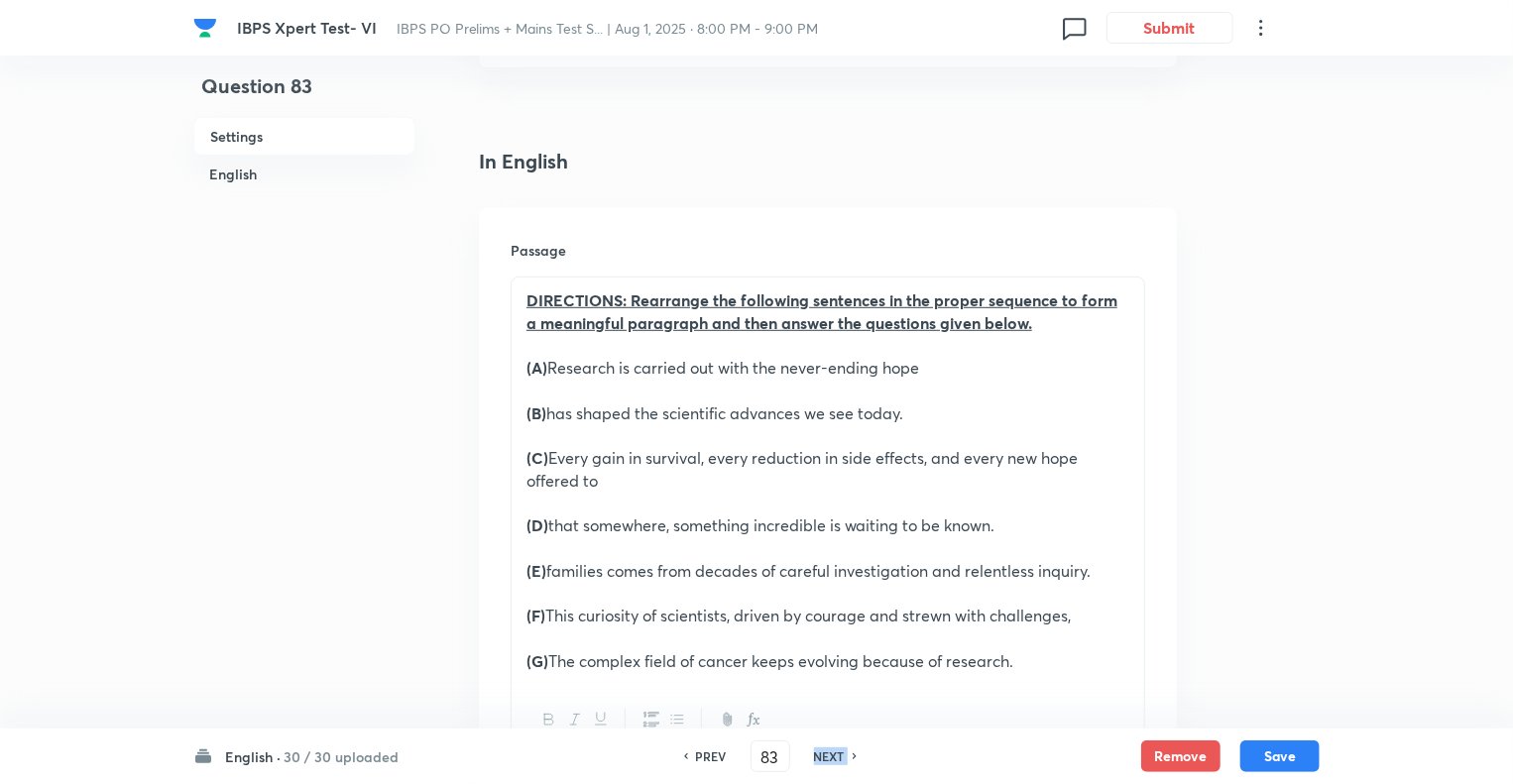 click on "NEXT" at bounding box center (829, 756) 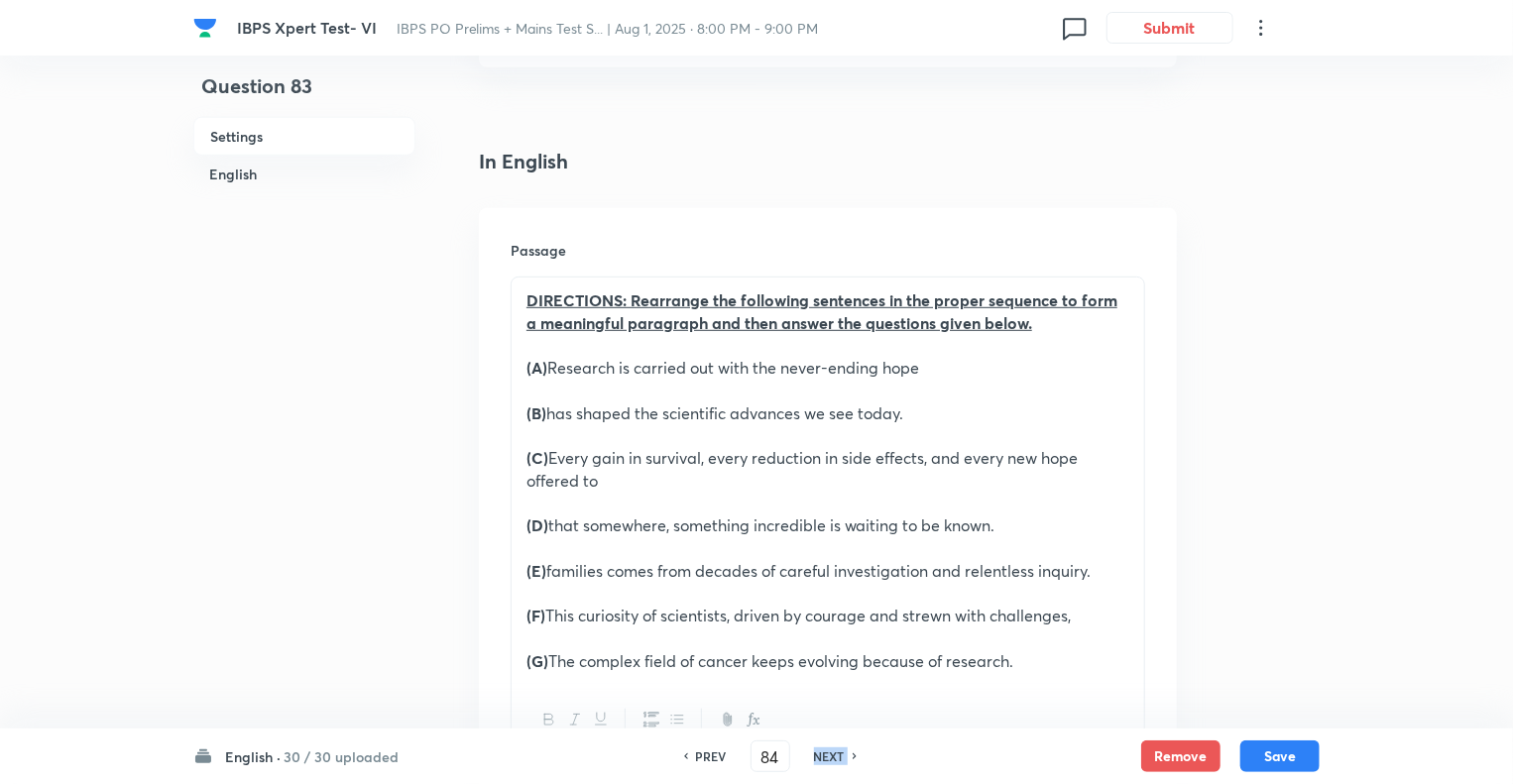 checkbox on "true" 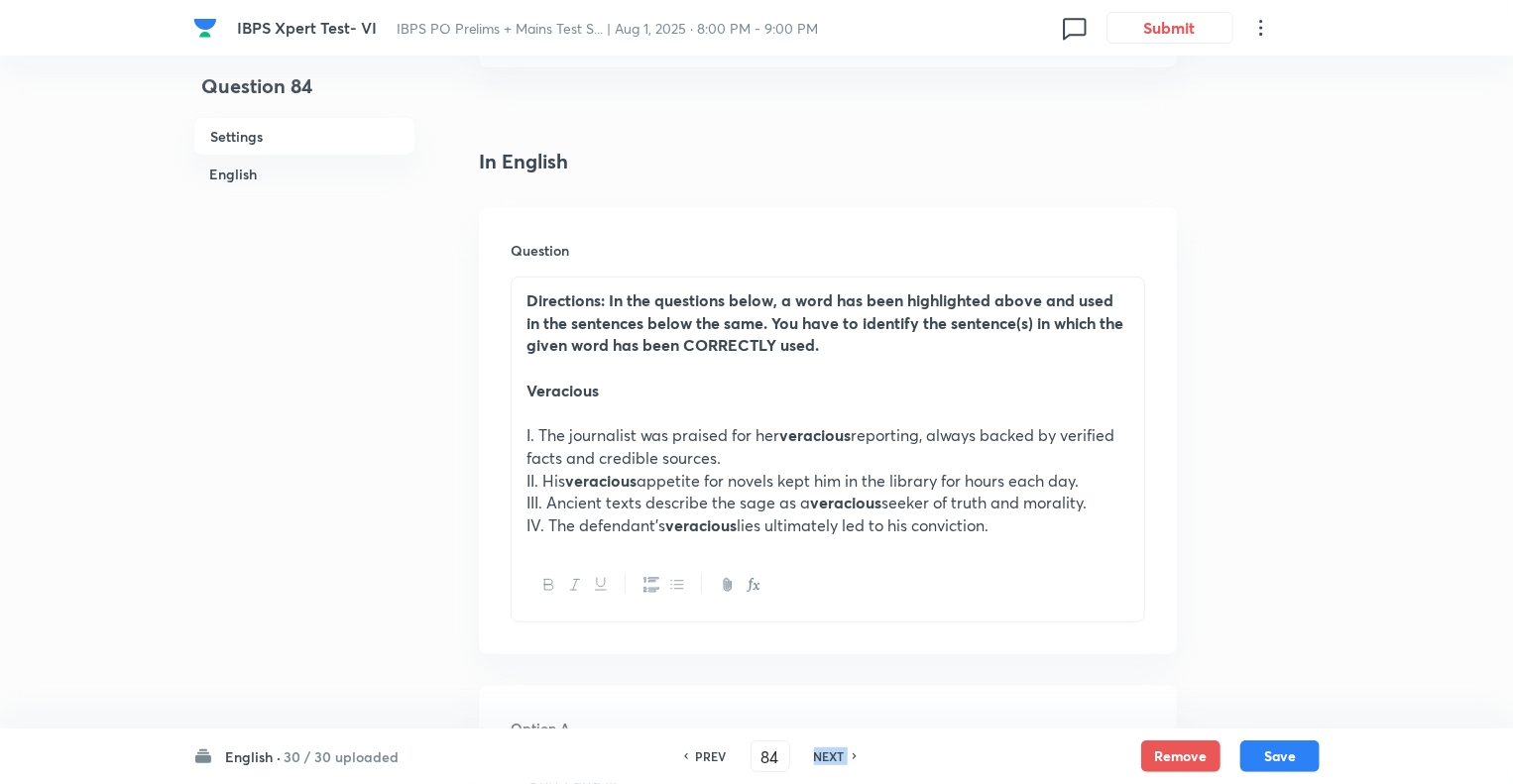click on "NEXT" at bounding box center (829, 756) 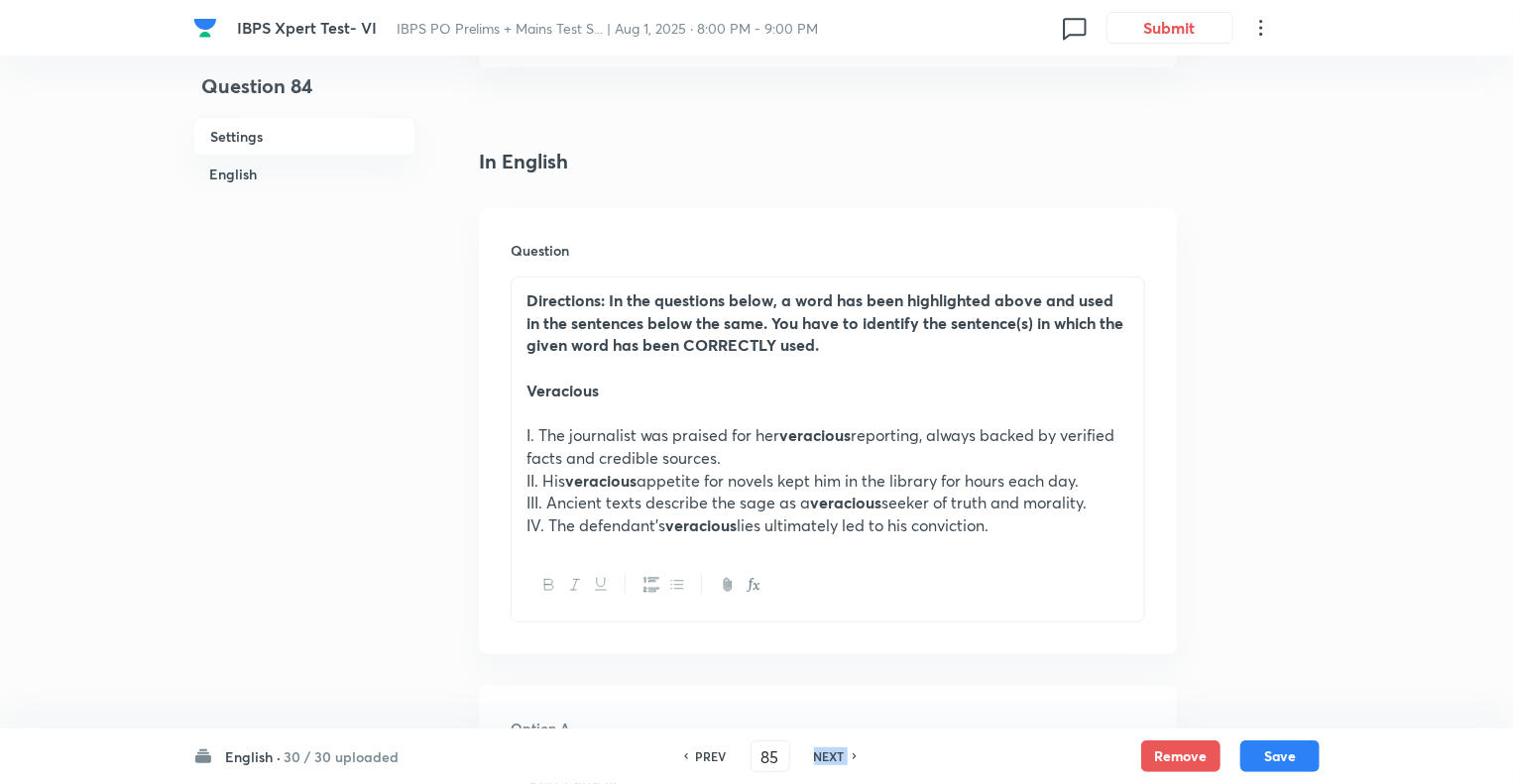 checkbox on "false" 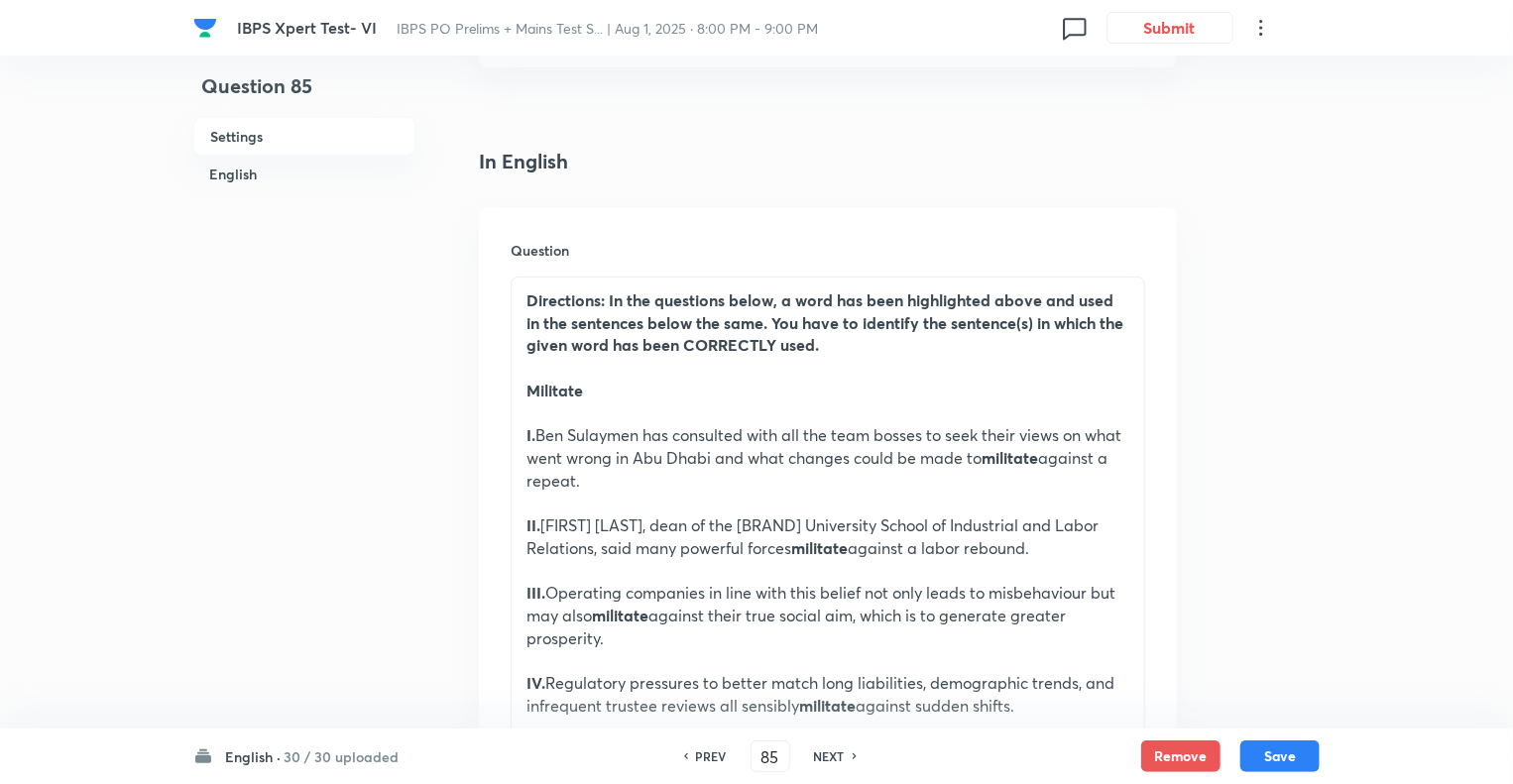 click on "NEXT" at bounding box center (829, 756) 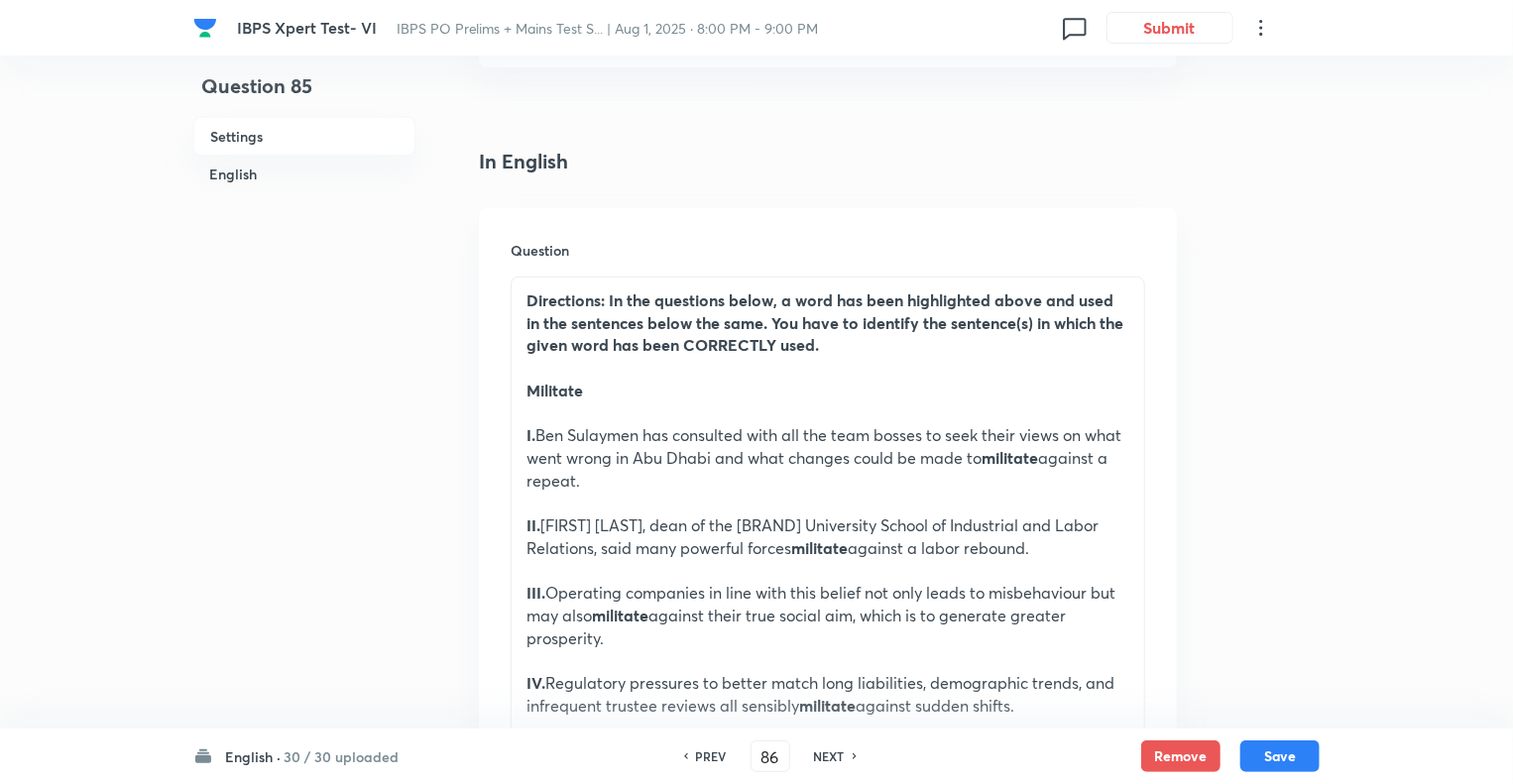 checkbox on "false" 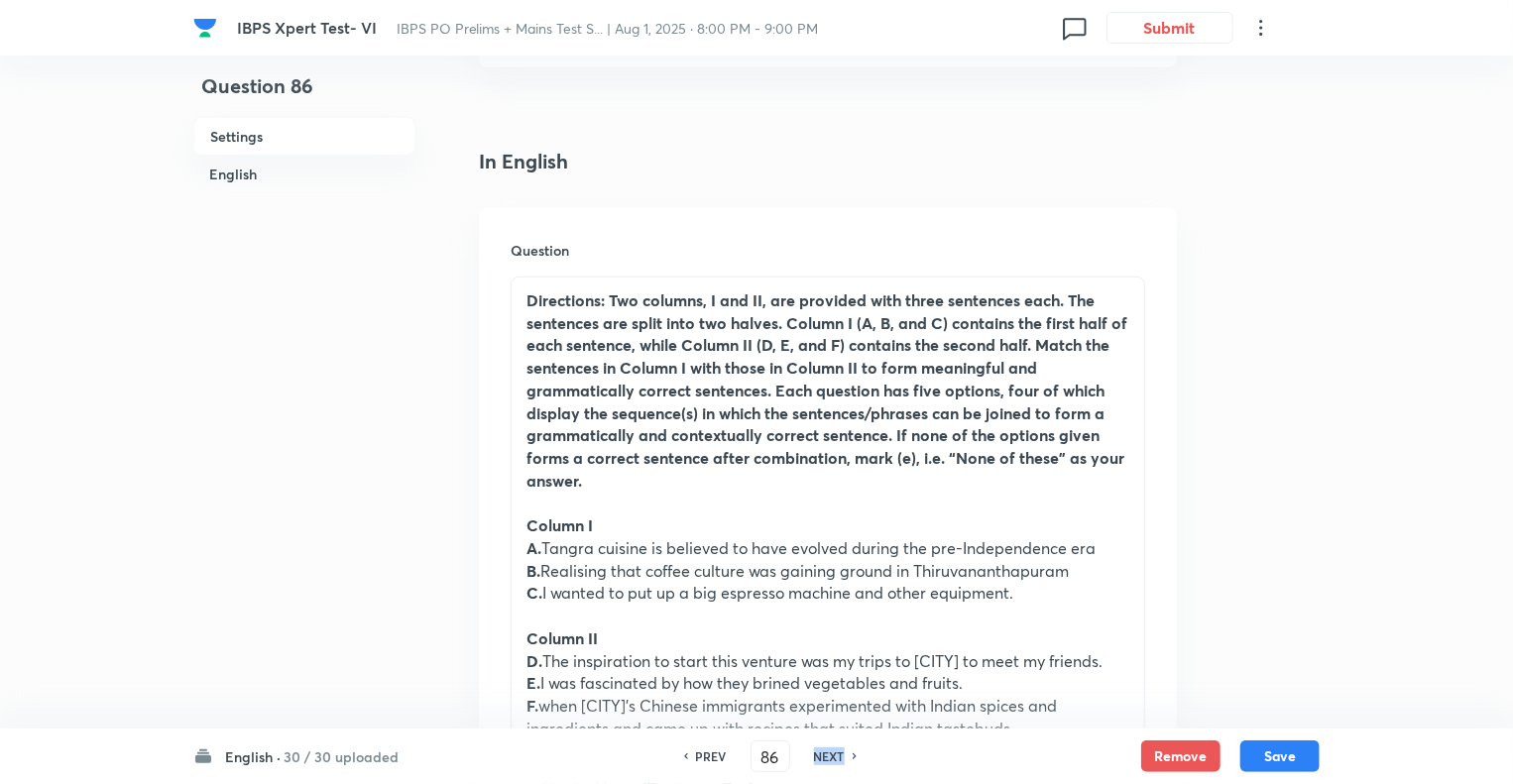 checkbox on "true" 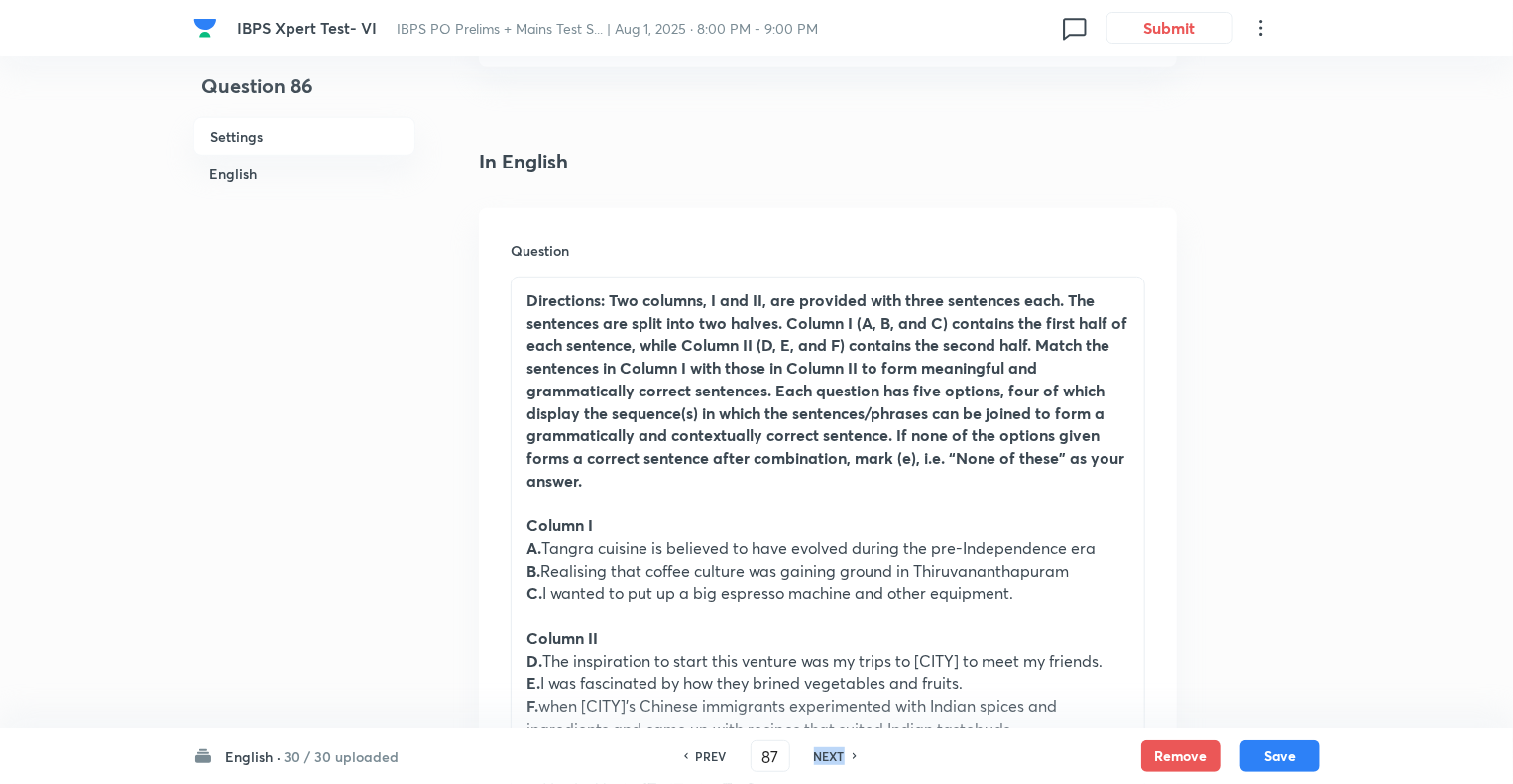 checkbox on "false" 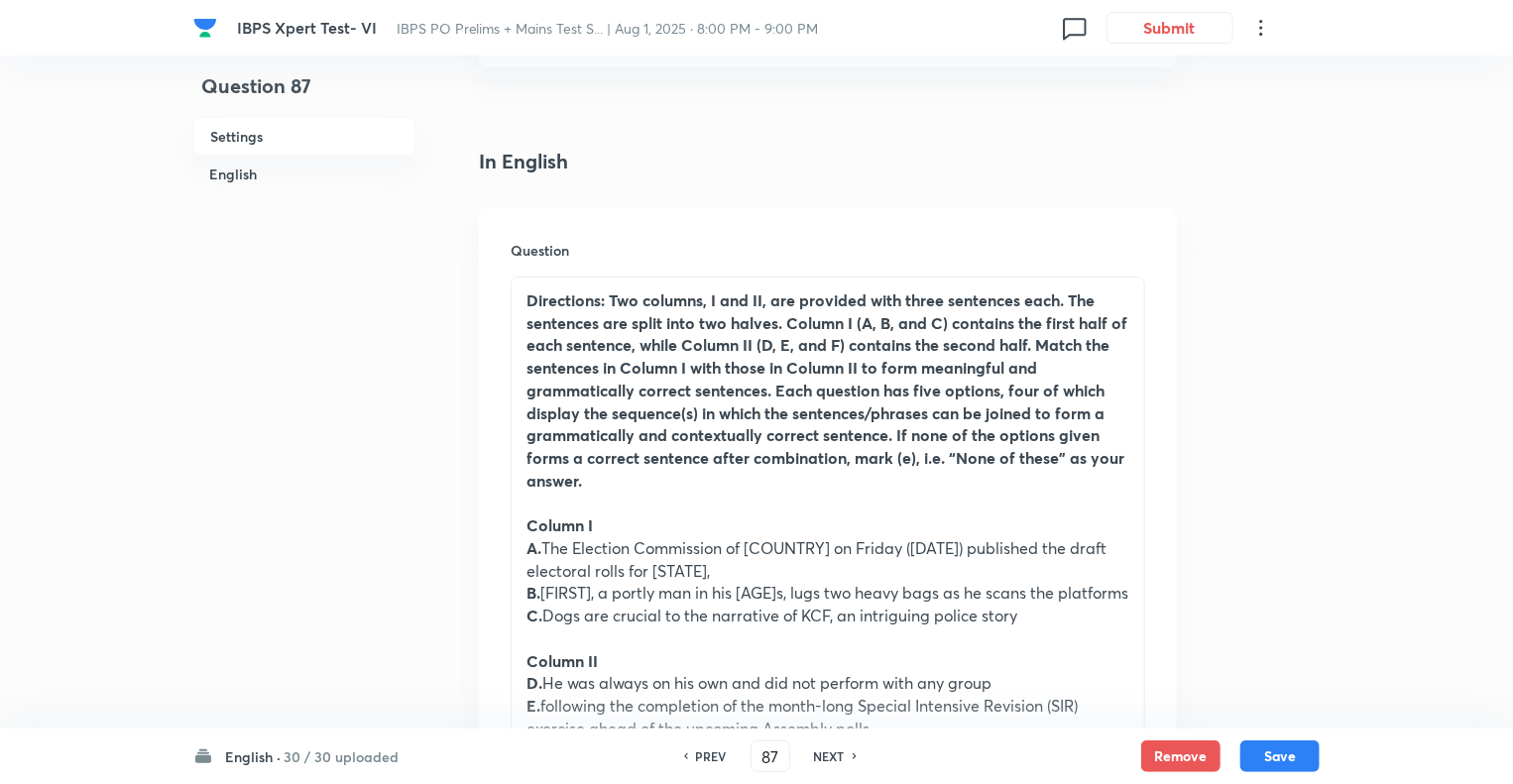 click on "NEXT" at bounding box center (829, 756) 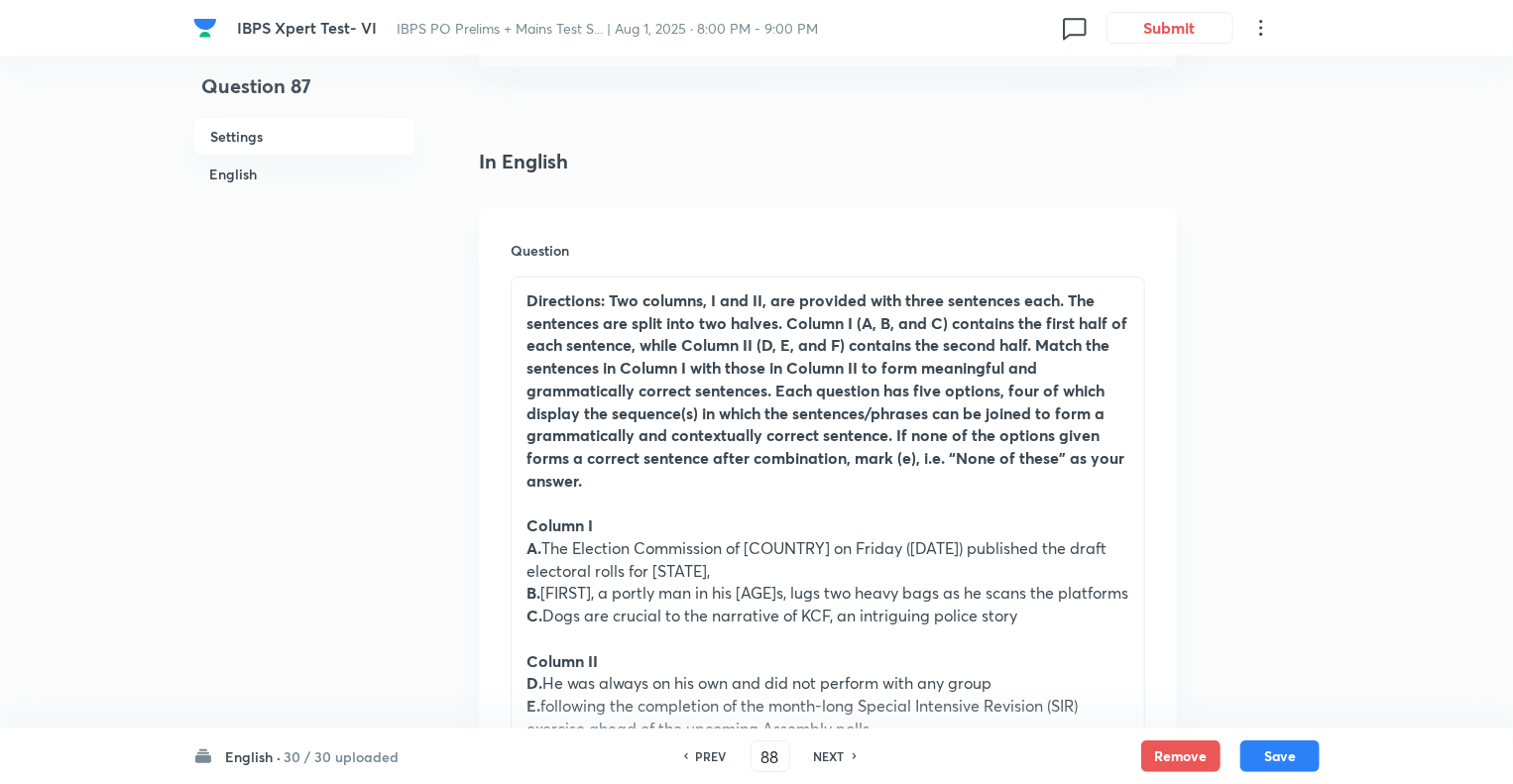 checkbox on "true" 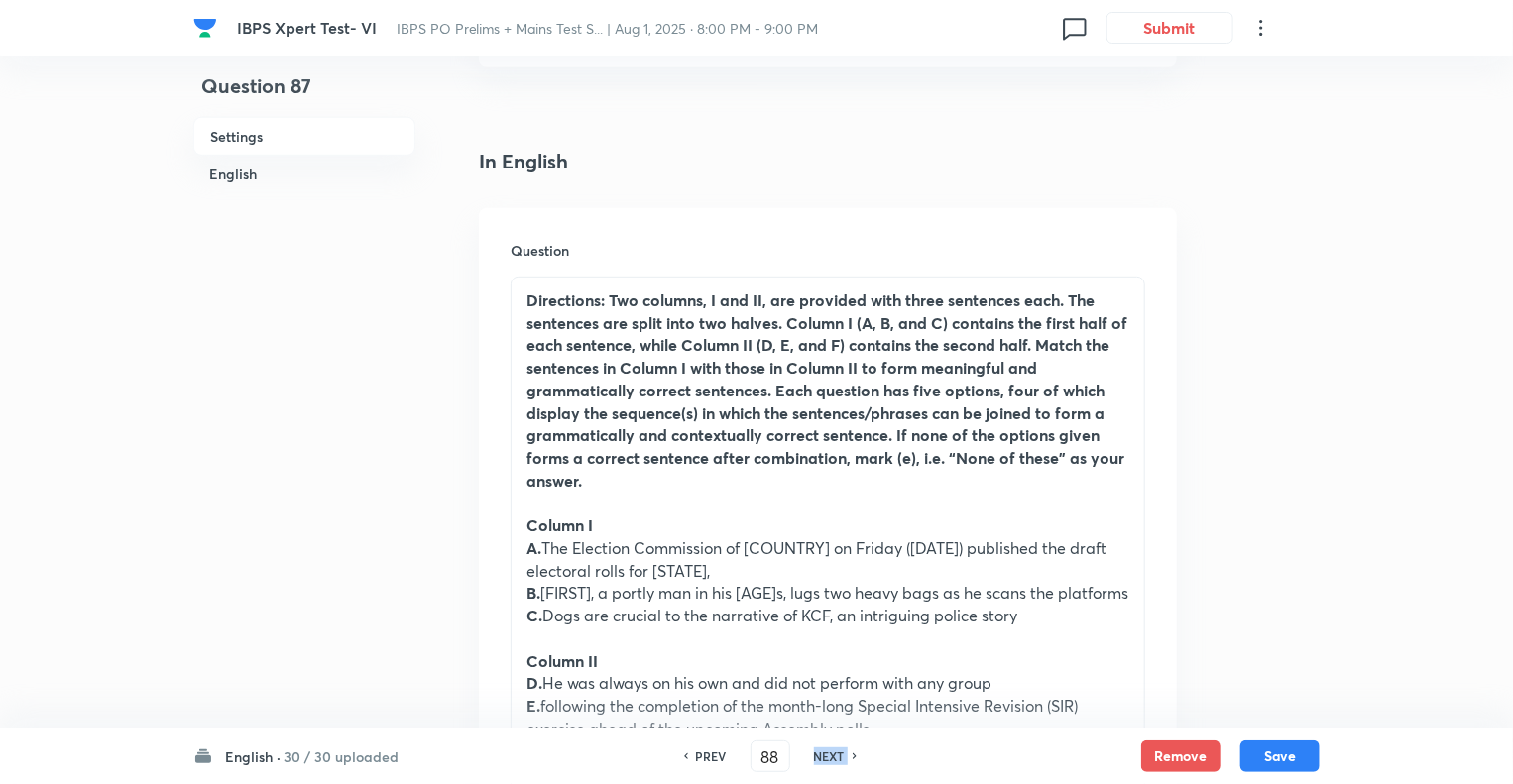 click on "NEXT" at bounding box center (829, 756) 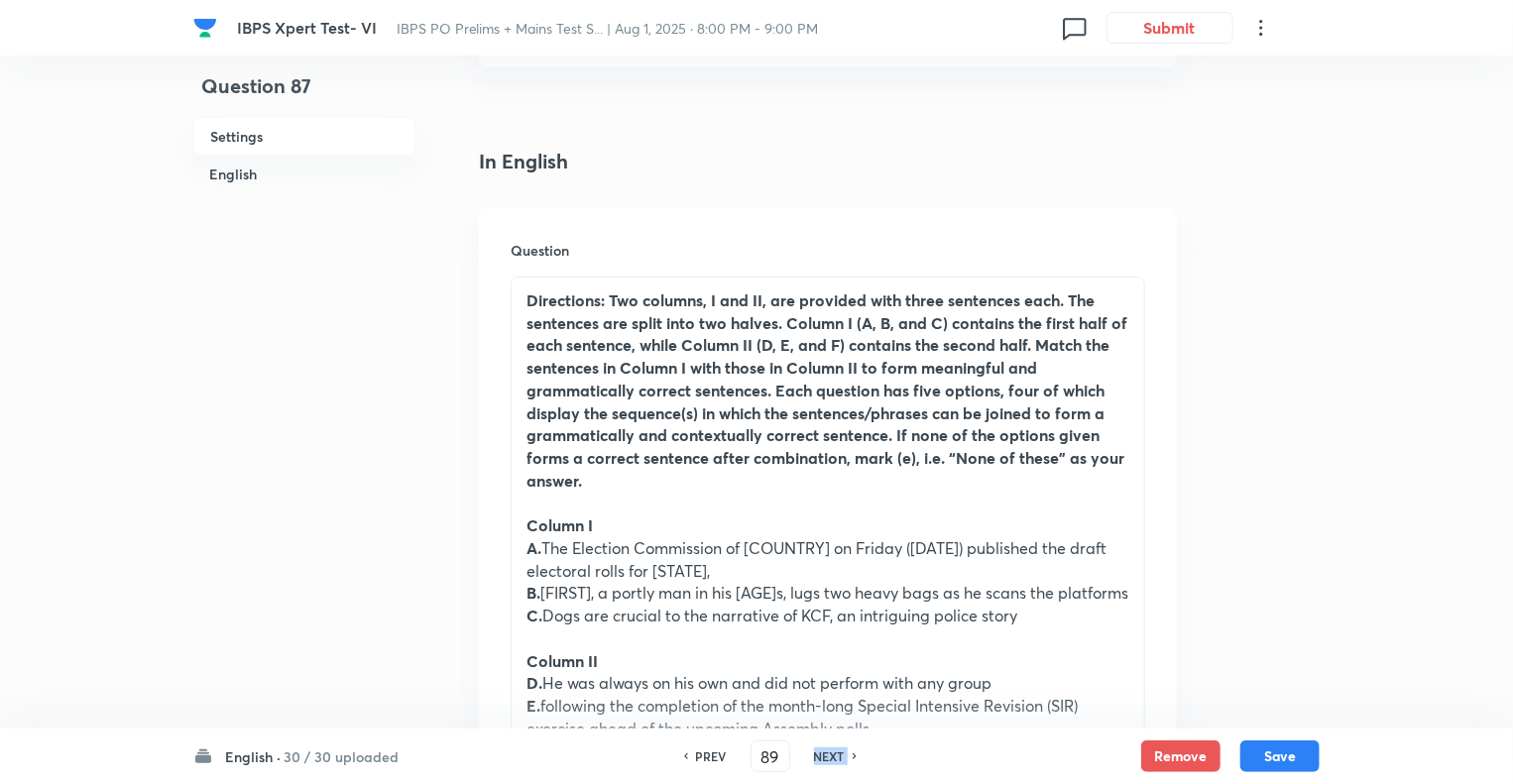 checkbox on "false" 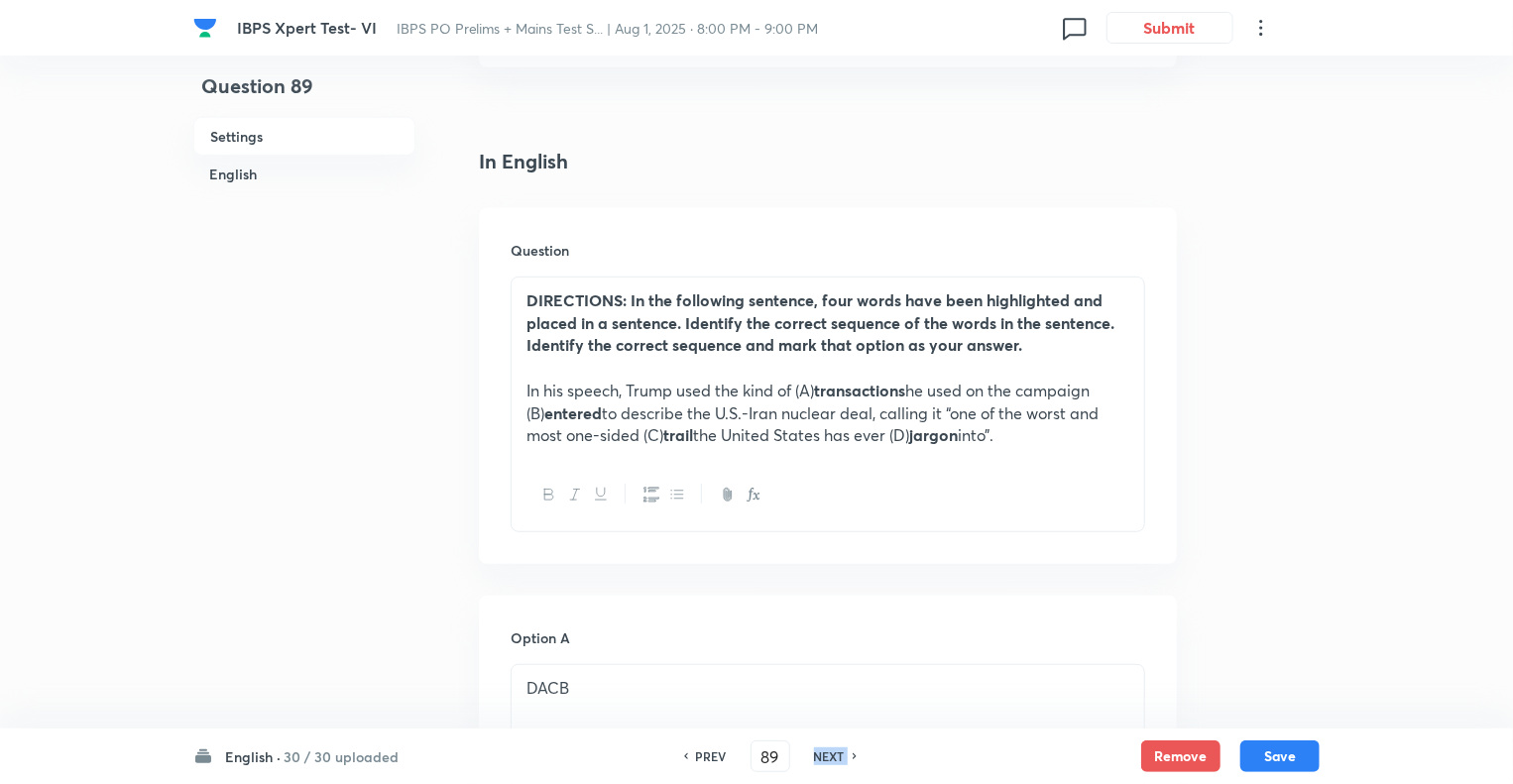 checkbox on "true" 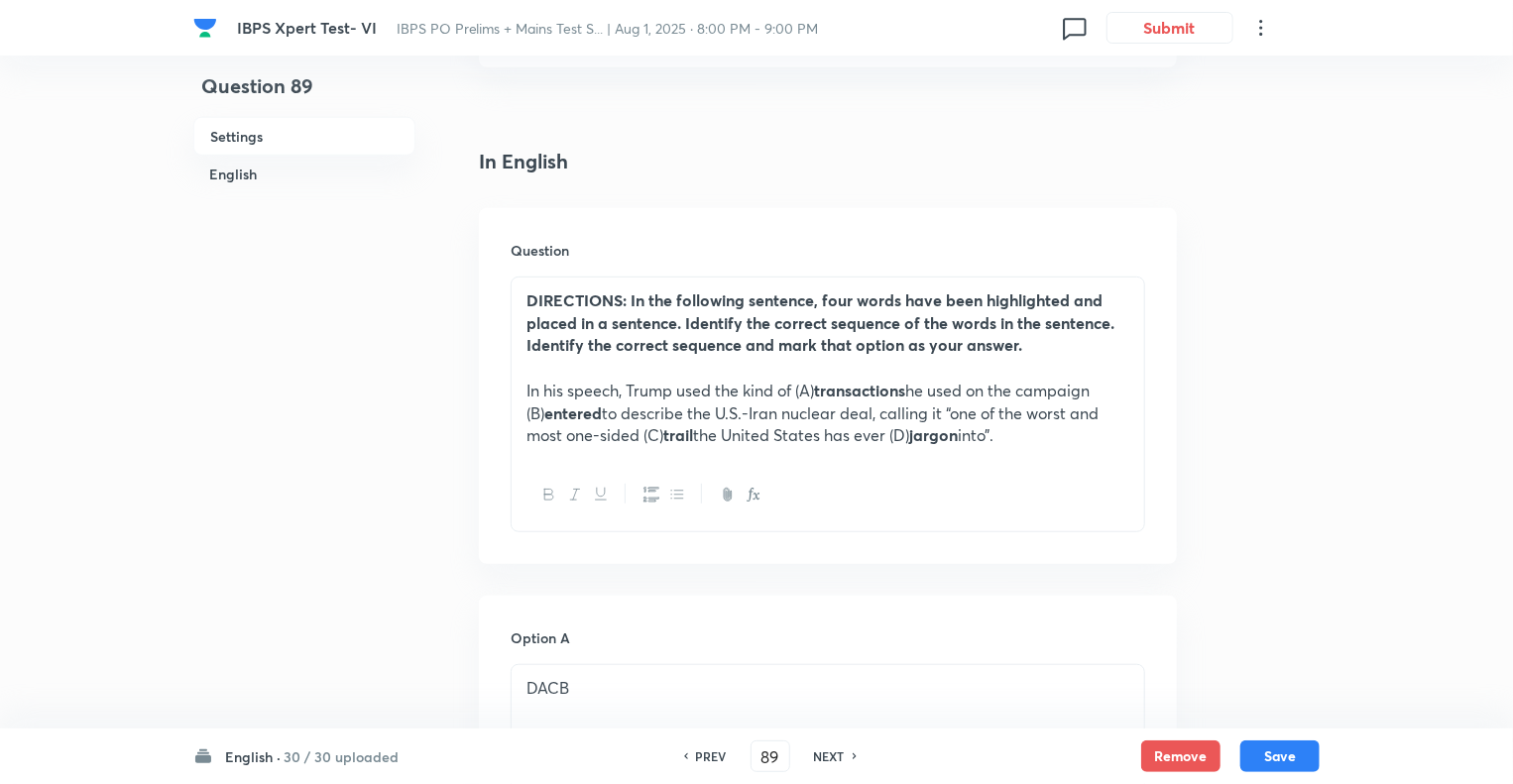 click on "NEXT" at bounding box center [829, 756] 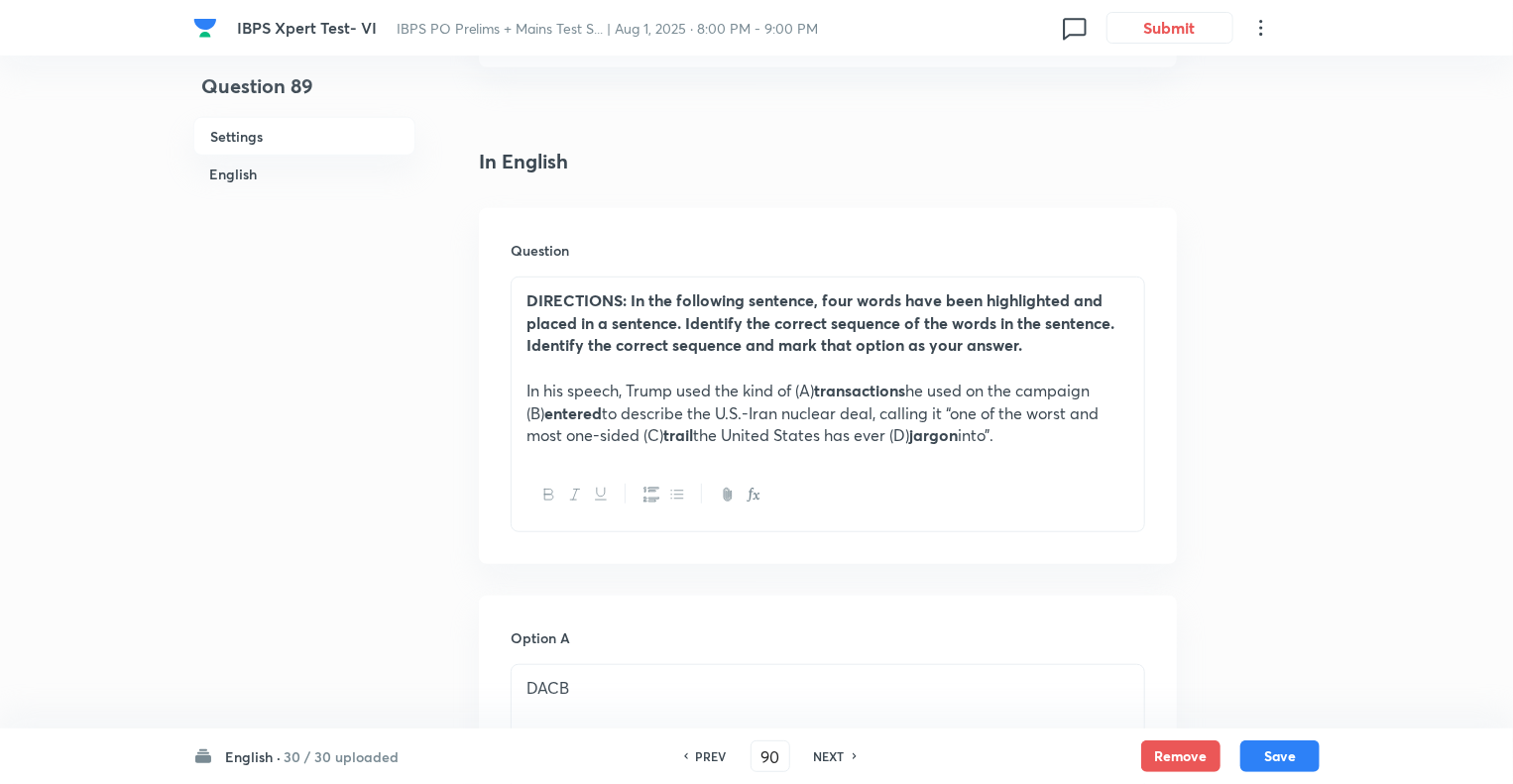 checkbox on "false" 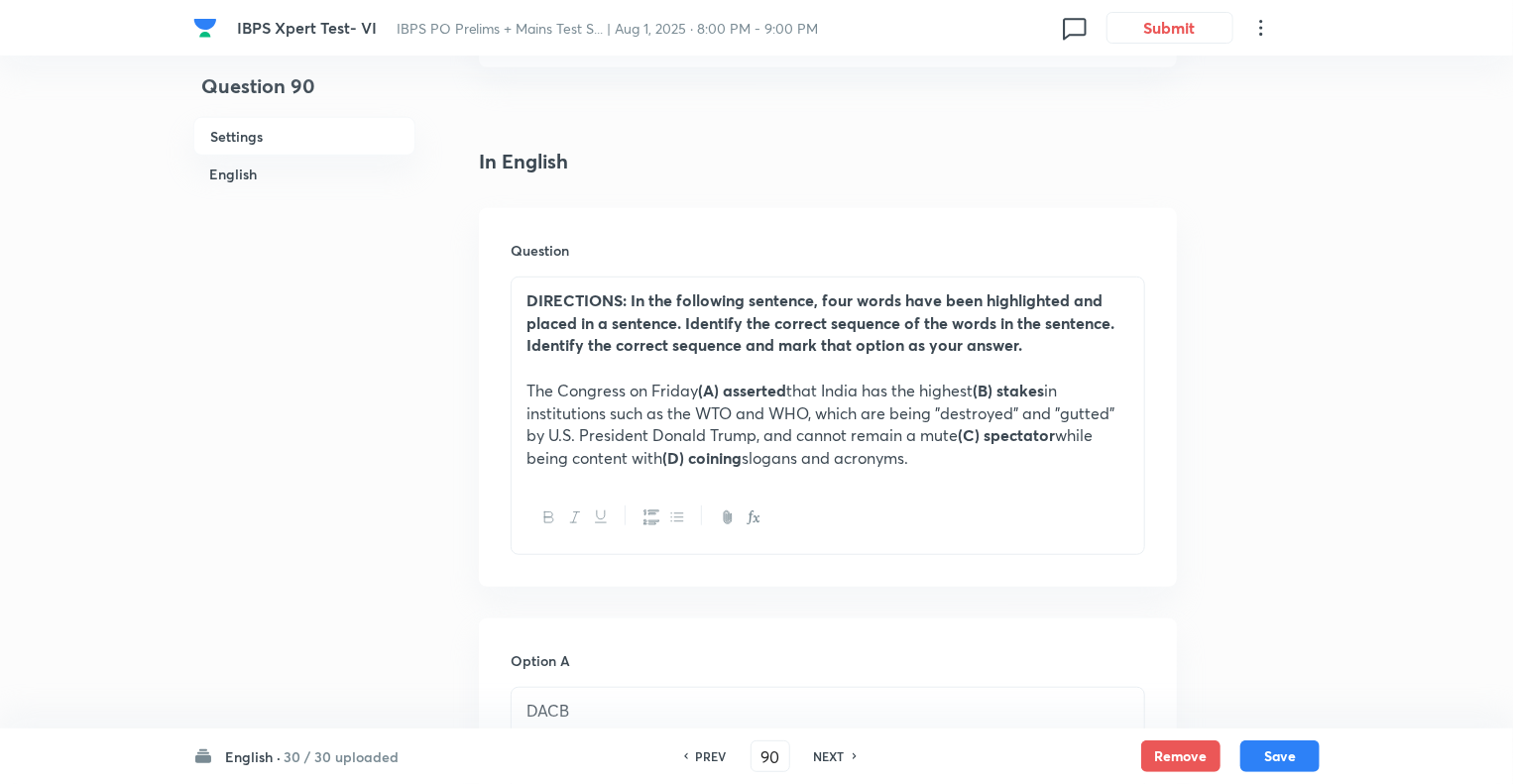click on "NEXT" at bounding box center (829, 756) 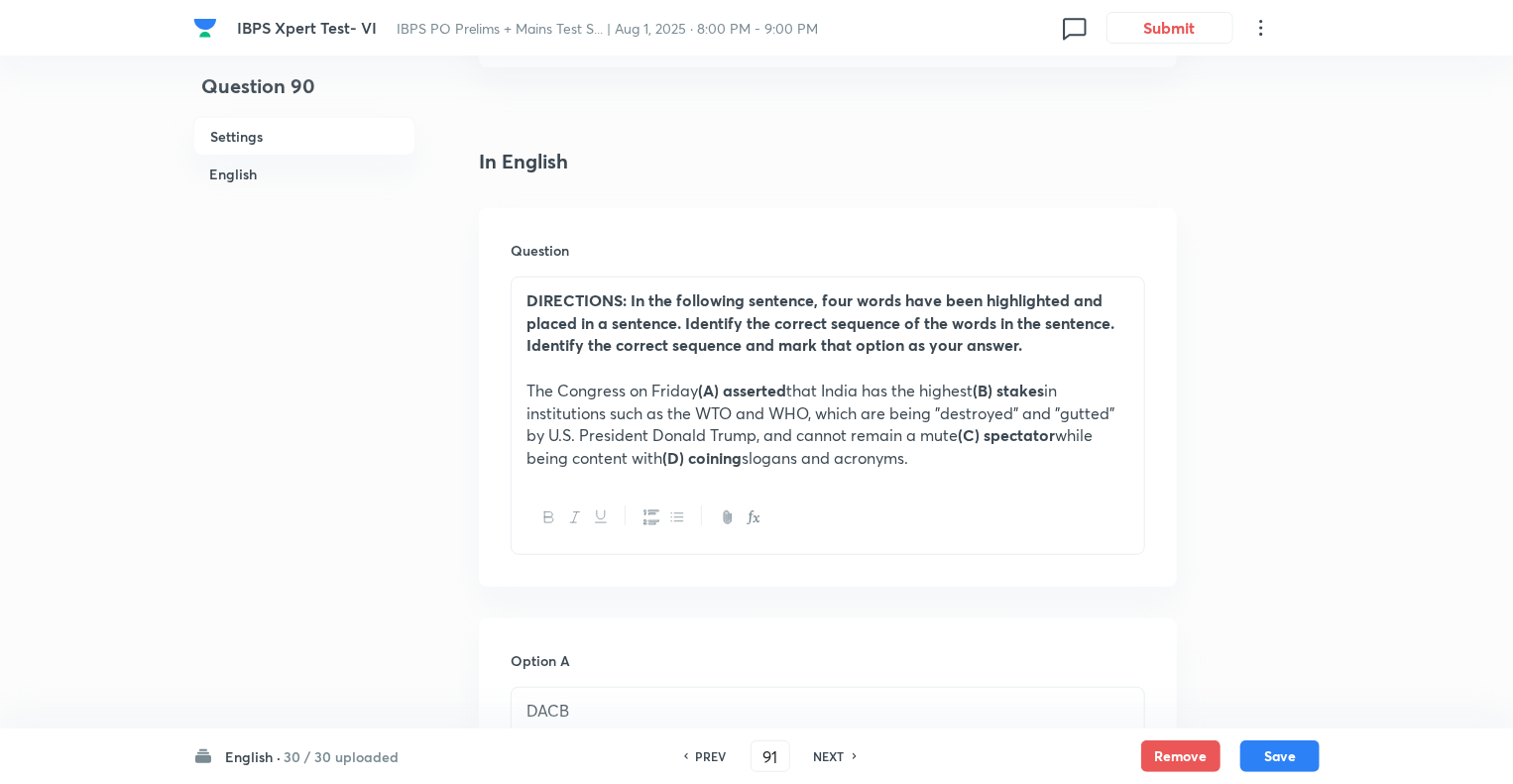 checkbox on "false" 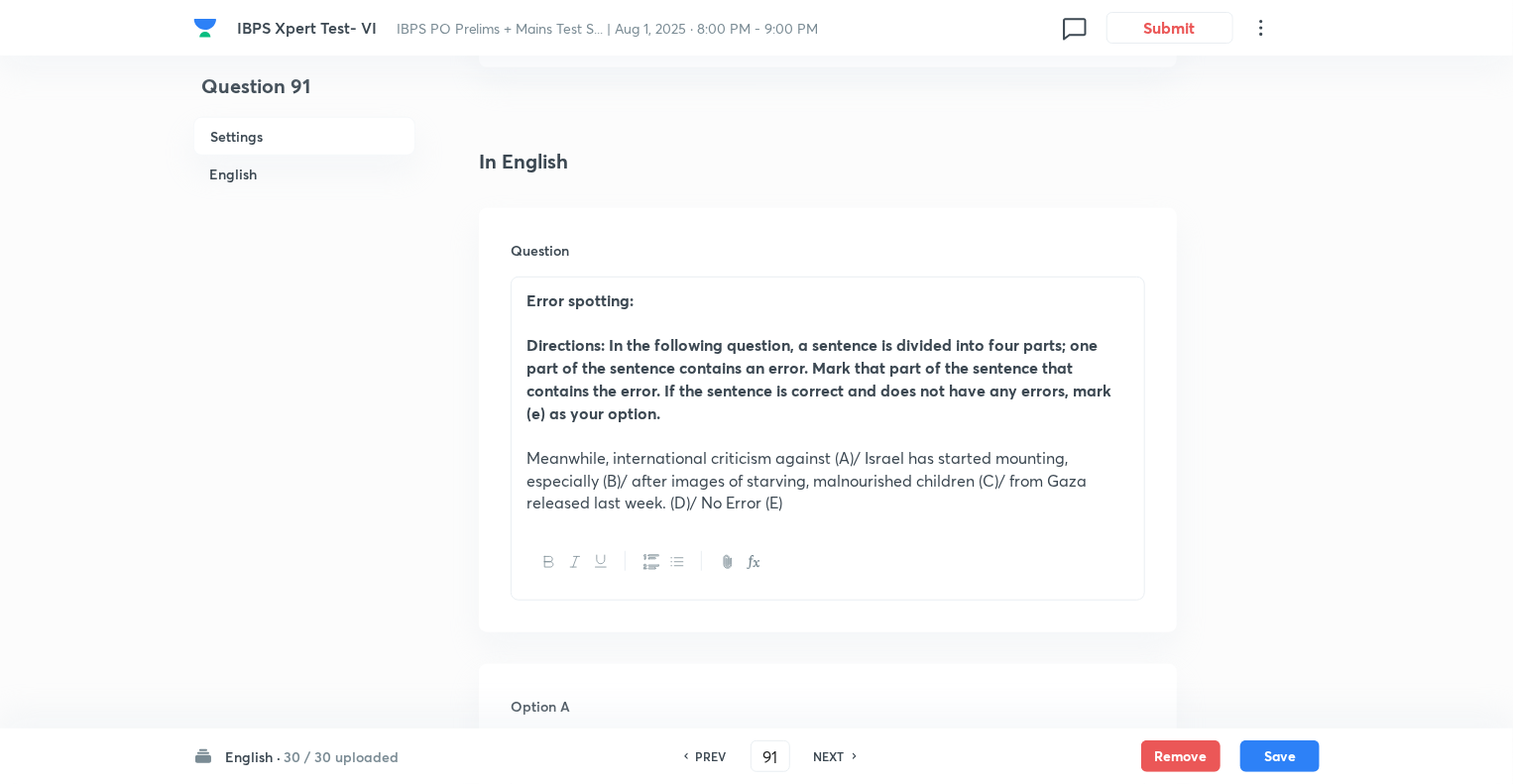 checkbox on "true" 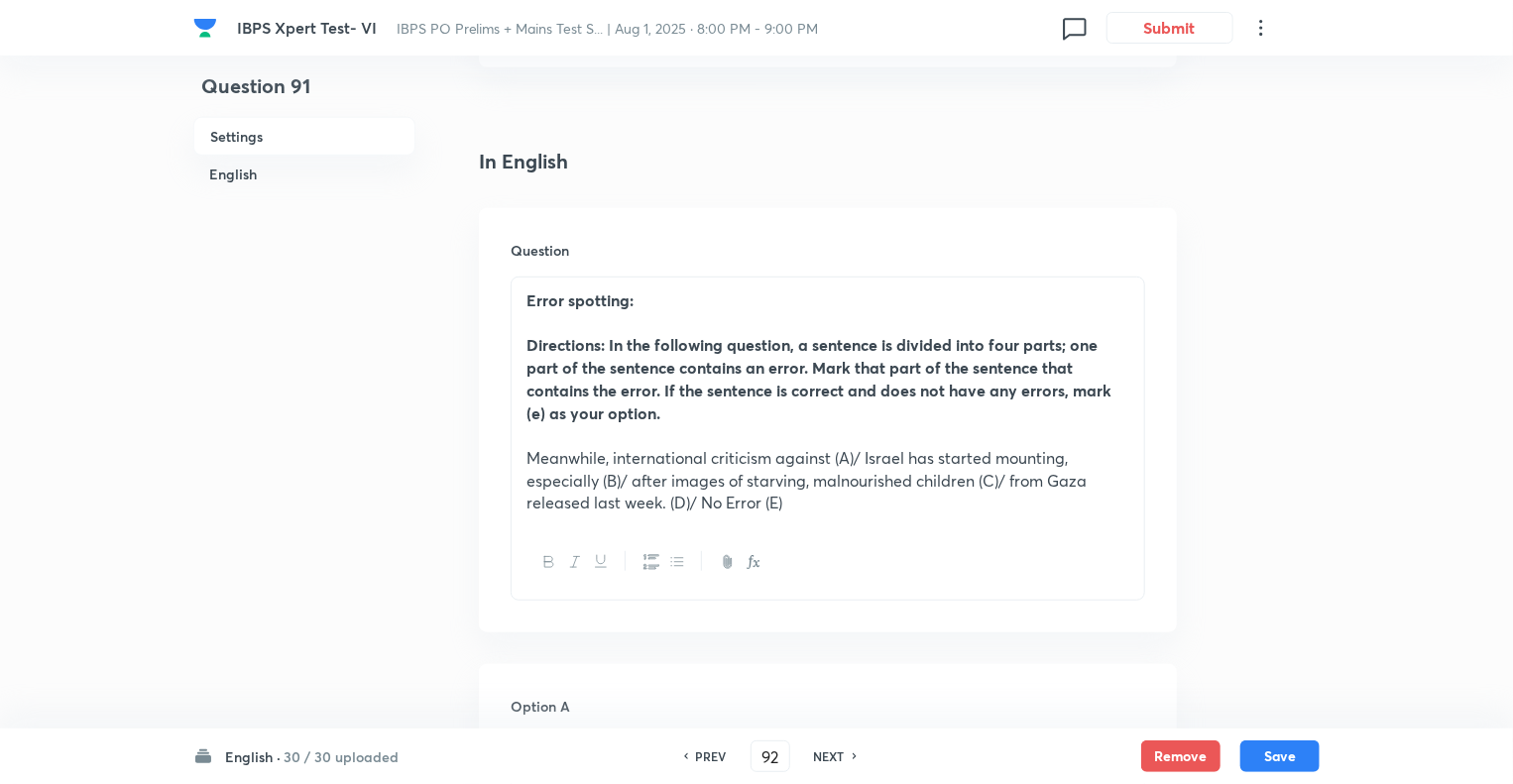 checkbox on "false" 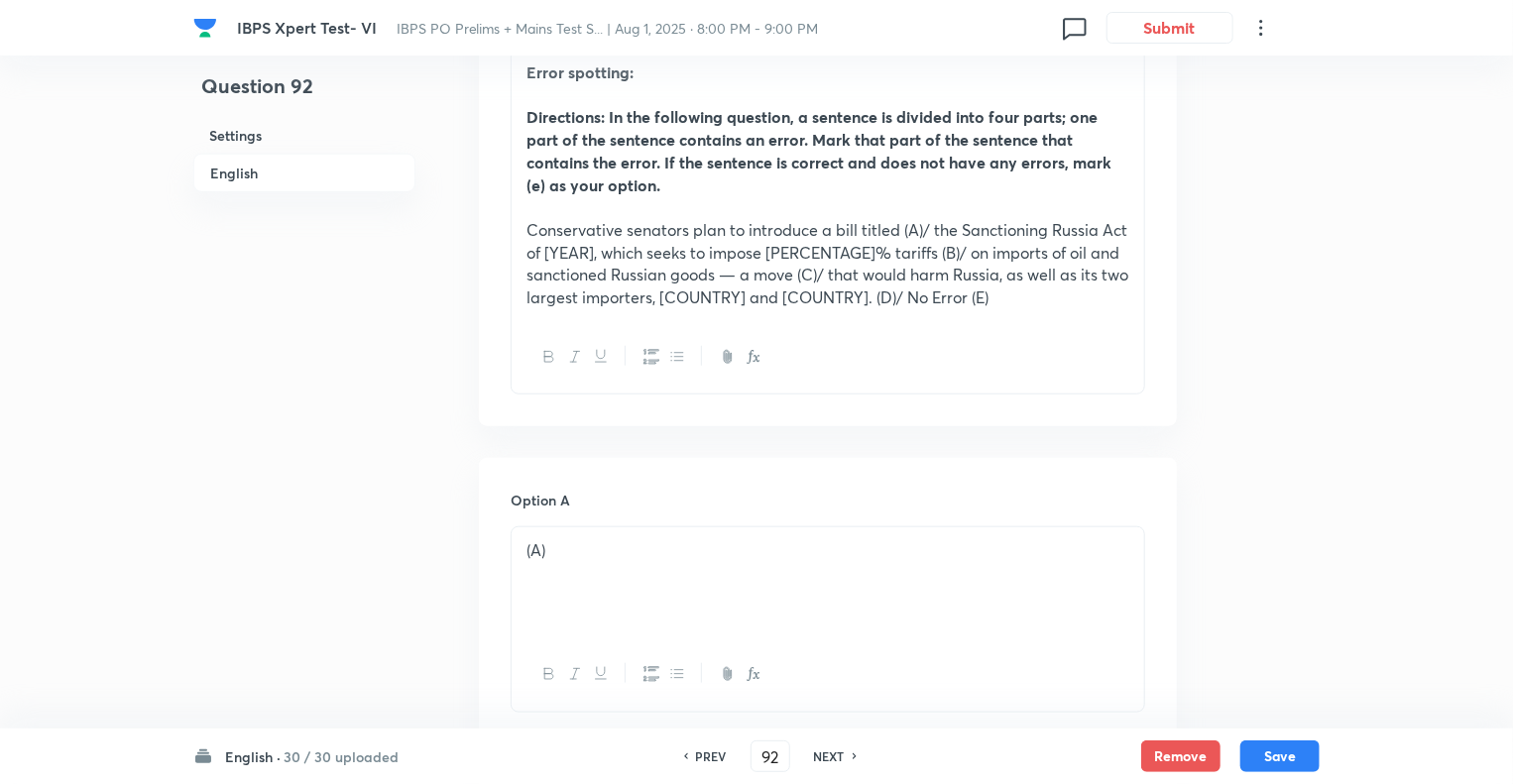 scroll, scrollTop: 674, scrollLeft: 0, axis: vertical 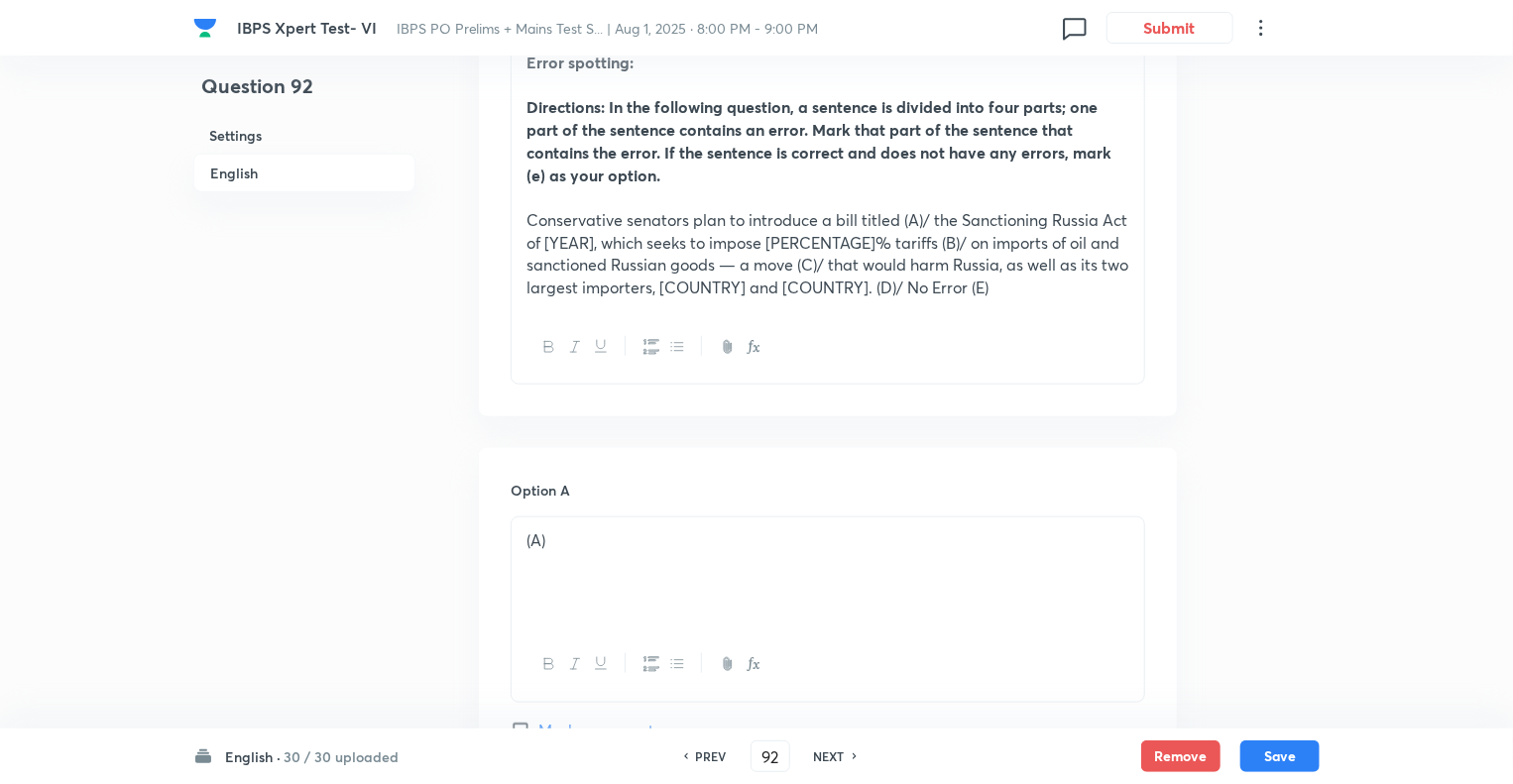 click on "NEXT" at bounding box center (829, 756) 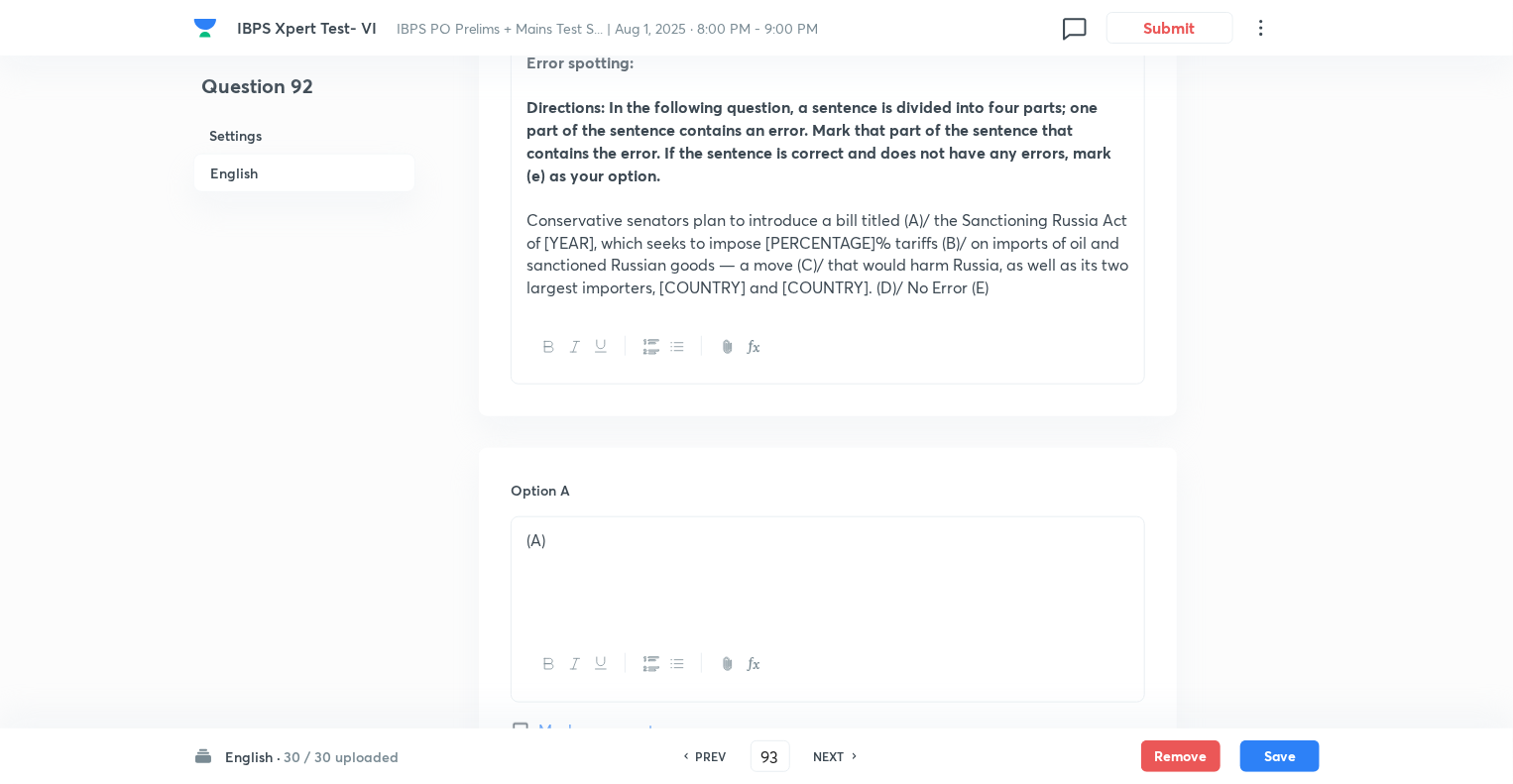 checkbox on "false" 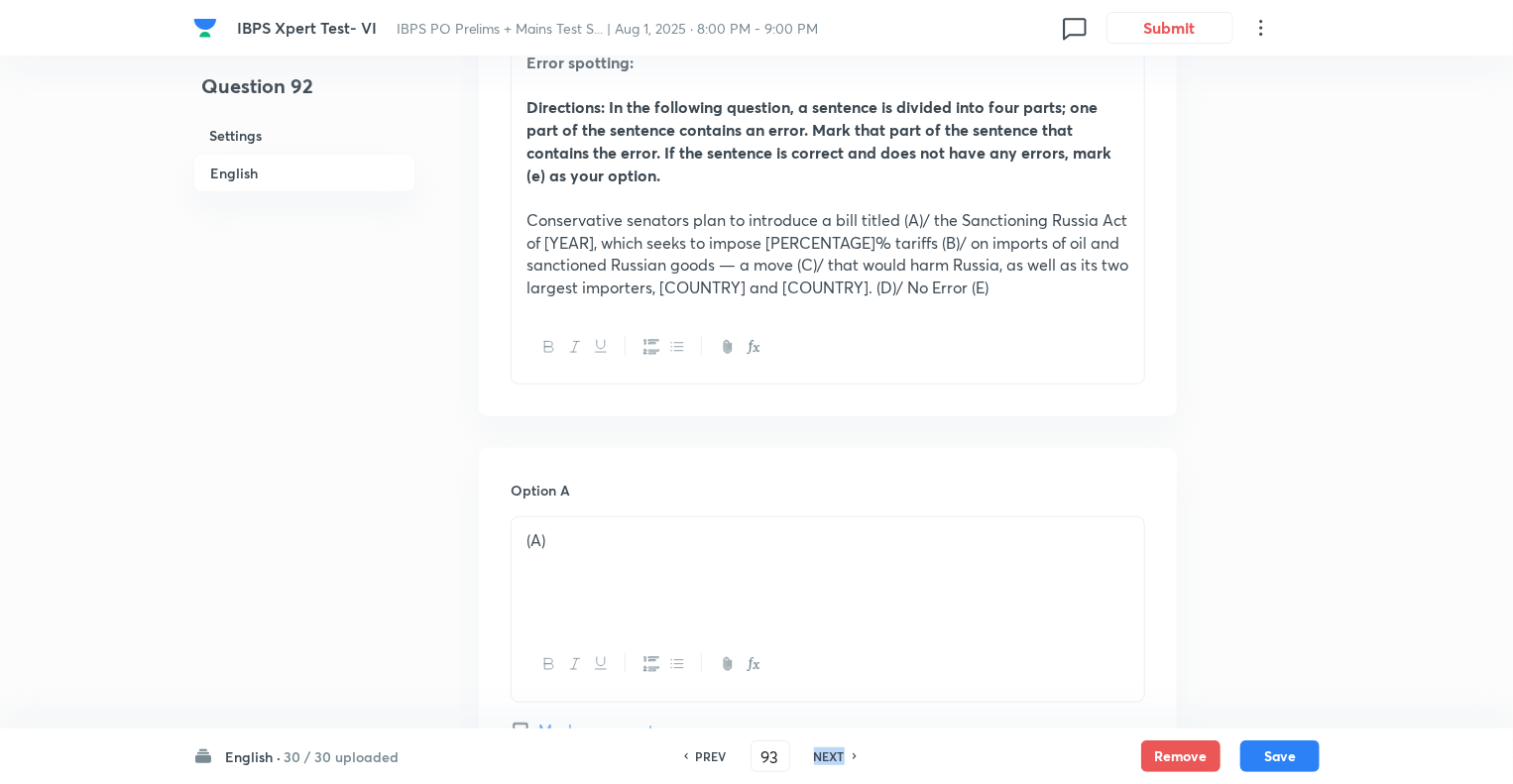 click on "NEXT" at bounding box center (829, 756) 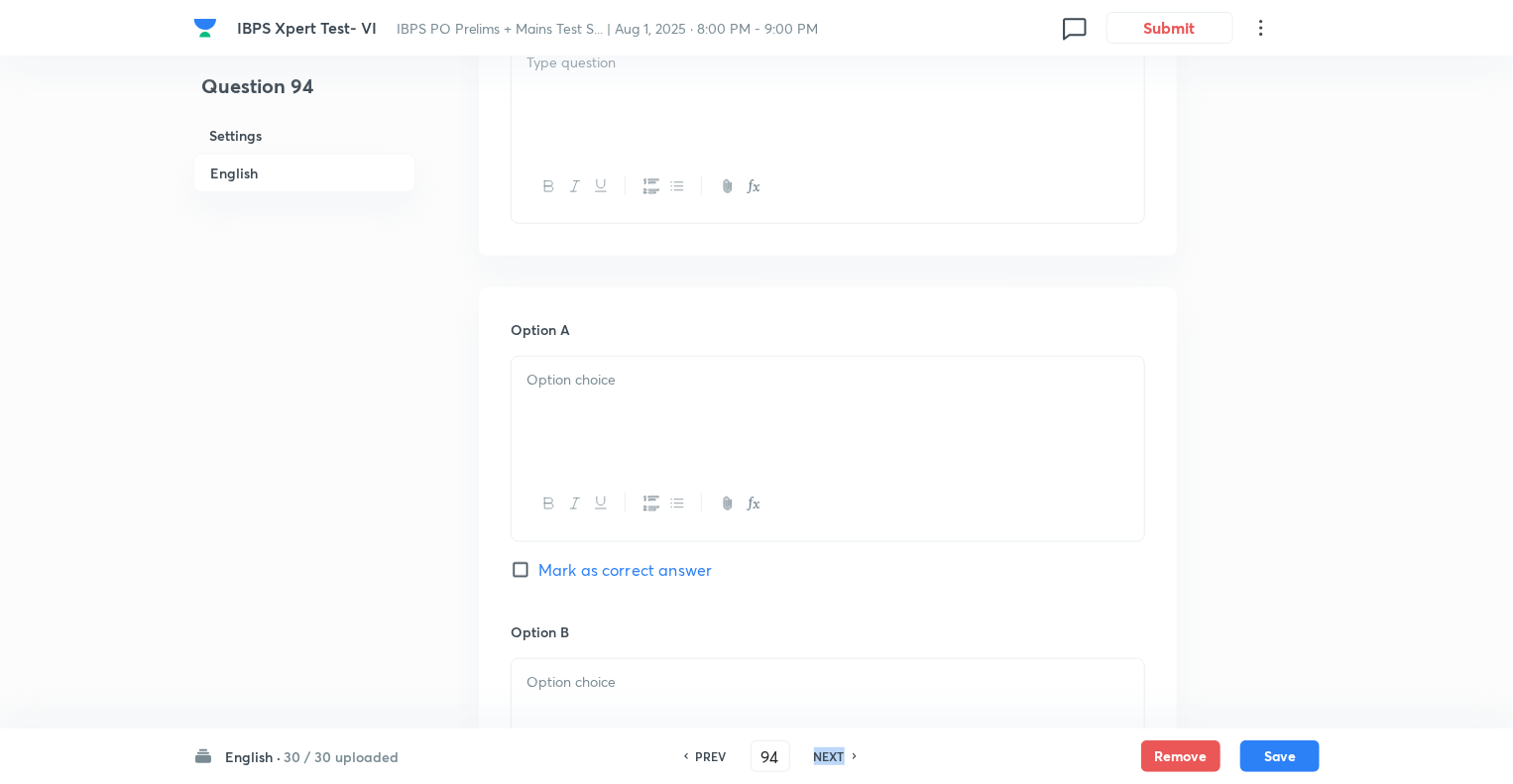 checkbox on "true" 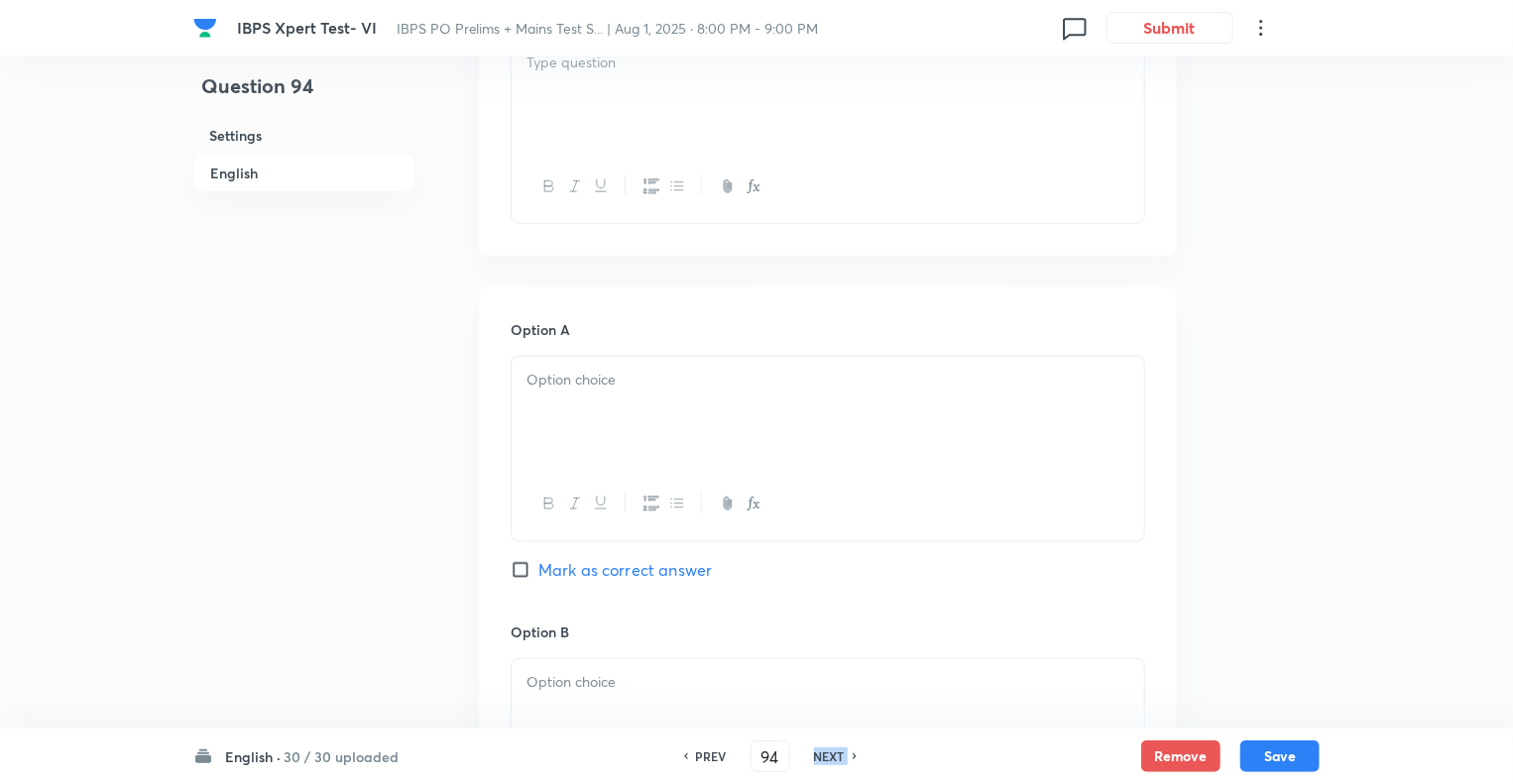 click on "NEXT" at bounding box center [829, 756] 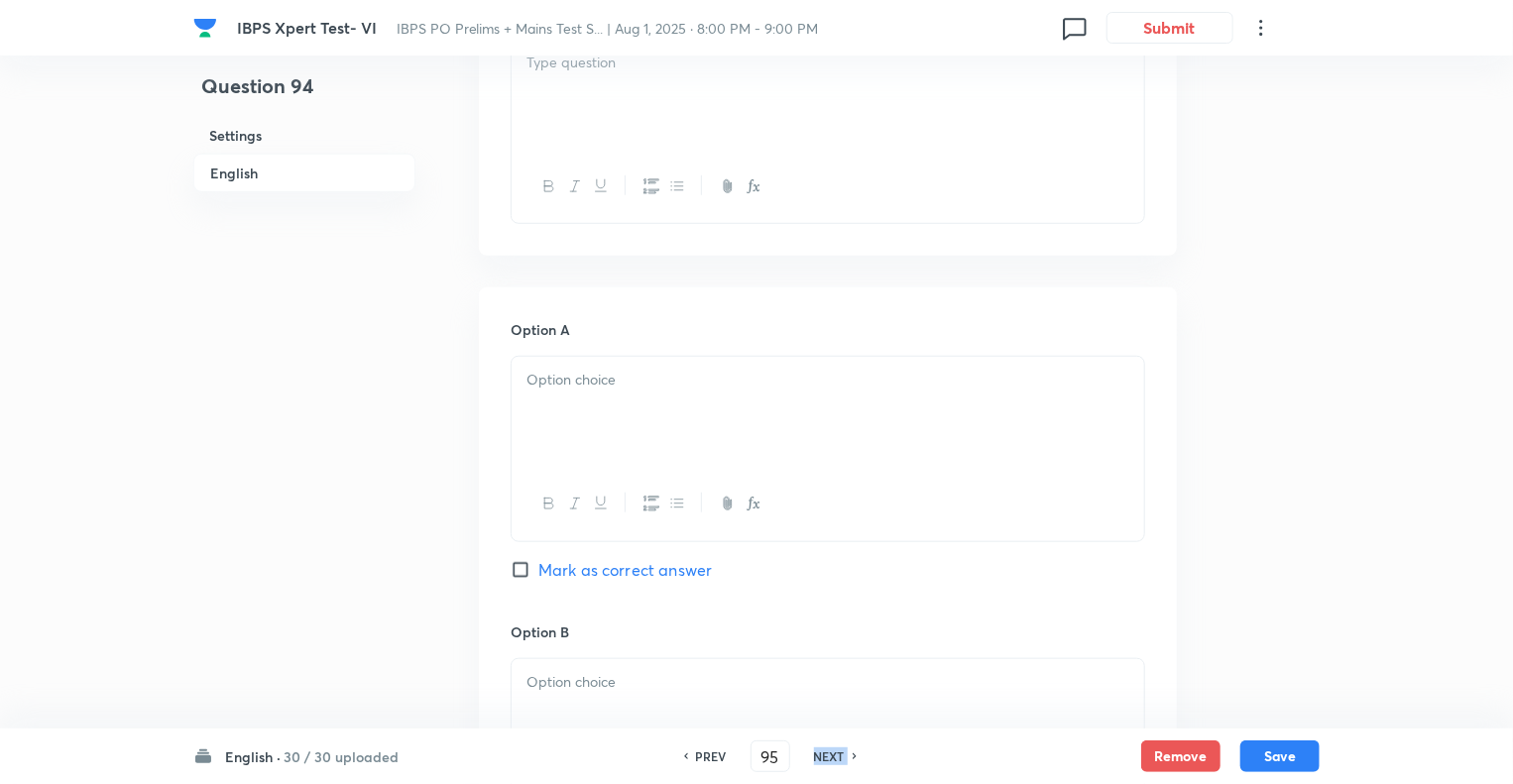 checkbox on "false" 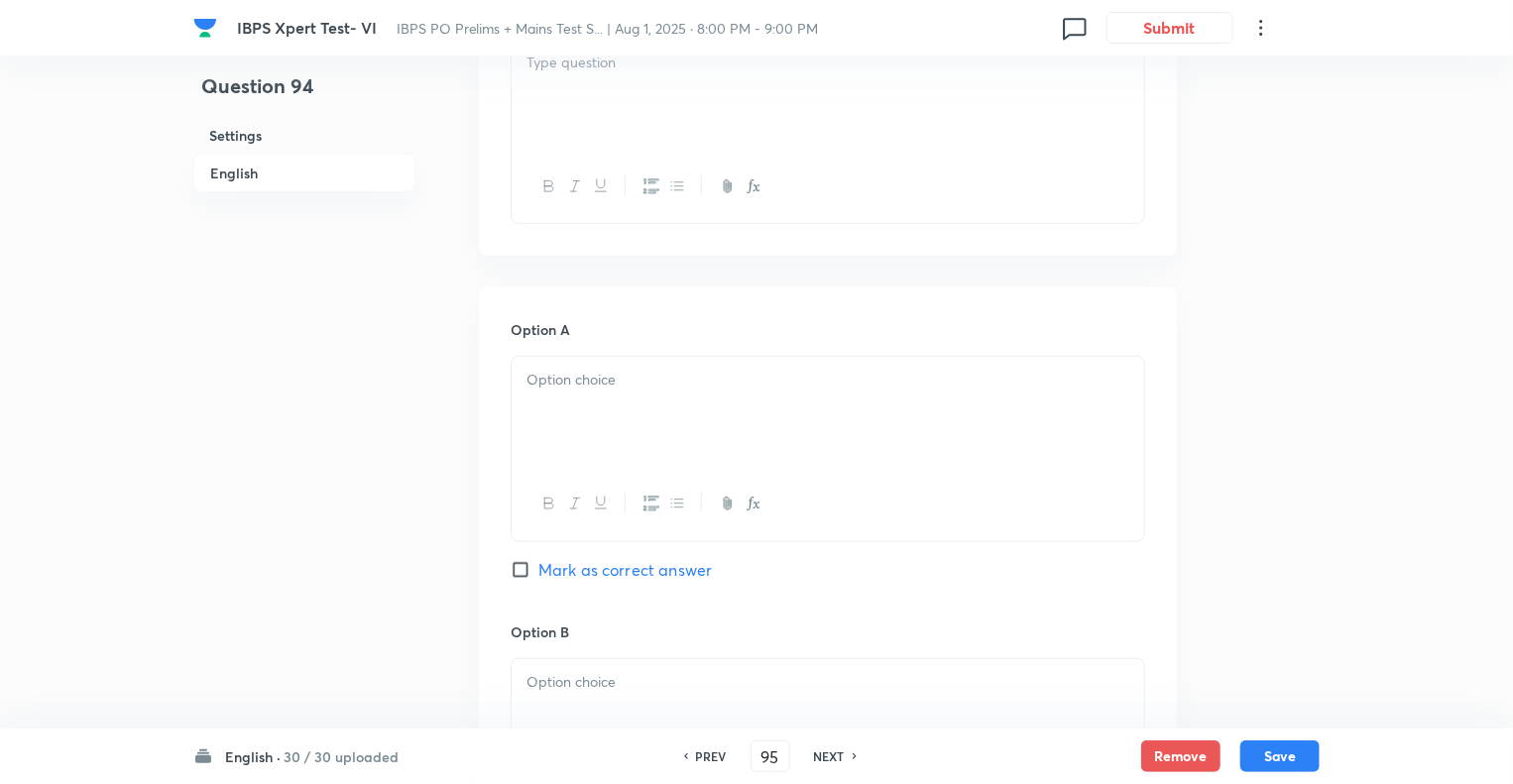 checkbox on "true" 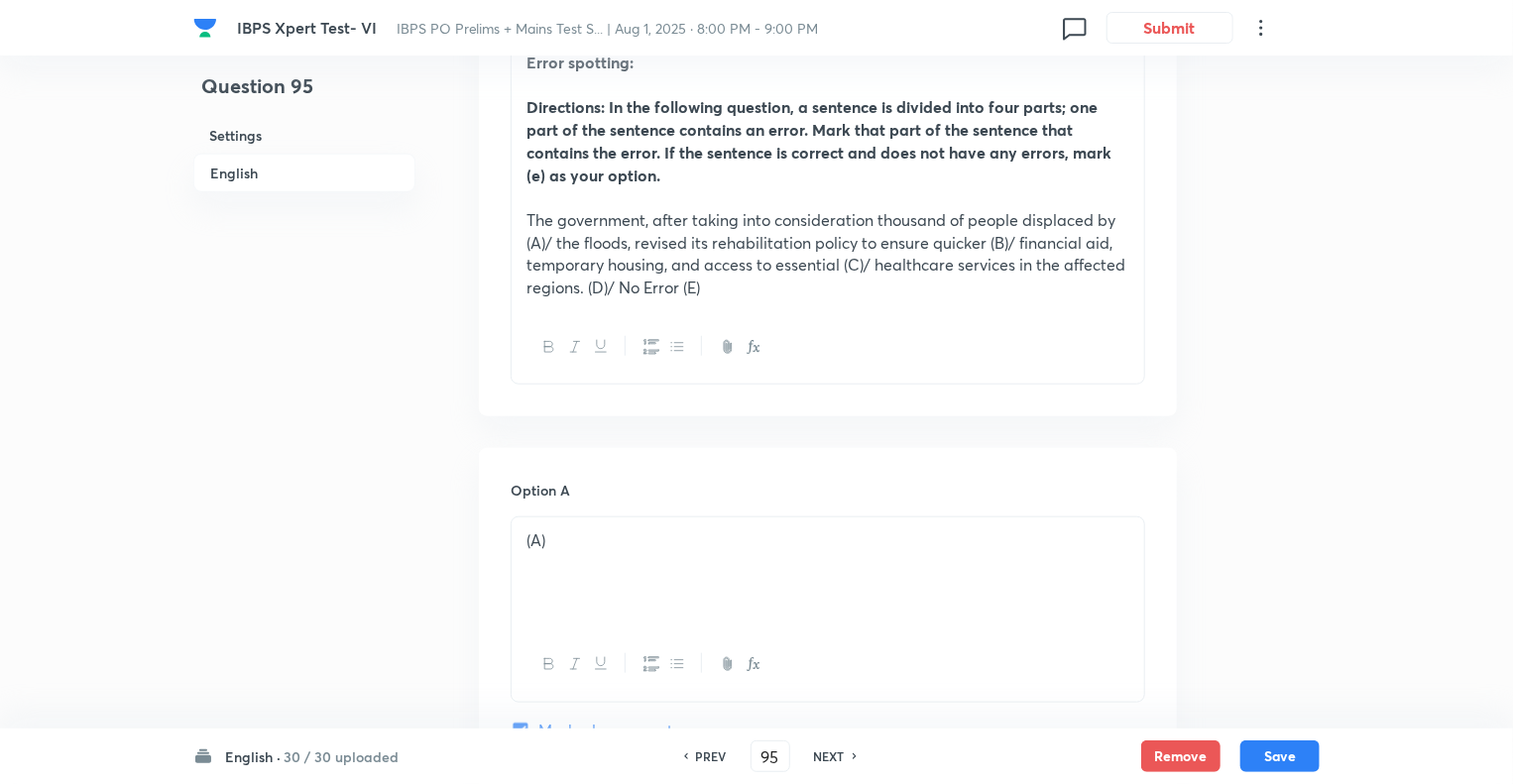 click on "NEXT" at bounding box center (829, 756) 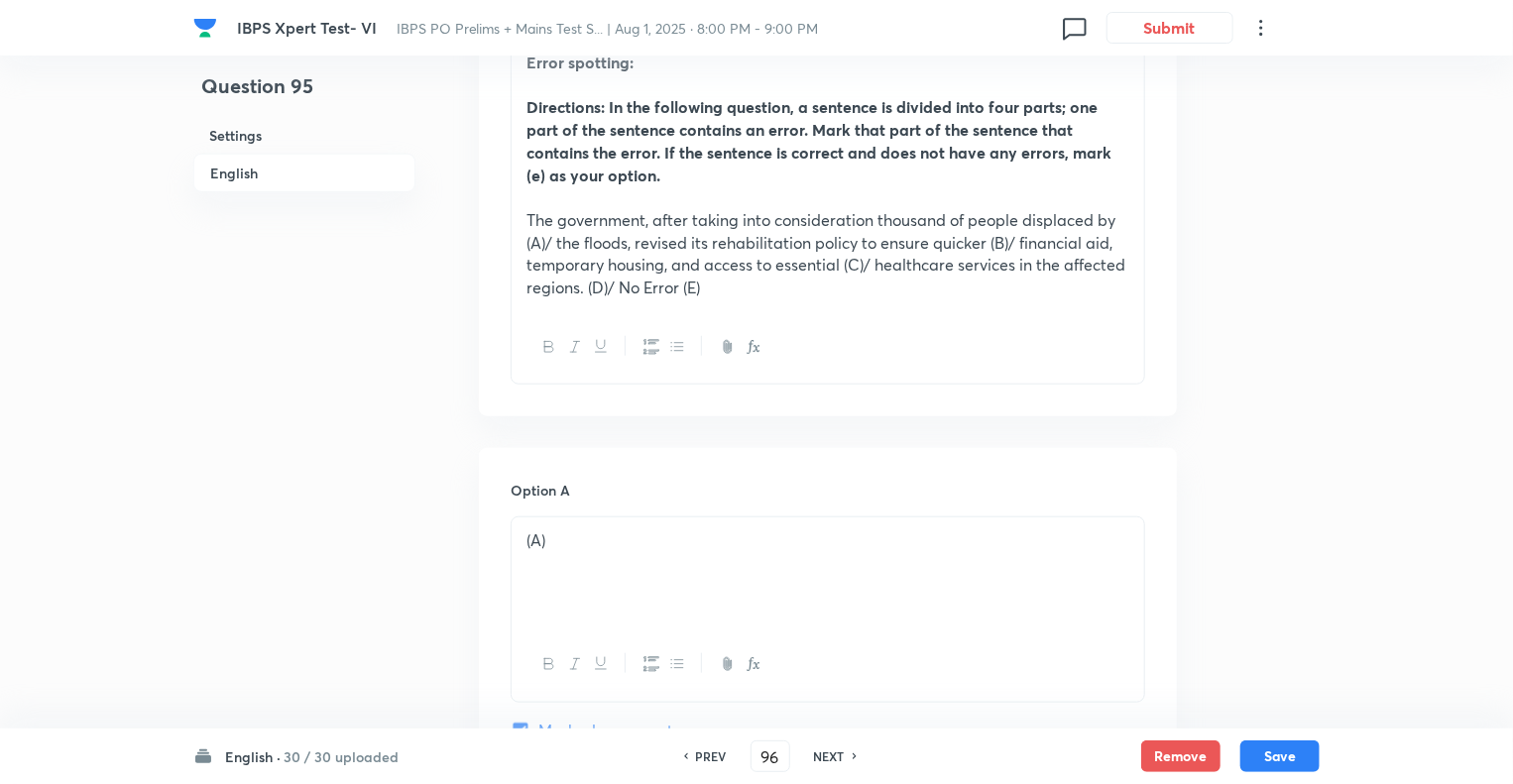 checkbox on "true" 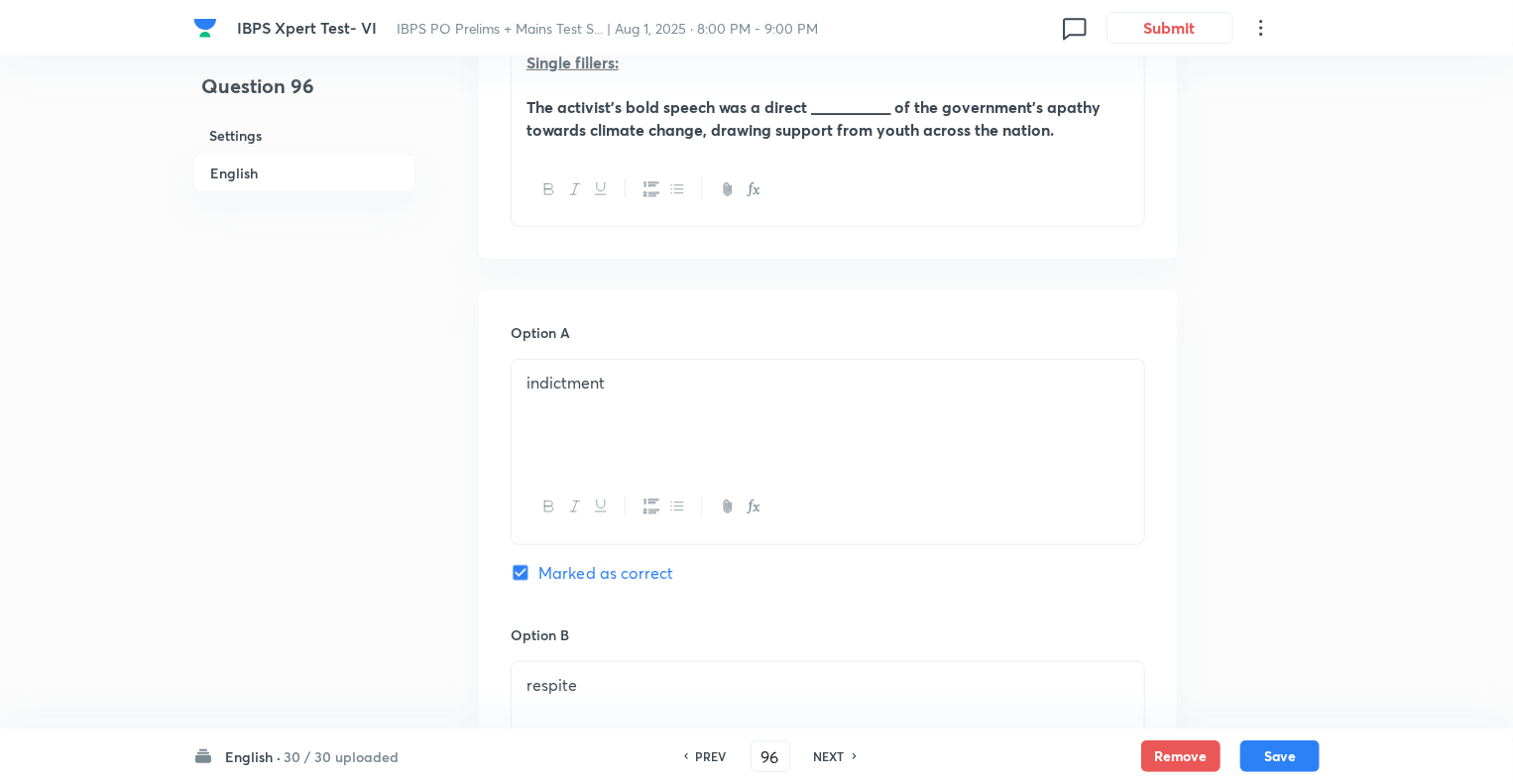click on "NEXT" at bounding box center (829, 756) 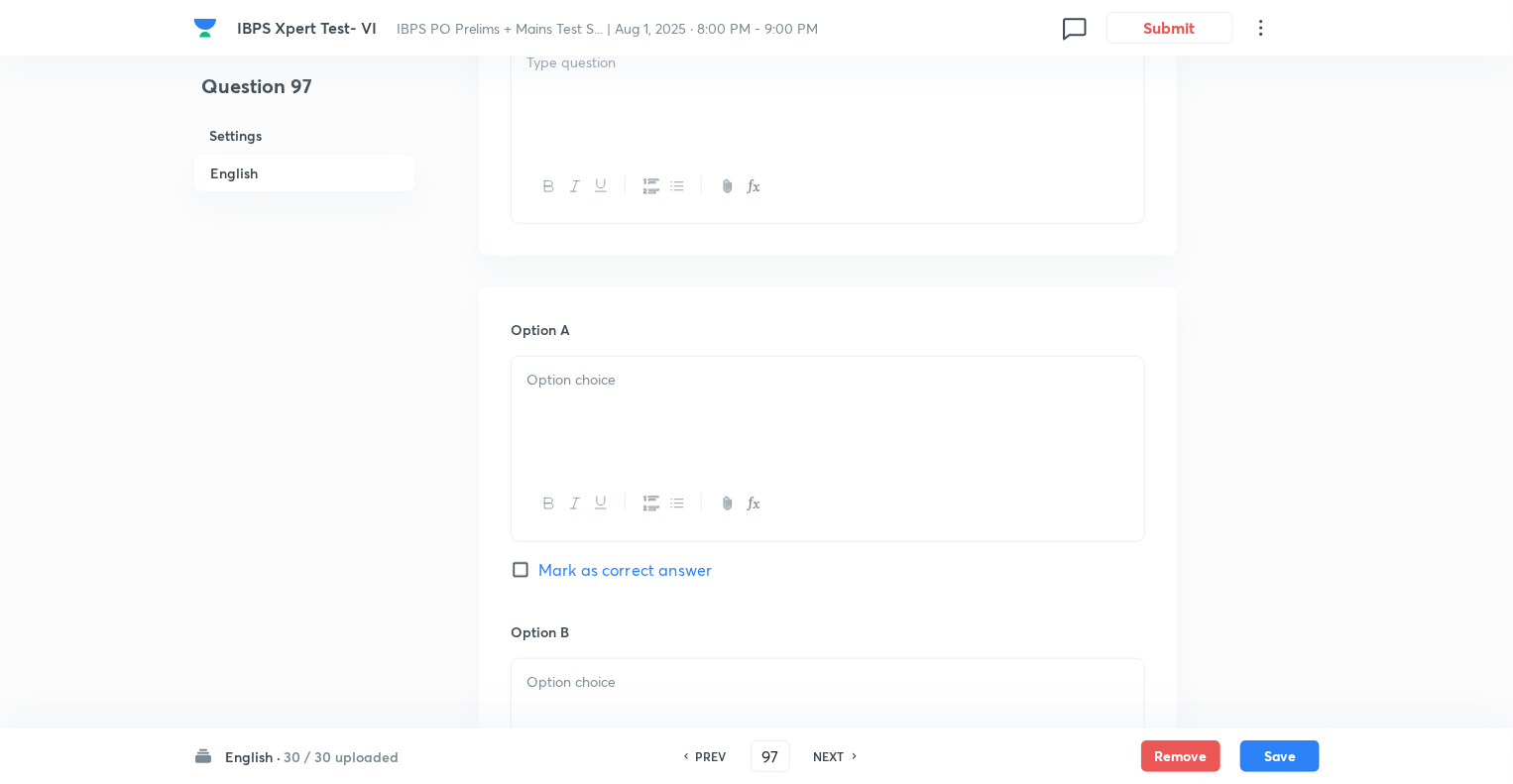 checkbox on "false" 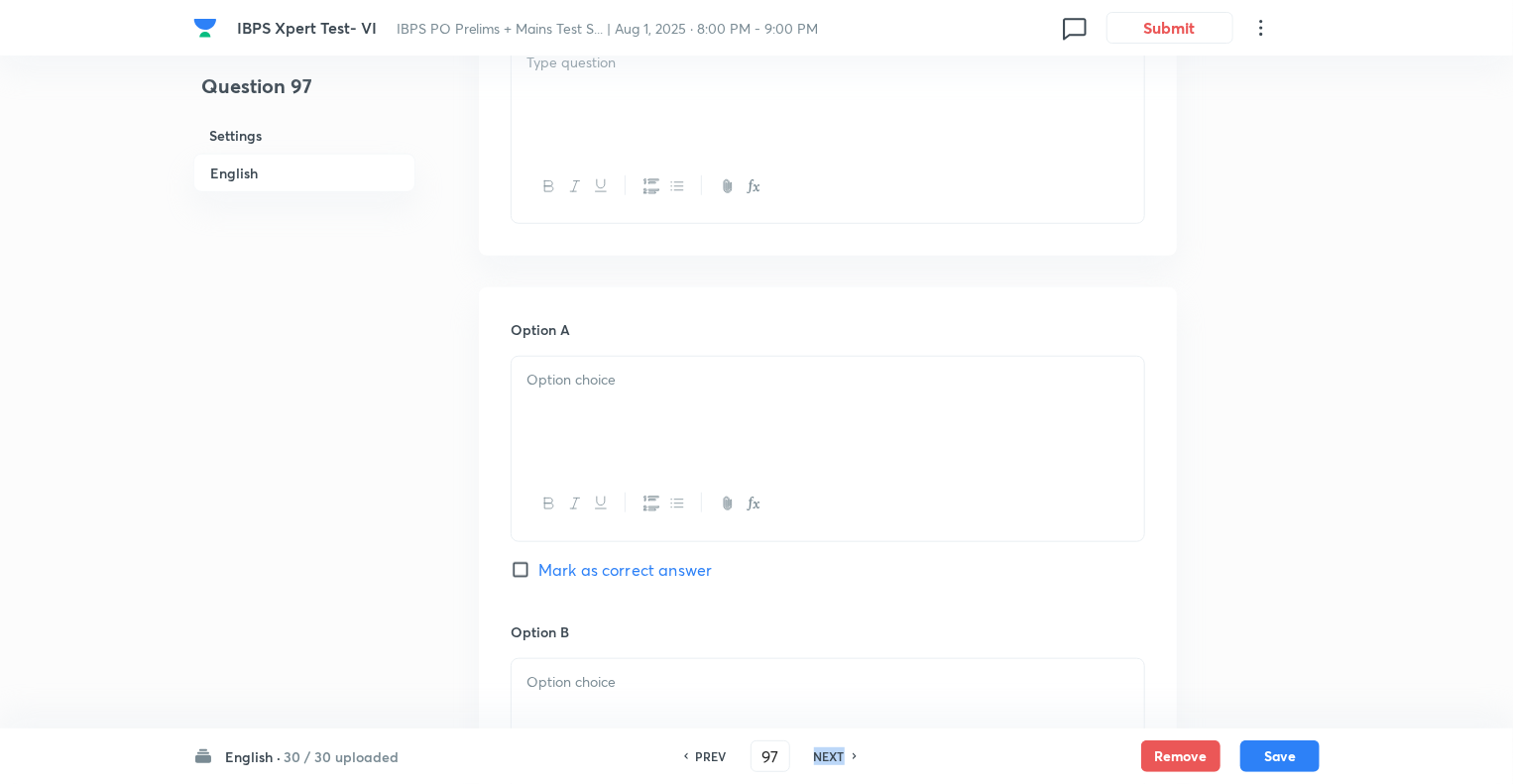 checkbox on "true" 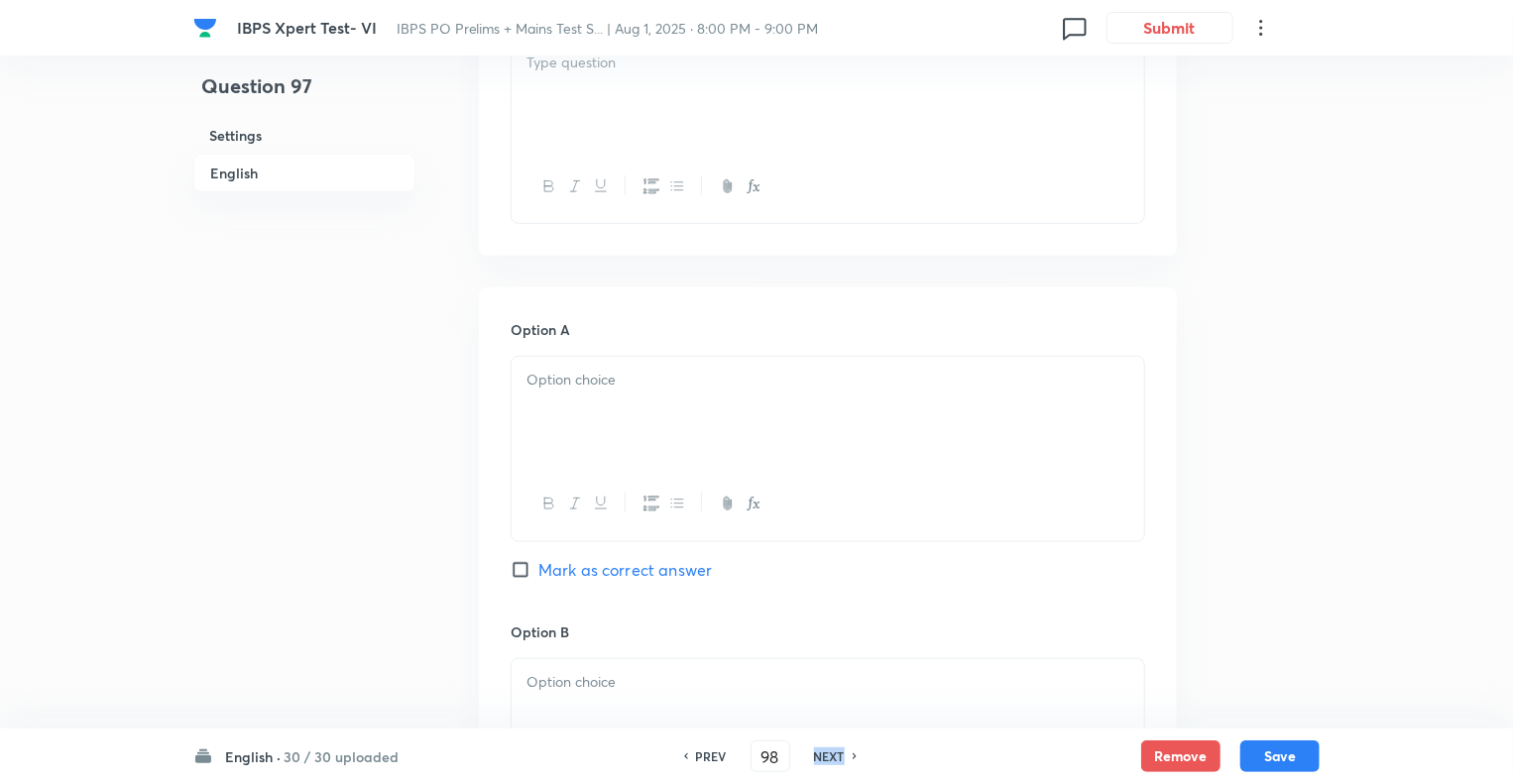 checkbox on "false" 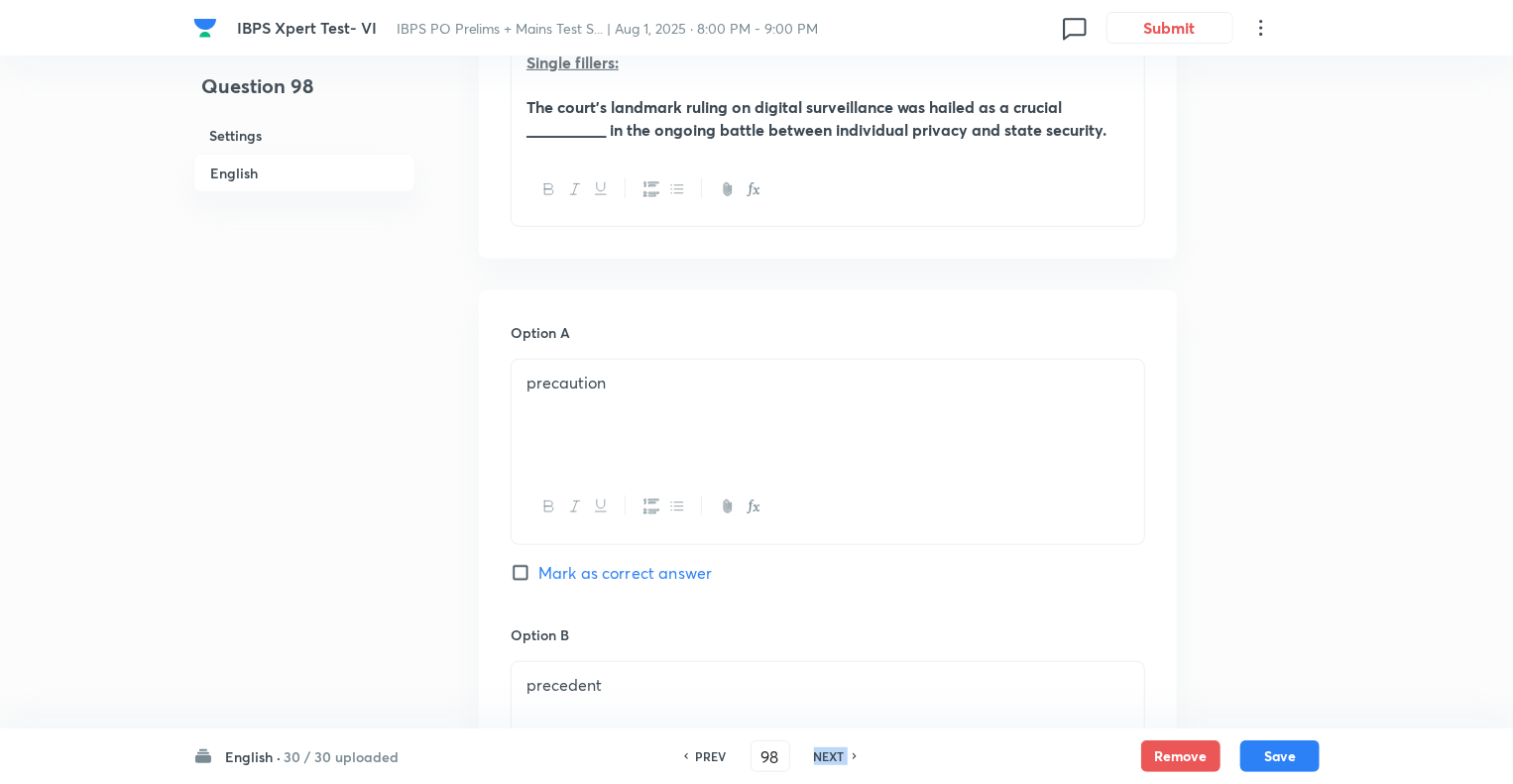 click on "NEXT" at bounding box center (829, 756) 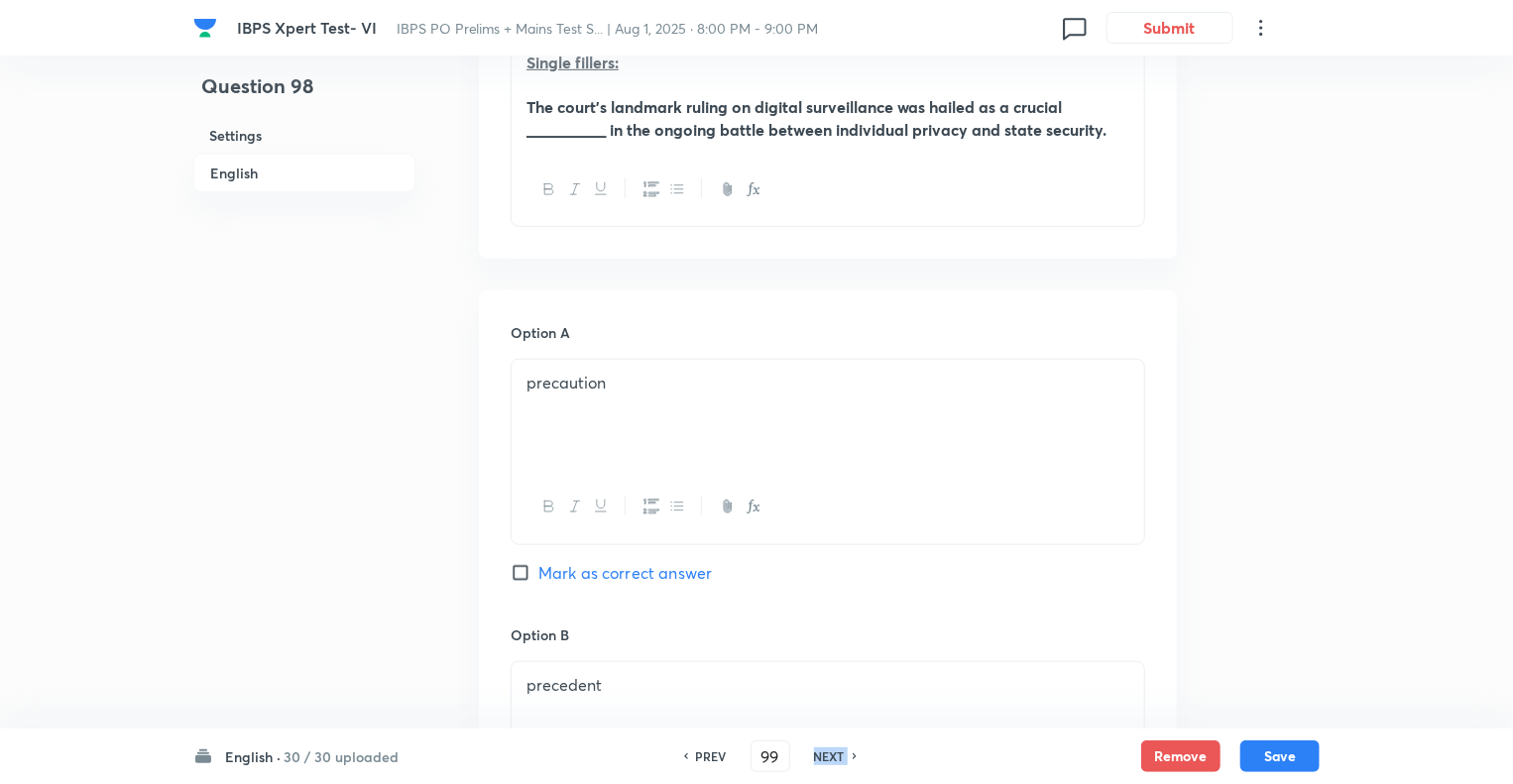 checkbox on "false" 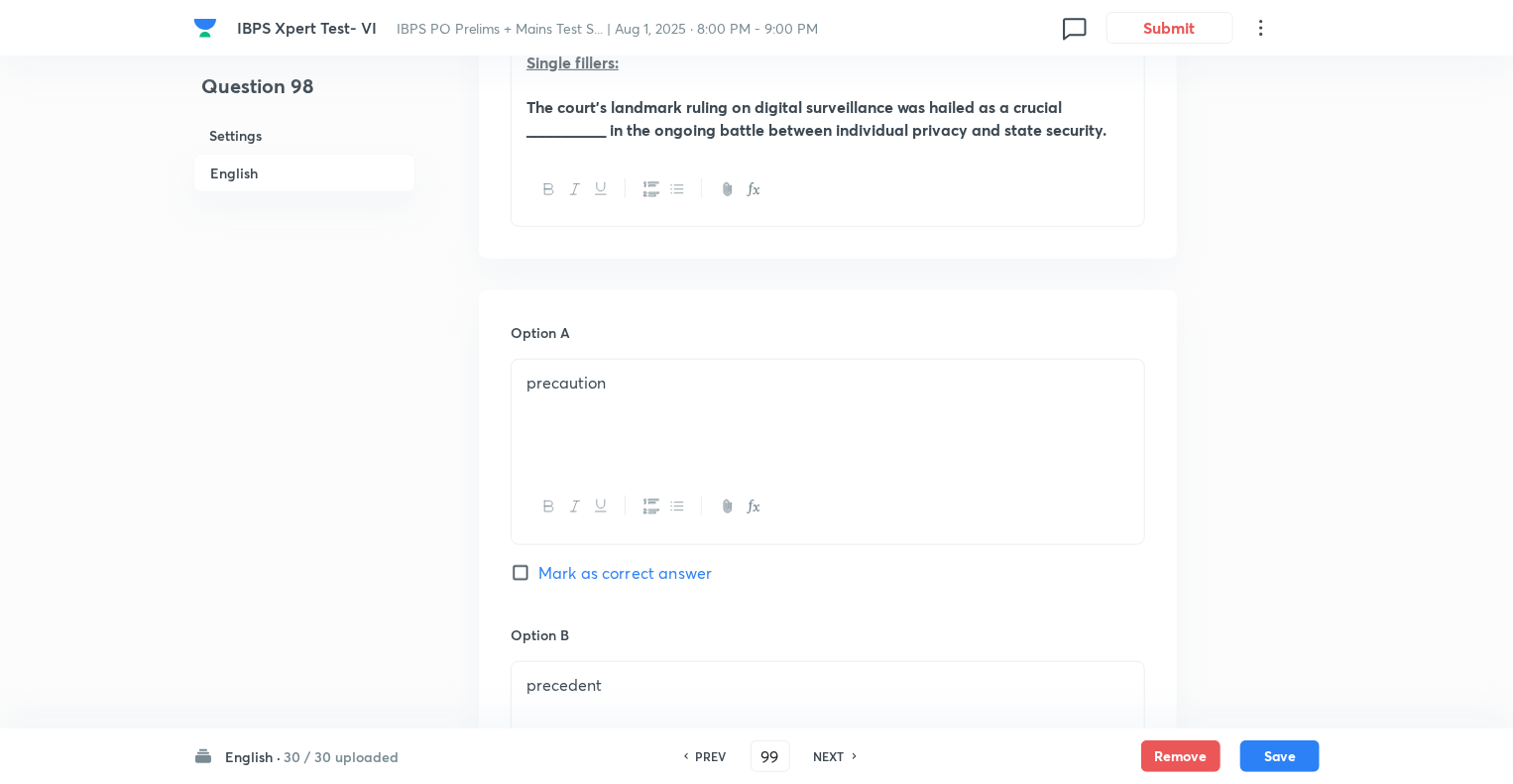 checkbox on "true" 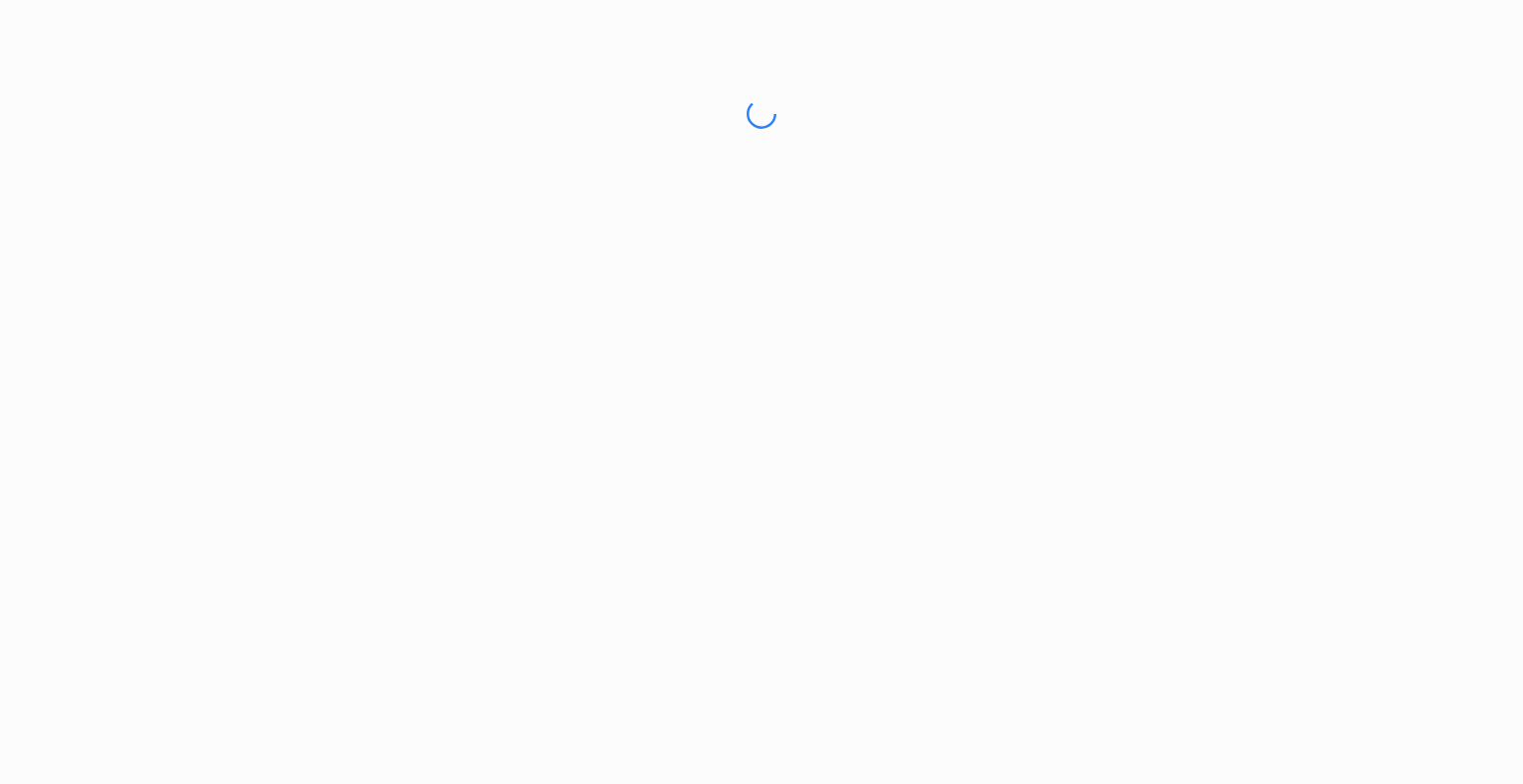 scroll, scrollTop: 0, scrollLeft: 0, axis: both 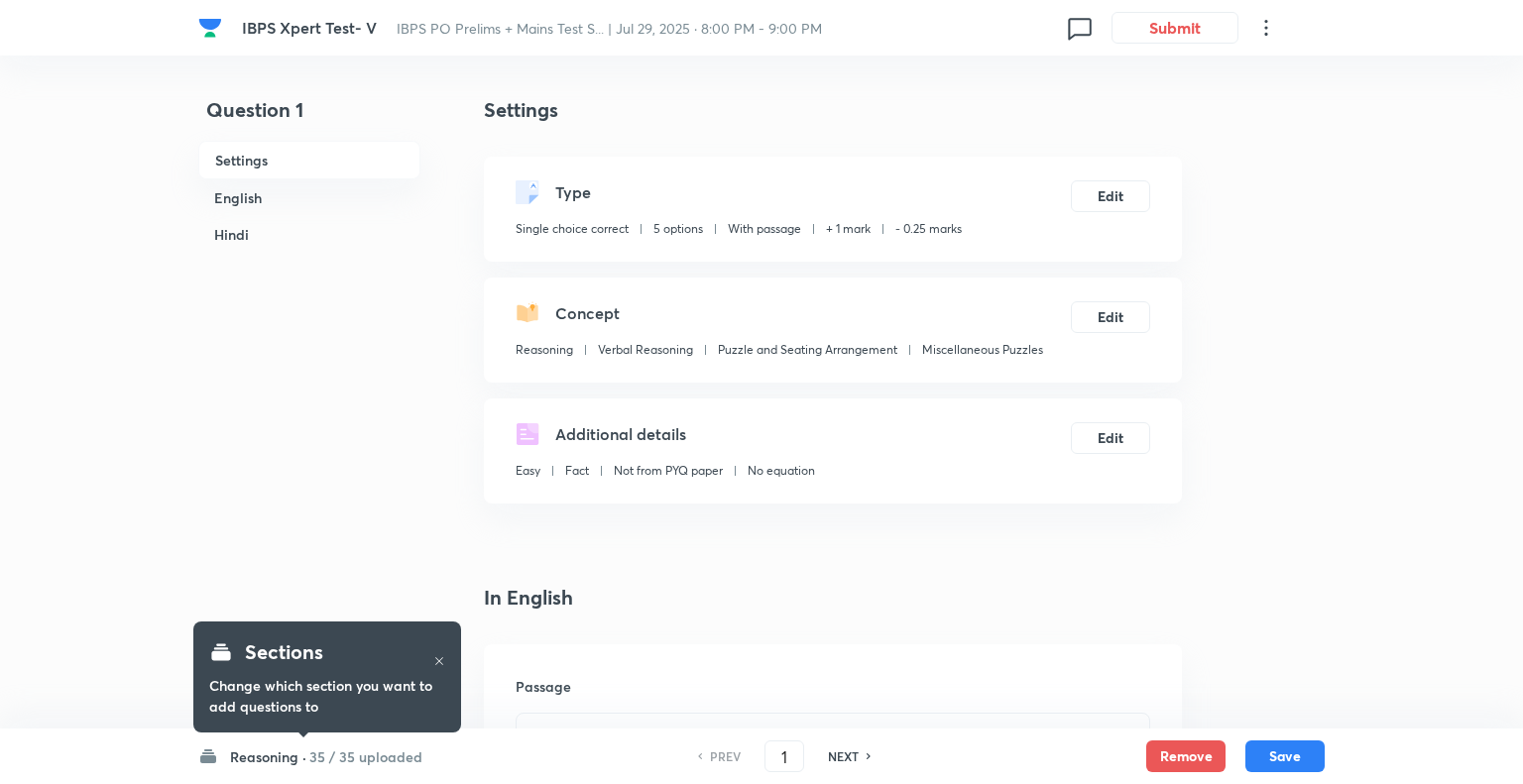 checkbox on "true" 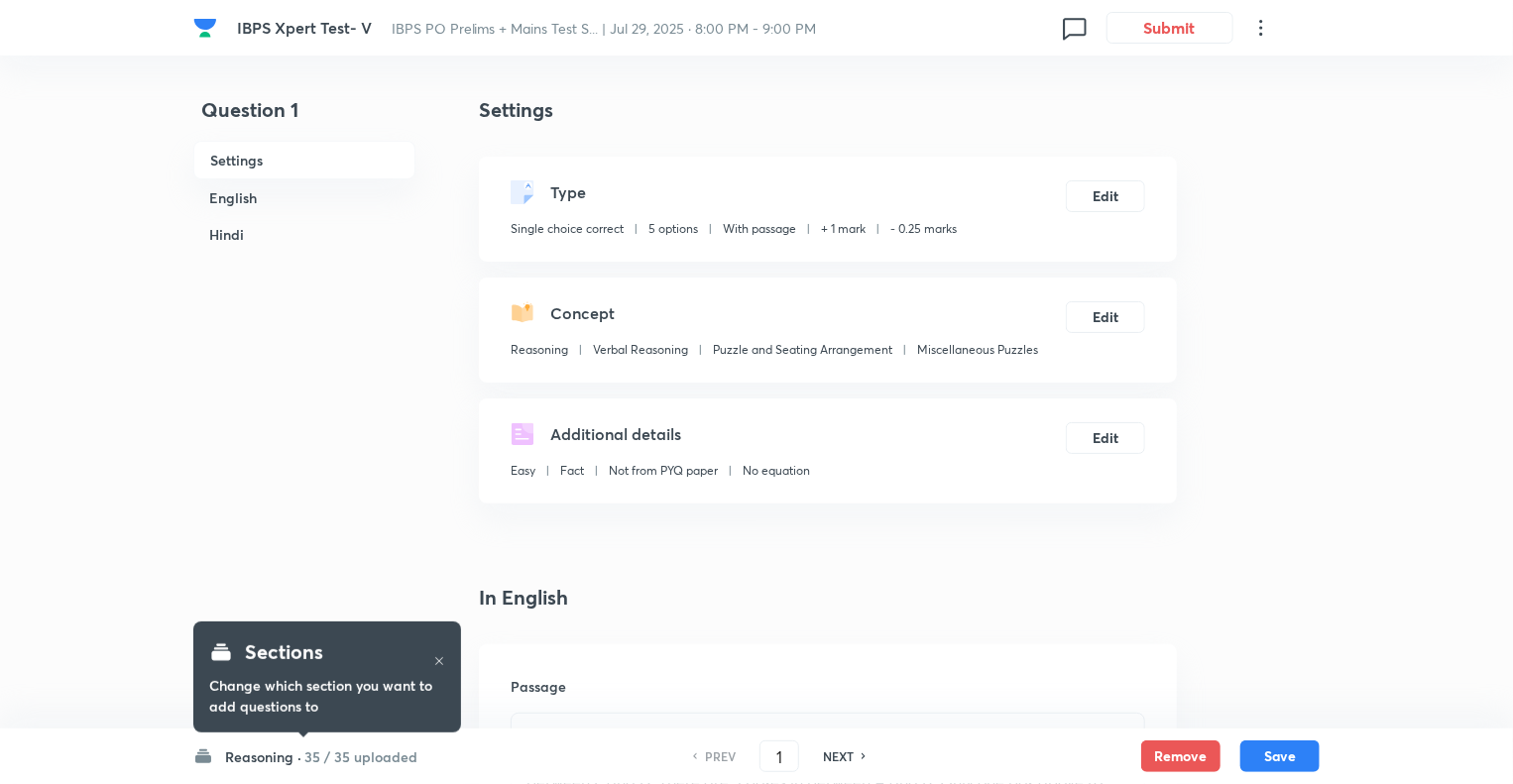 click on "Reasoning  ·" at bounding box center (263, 756) 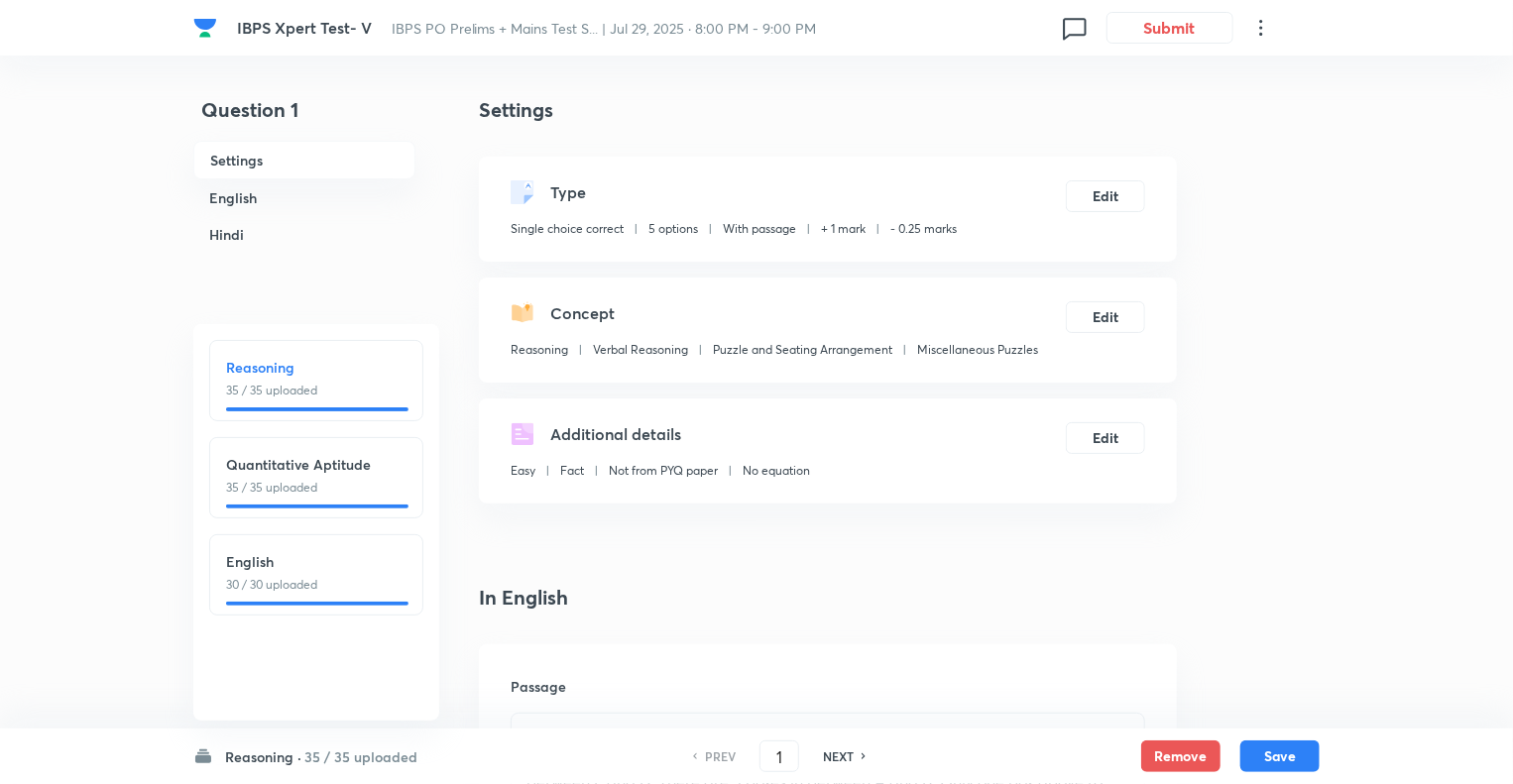 click on "30 / 30 uploaded" at bounding box center (316, 585) 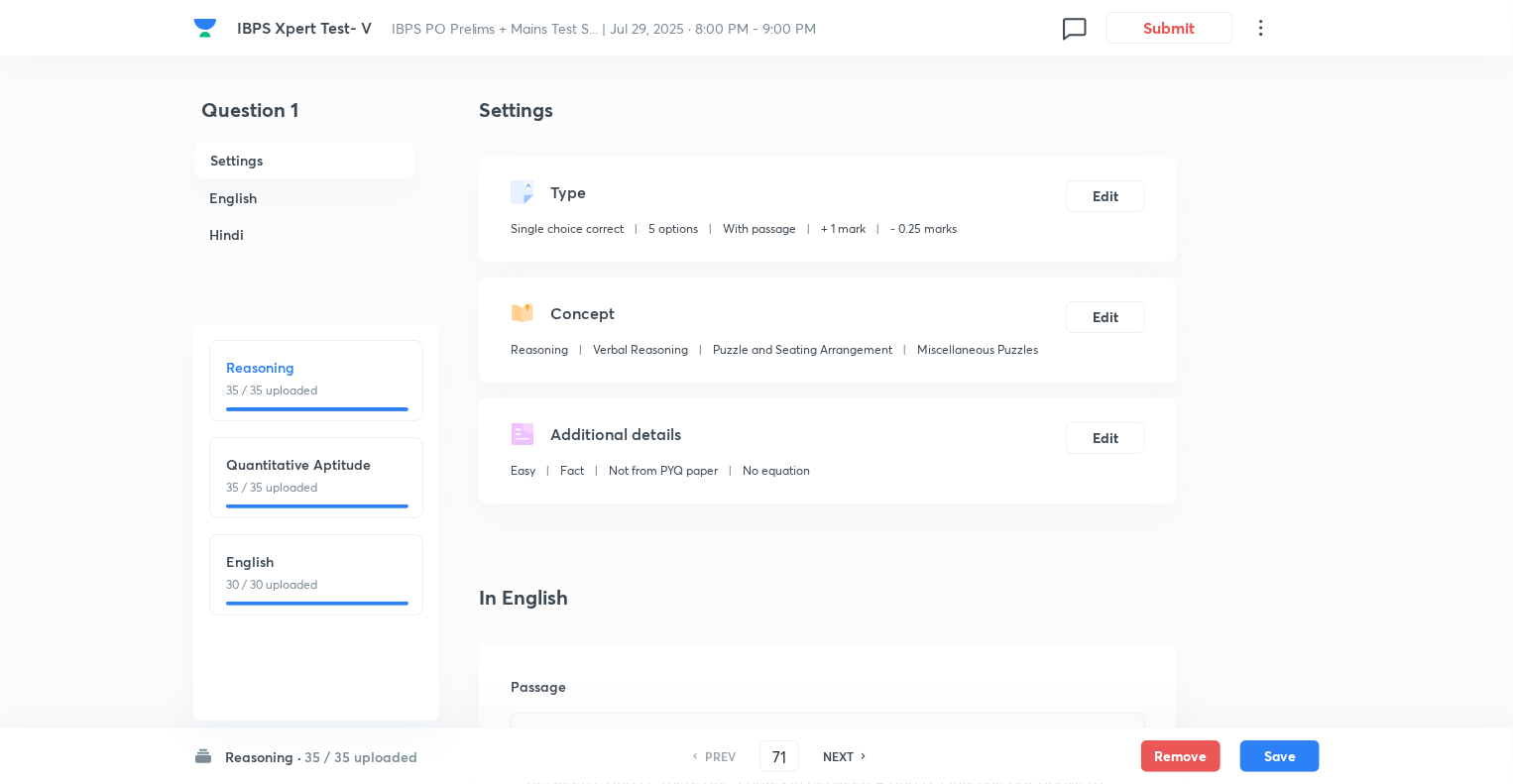 checkbox on "false" 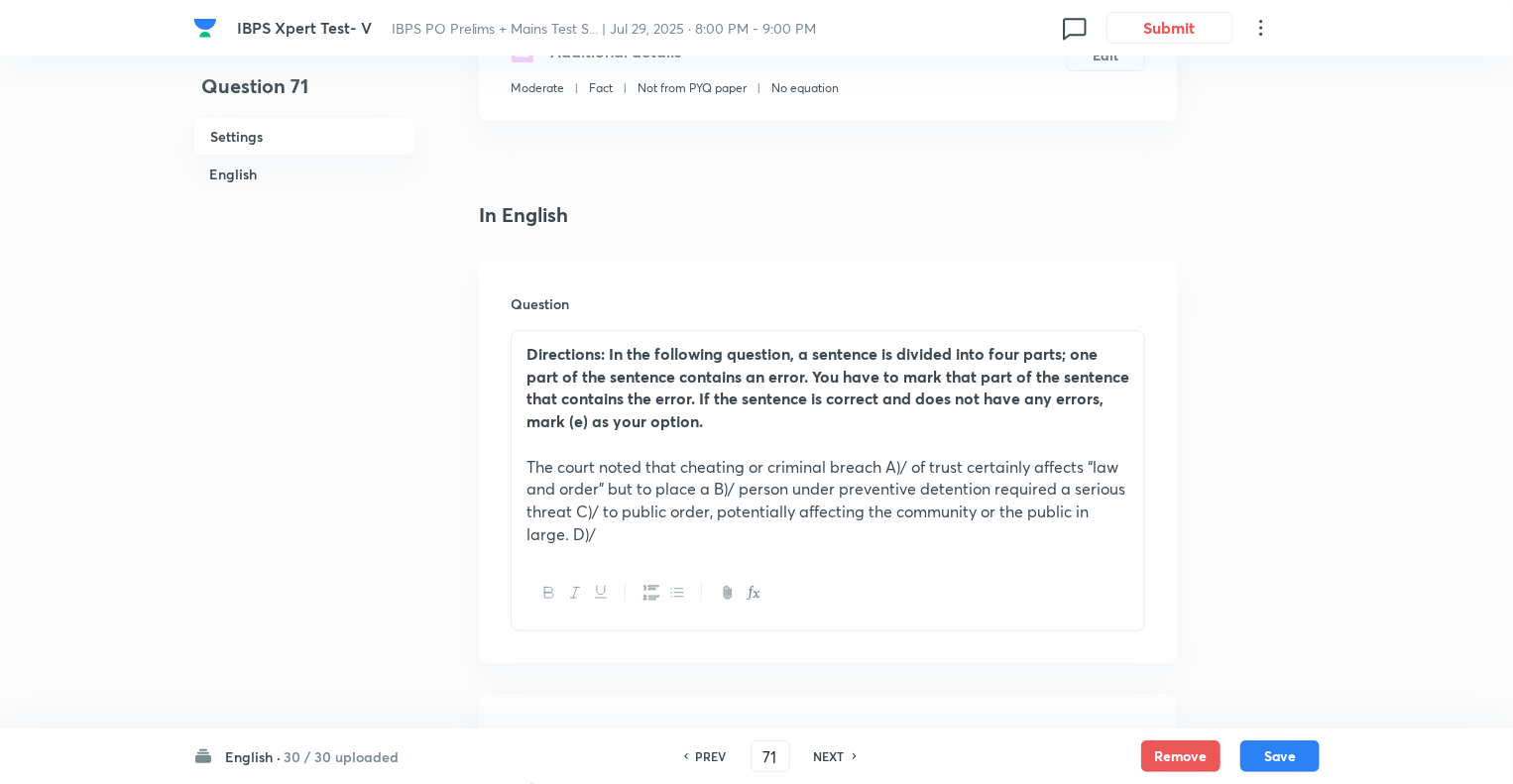 scroll, scrollTop: 396, scrollLeft: 0, axis: vertical 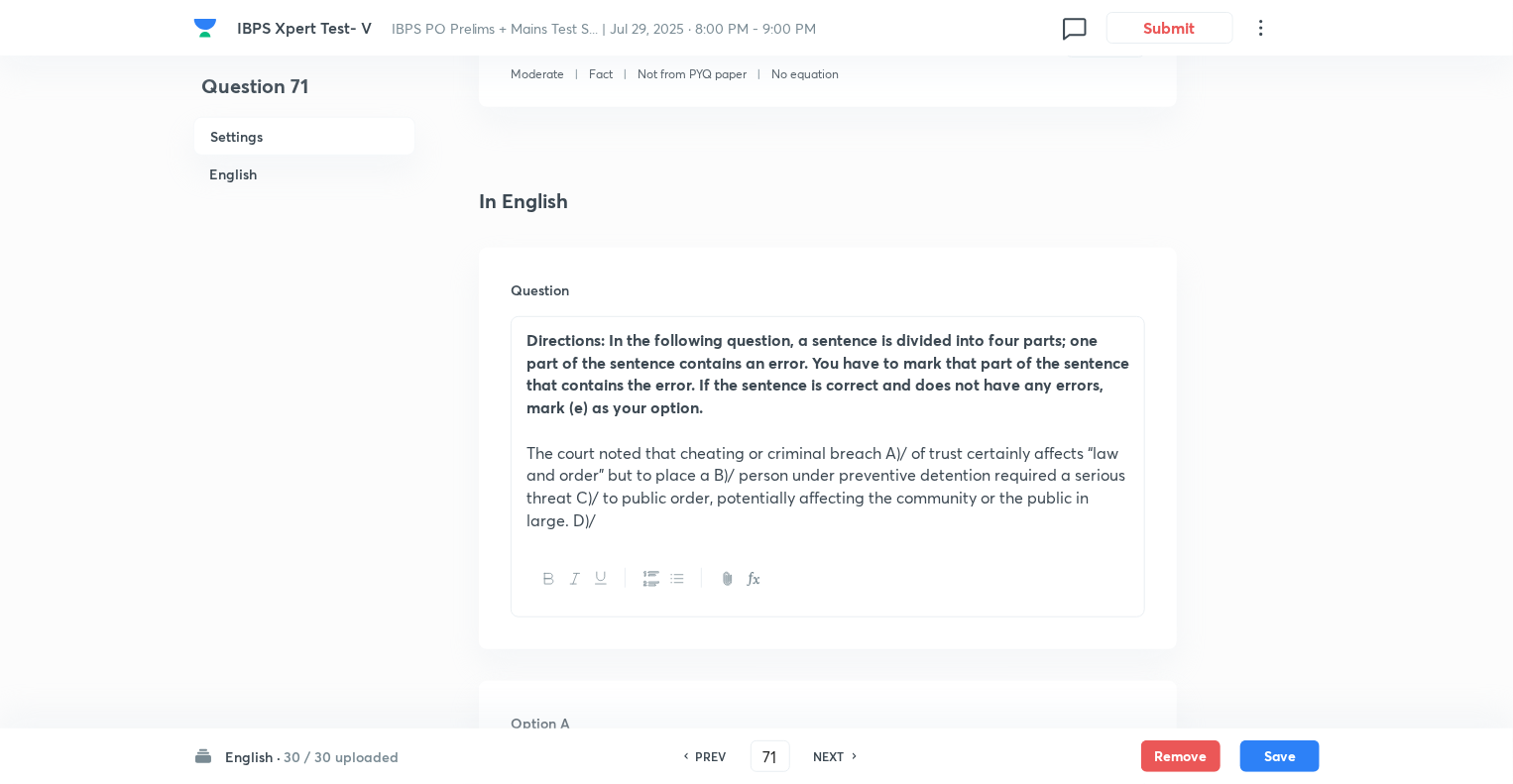 click on "NEXT" at bounding box center (829, 756) 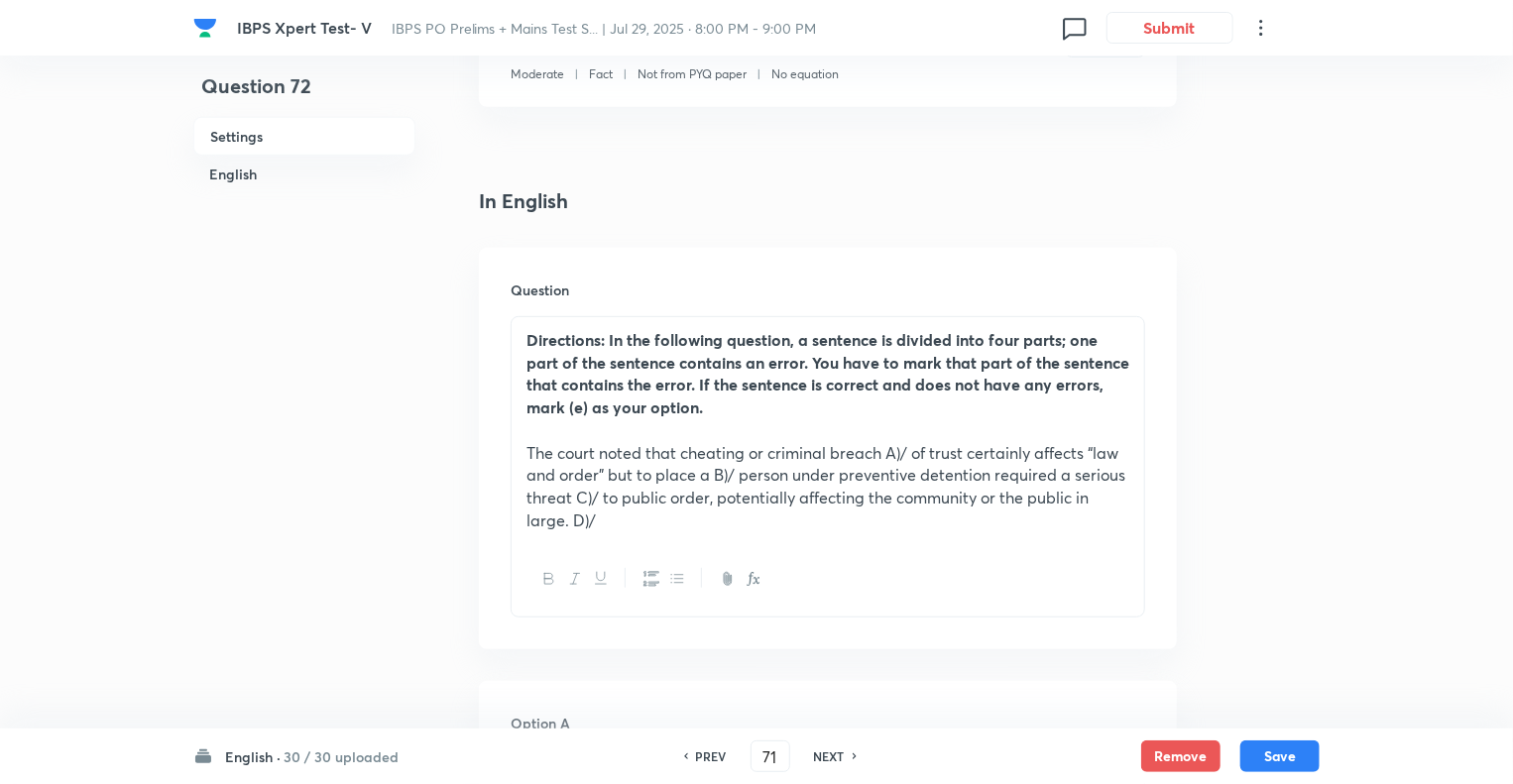 type on "72" 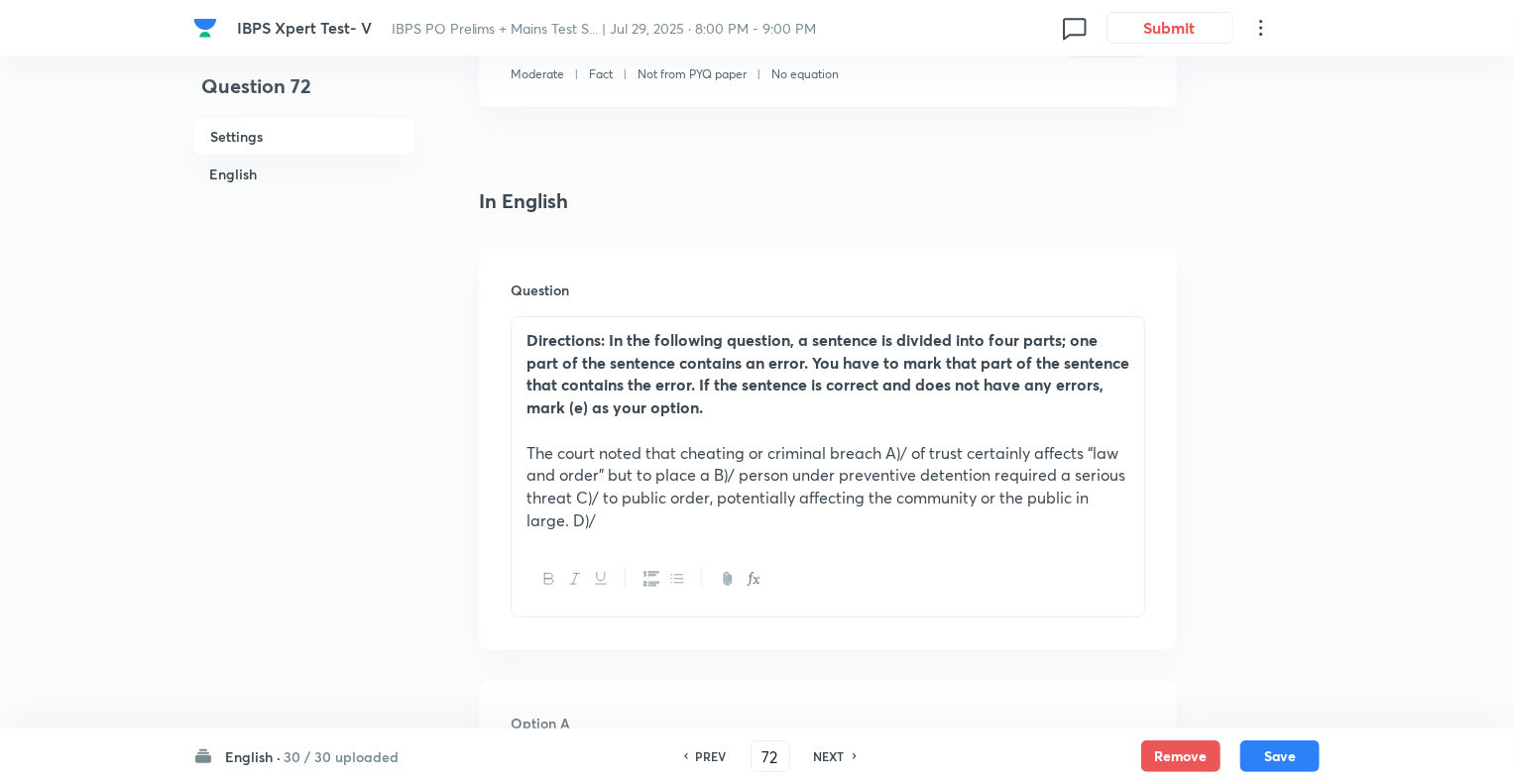 checkbox on "false" 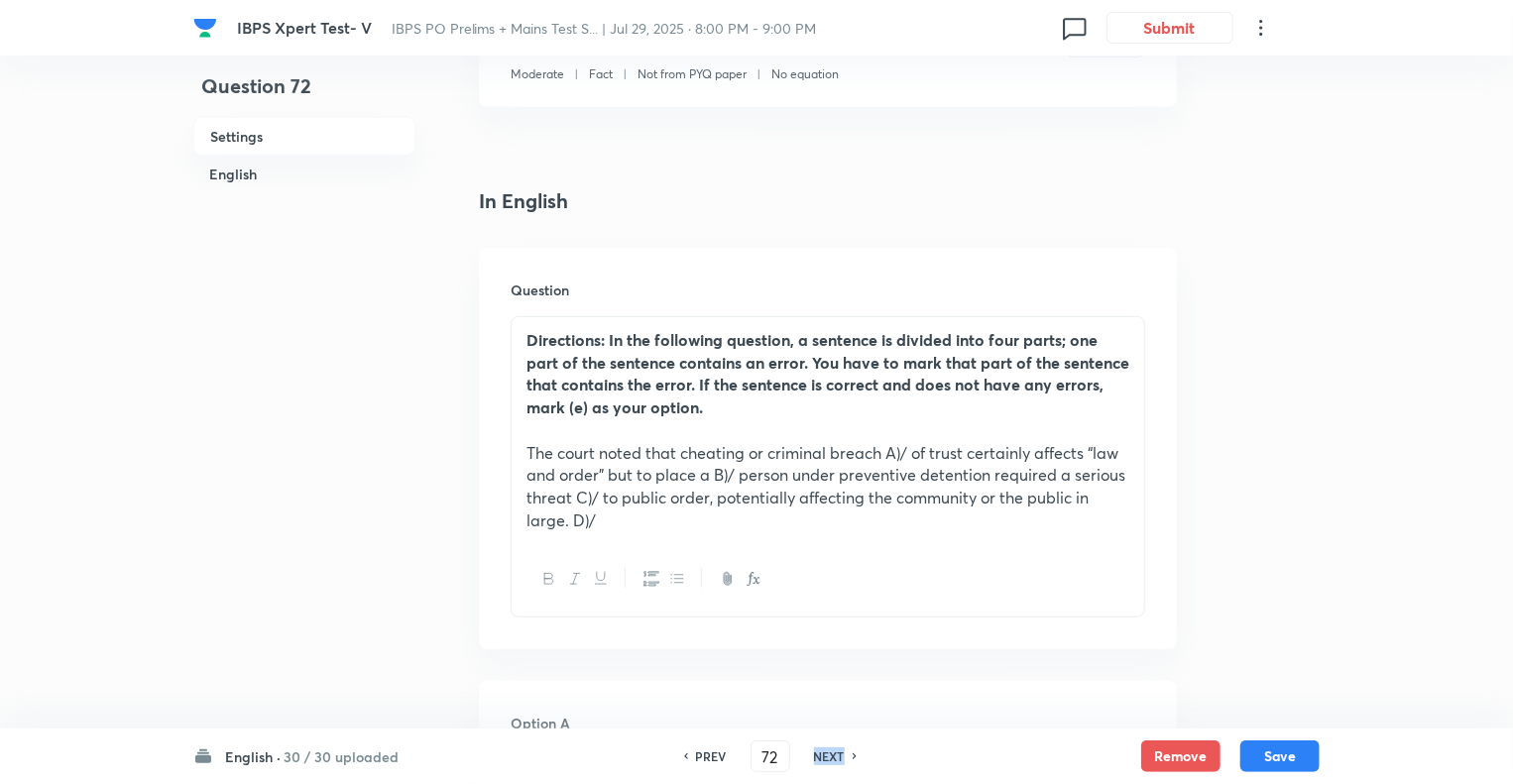 checkbox on "true" 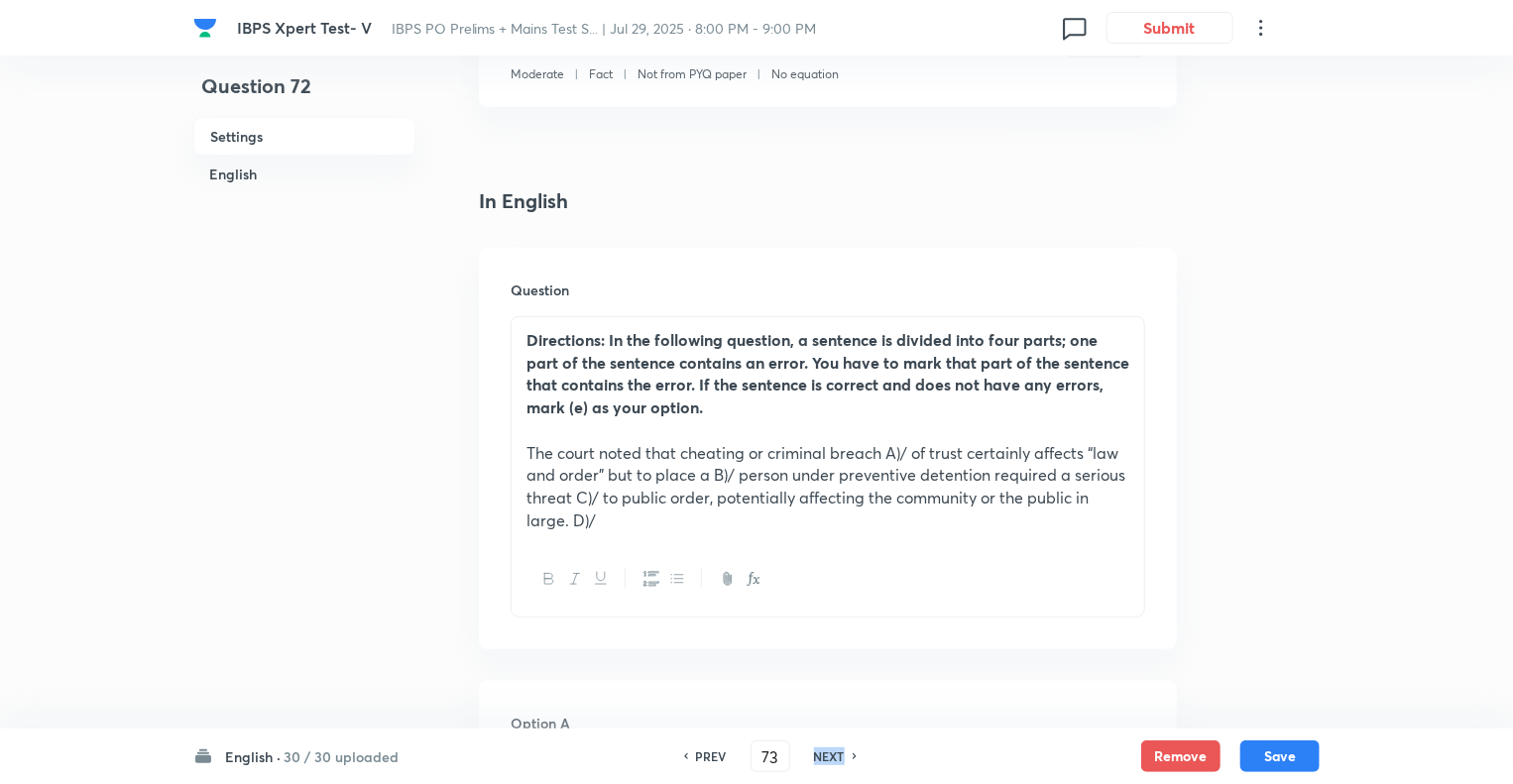 checkbox on "true" 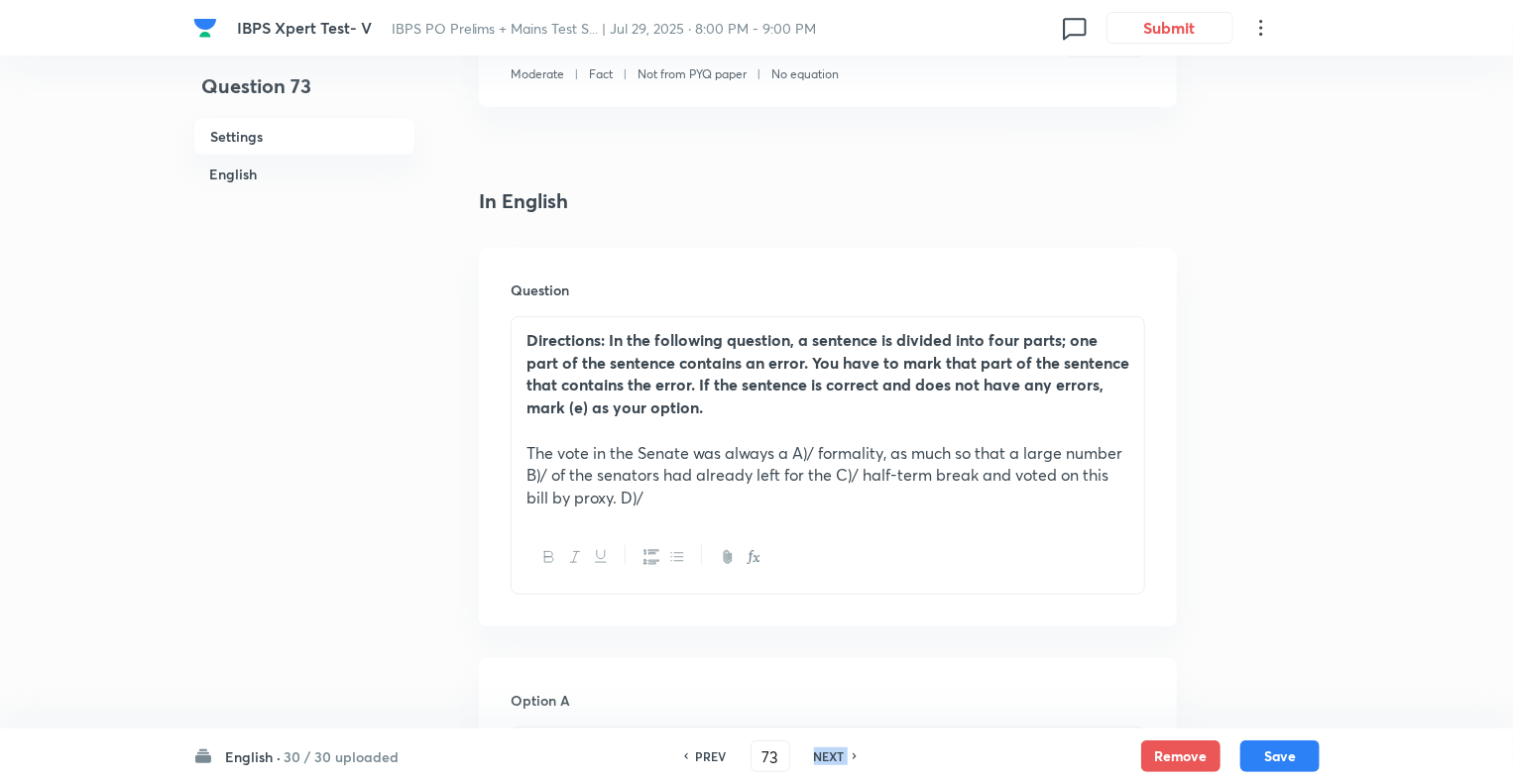 click on "NEXT" at bounding box center (829, 756) 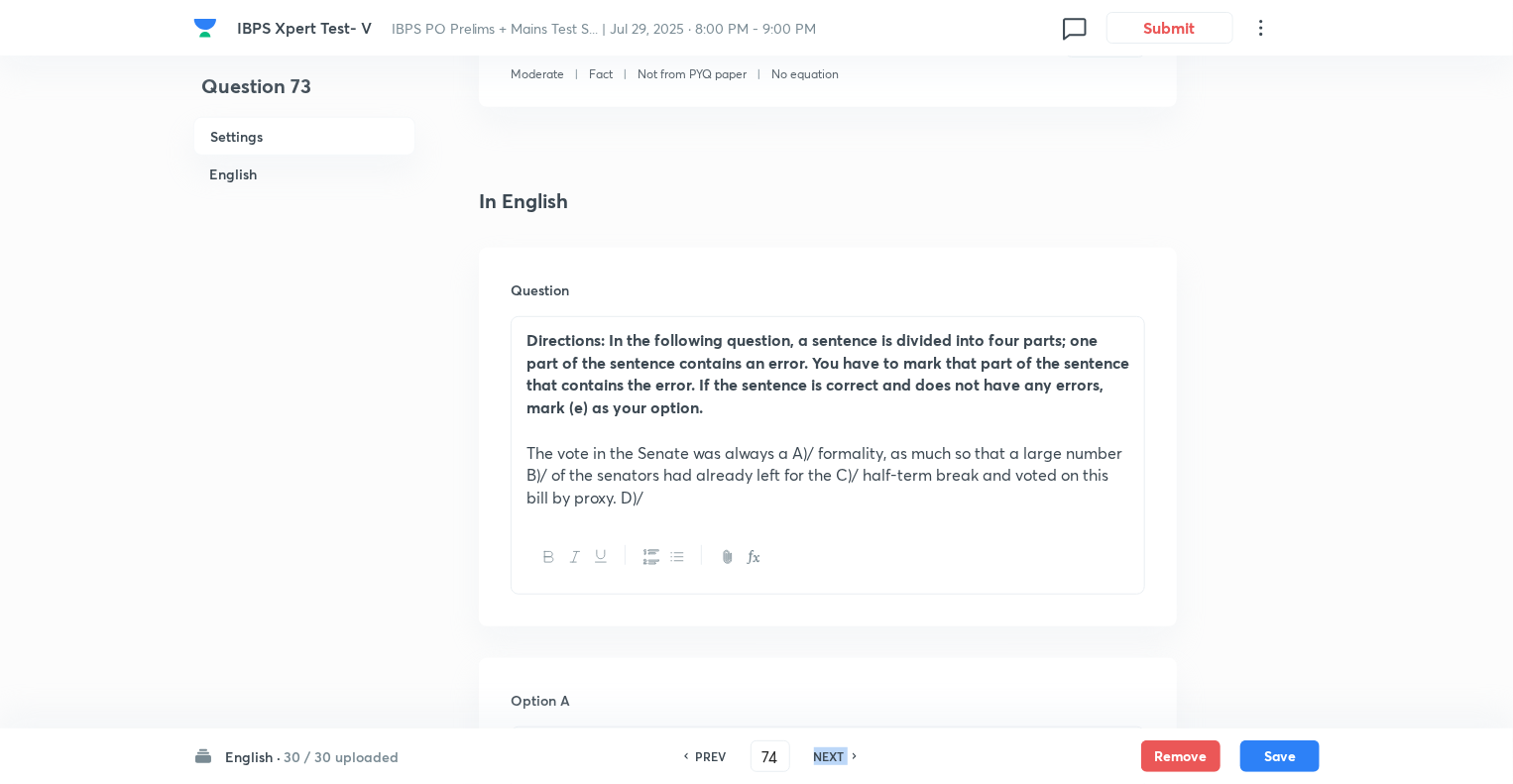 checkbox on "false" 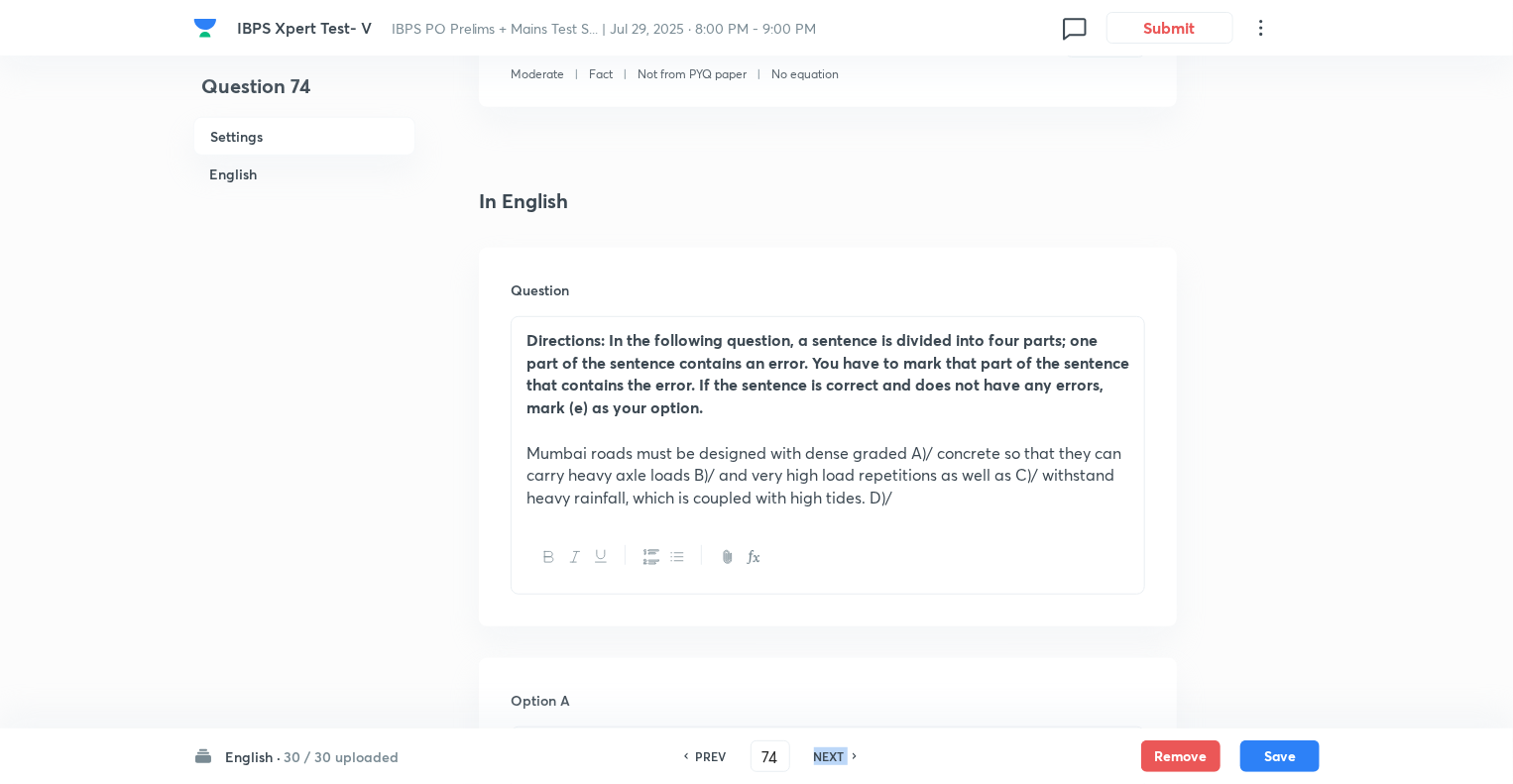 click on "NEXT" at bounding box center (829, 756) 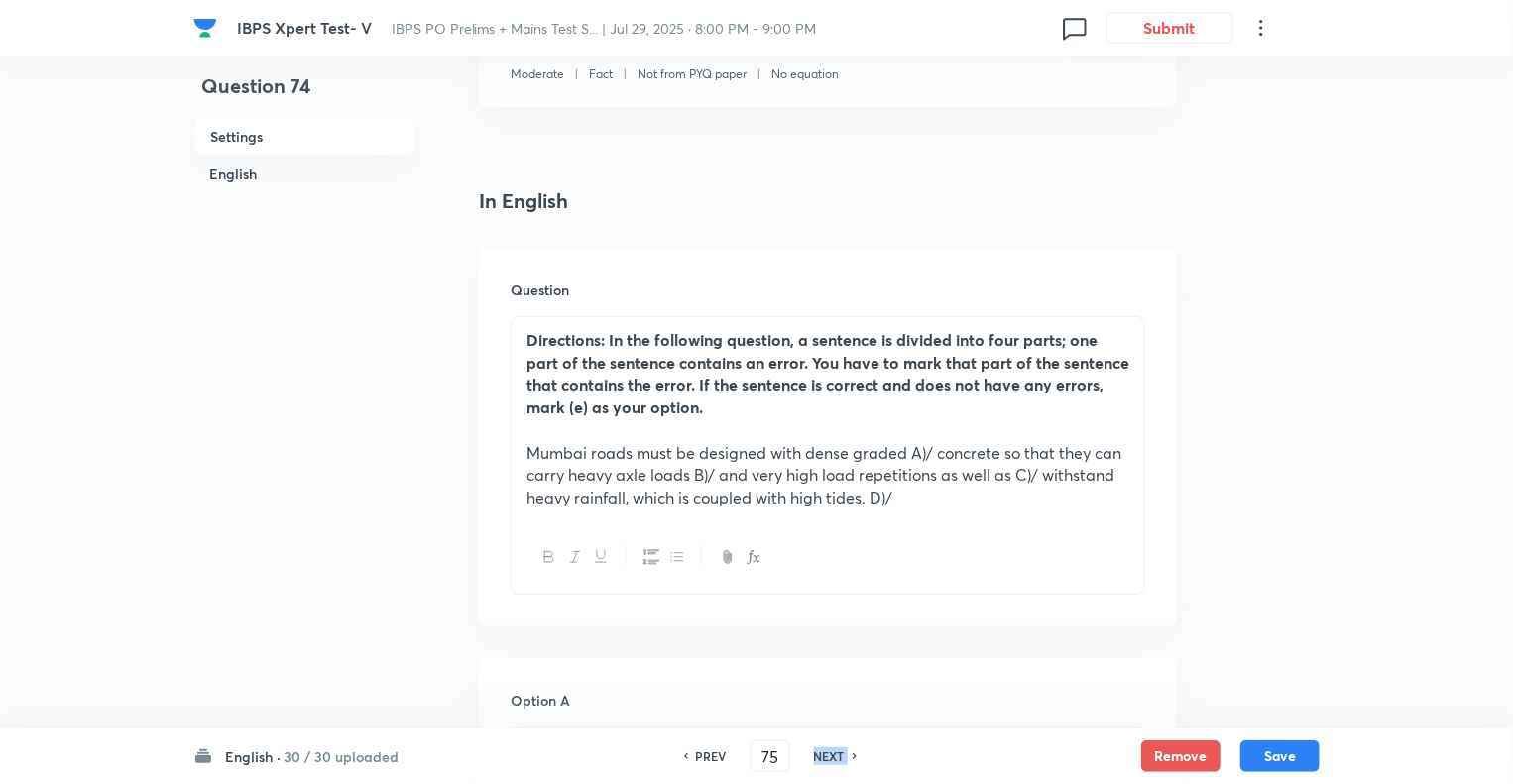 checkbox on "false" 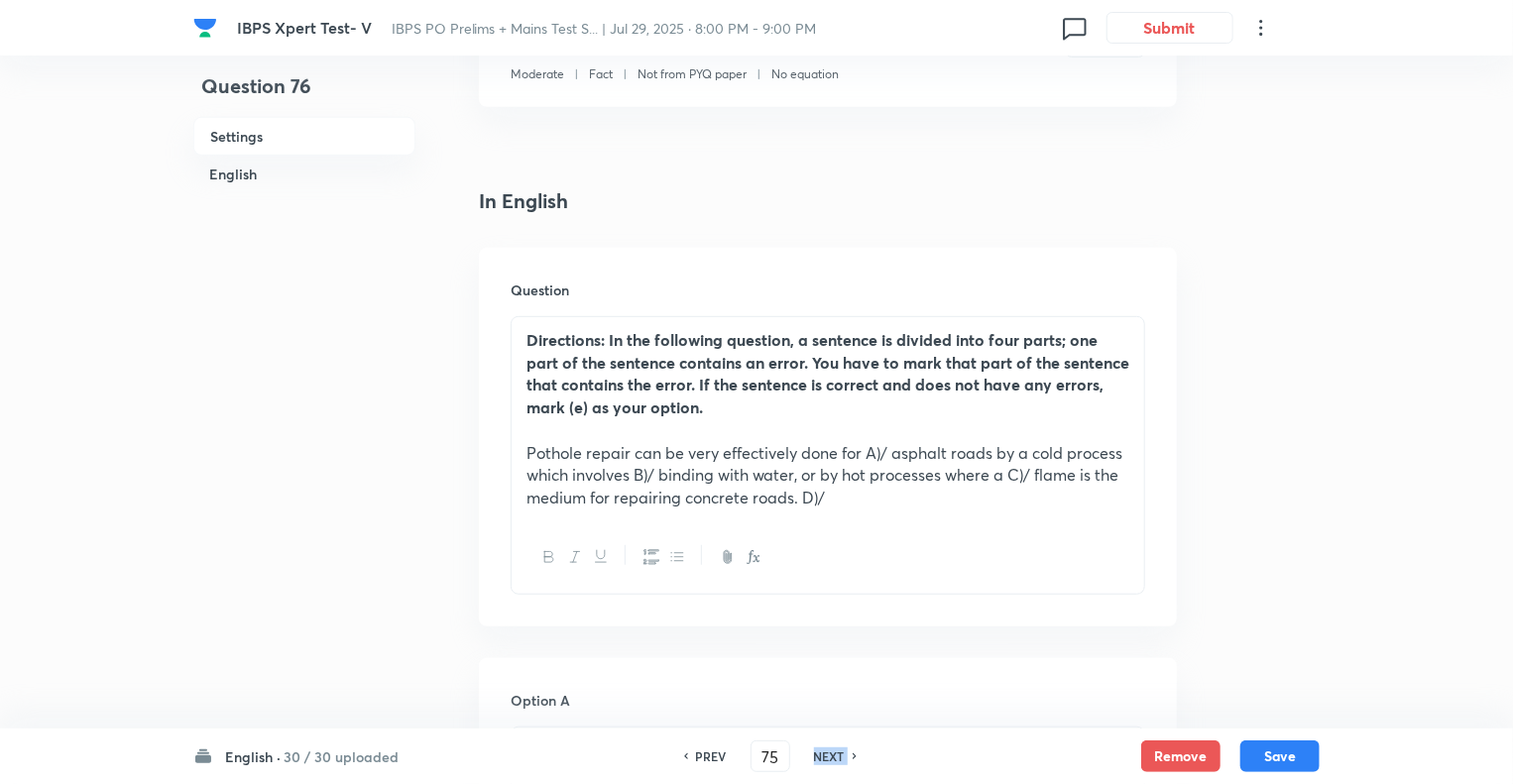 type on "76" 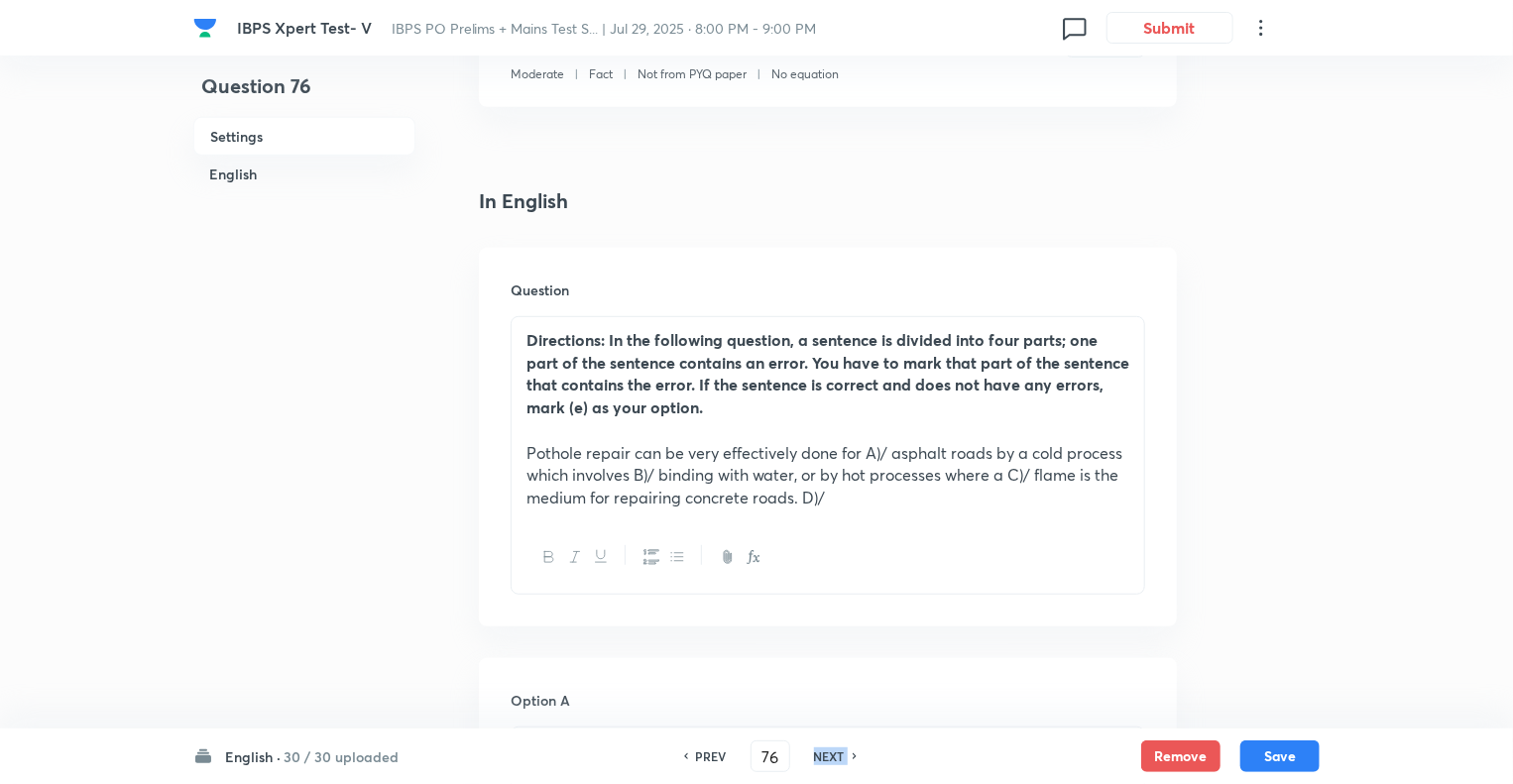 checkbox on "false" 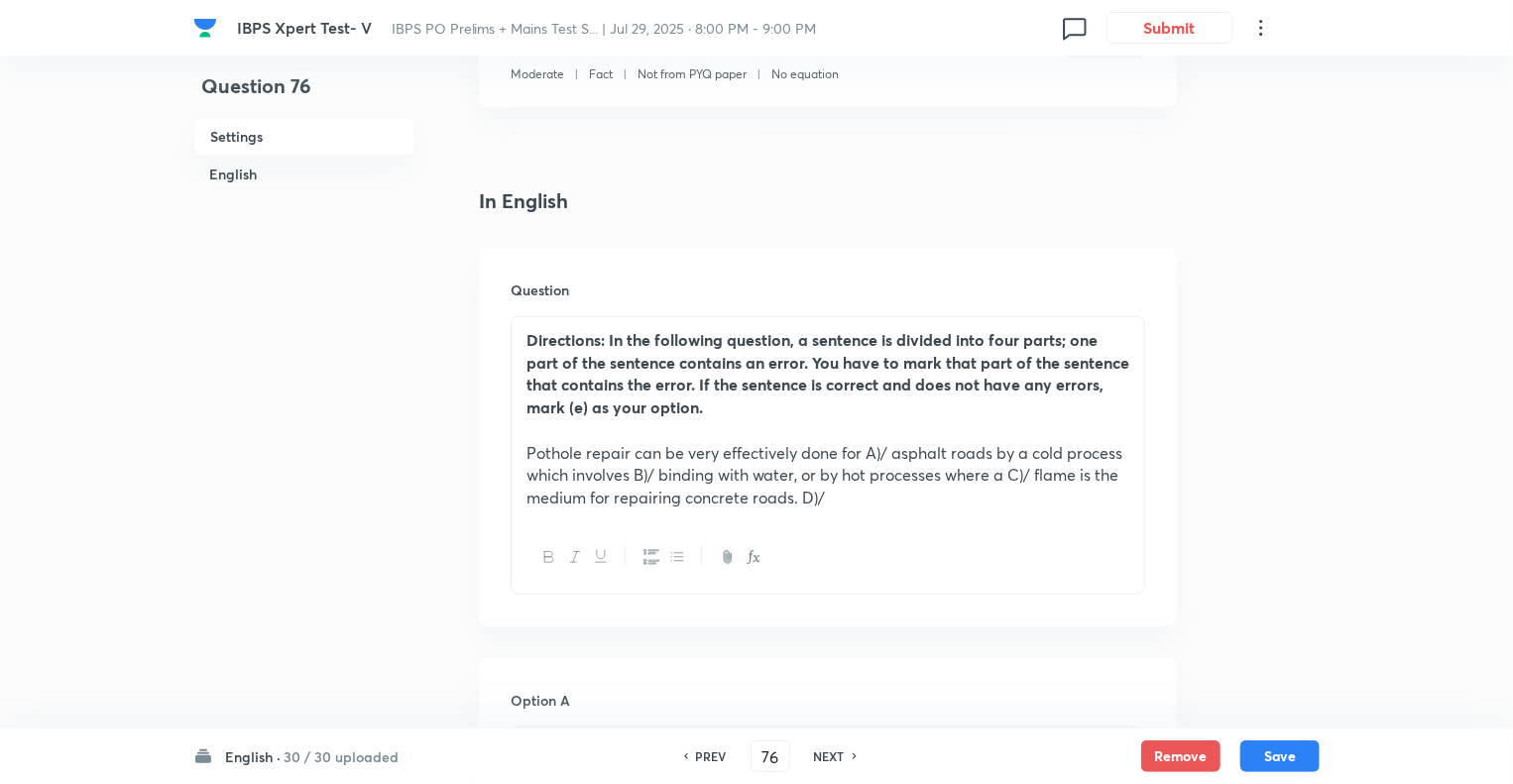 checkbox on "true" 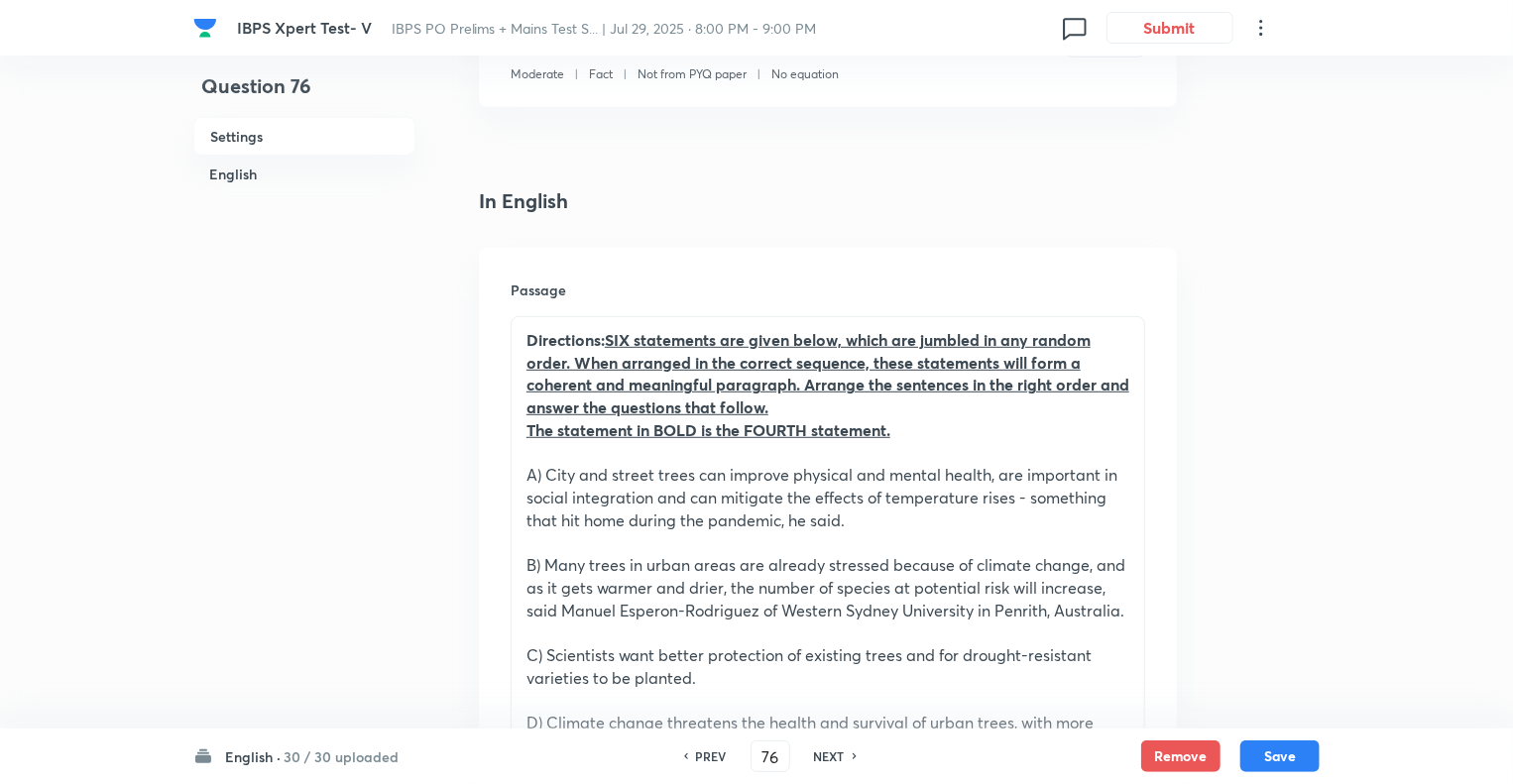 click on "NEXT" at bounding box center [829, 756] 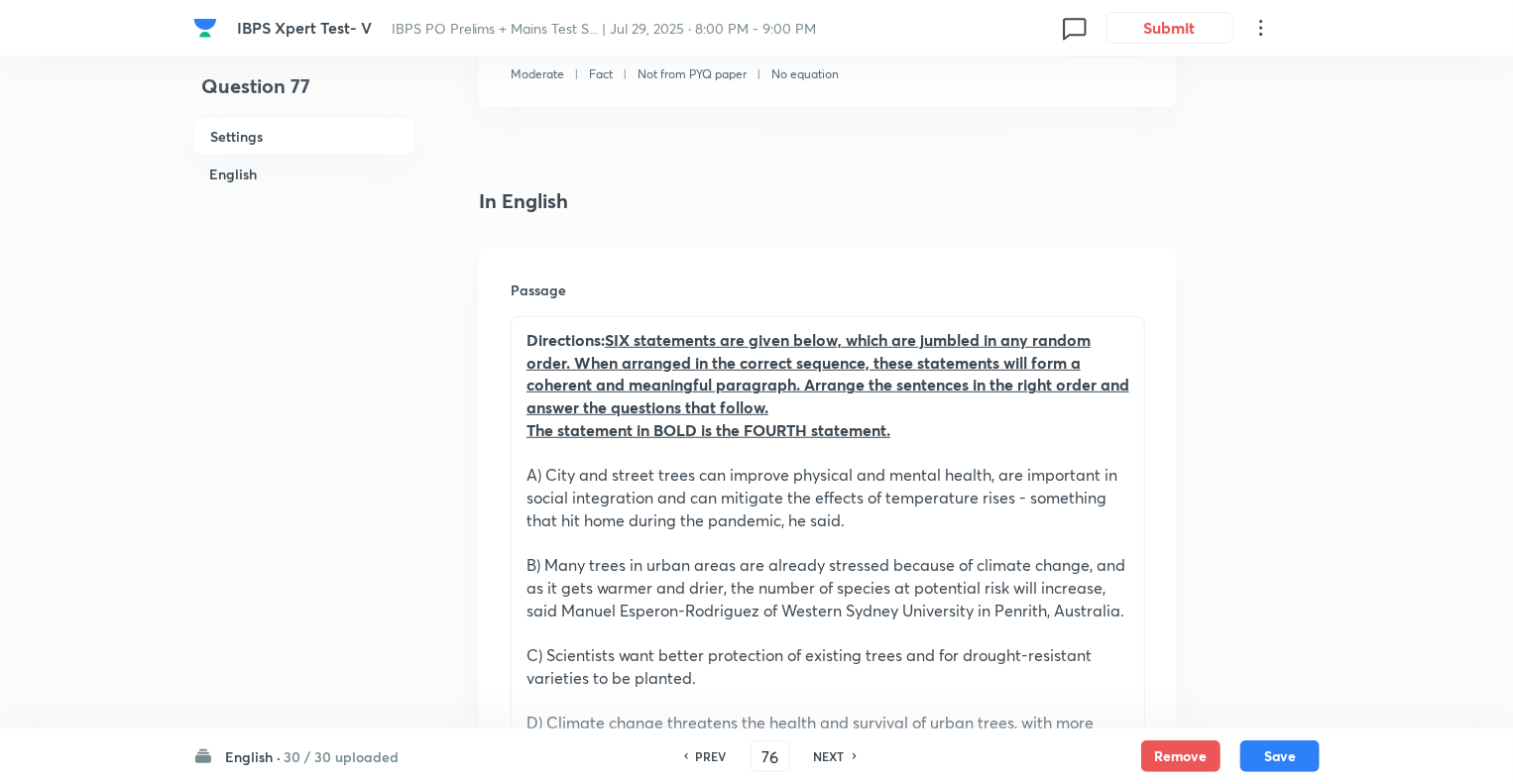 type on "77" 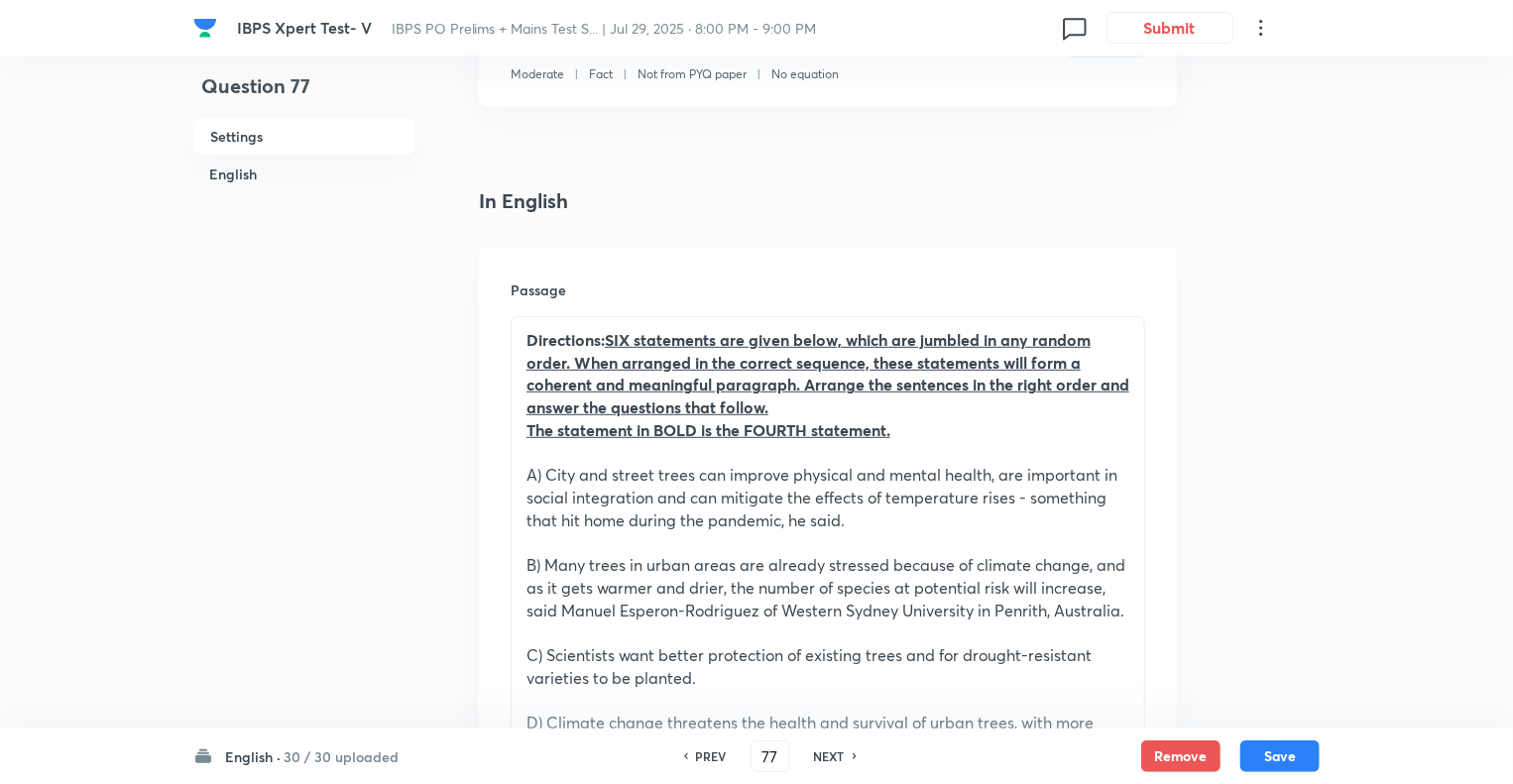 checkbox on "true" 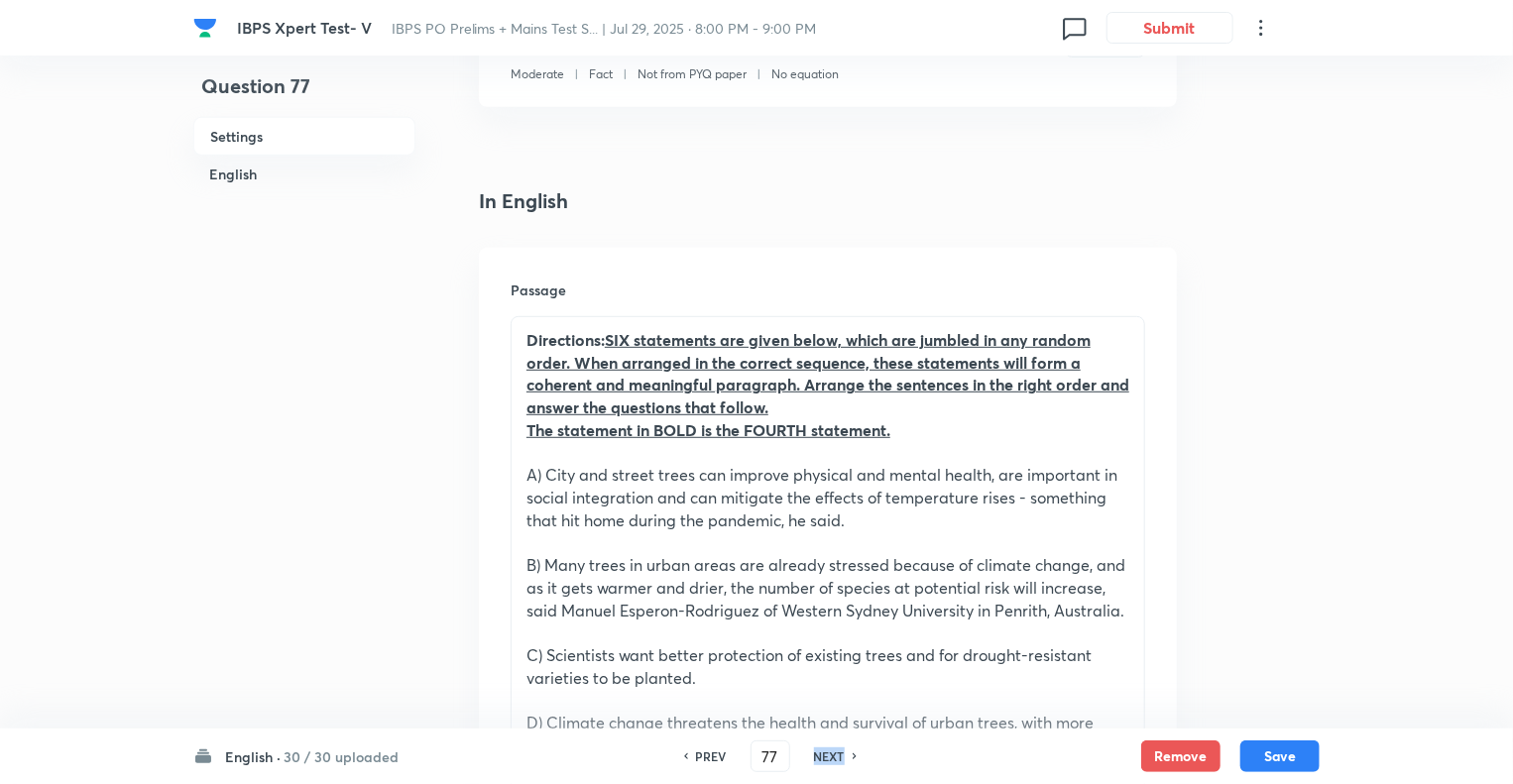 click on "NEXT" at bounding box center (829, 756) 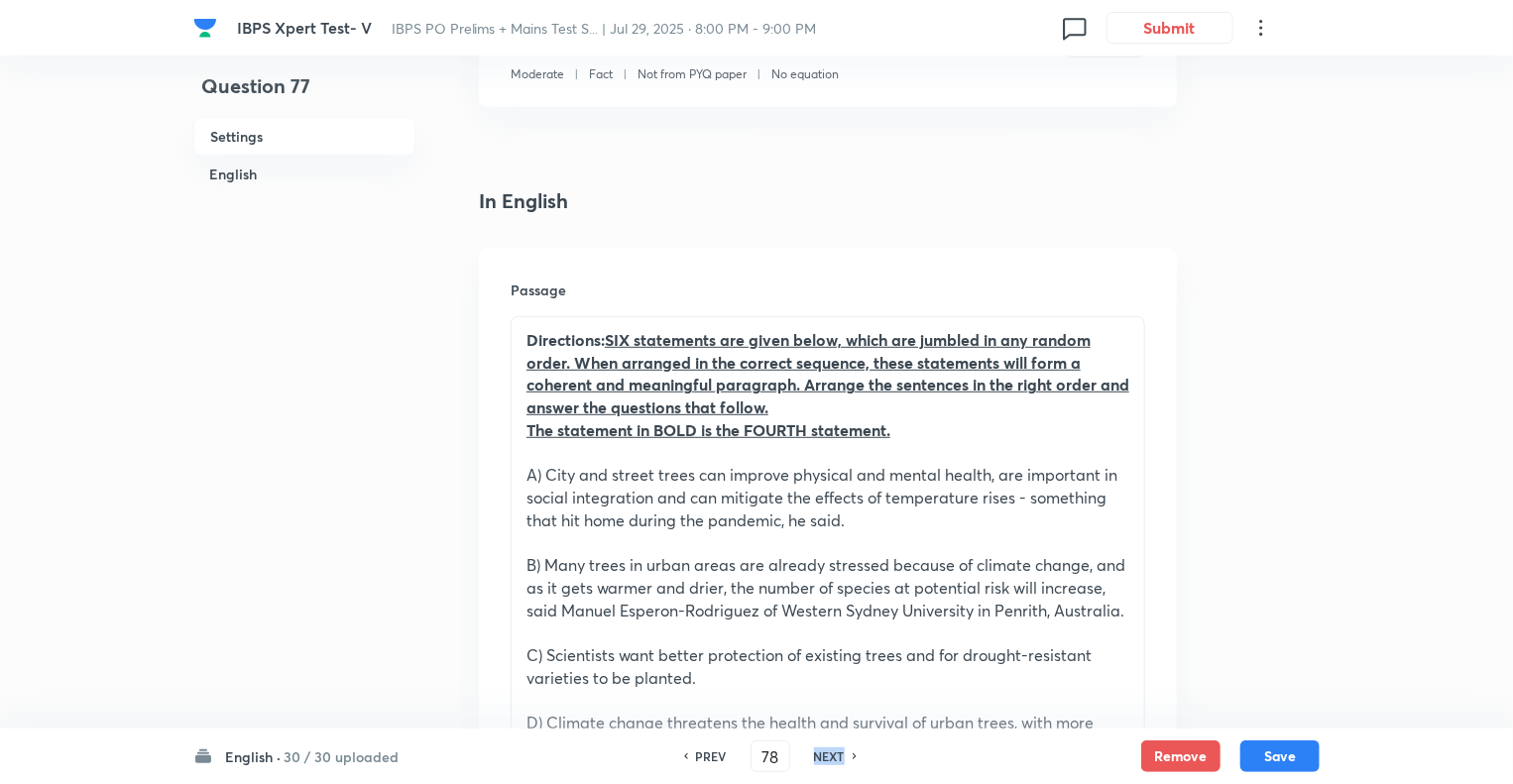 checkbox on "false" 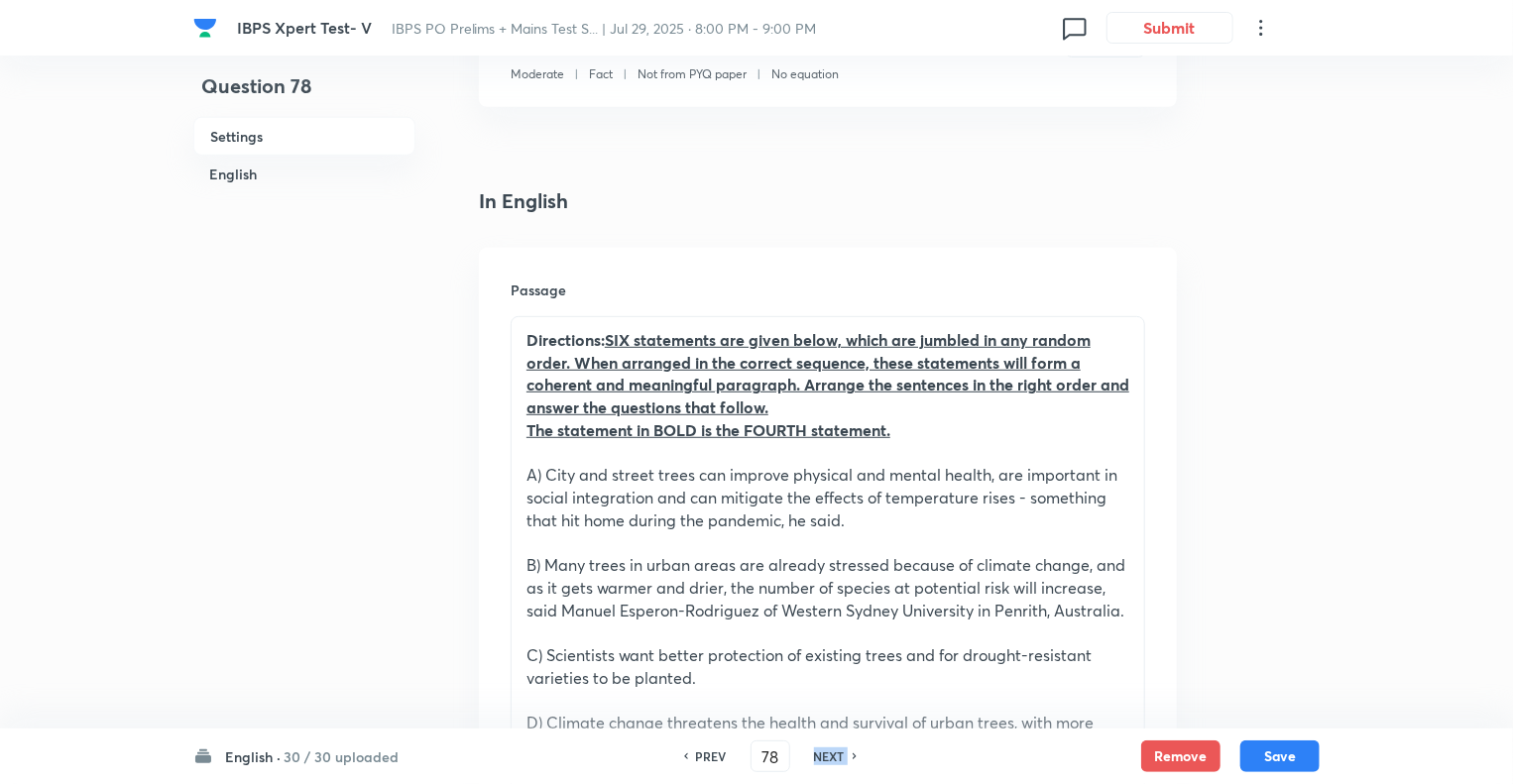 click on "NEXT" at bounding box center (829, 756) 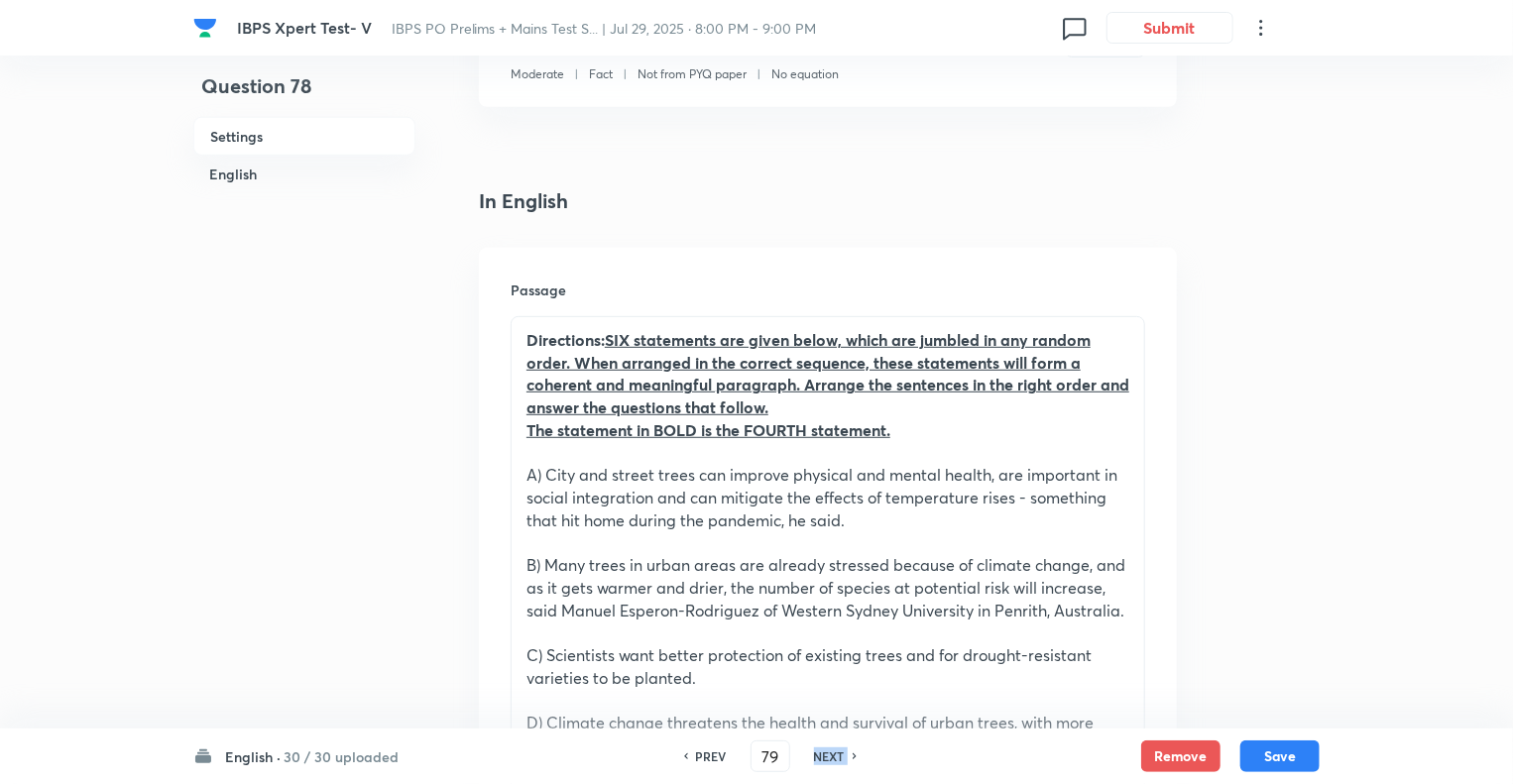 checkbox on "false" 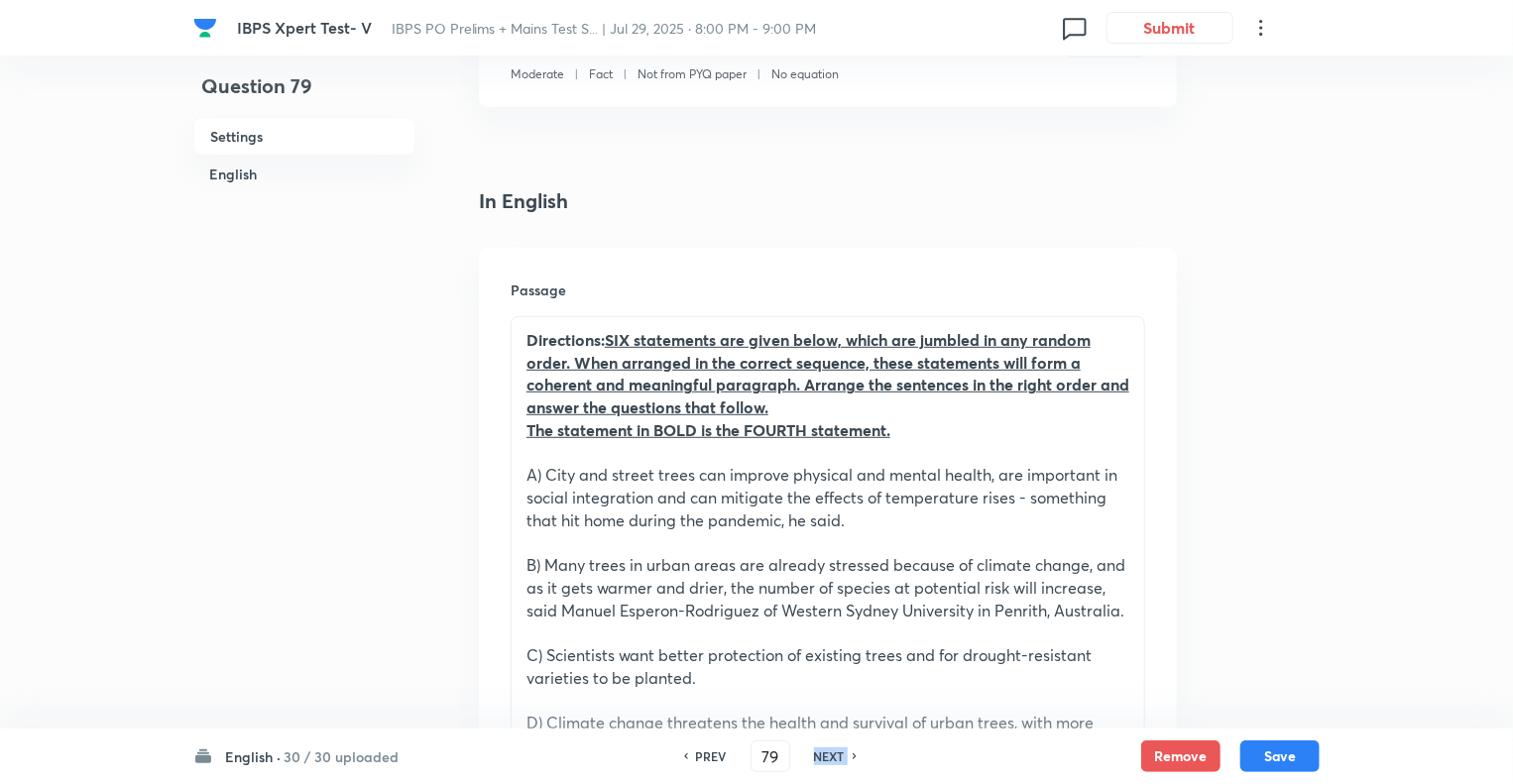 click on "NEXT" at bounding box center (829, 756) 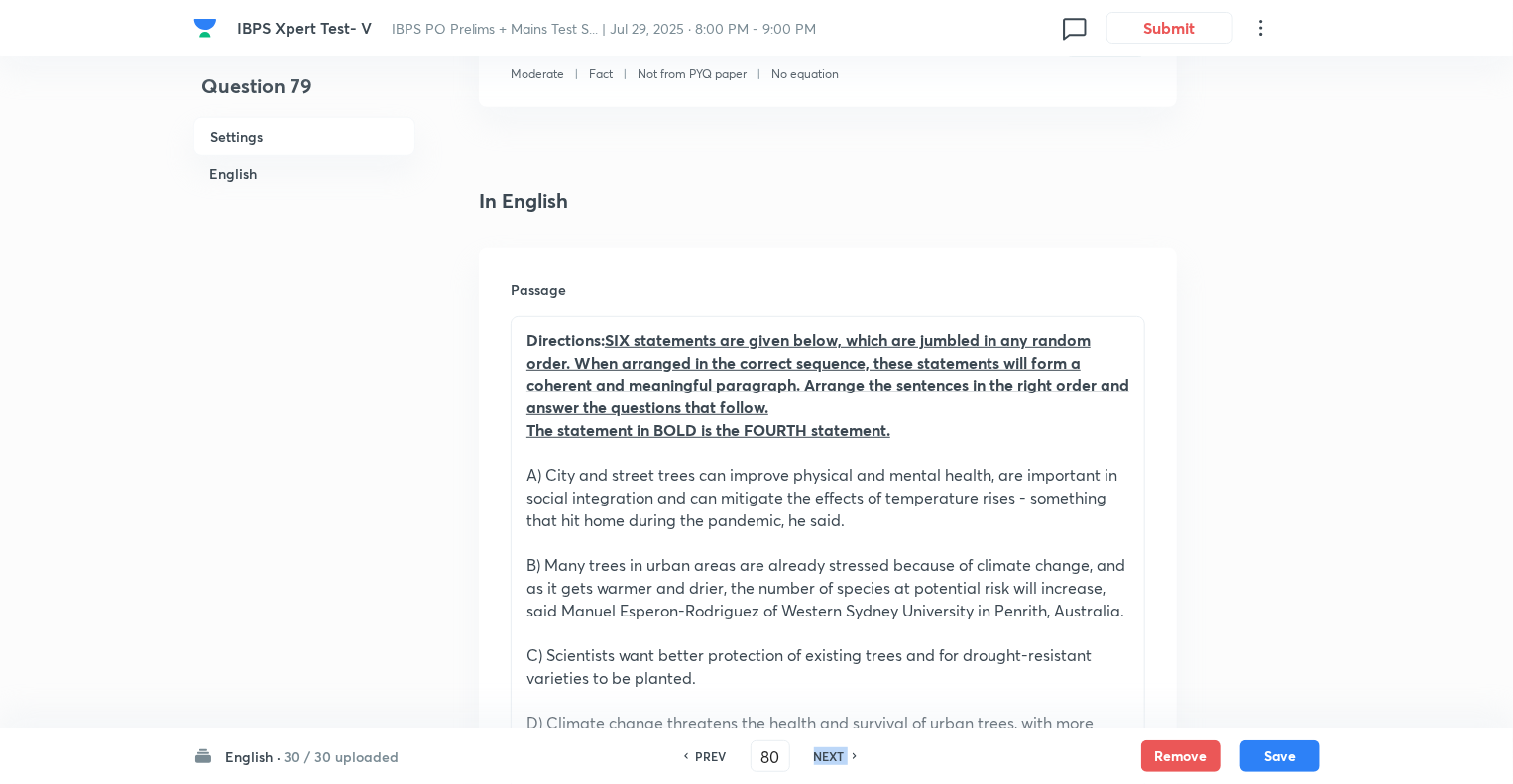 checkbox on "false" 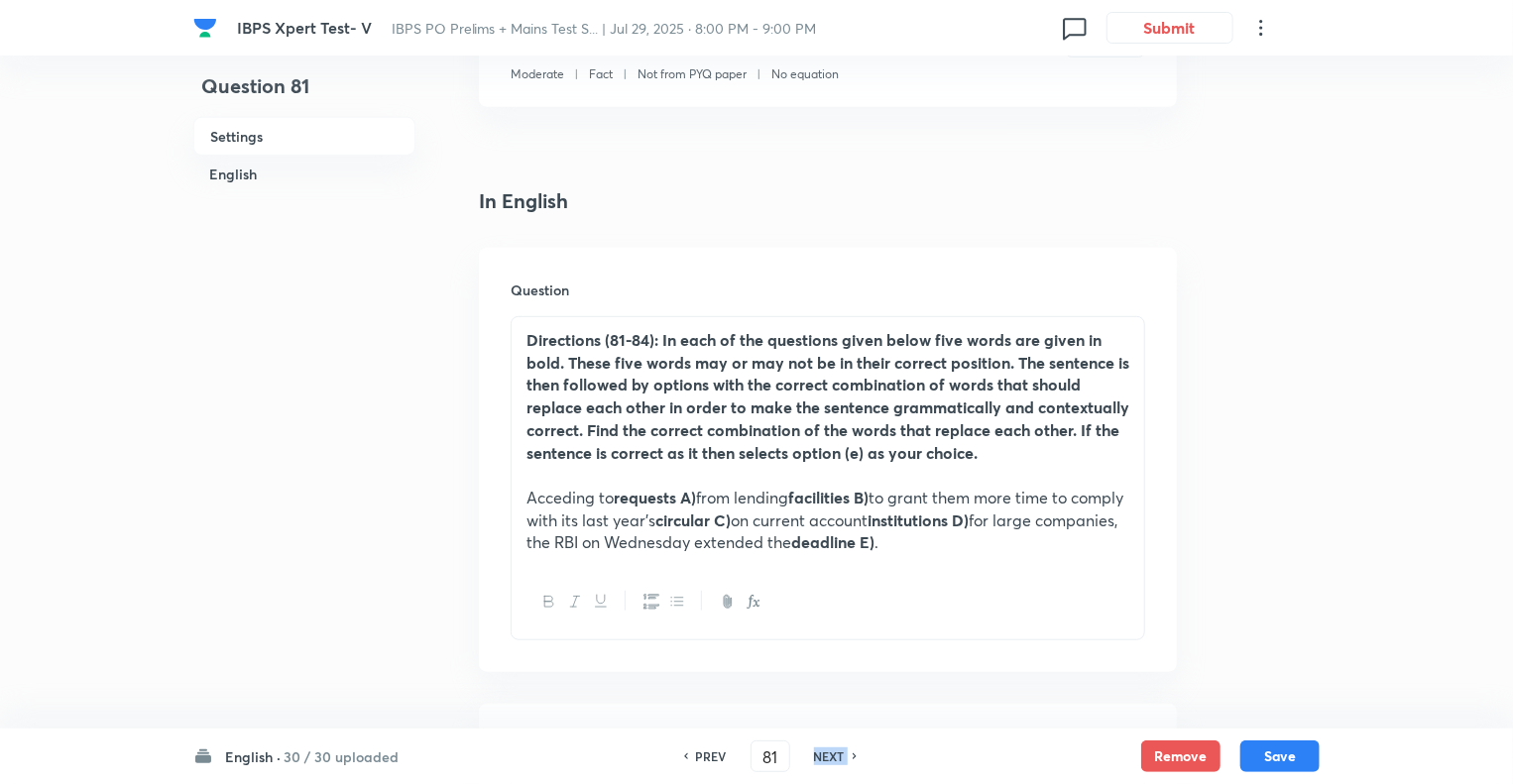 checkbox on "true" 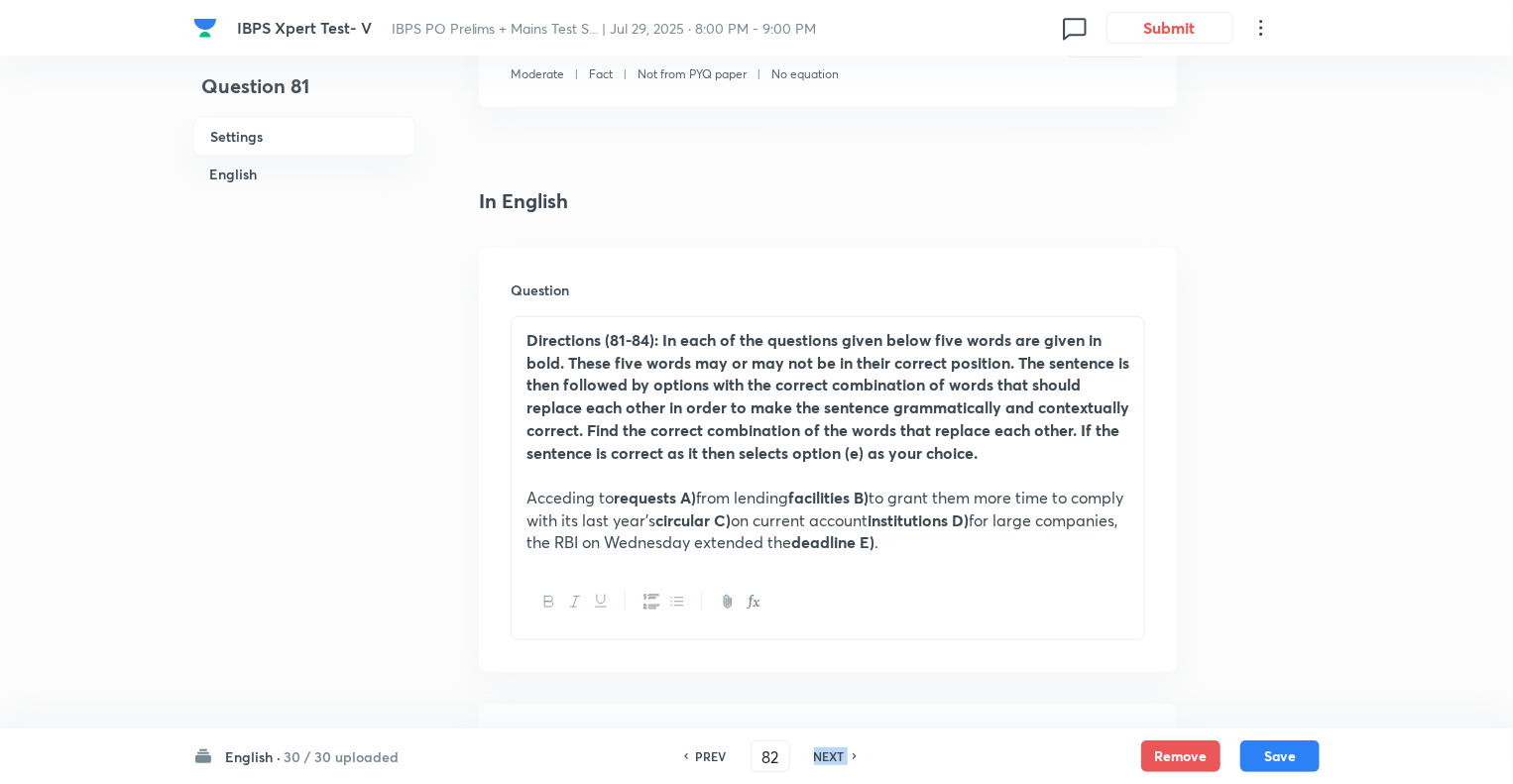 checkbox on "false" 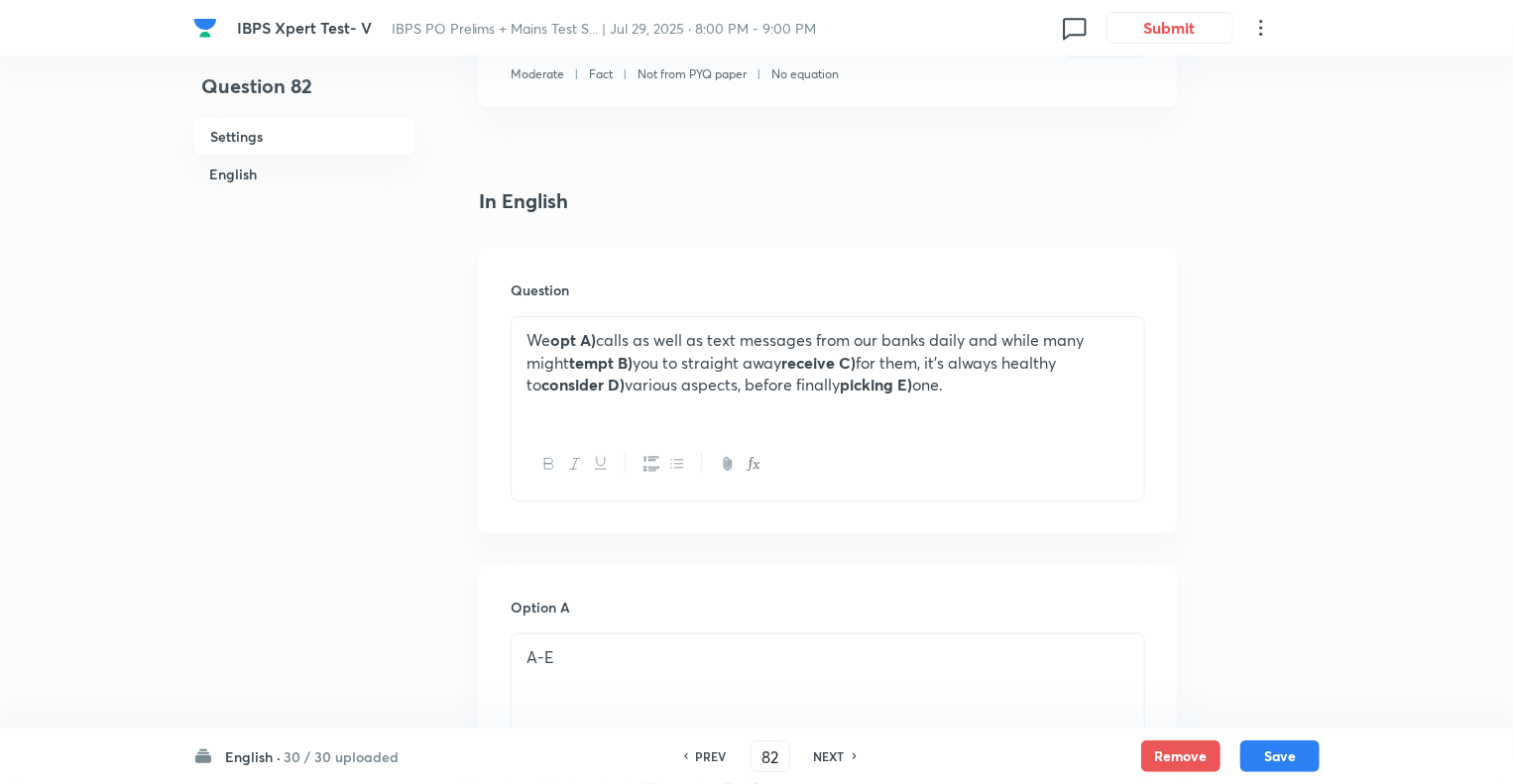 click on "PREV" at bounding box center [711, 756] 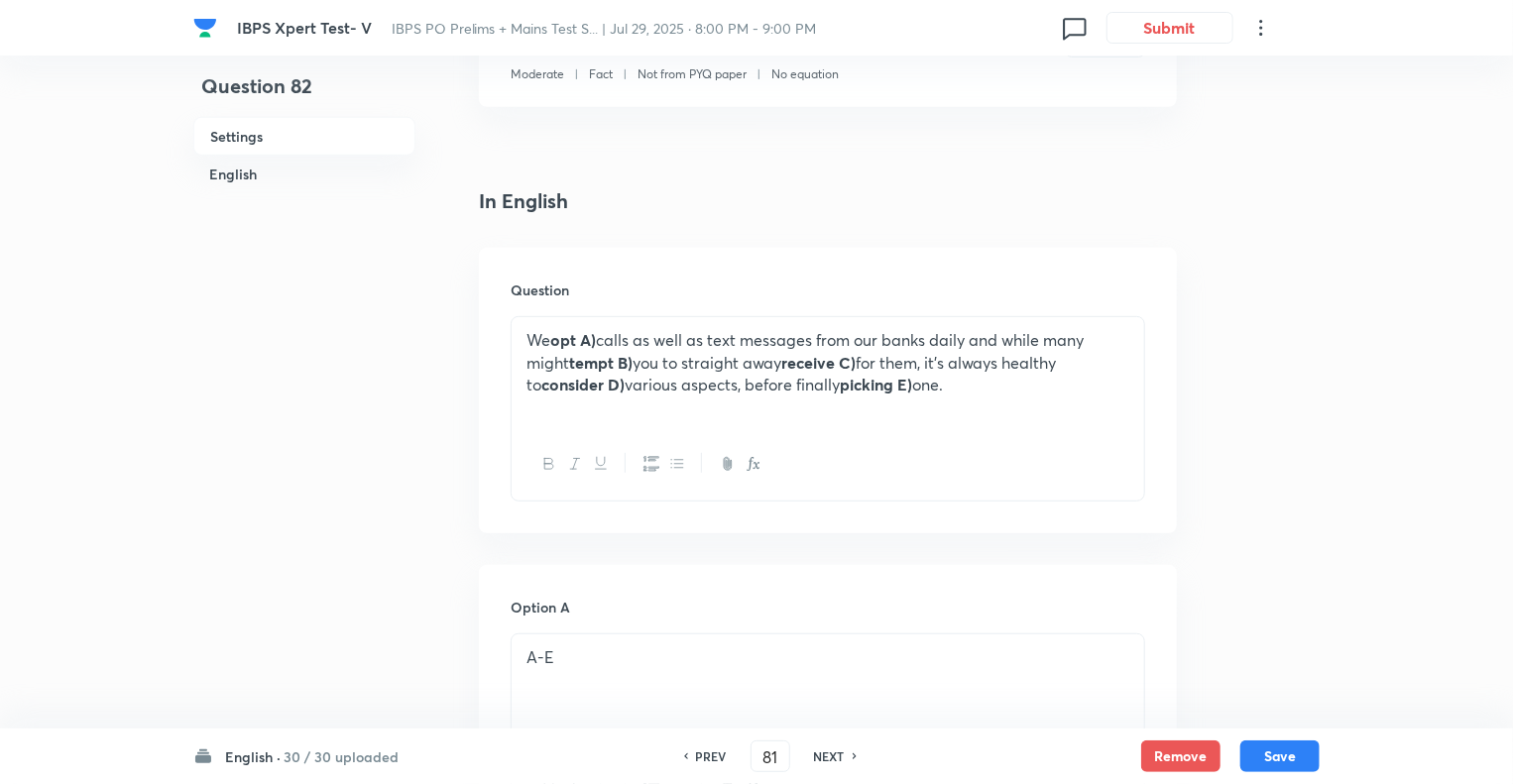 checkbox on "false" 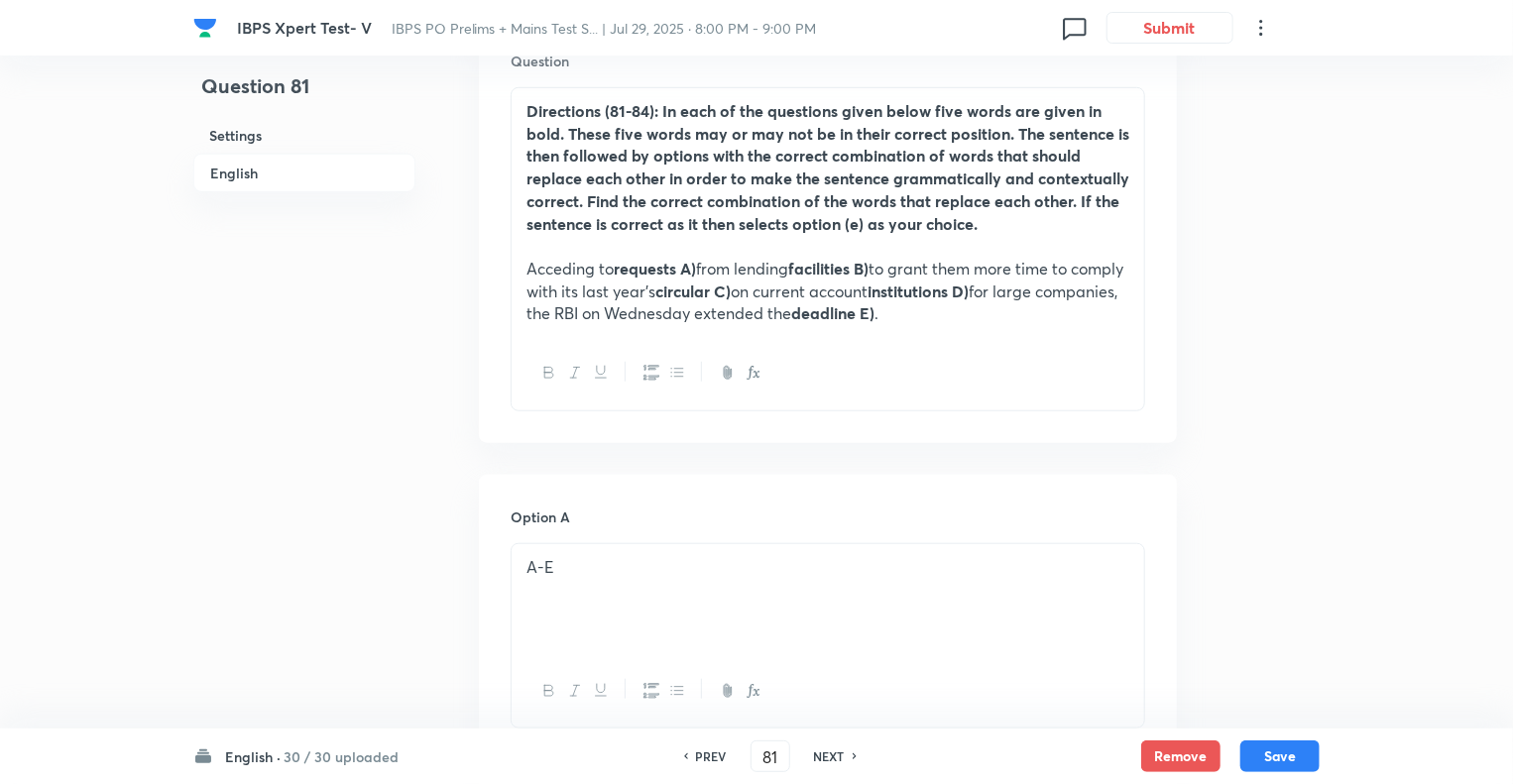 scroll, scrollTop: 634, scrollLeft: 0, axis: vertical 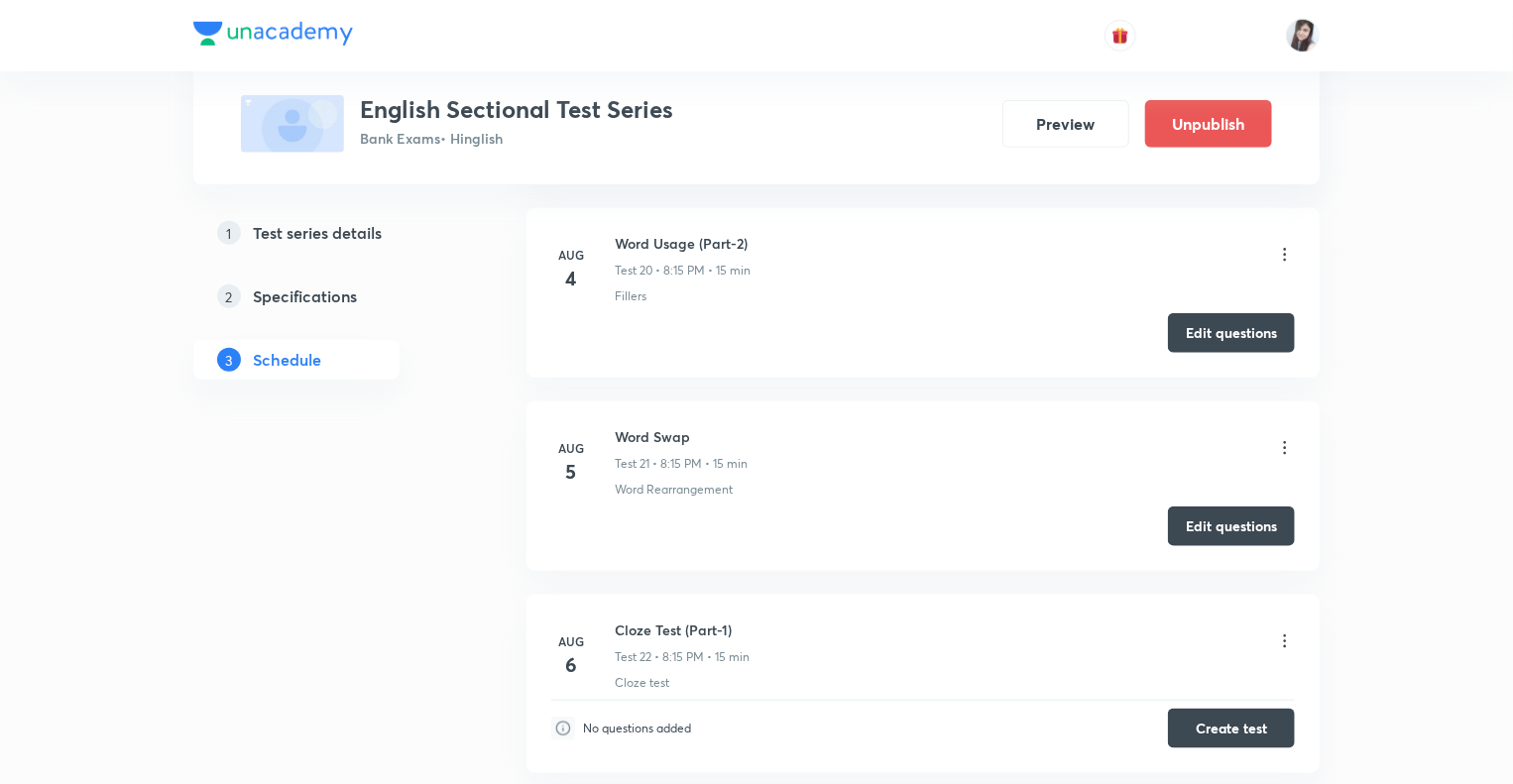 click on "Test Series English Sectional Test Series Bank Exams  • Hinglish Preview Unpublish 1 Test series details 2 Specifications 3 Schedule Schedule •  28  tests Session  29 Live class Test Session title 0/99 ​ Schedule for [MONTH] [DAY], [YEAR], [TIME] ​ Duration (in minutes) ​ Sub-concepts ​ Add Cancel [MONTH] [DAY] Reading Comprehension Test-1 Test 1 • [TIME] • 10 min Comprehension Edit questions [MONTH] [DAY] Reading Comprehension Test-2 Test 2 • [TIME] • 10 min Comprehension Edit questions [MONTH] [DAY] Reading Comprehension Test-3 Test 3 • [TIME] • 10 min Comprehension Edit questions [MONTH] [DAY] Reading Comprehension Test-4 Test 4 • [TIME] • 10 min Comprehension Edit questions [MONTH] [DAY] Reading Comprehension Test-5 Test 5 • [TIME] • 10 min Comprehension Edit questions [MONTH] [DAY] Parajumbled/ Re arrangement of Sentences (Part-1) Test 6 • [TIME] • 10 min Parajumbles Edit questions [MONTH] [DAY] Parajumbled/ Re arrangement of Sentences (Part-2) Test 7 • [TIME] • 10 min Parajumbles Edit questions [MONTH] [DAY] Parajumbles" at bounding box center (756, -1193) 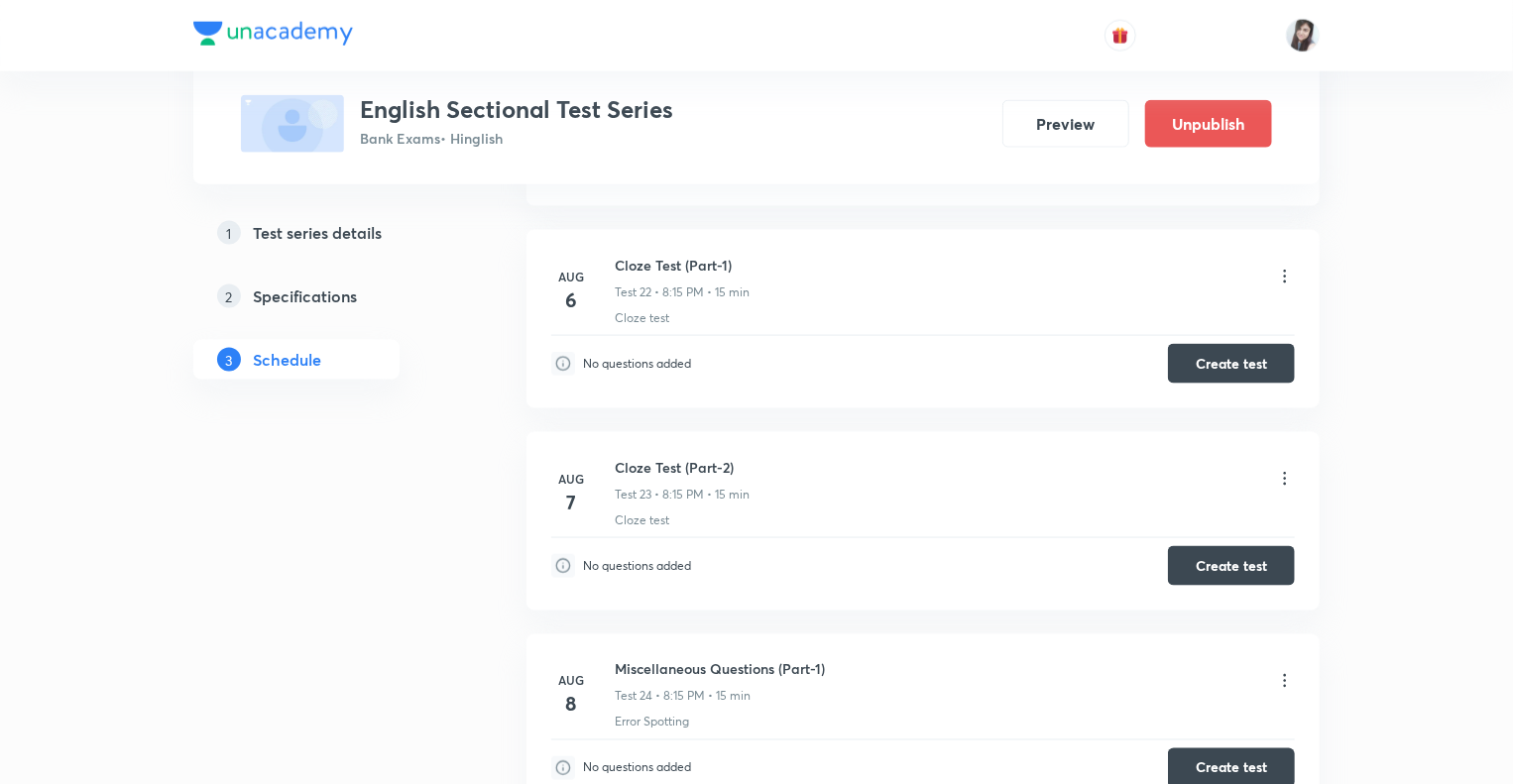 scroll, scrollTop: 4793, scrollLeft: 0, axis: vertical 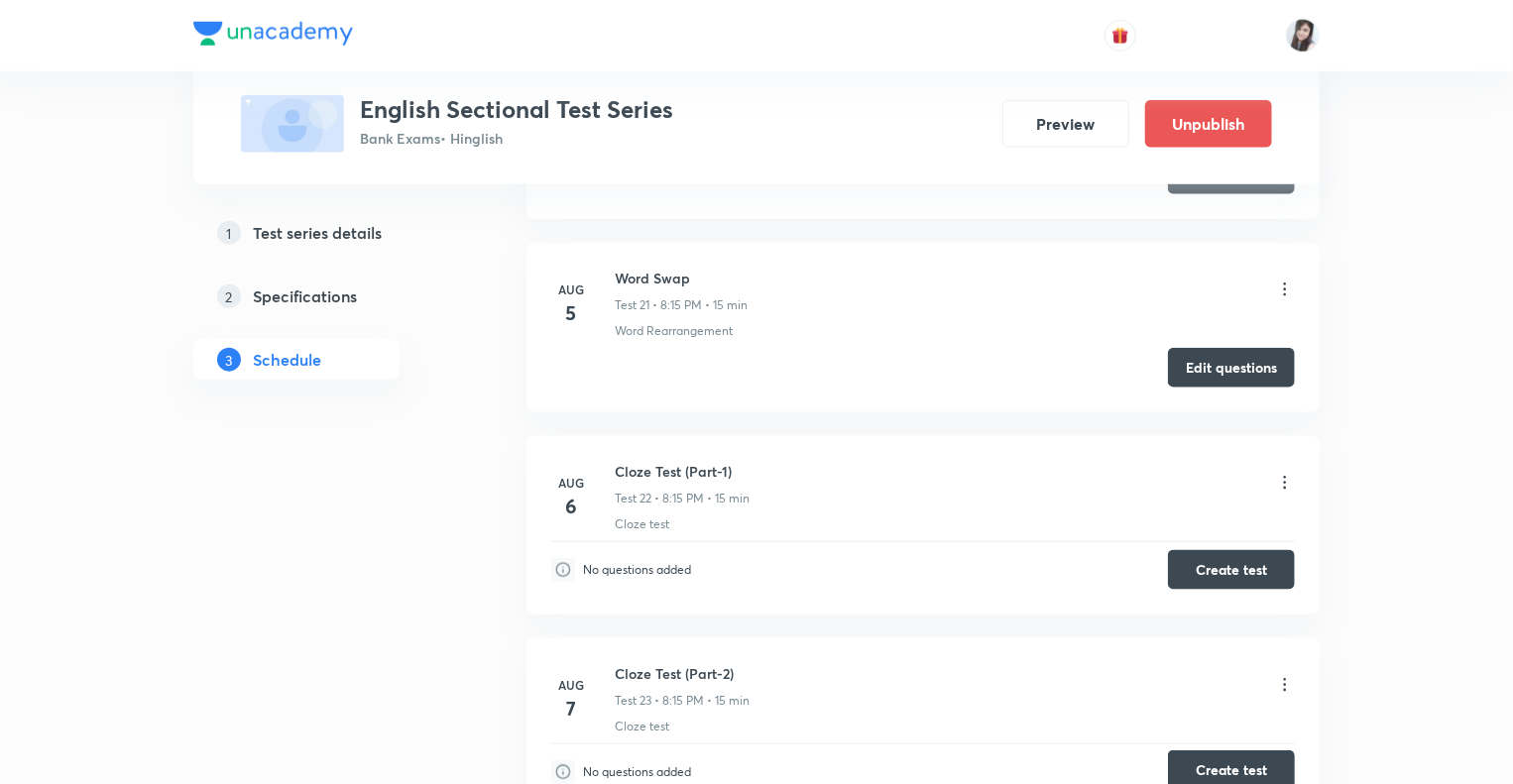 click on "Create test" at bounding box center [1231, 770] 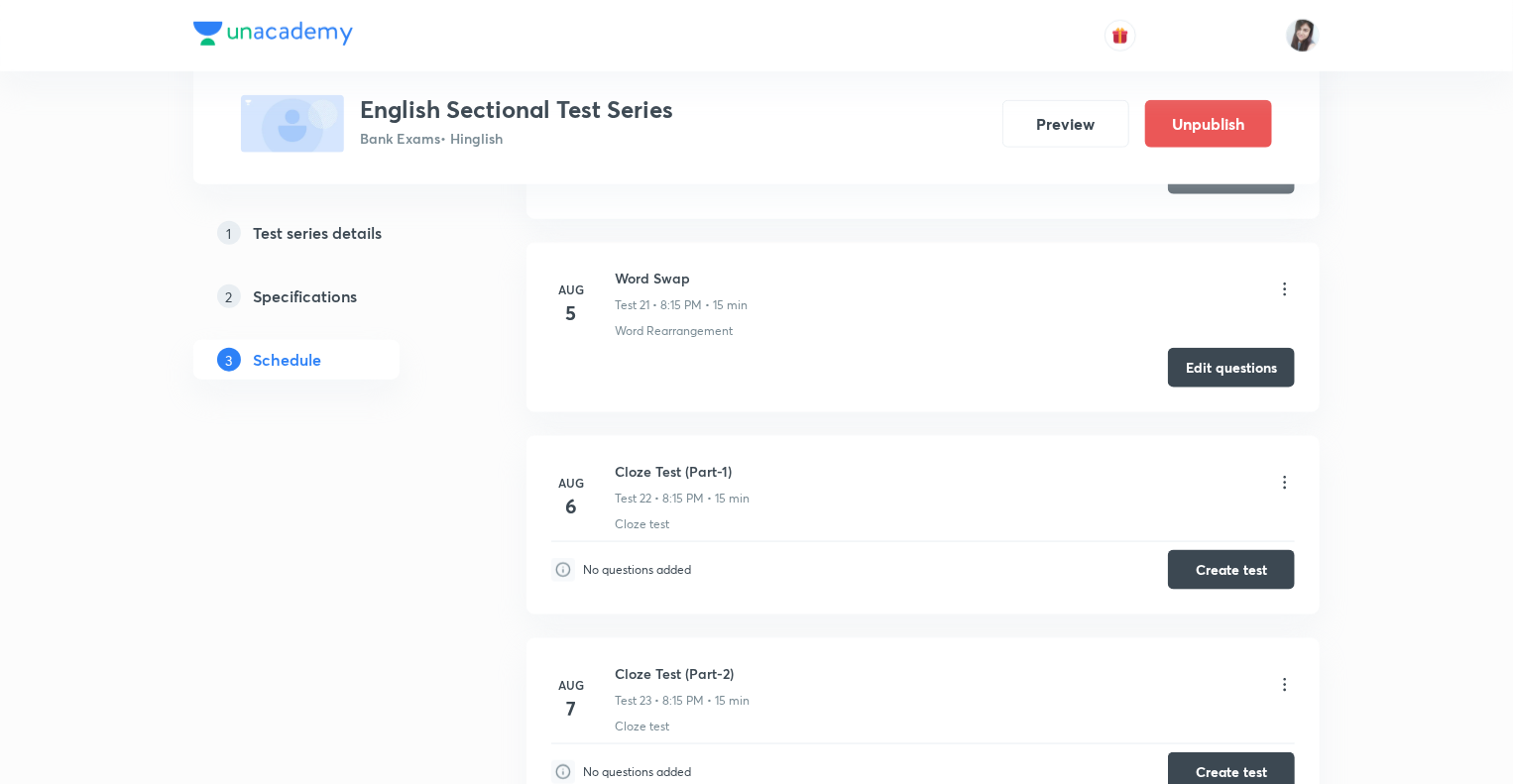 click on "Test Series English Sectional Test Series Bank Exams  • Hinglish Preview Unpublish 1 Test series details 2 Specifications 3 Schedule Schedule •  28  tests Session  29 Live class Test Session title 0/99 ​ Schedule for Aug 5, 2025, 6:43 PM ​ Duration (in minutes) ​ Sub-concepts ​ Add Cancel Jul 7 Reading Comprehension Test-1 Test 1 • 8:15 PM • 10 min Comprehension Edit questions Jul 8 Reading Comprehension Test-2 Test 2 • 8:15 PM • 10 min Comprehension Edit questions Jul 9 Reading Comprehension Test-3 Test 3 • 8:15 PM • 10 min Comprehension Edit questions Jul 10 Reading Comprehension Test-4 Test 4 • 8:15 PM • 10 min Comprehension Edit questions Jul 11 Reading Comprehension Test-5 Test 5 • 8:15 PM • 10 min Comprehension Edit questions Jul 14 Parajumbled/ Re arrangement of Sentences (Part-1) Test 6 • 8:15 PM • 10 min Parajumbles Edit questions Jul 15 Parajumbled/ Re arrangement of Sentences (Part-2) Test 7 • 8:15 PM • 10 min Parajumbles Edit questions Jul 16 Parajumbles Jul" at bounding box center [756, -1352] 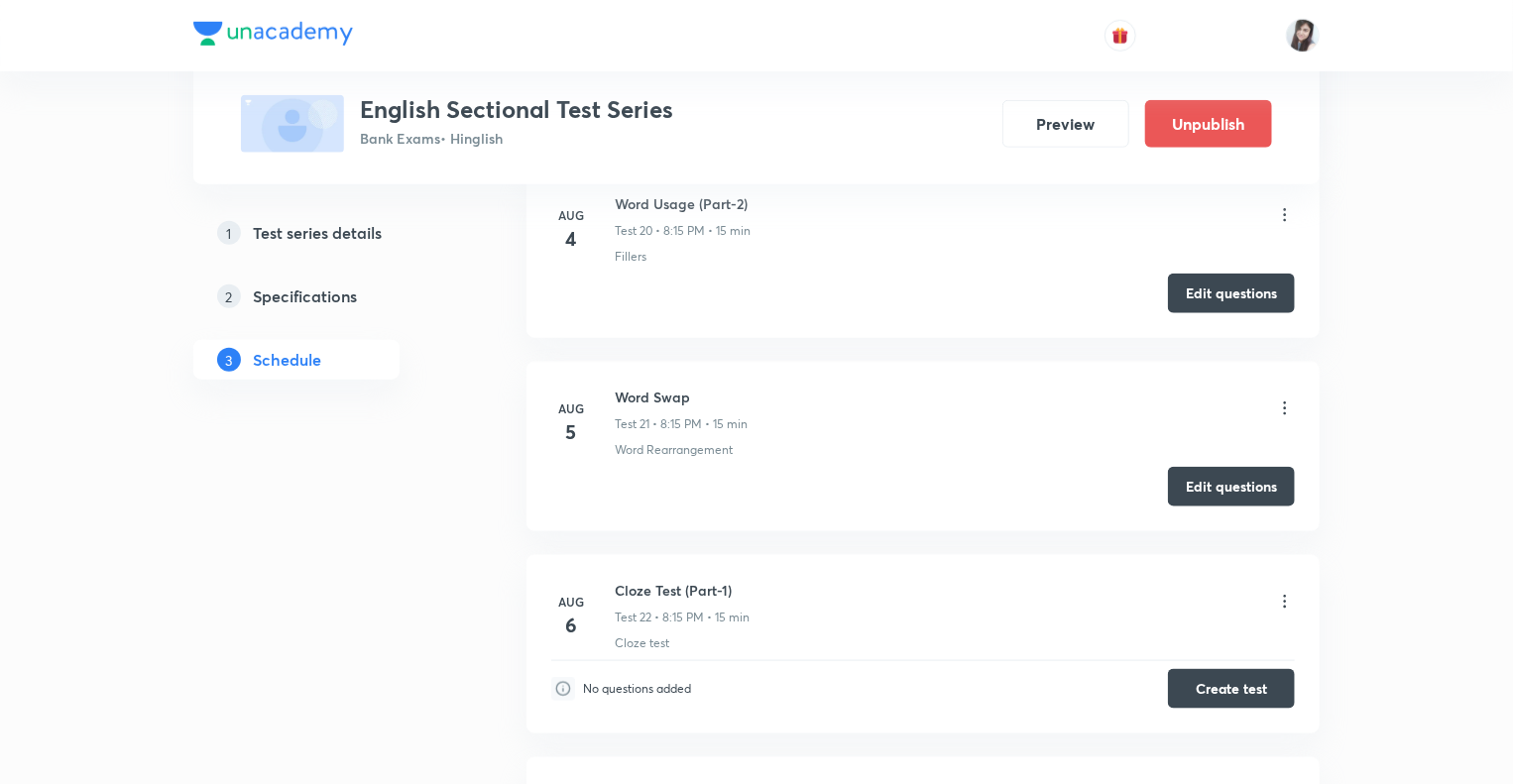 scroll, scrollTop: 4793, scrollLeft: 0, axis: vertical 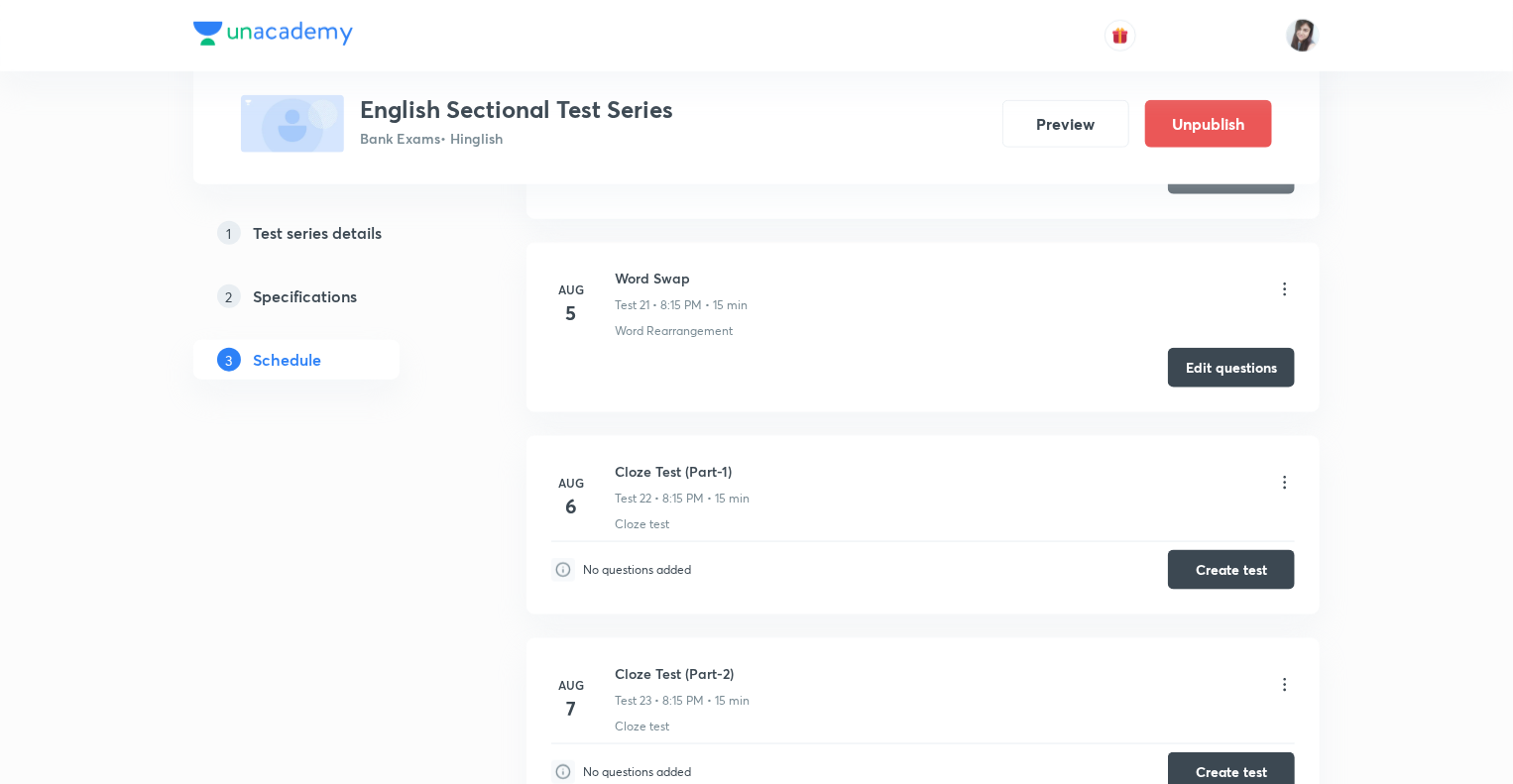 click on "Test Series English Sectional Test Series Bank Exams  • Hinglish Preview Unpublish 1 Test series details 2 Specifications 3 Schedule Schedule •  28  tests Session  29 Live class Test Session title 0/99 ​ Schedule for Aug 5, 2025, 6:43 PM ​ Duration (in minutes) ​ Sub-concepts ​ Add Cancel Jul 7 Reading Comprehension Test-1 Test 1 • 8:15 PM • 10 min Comprehension Edit questions Jul 8 Reading Comprehension Test-2 Test 2 • 8:15 PM • 10 min Comprehension Edit questions Jul 9 Reading Comprehension Test-3 Test 3 • 8:15 PM • 10 min Comprehension Edit questions Jul 10 Reading Comprehension Test-4 Test 4 • 8:15 PM • 10 min Comprehension Edit questions Jul 11 Reading Comprehension Test-5 Test 5 • 8:15 PM • 10 min Comprehension Edit questions Jul 14 Parajumbled/ Re arrangement of Sentences (Part-1) Test 6 • 8:15 PM • 10 min Parajumbles Edit questions Jul 15 Parajumbled/ Re arrangement of Sentences (Part-2) Test 7 • 8:15 PM • 10 min Parajumbles Edit questions Jul 16 Parajumbles Jul" at bounding box center [756, -1352] 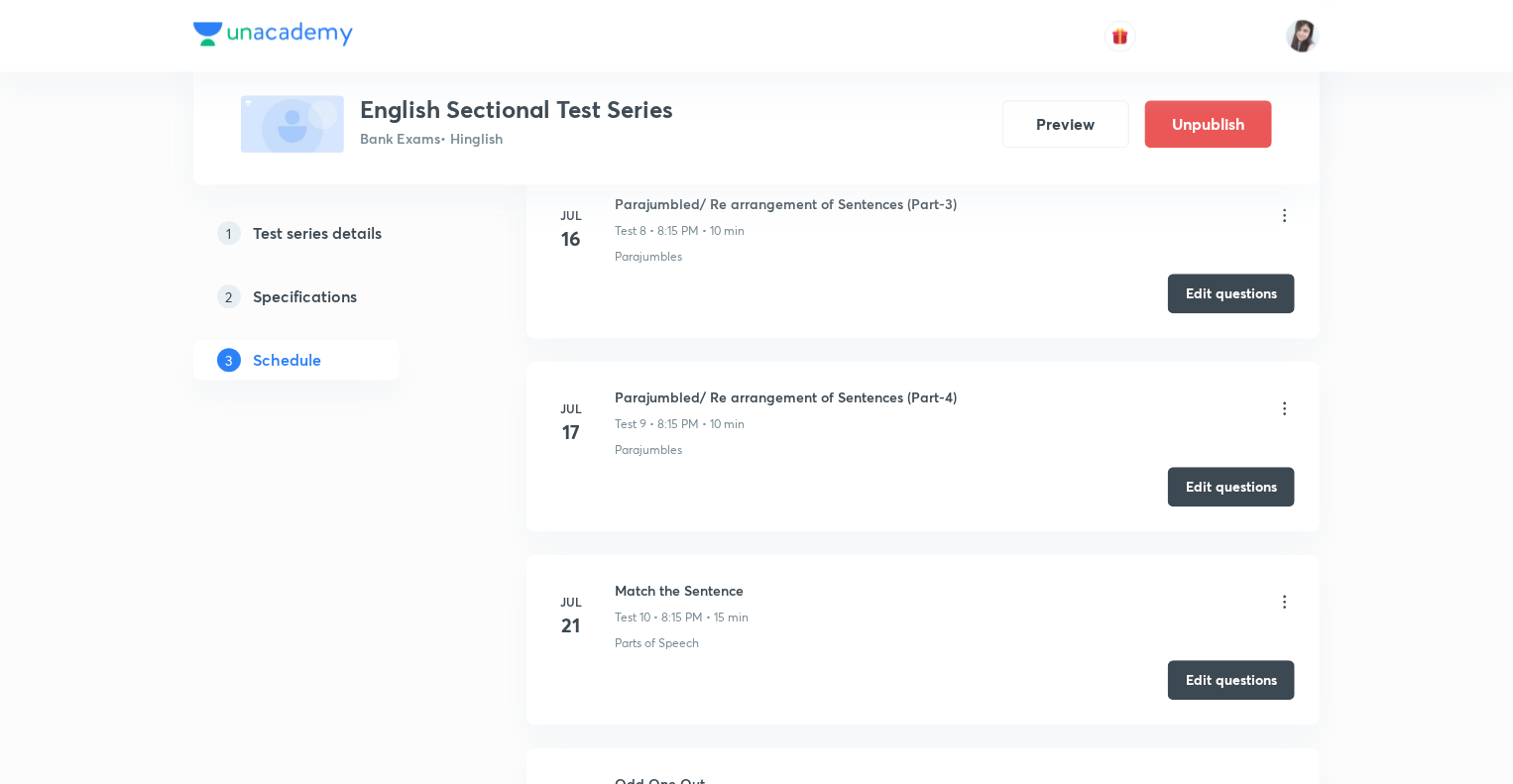 scroll, scrollTop: 2320, scrollLeft: 0, axis: vertical 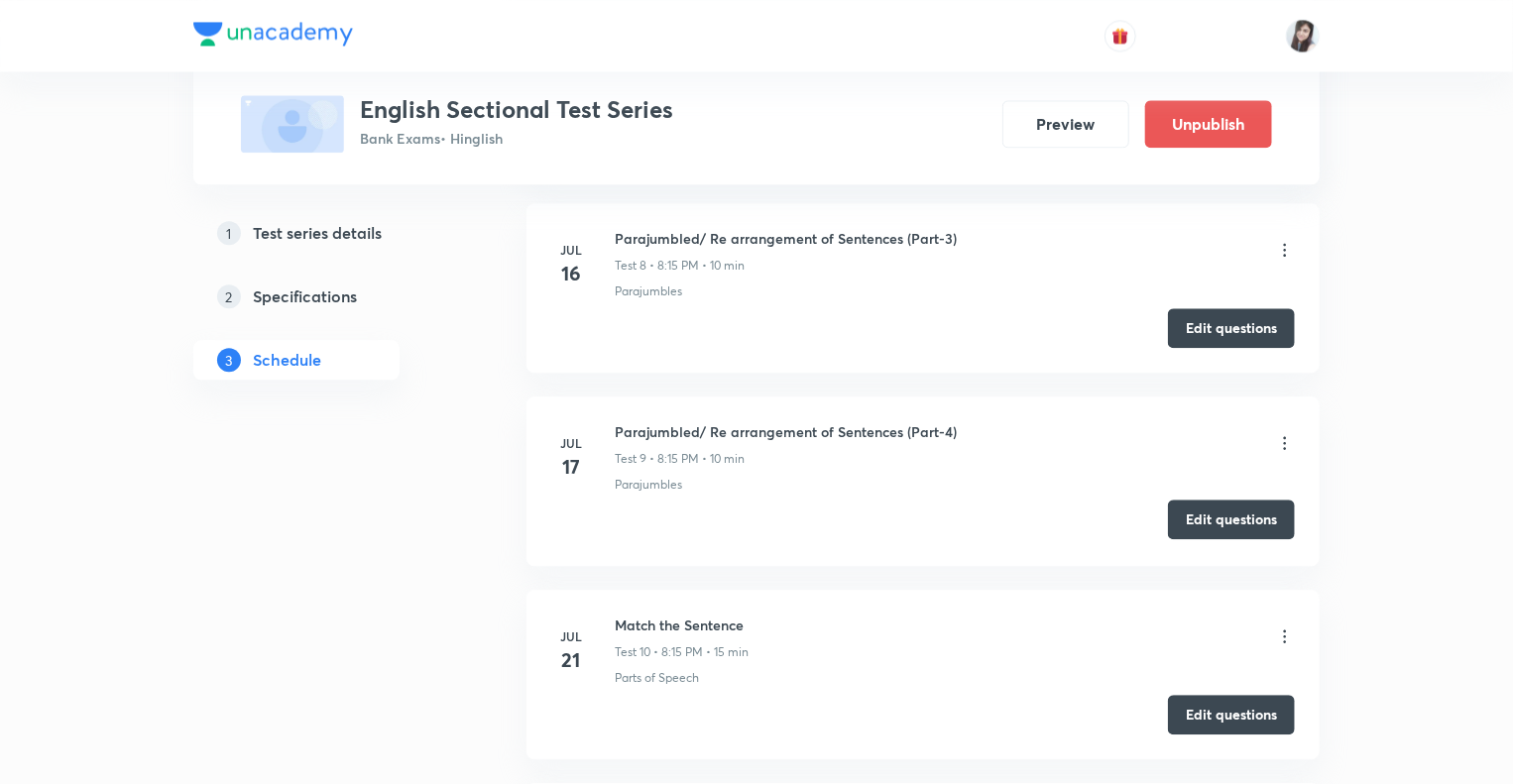 click on "Edit questions" at bounding box center [1231, 519] 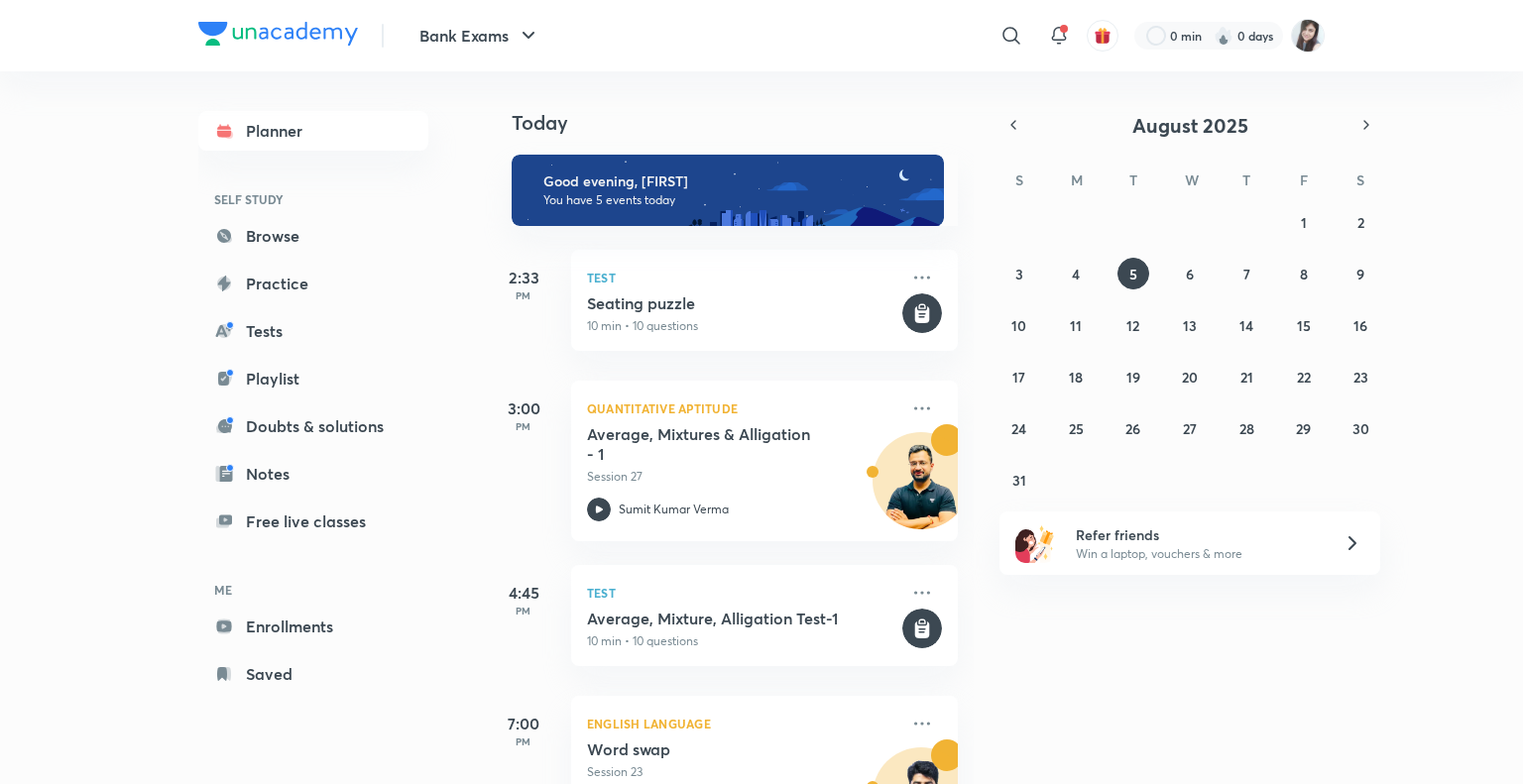 scroll, scrollTop: 0, scrollLeft: 0, axis: both 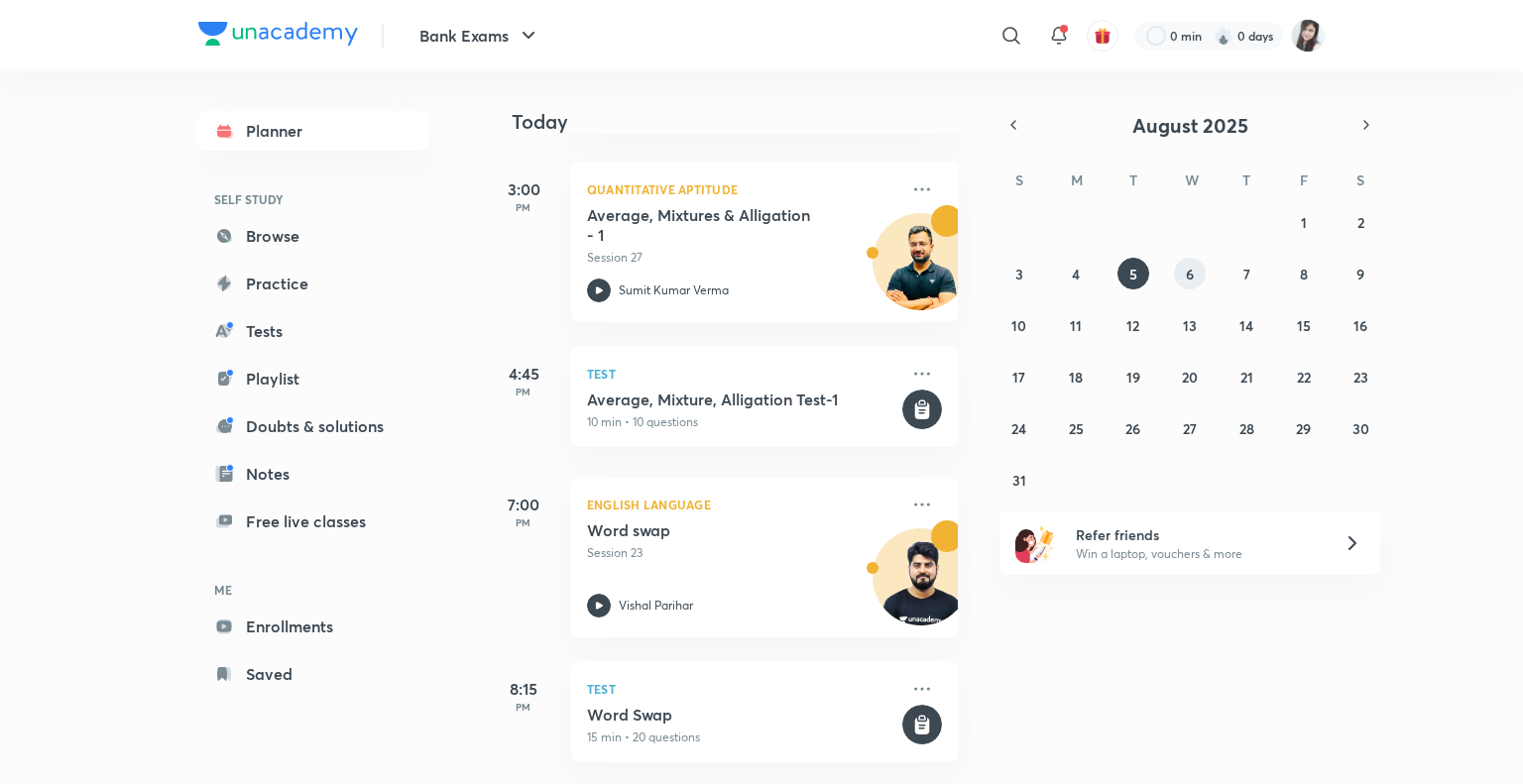 click on "6" at bounding box center [1190, 274] 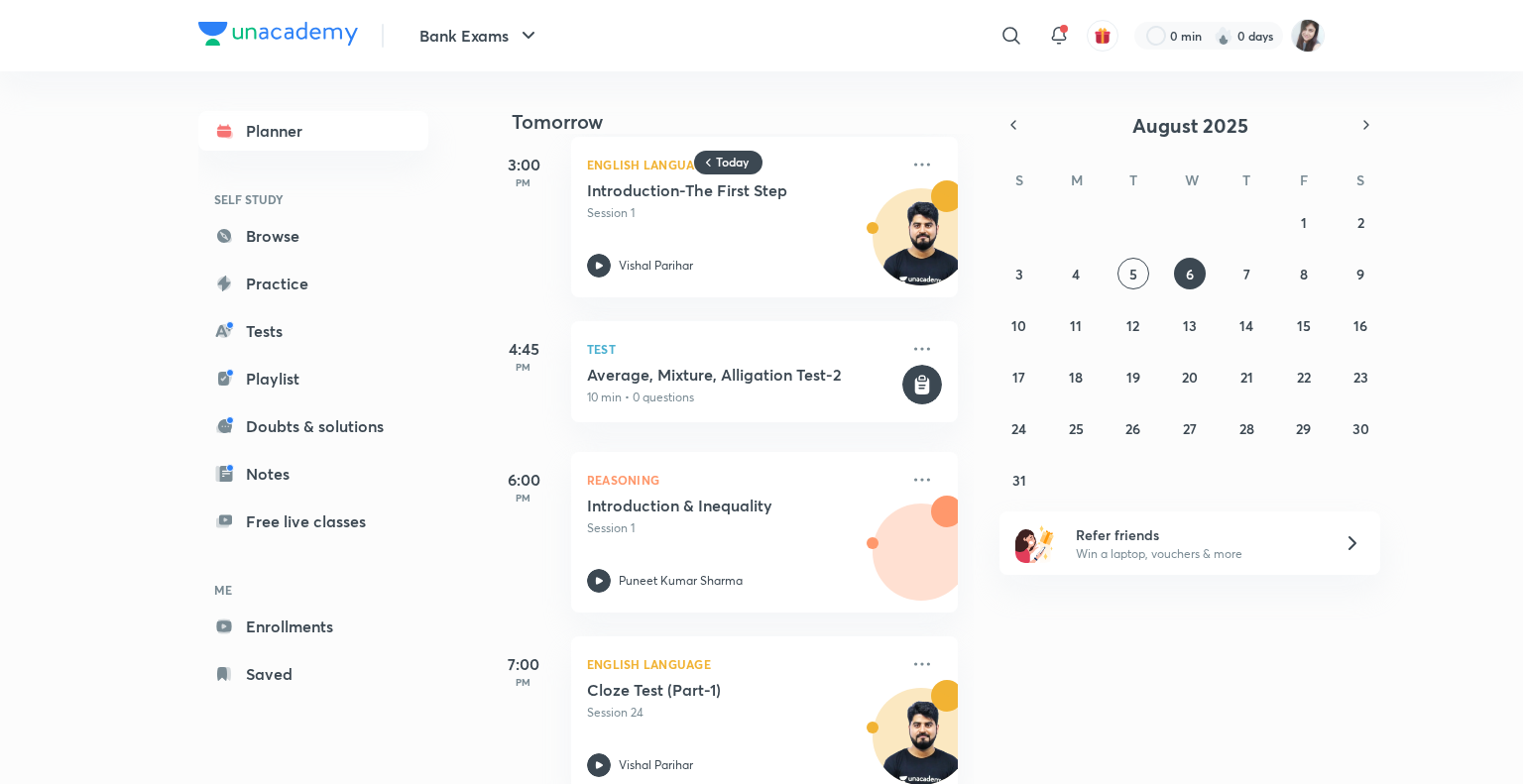 scroll, scrollTop: 840, scrollLeft: 0, axis: vertical 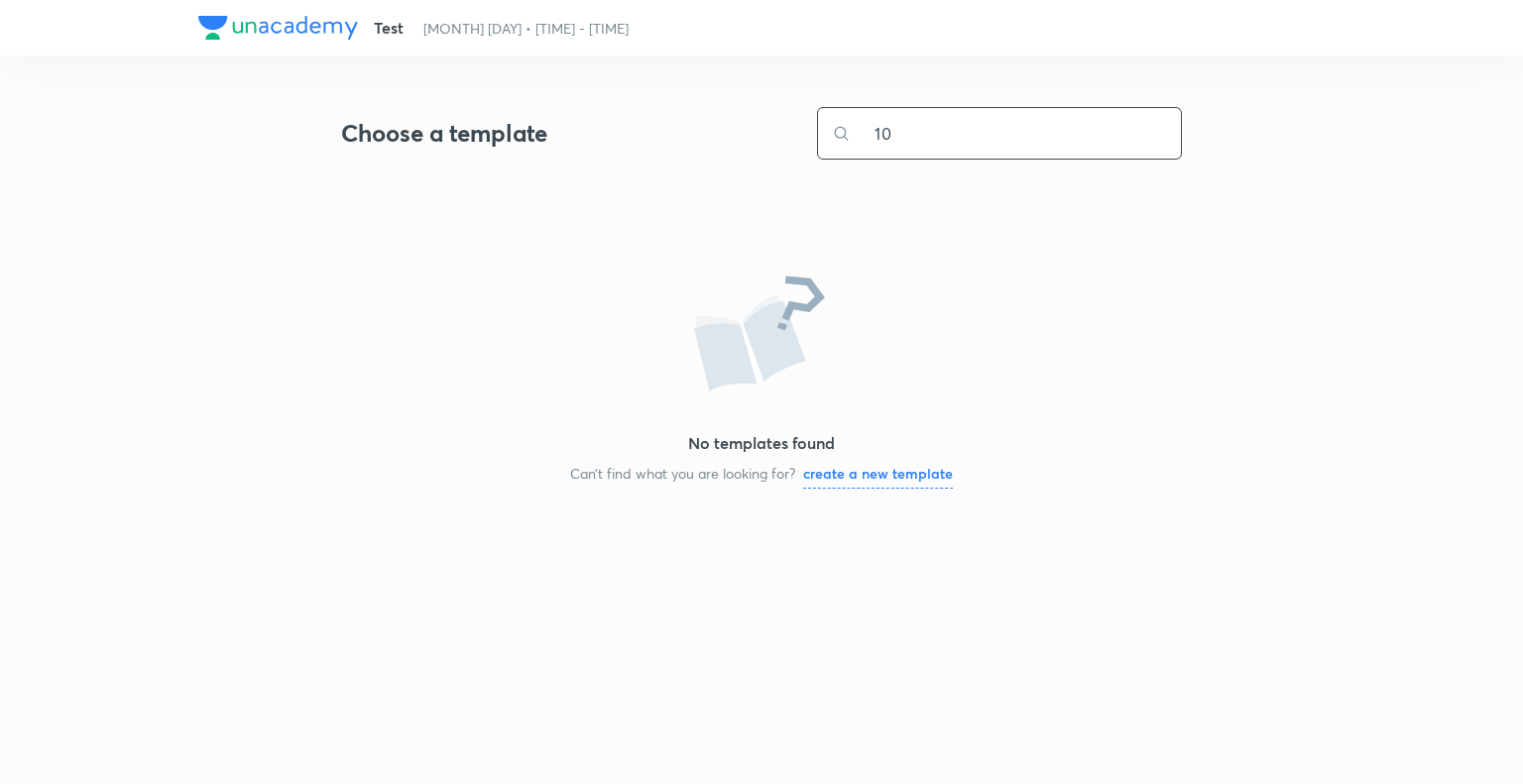 type on "1" 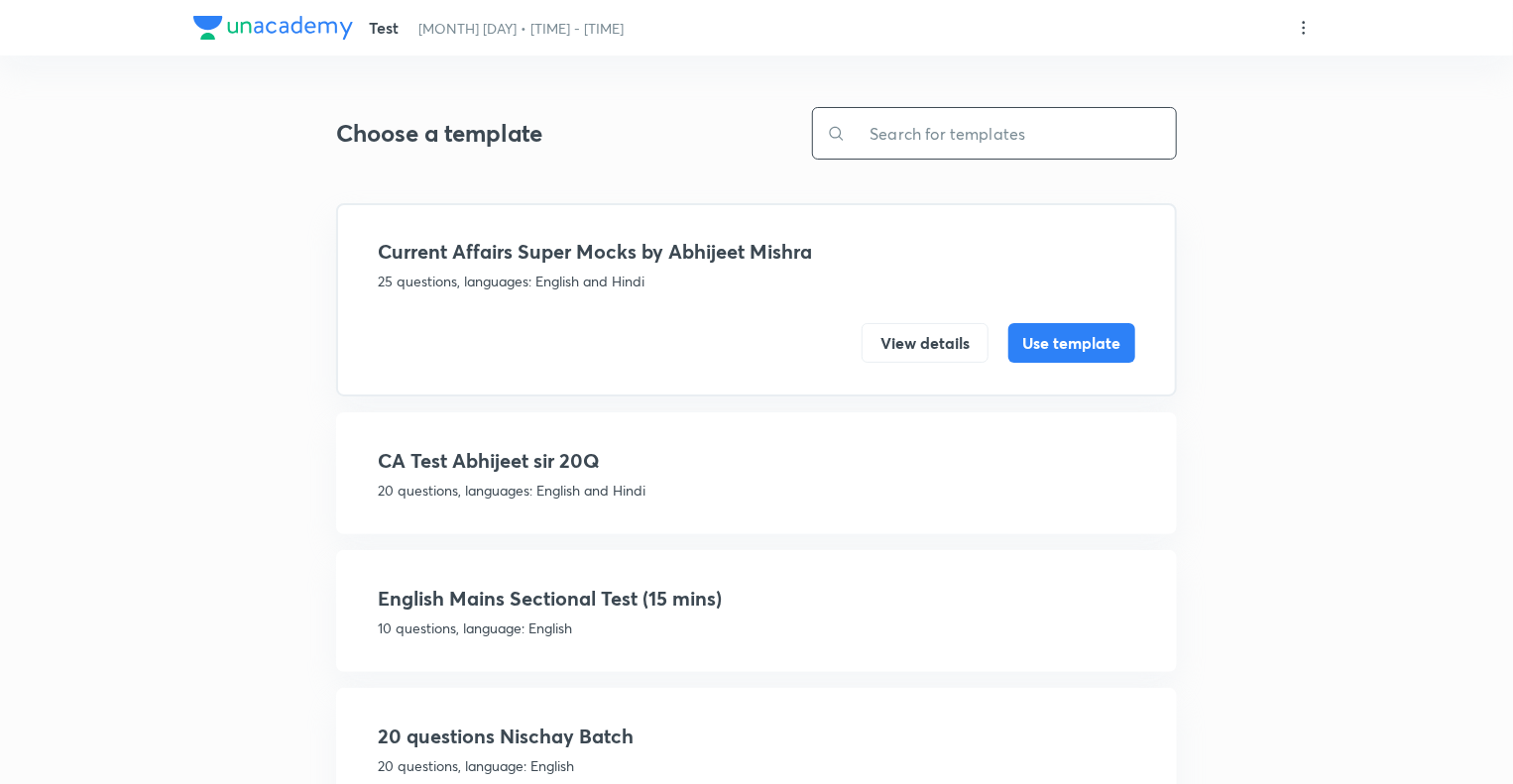 click 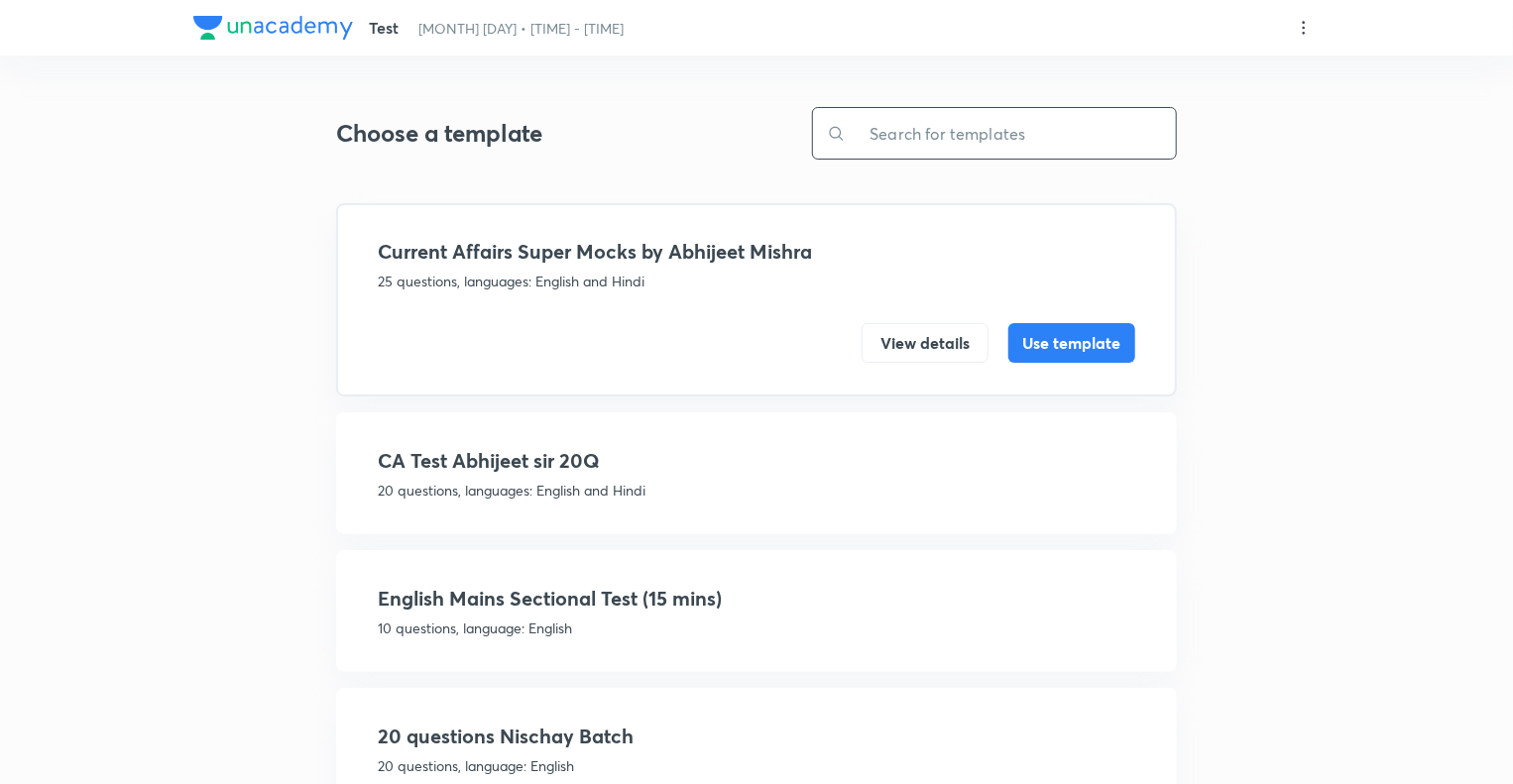 click at bounding box center (1010, 133) 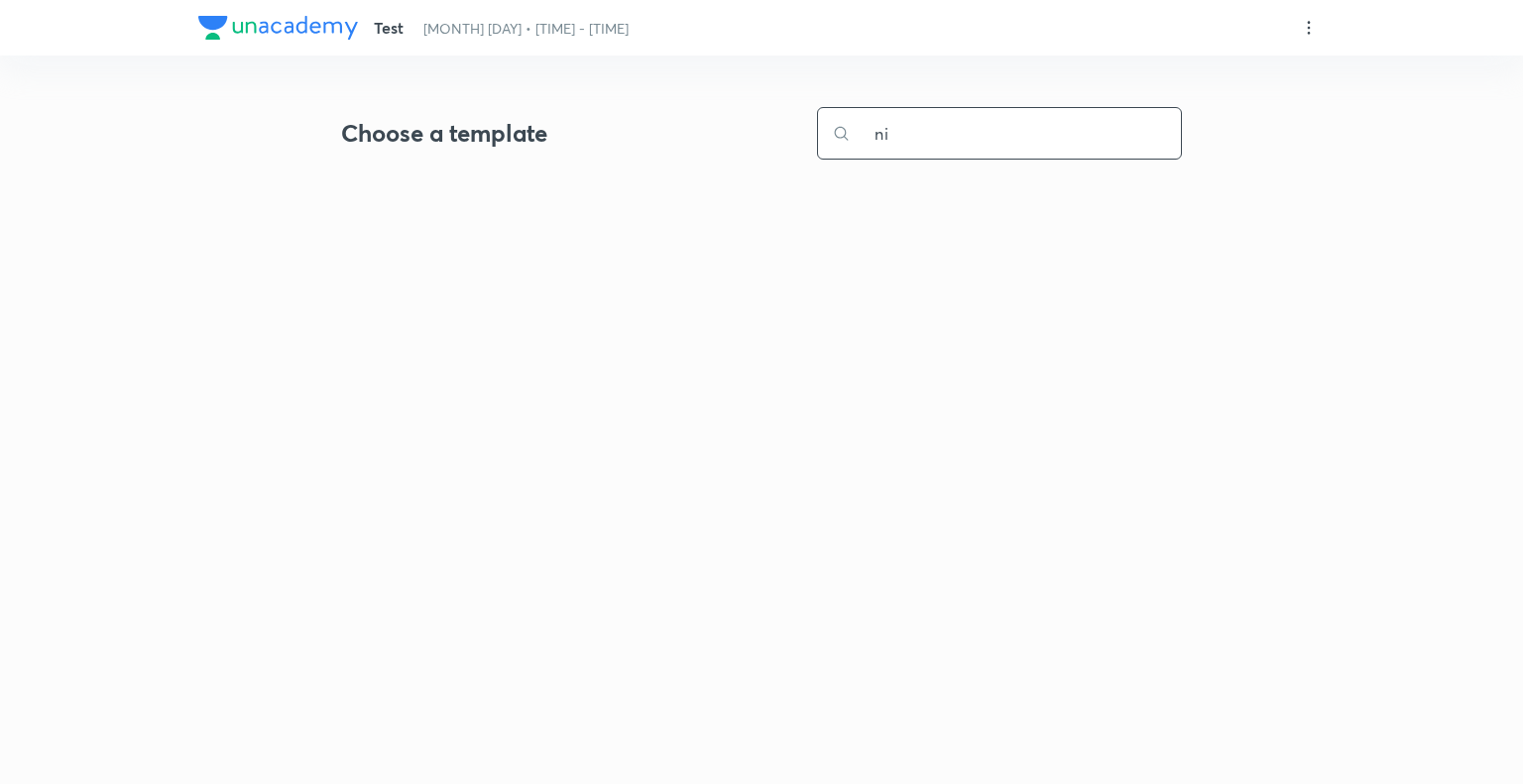 type on "n" 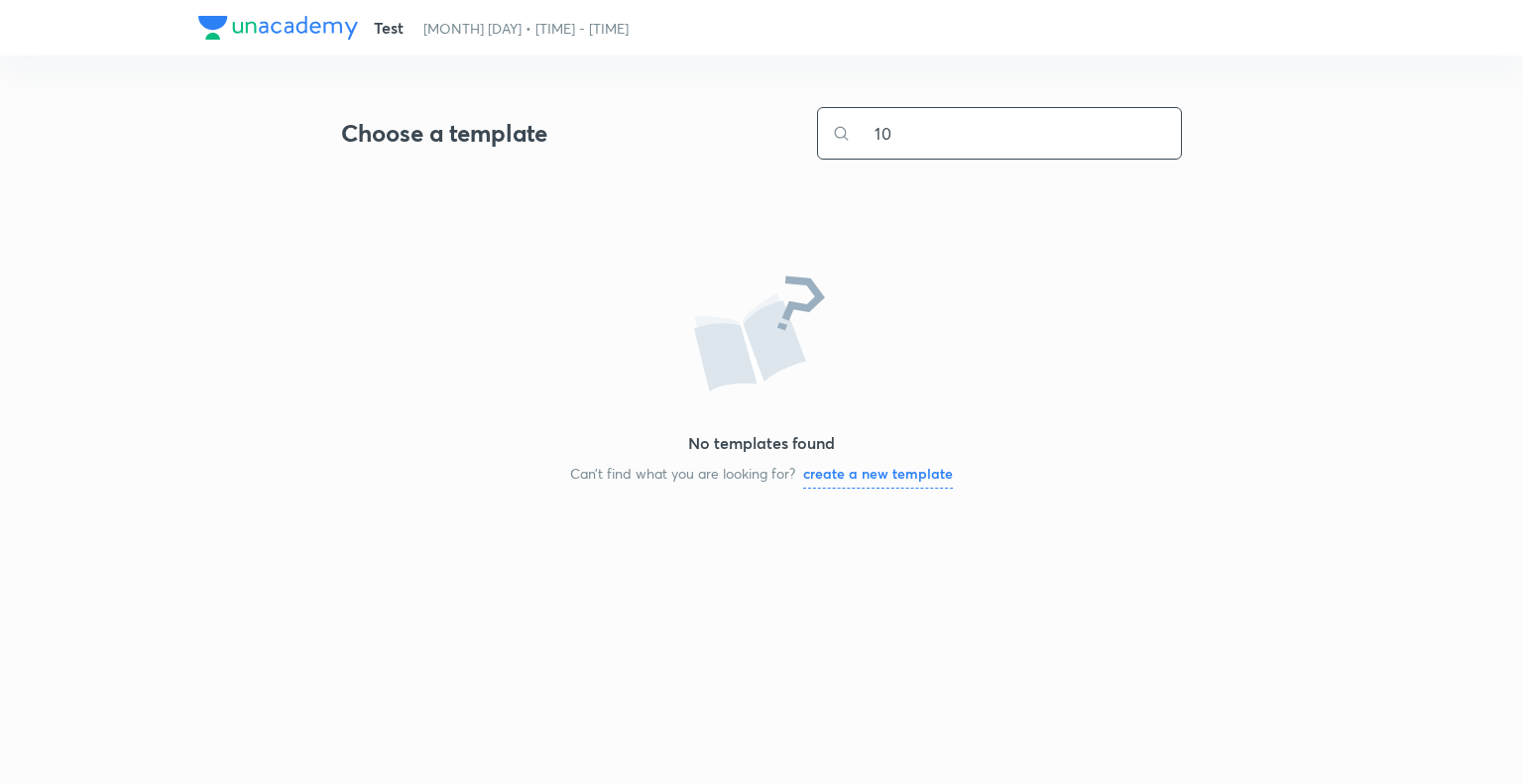 type on "1" 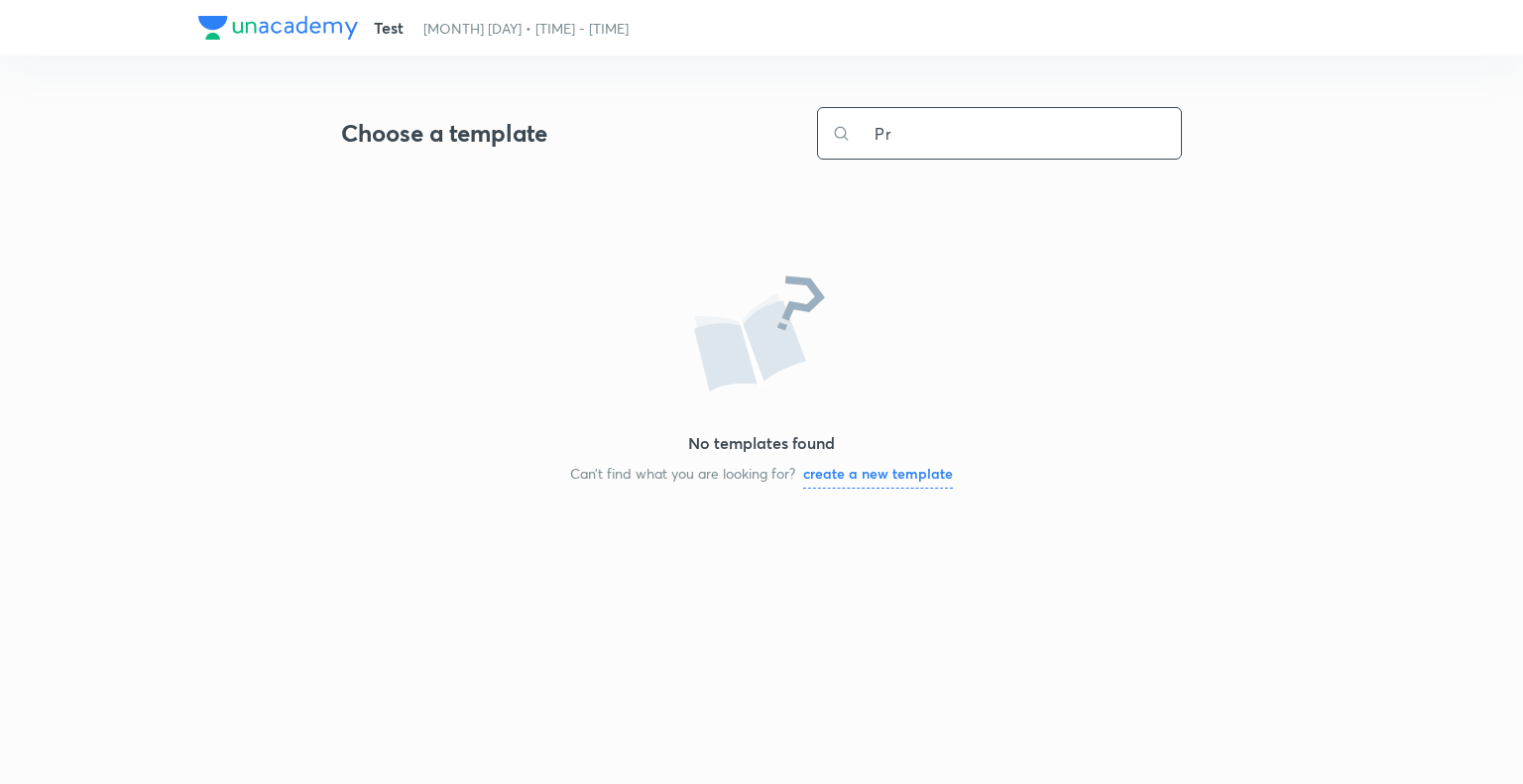 type on "P" 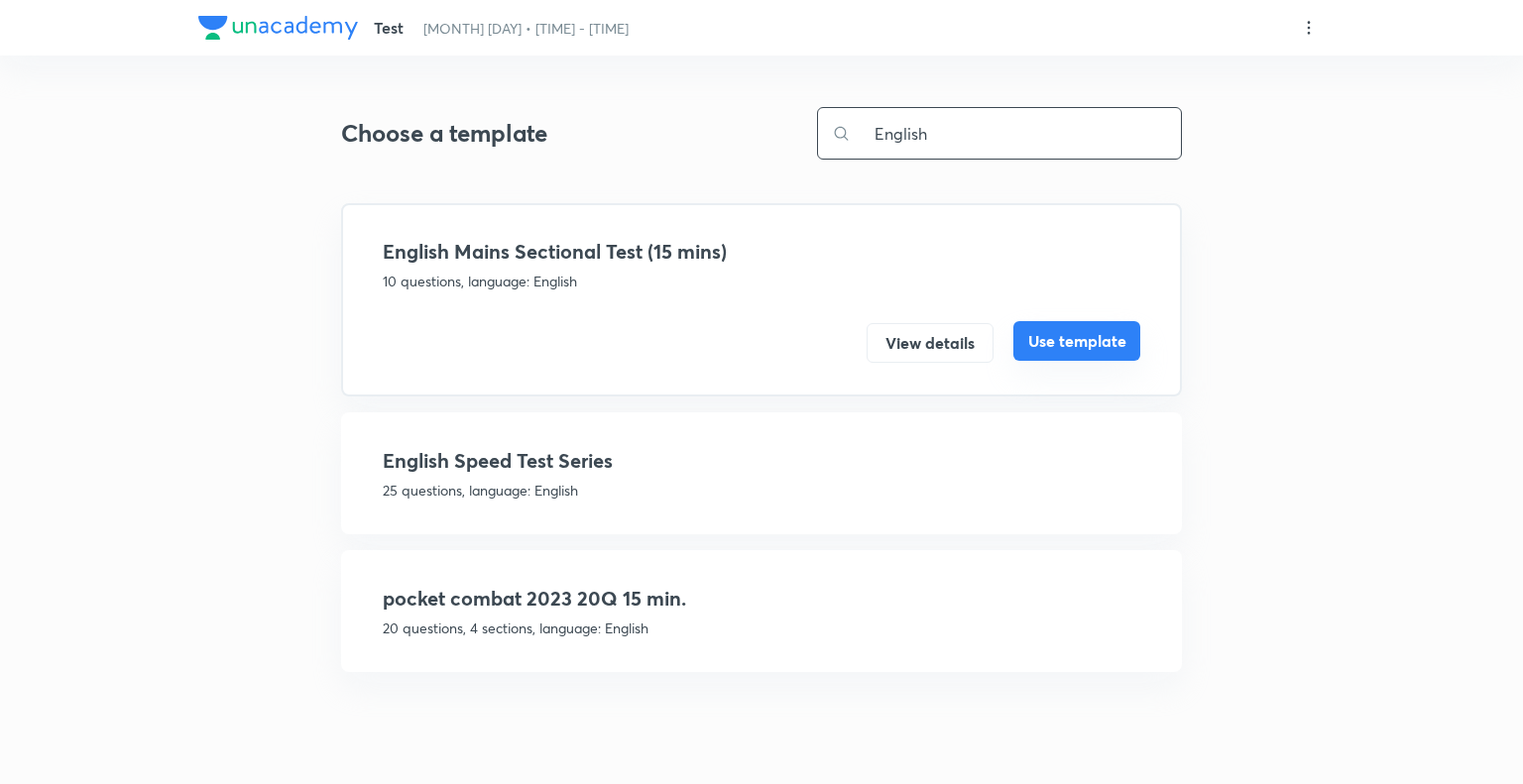 type on "English" 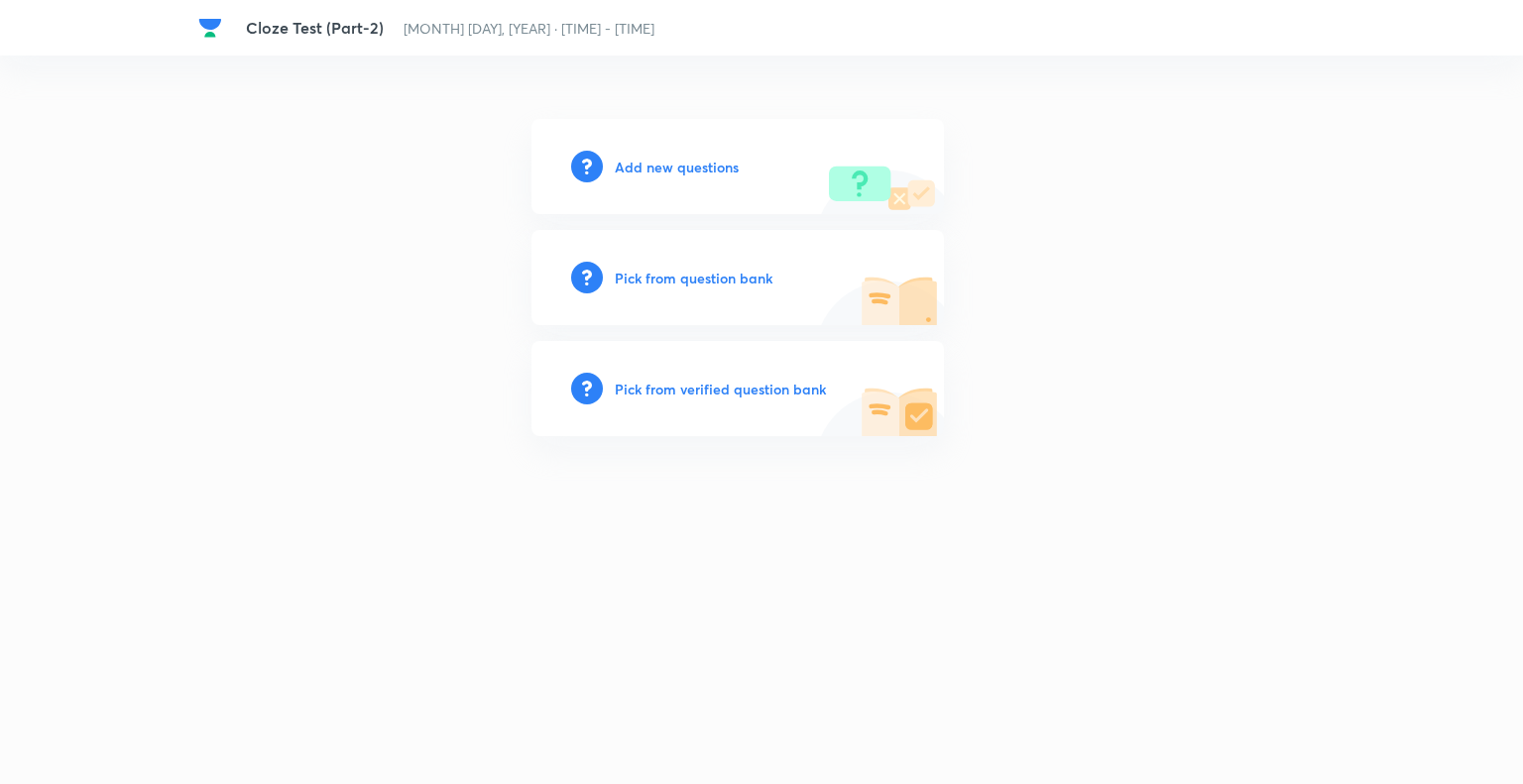 click on "Add new questions" at bounding box center (676, 167) 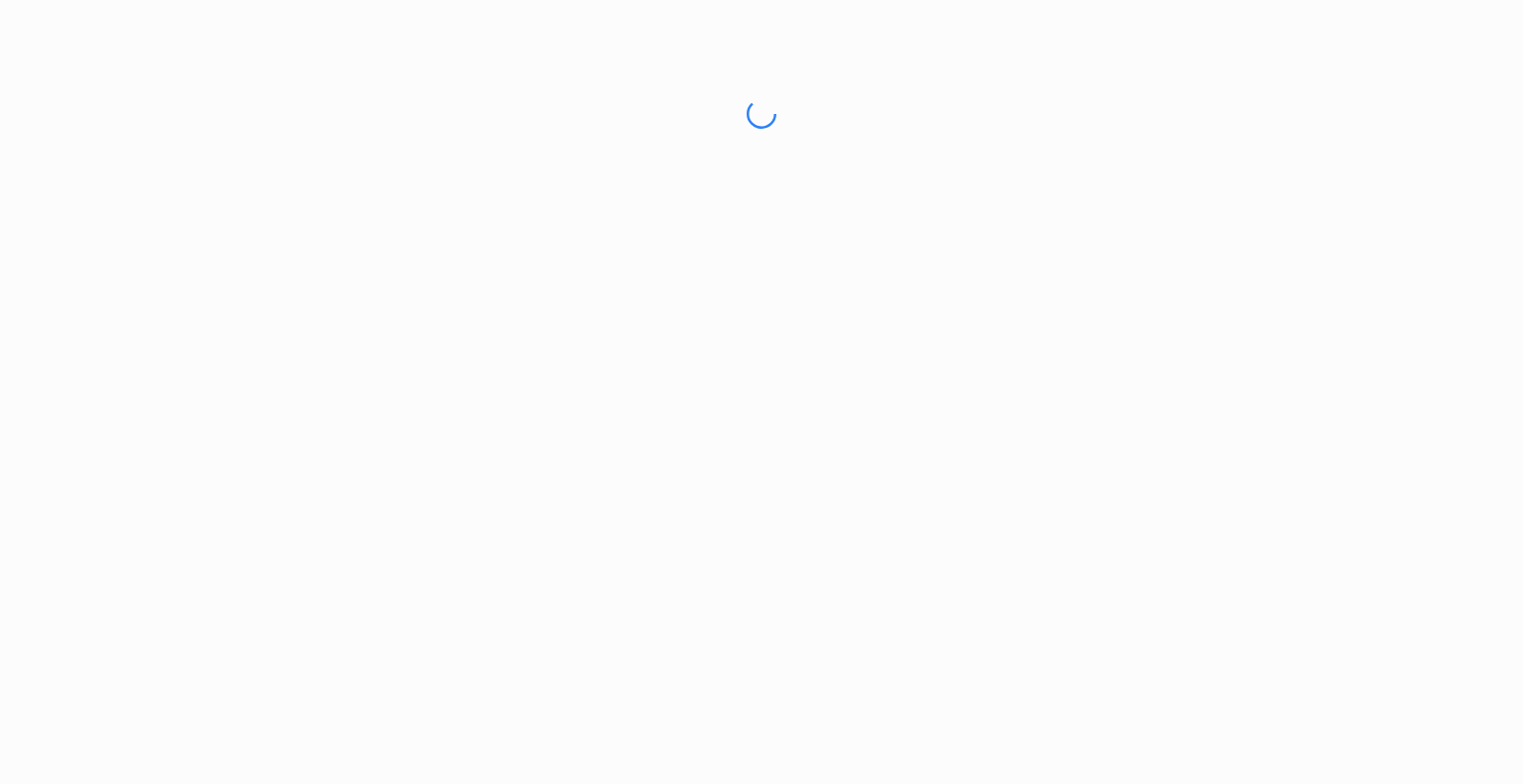 scroll, scrollTop: 0, scrollLeft: 0, axis: both 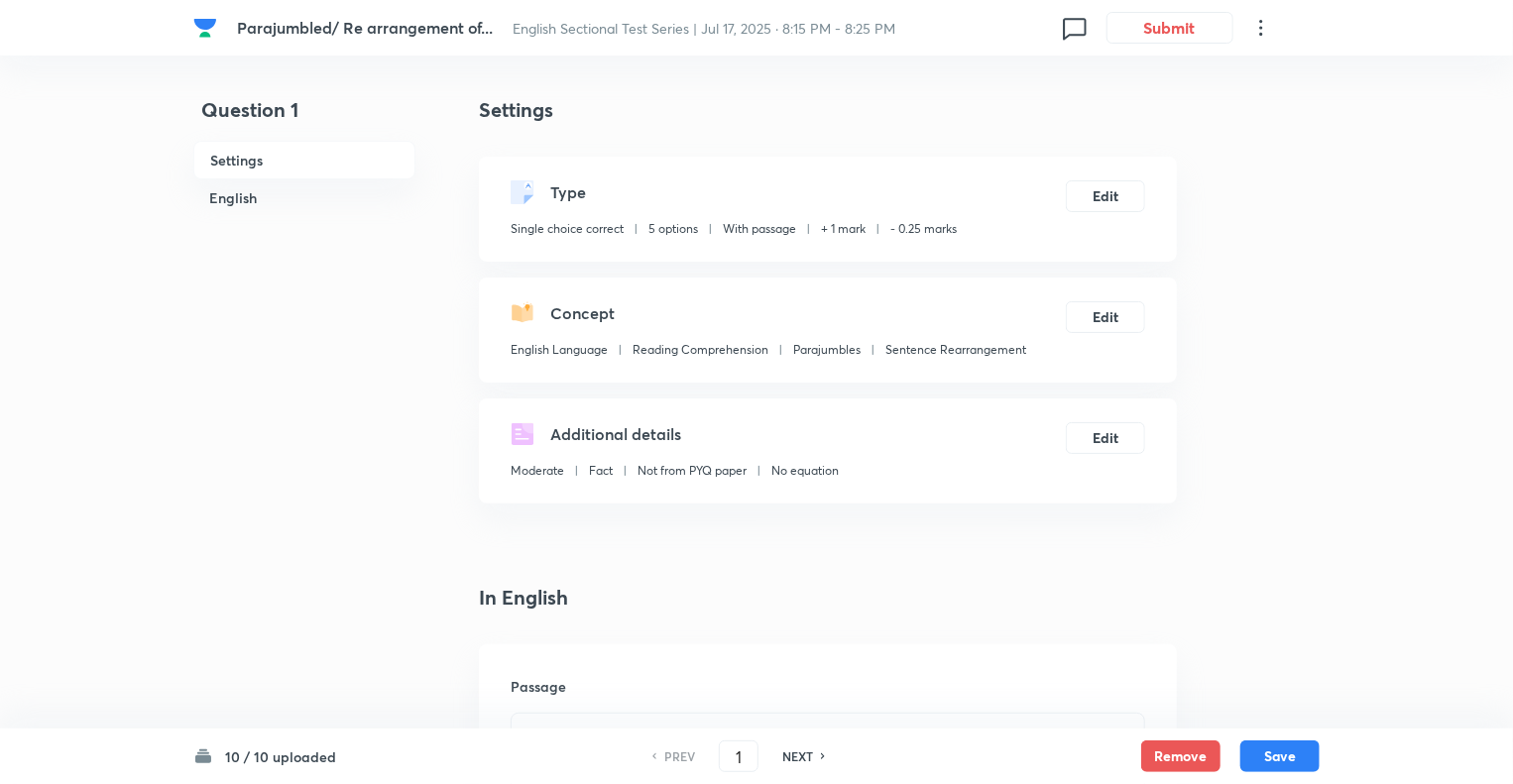 click 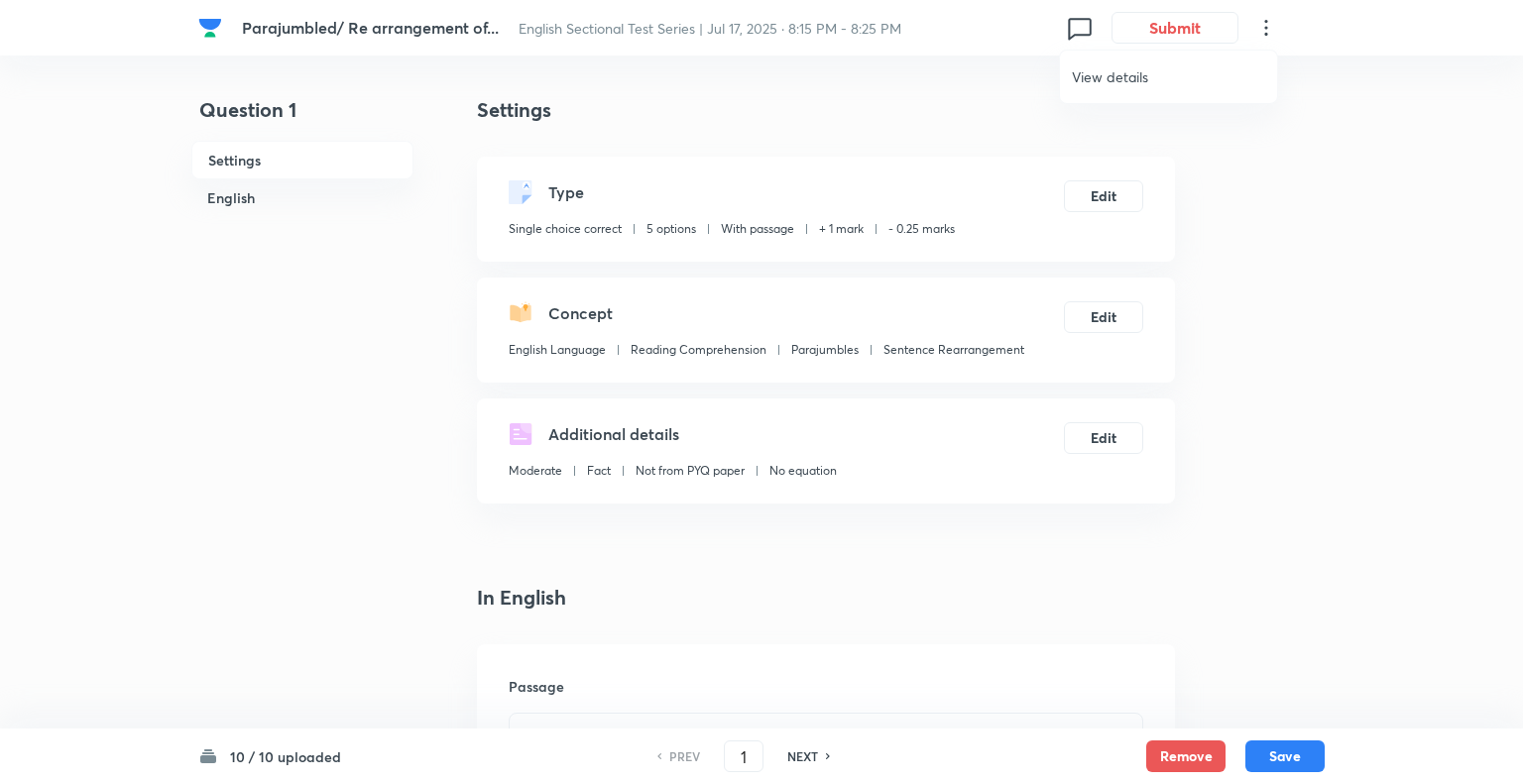 click on "View details" at bounding box center [1168, 76] 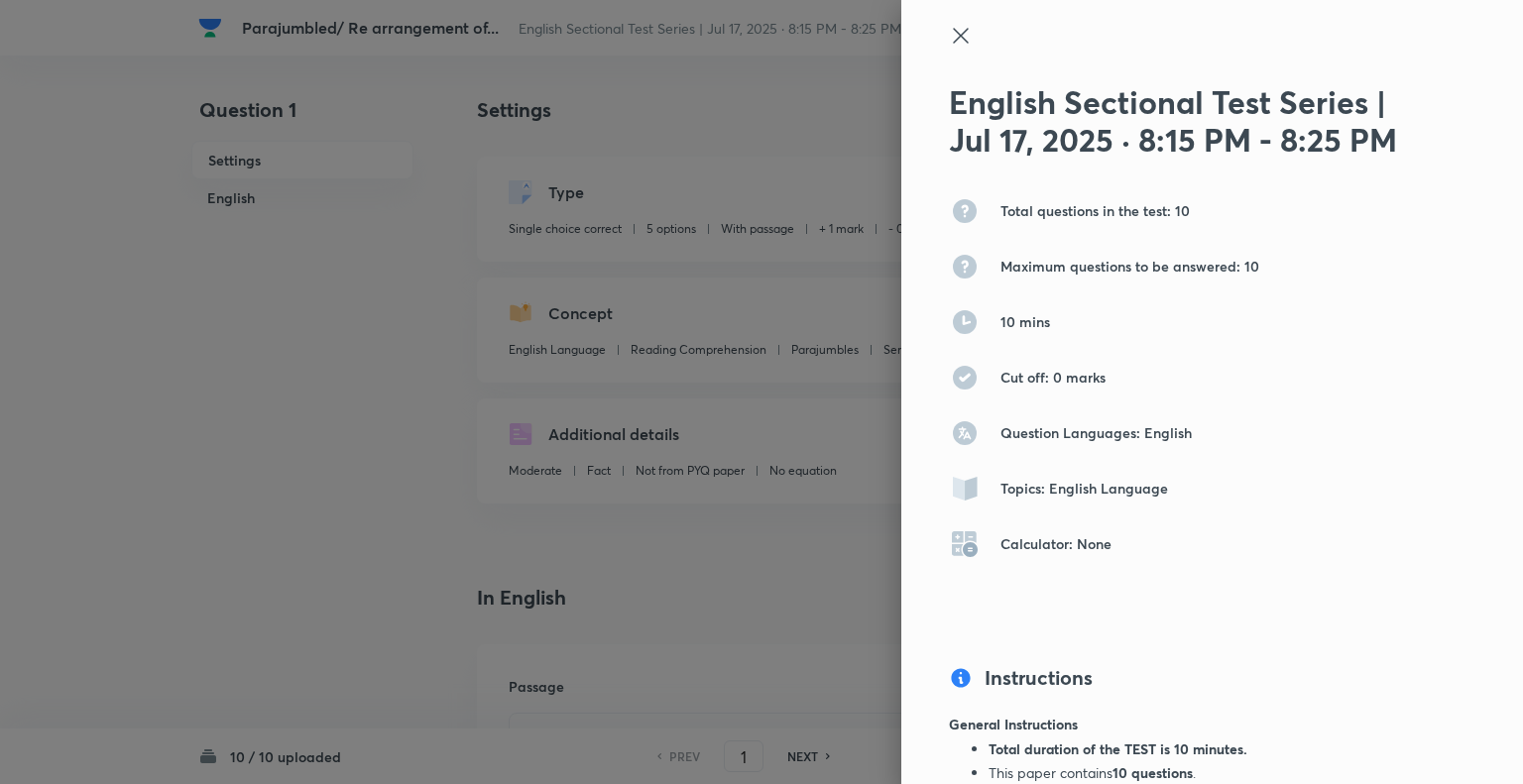 click 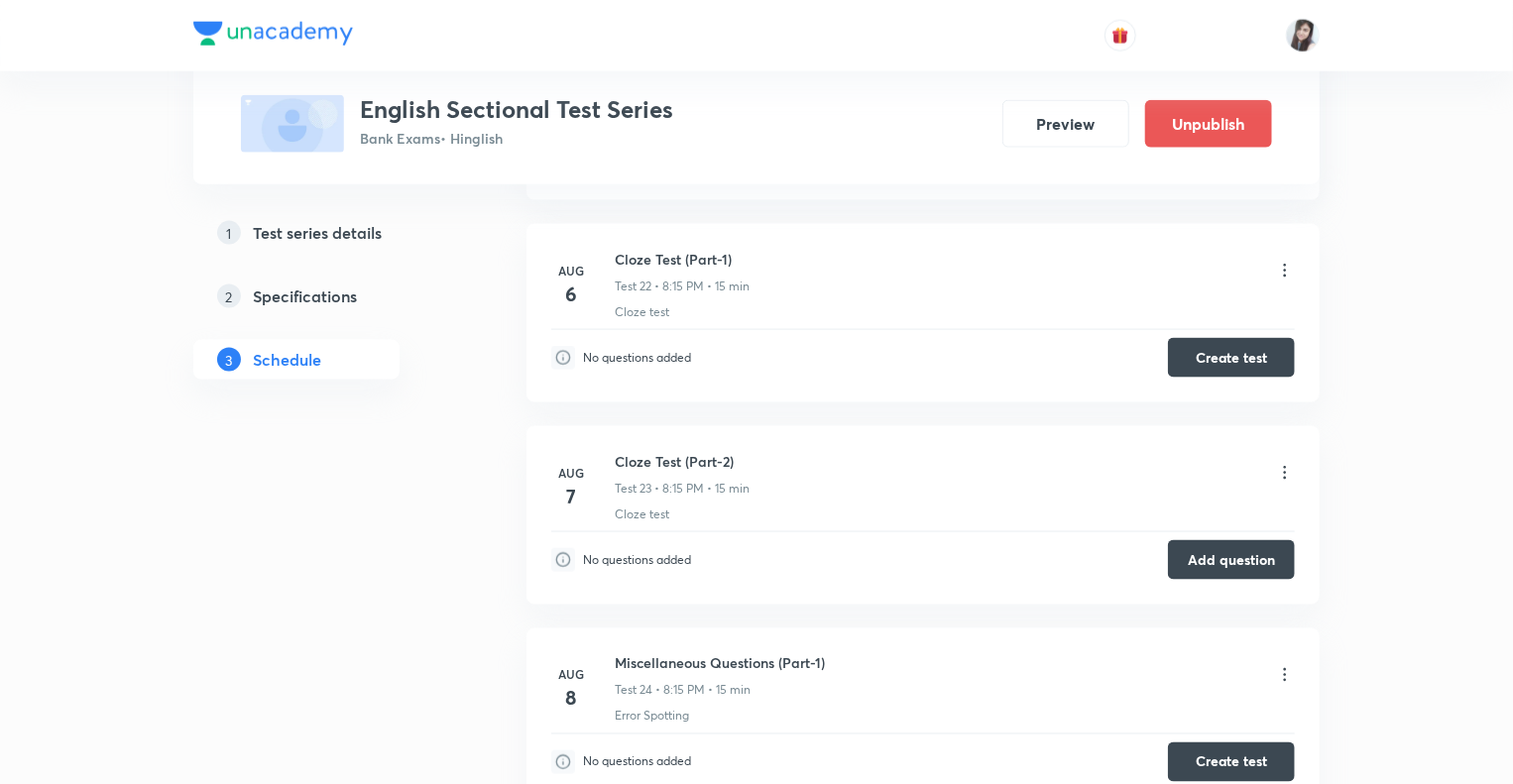 scroll, scrollTop: 4958, scrollLeft: 0, axis: vertical 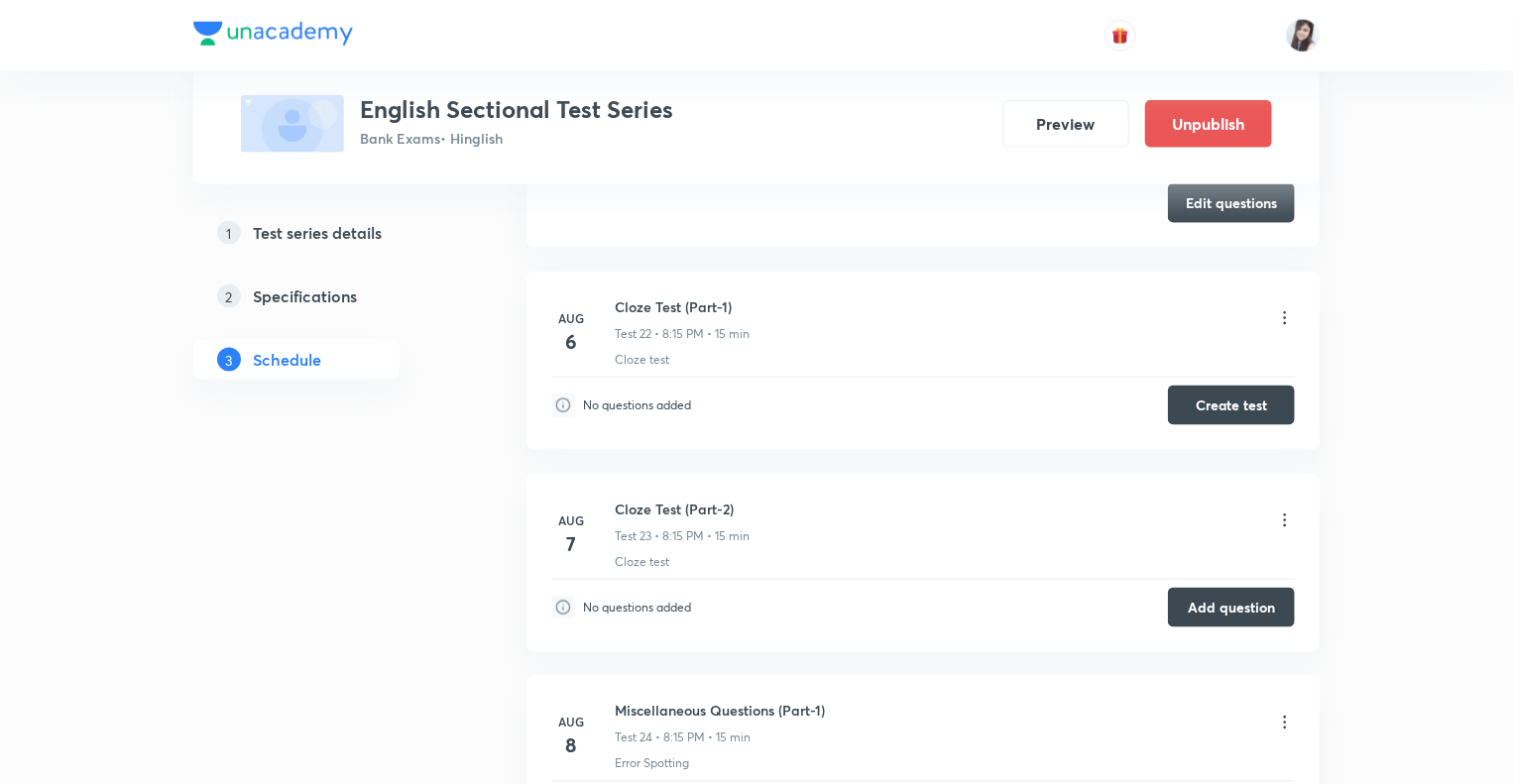 click on "Test Series English Sectional Test Series Bank Exams  • Hinglish Preview Unpublish 1 Test series details 2 Specifications 3 Schedule Schedule •  28  tests Session  29 Live class Test Session title 0/99 ​ Schedule for Aug 5, 2025, 6:45 PM ​ Duration (in minutes) ​ Sub-concepts ​ Add Cancel Jul 7 Reading Comprehension Test-1 Test 1 • 8:15 PM • 10 min Comprehension Edit questions Jul 8 Reading Comprehension Test-2 Test 2 • 8:15 PM • 10 min Comprehension Edit questions Jul 9 Reading Comprehension Test-3 Test 3 • 8:15 PM • 10 min Comprehension Edit questions Jul 10 Reading Comprehension Test-4 Test 4 • 8:15 PM • 10 min Comprehension Edit questions Jul 11 Reading Comprehension Test-5 Test 5 • 8:15 PM • 10 min Comprehension Edit questions Jul 14 Parajumbled/ Re arrangement of Sentences (Part-1) Test 6 • 8:15 PM • 10 min Parajumbles Edit questions Jul 15 Parajumbled/ Re arrangement of Sentences (Part-2) Test 7 • 8:15 PM • 10 min Parajumbles Edit questions Jul 16 Parajumbles Jul" at bounding box center [756, -1554] 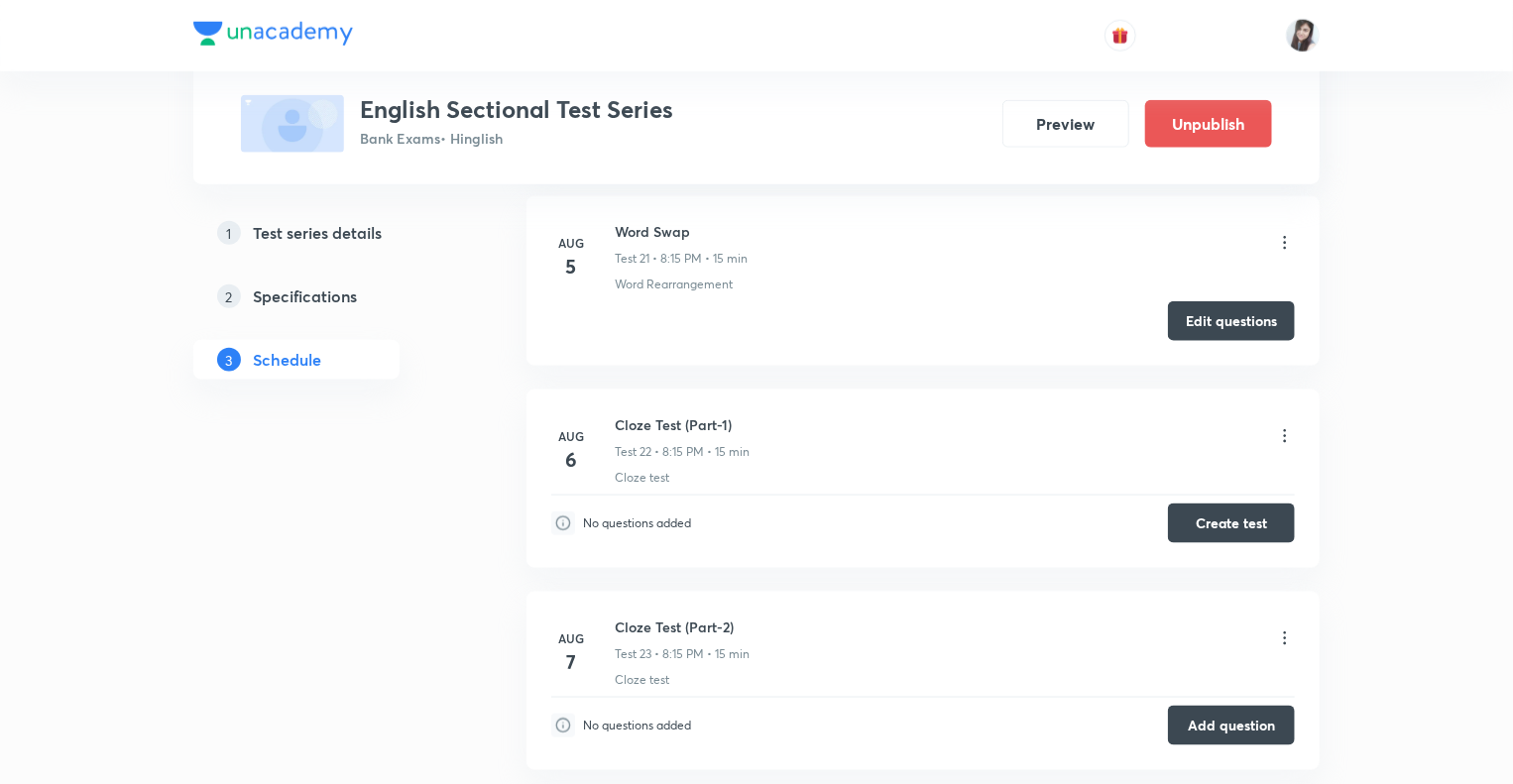 scroll, scrollTop: 4839, scrollLeft: 0, axis: vertical 